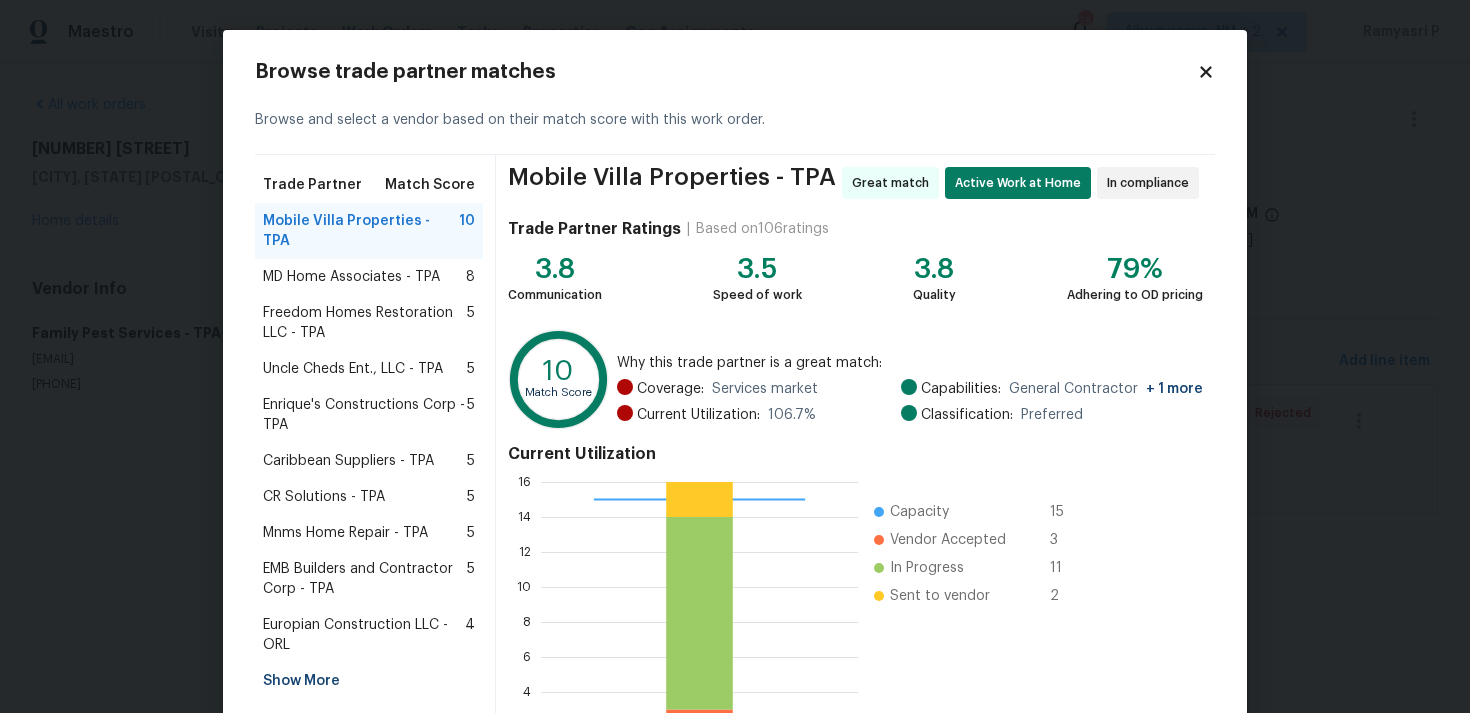 scroll, scrollTop: 0, scrollLeft: 0, axis: both 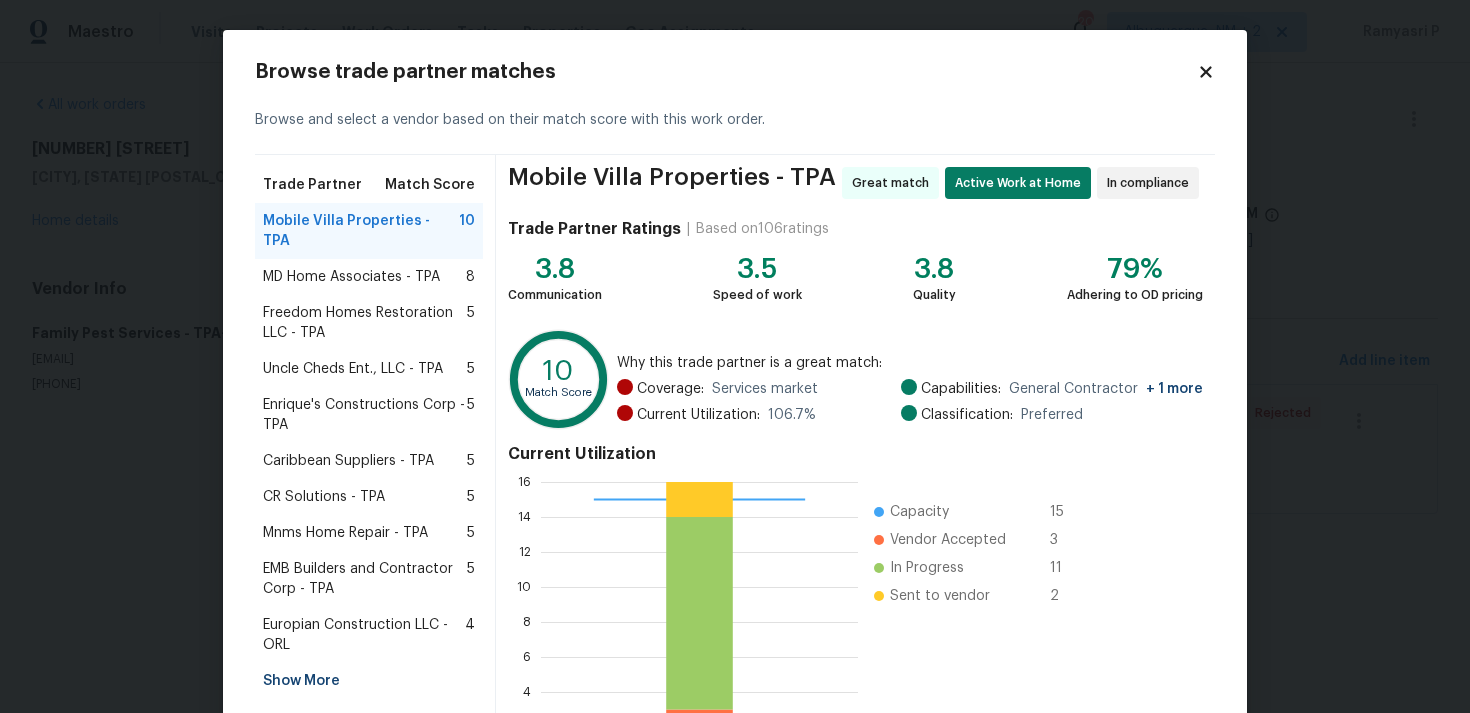 click on "Mobile Villa Properties - TPA" at bounding box center (361, 231) 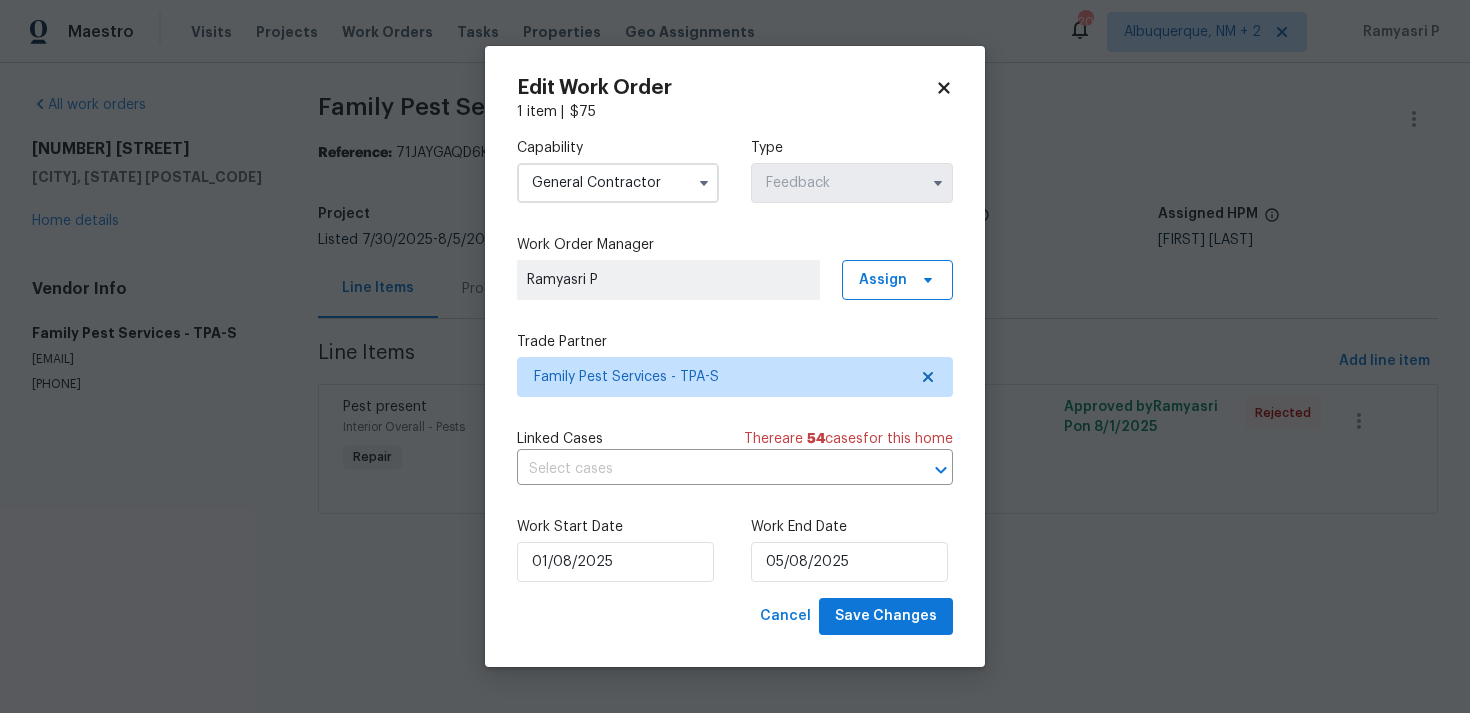 click 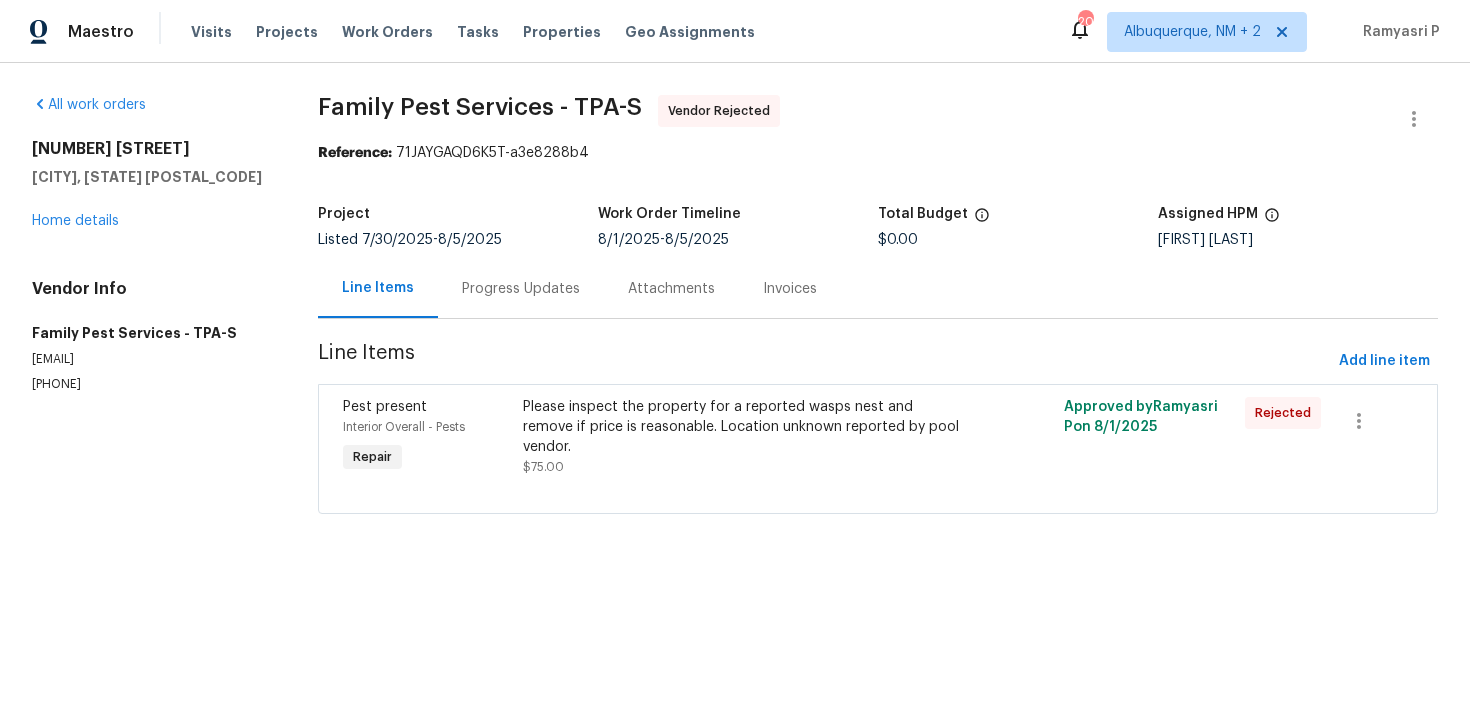 click on "Progress Updates" at bounding box center [521, 289] 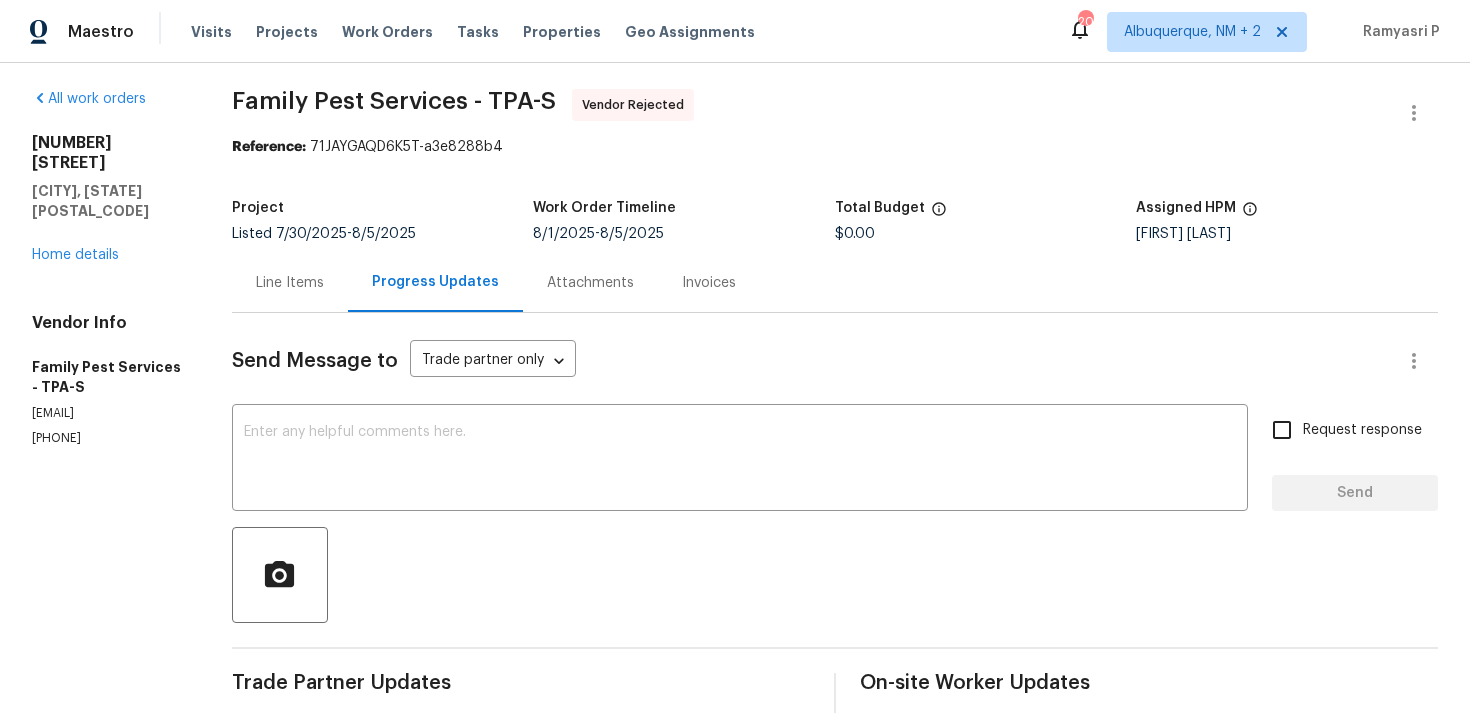 scroll, scrollTop: 0, scrollLeft: 0, axis: both 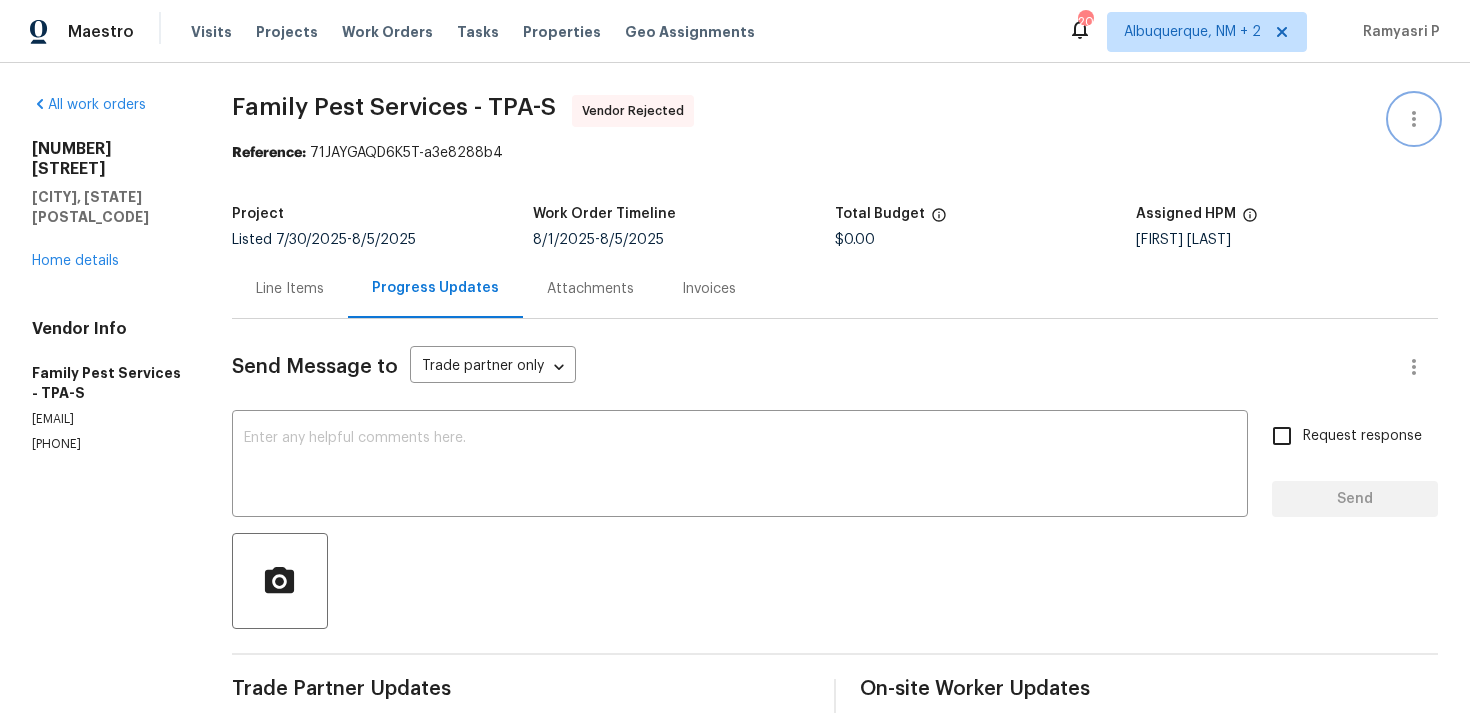 click 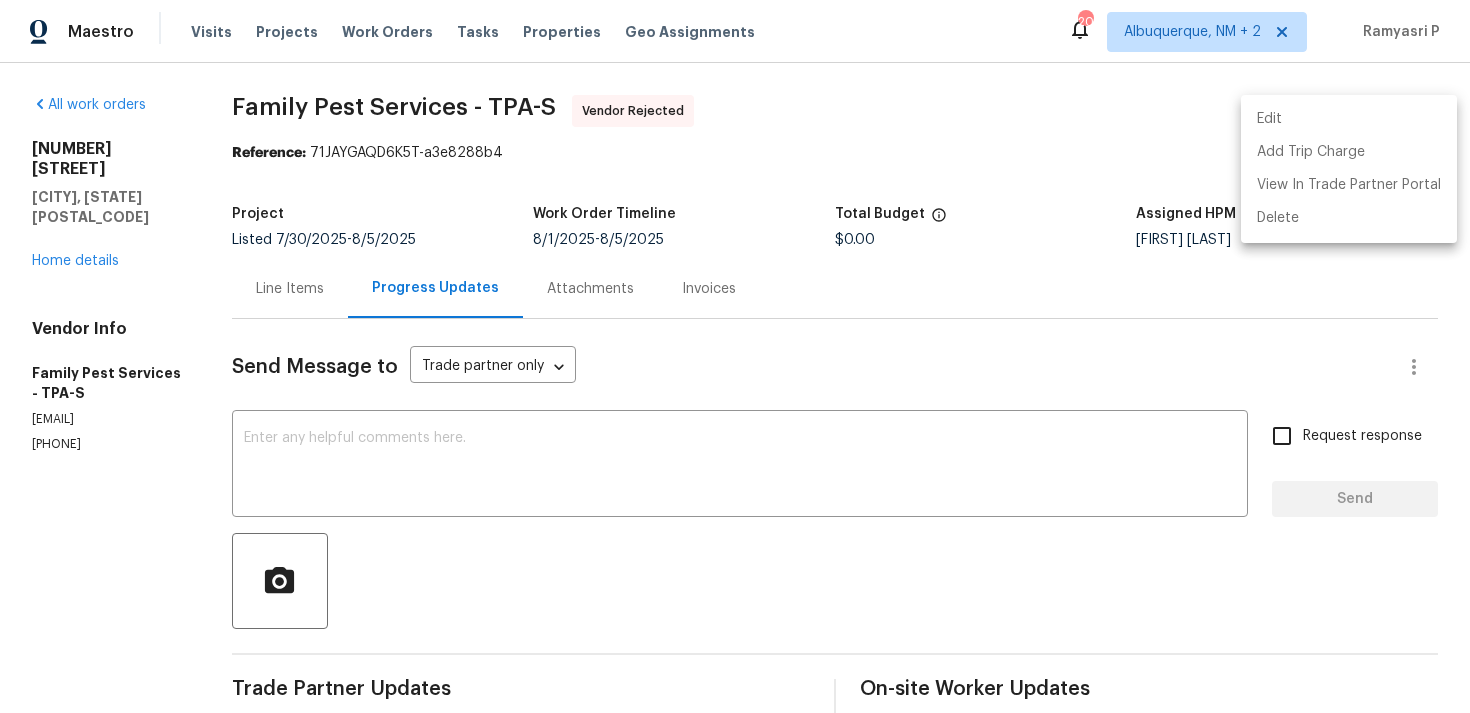 click on "Edit" at bounding box center [1349, 119] 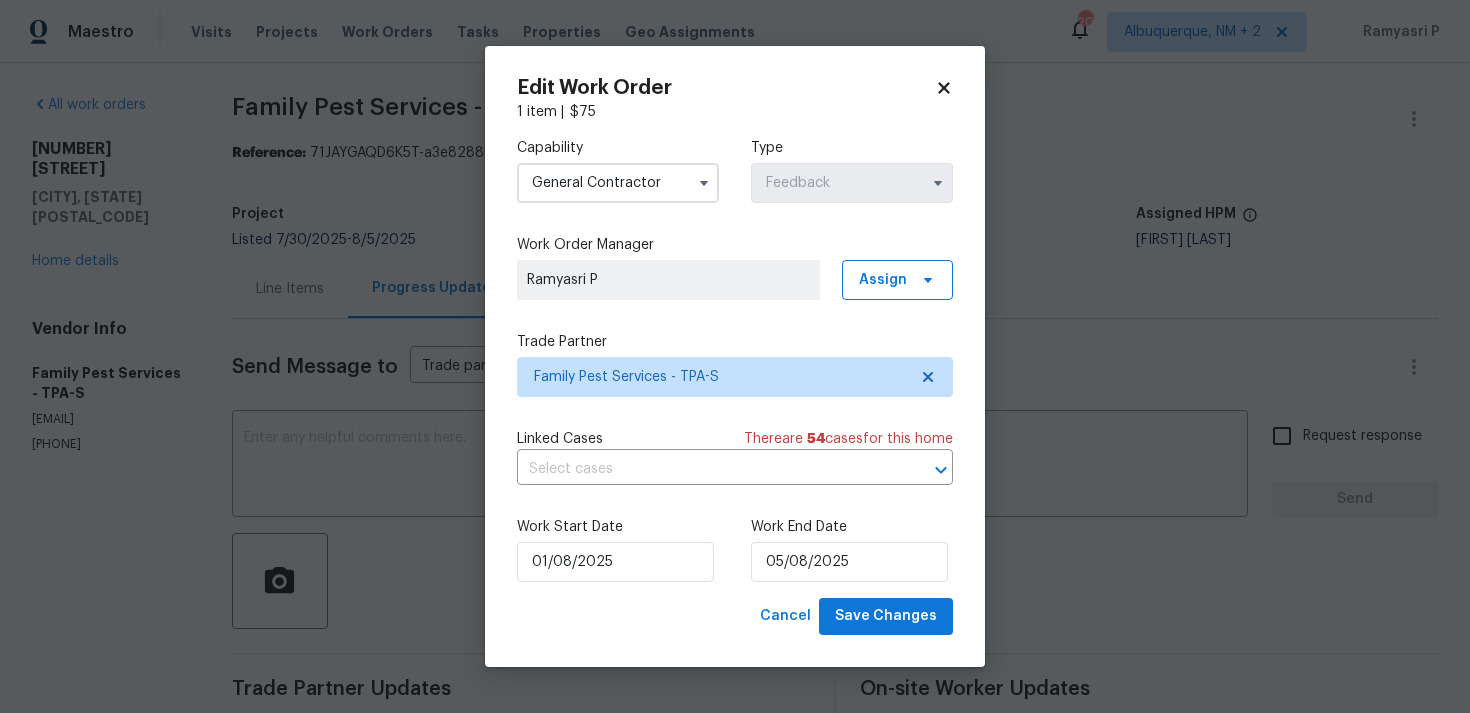 click on "General Contractor" at bounding box center (618, 183) 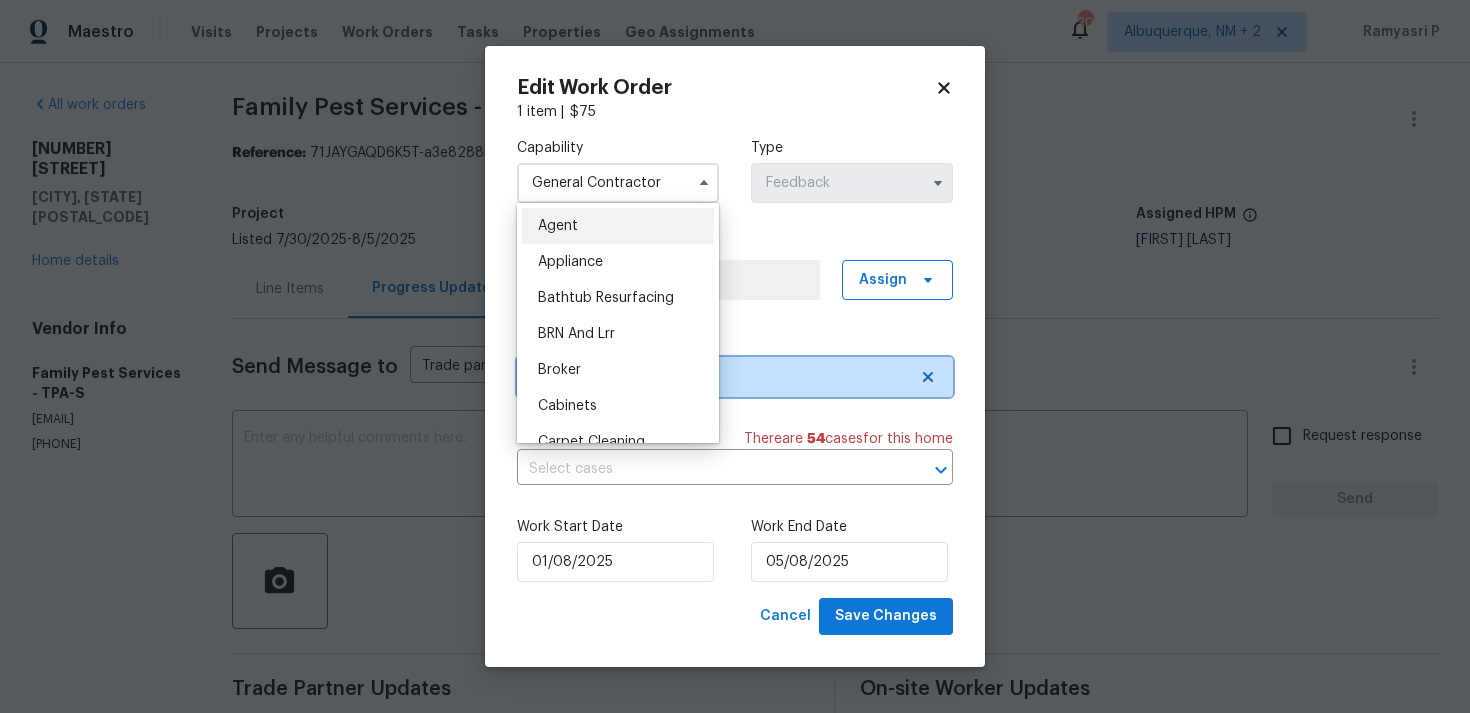 click on "Family Pest Services - TPA-S" at bounding box center (720, 377) 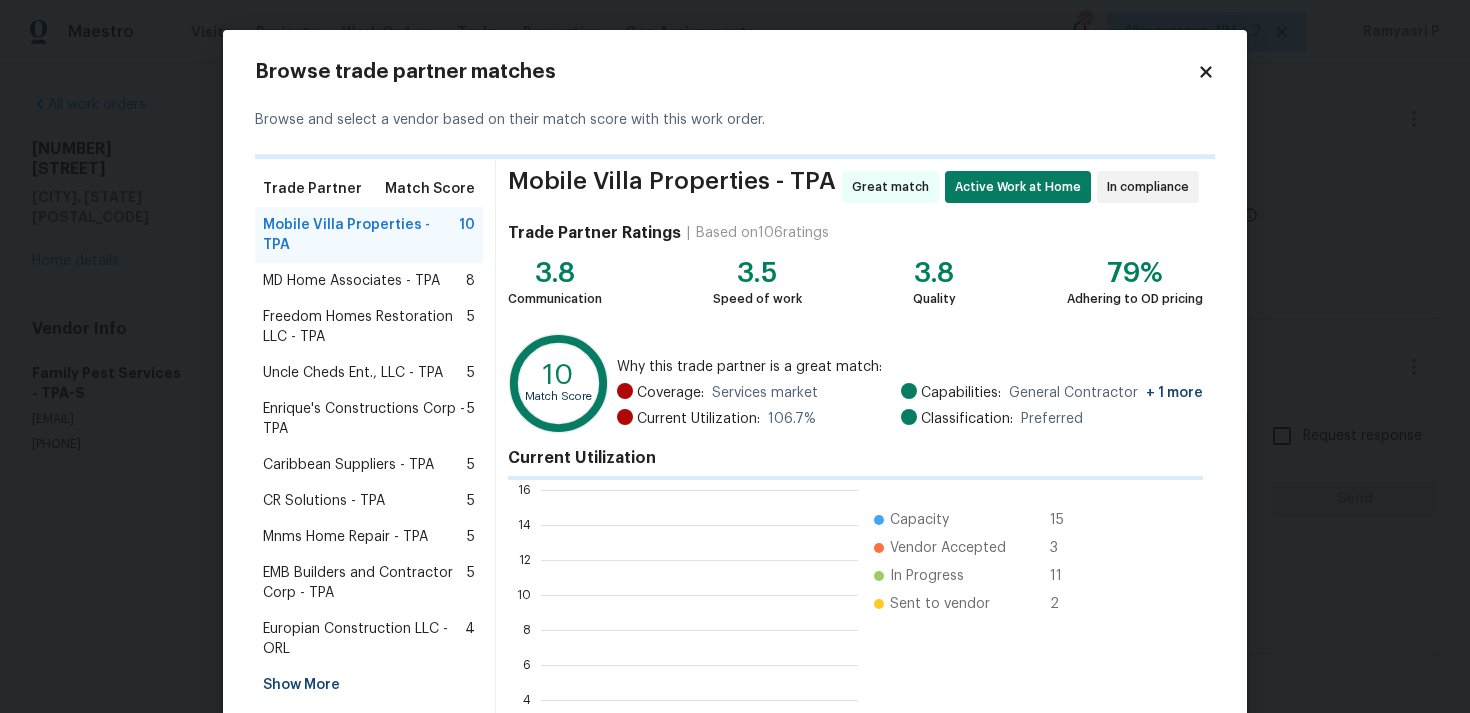 scroll, scrollTop: 2, scrollLeft: 2, axis: both 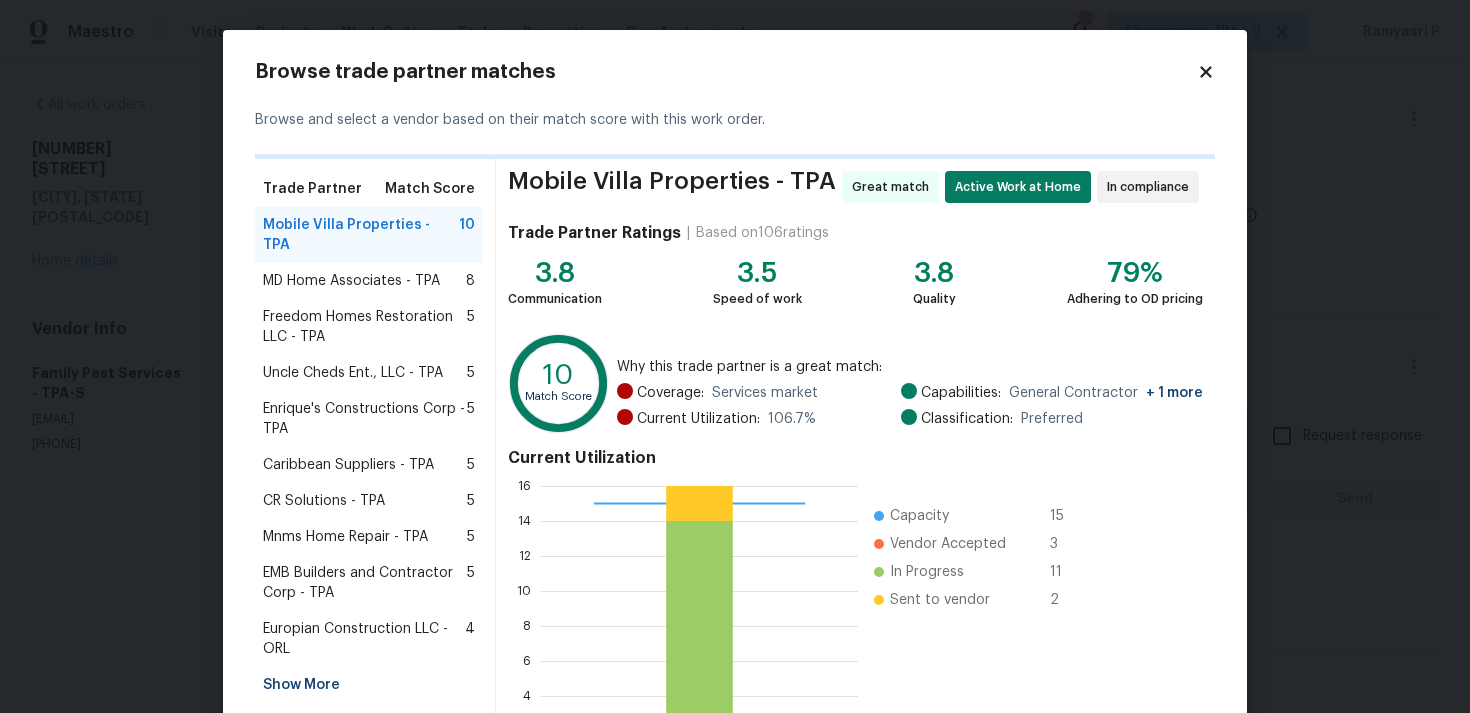 click on "Mobile Villa Properties - TPA" at bounding box center (361, 235) 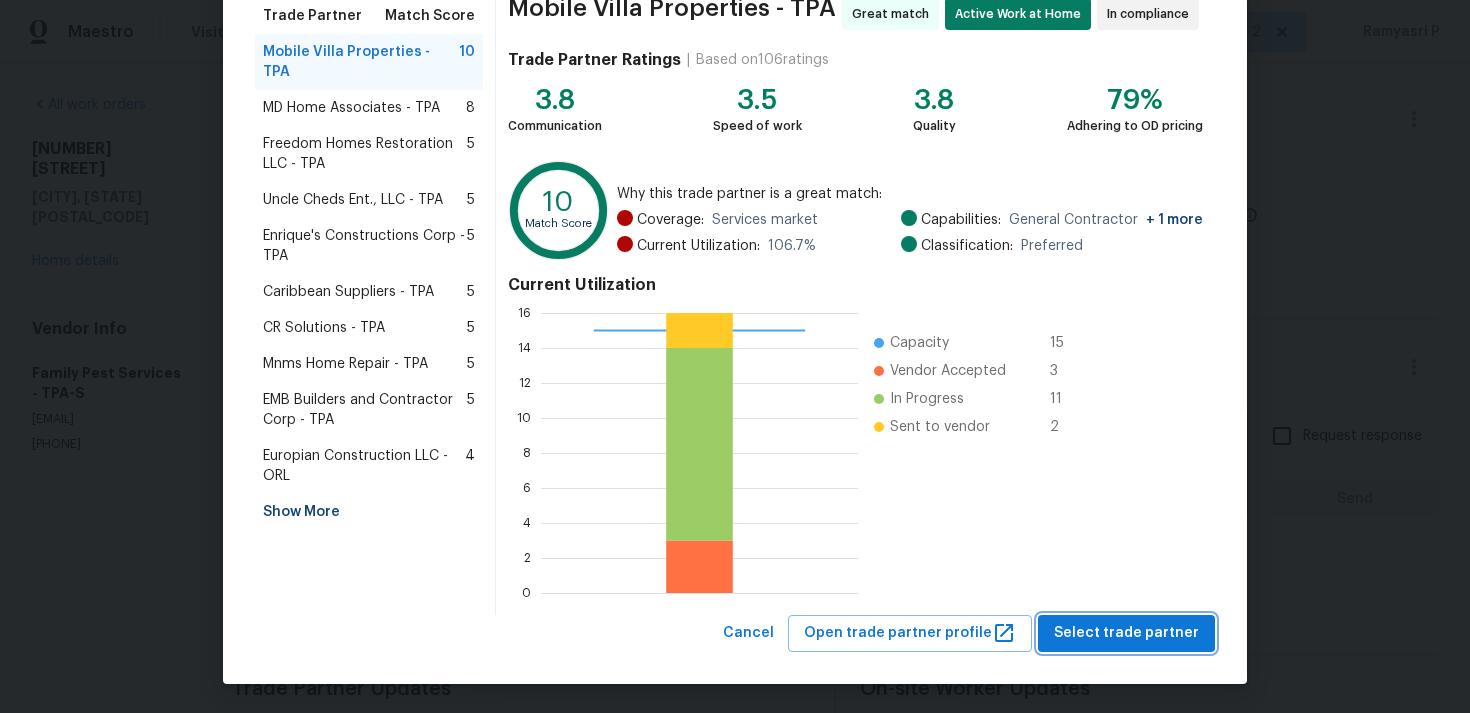 click on "Select trade partner" at bounding box center (1126, 633) 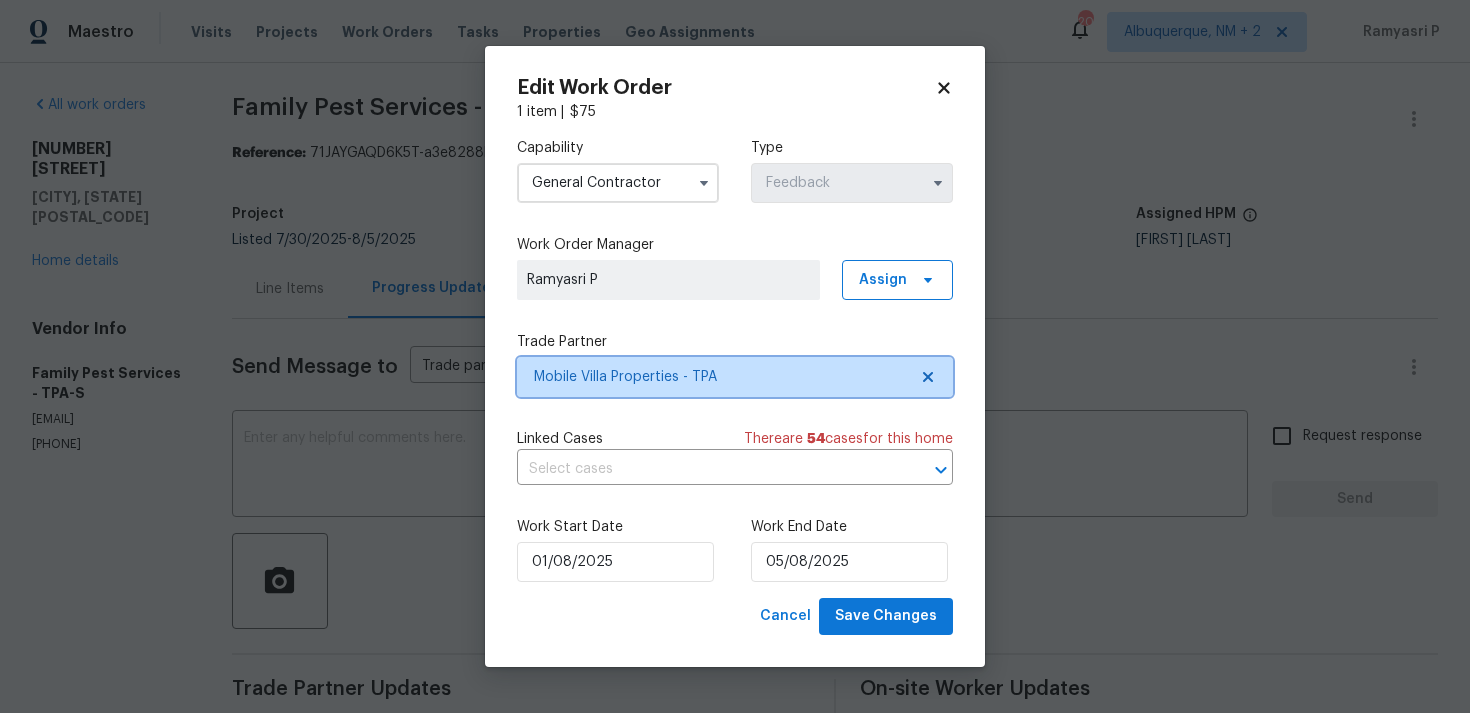 scroll, scrollTop: 0, scrollLeft: 0, axis: both 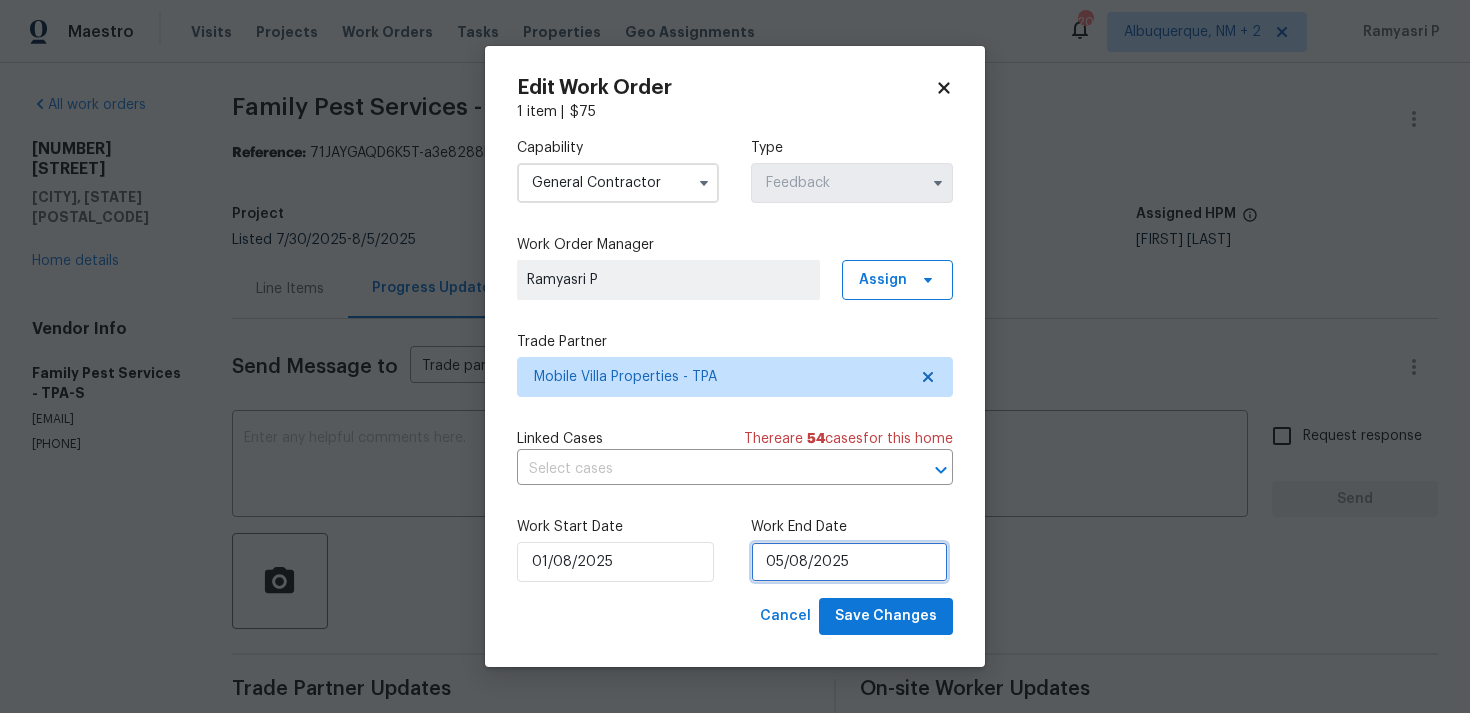 click on "05/08/2025" at bounding box center (849, 562) 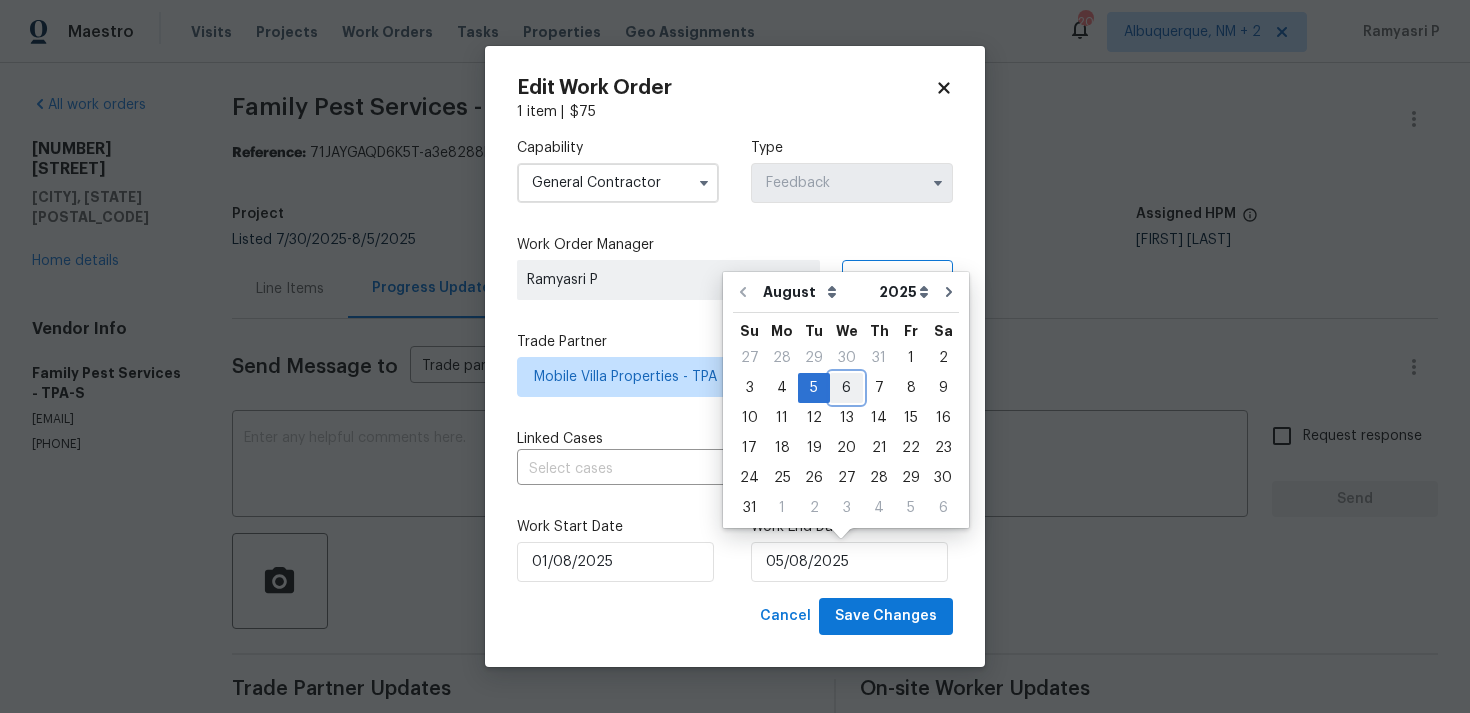 click on "6" at bounding box center [846, 388] 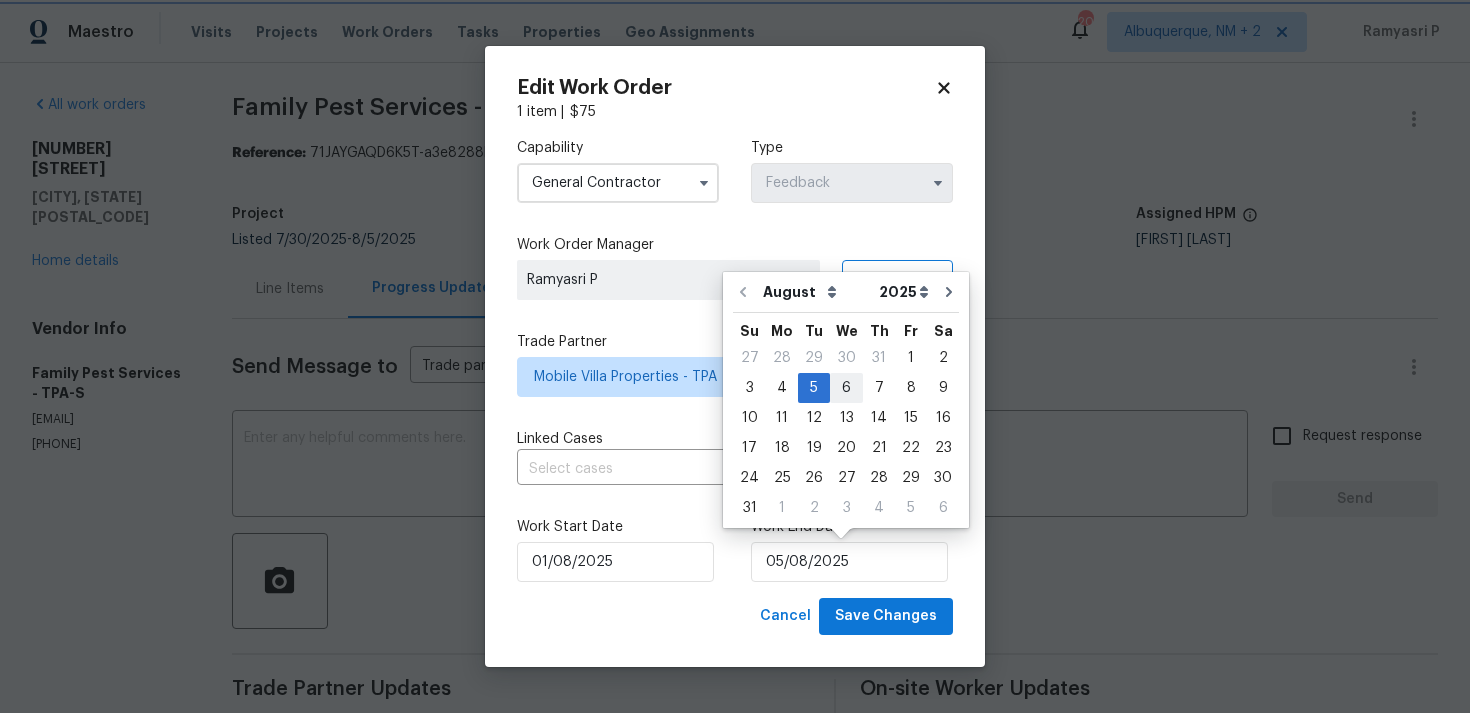 type on "06/08/2025" 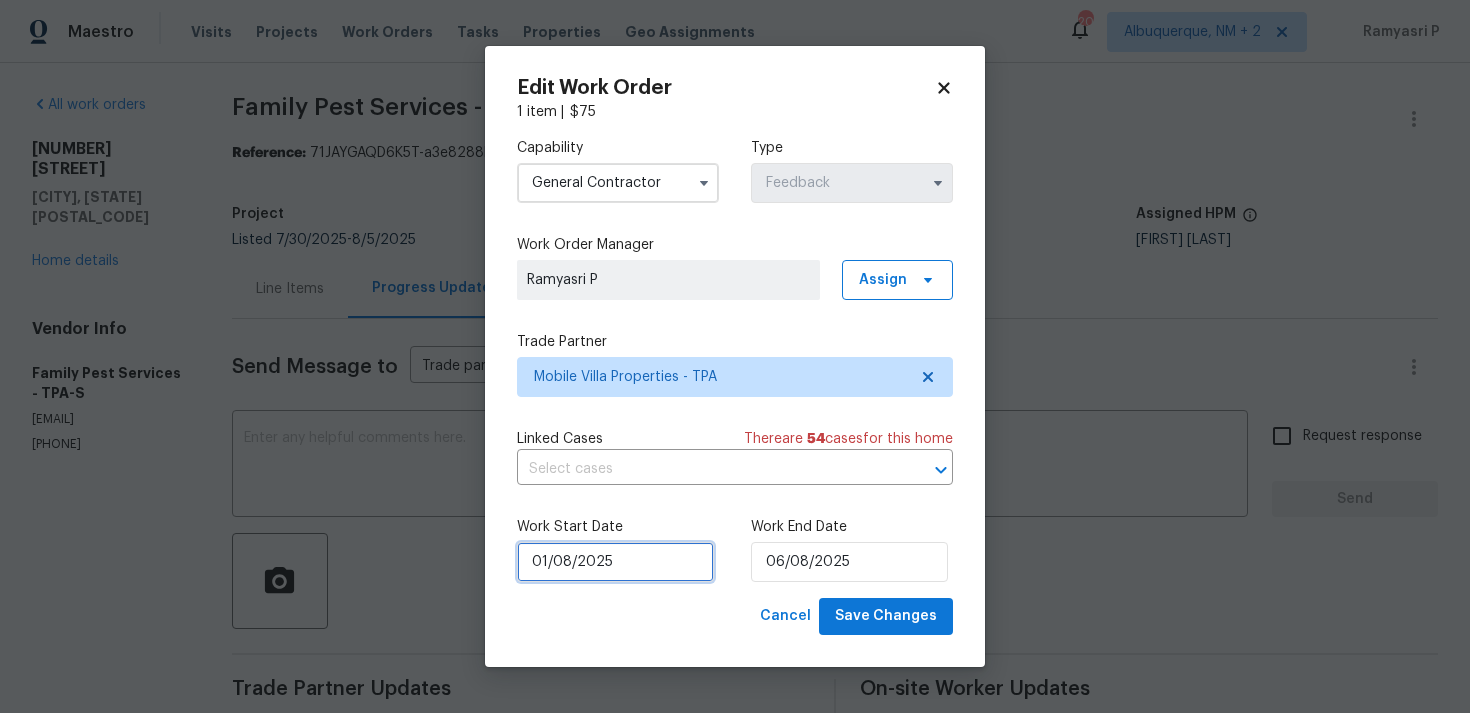 click on "01/08/2025" at bounding box center (615, 562) 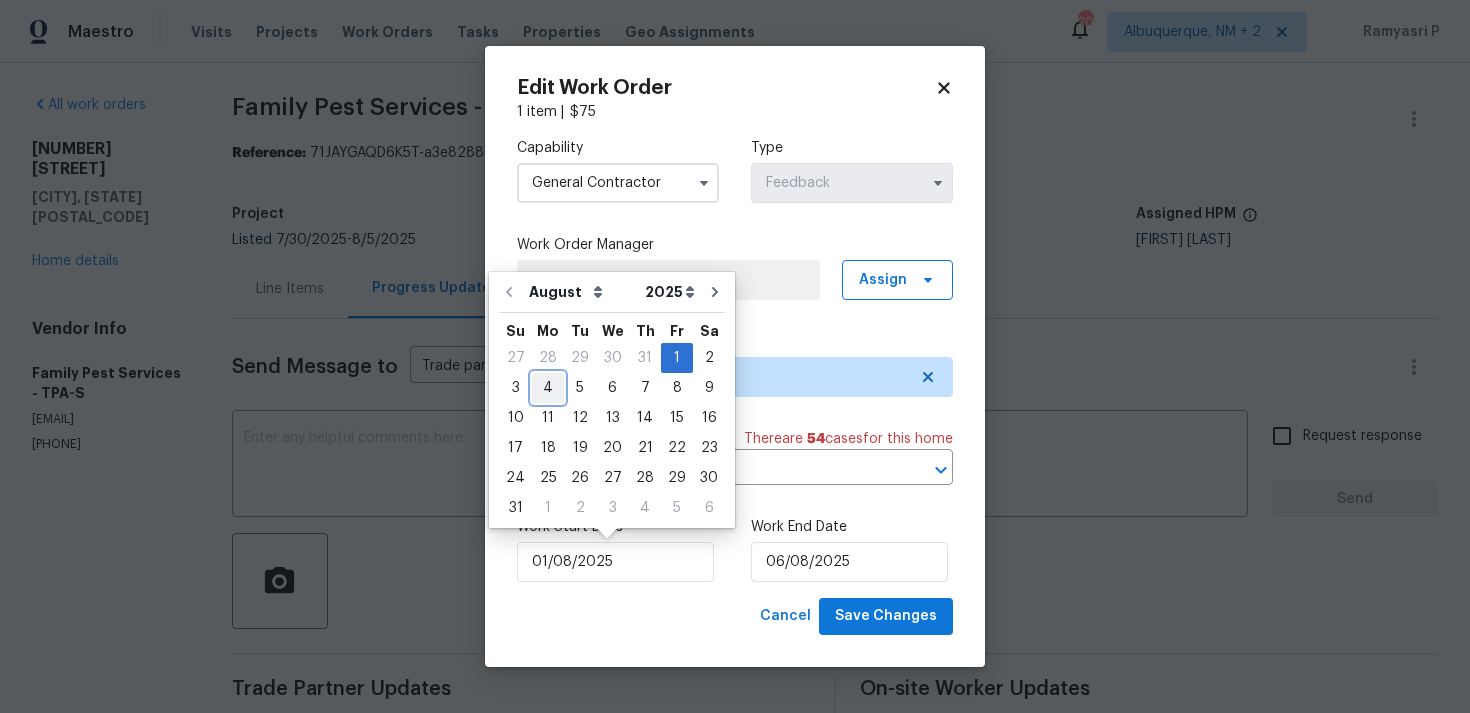 click on "4" at bounding box center [548, 388] 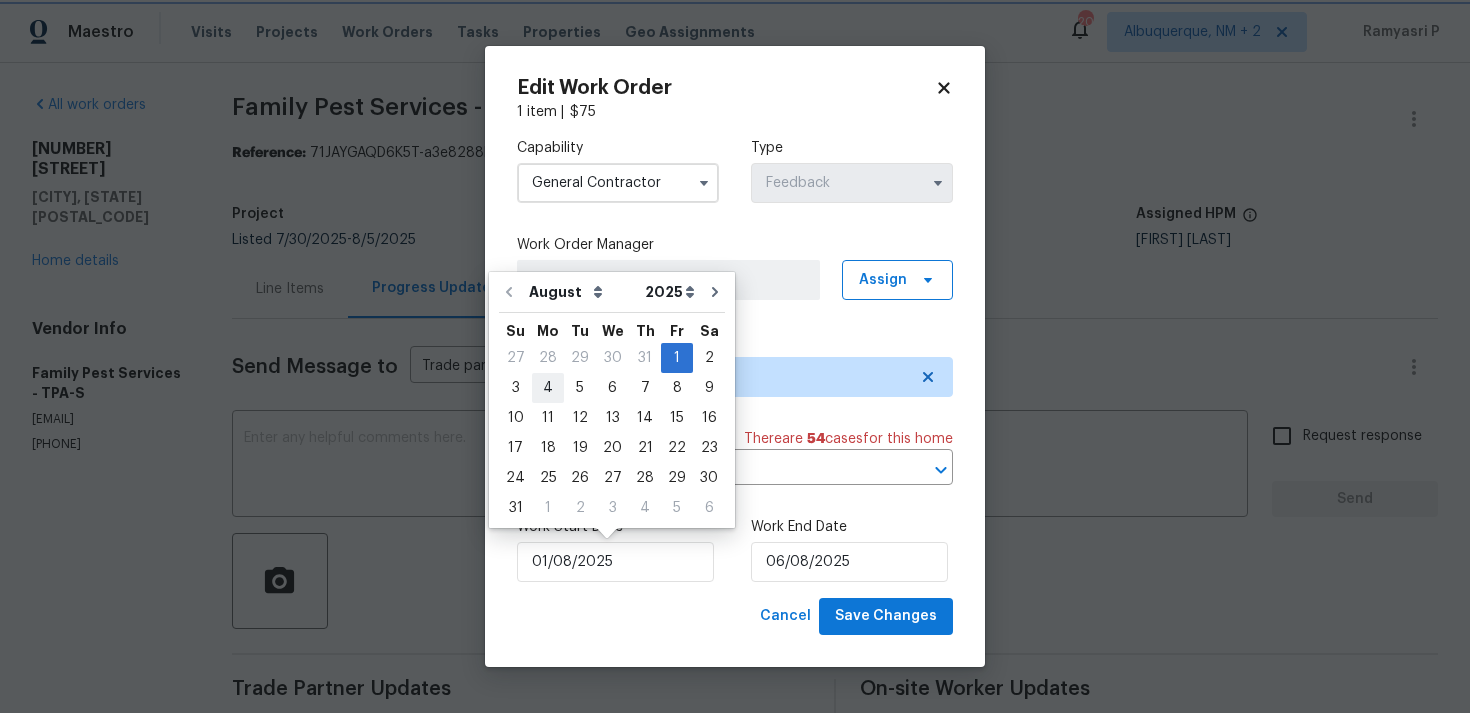 type on "04/08/2025" 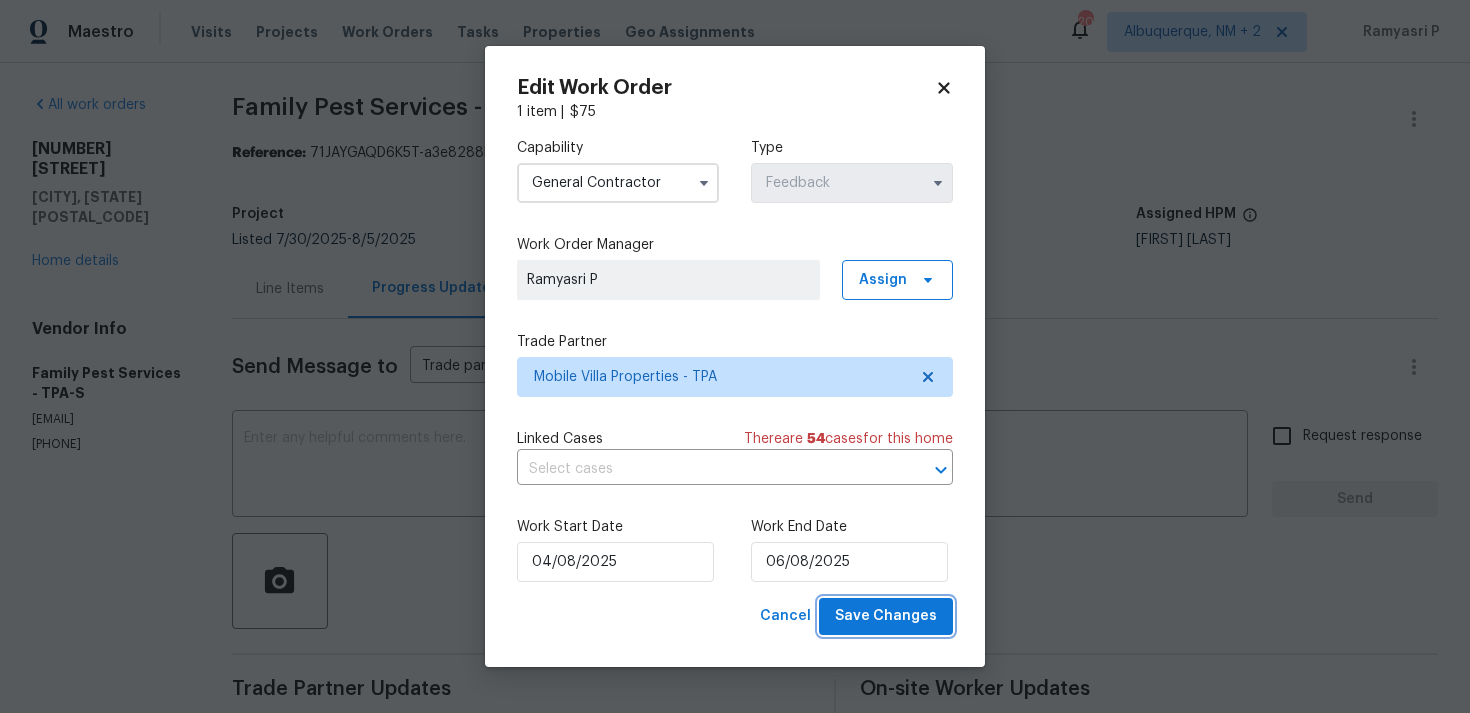 click on "Save Changes" at bounding box center (886, 616) 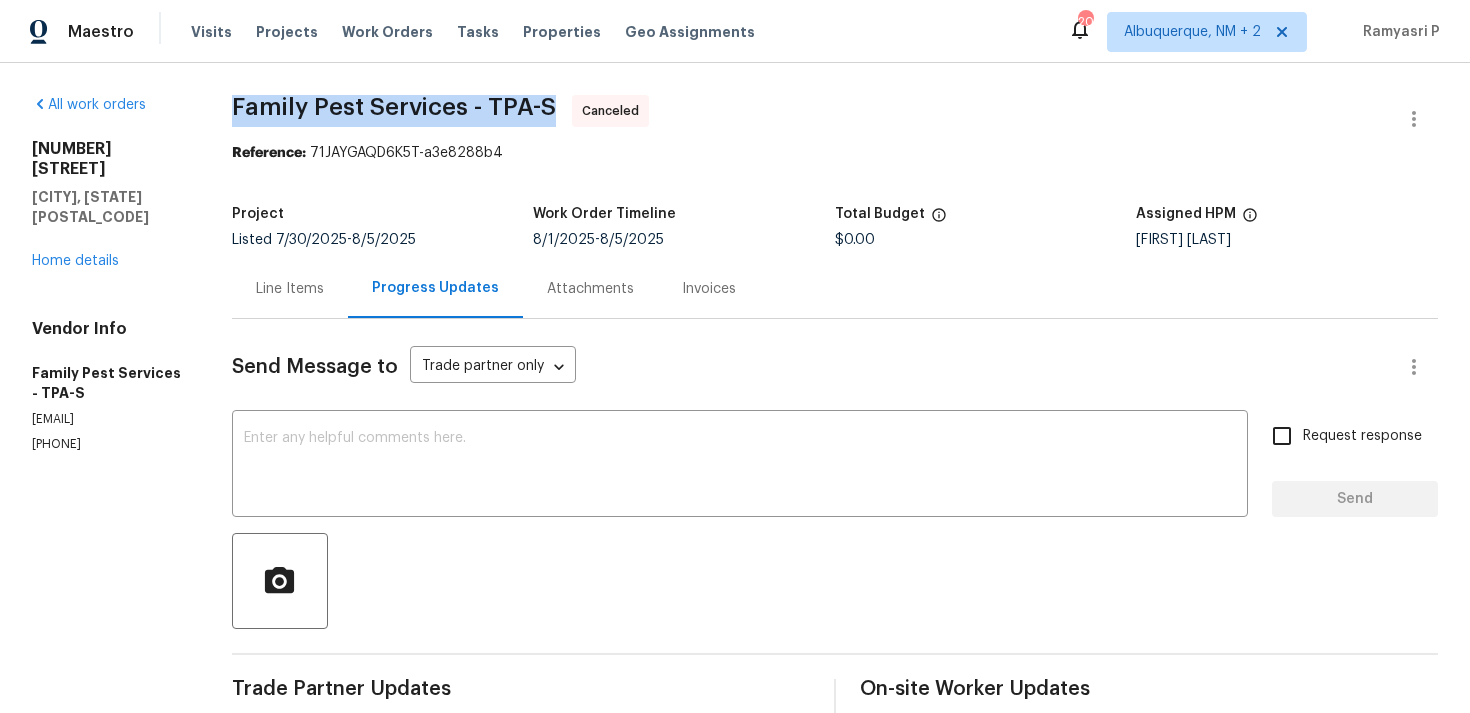 drag, startPoint x: 242, startPoint y: 106, endPoint x: 565, endPoint y: 105, distance: 323.00156 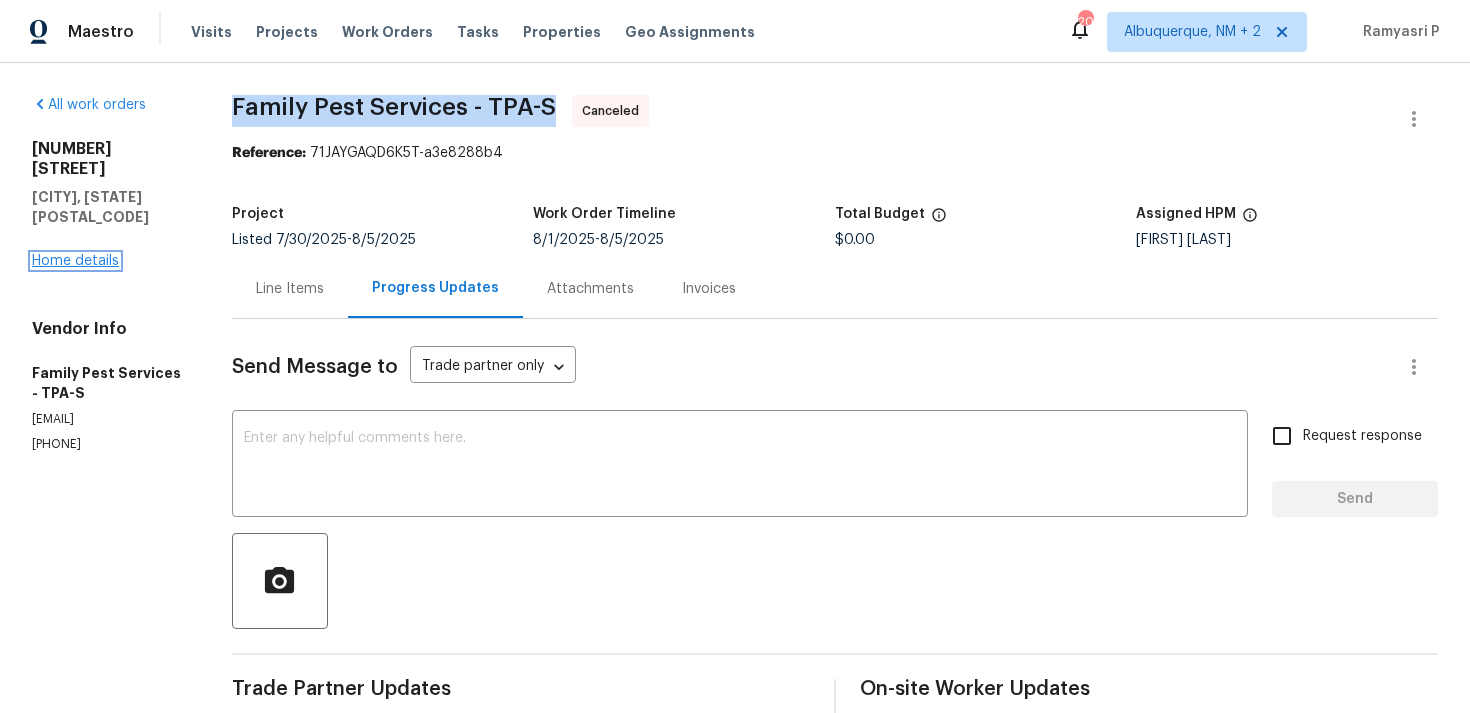 click on "Home details" at bounding box center (75, 261) 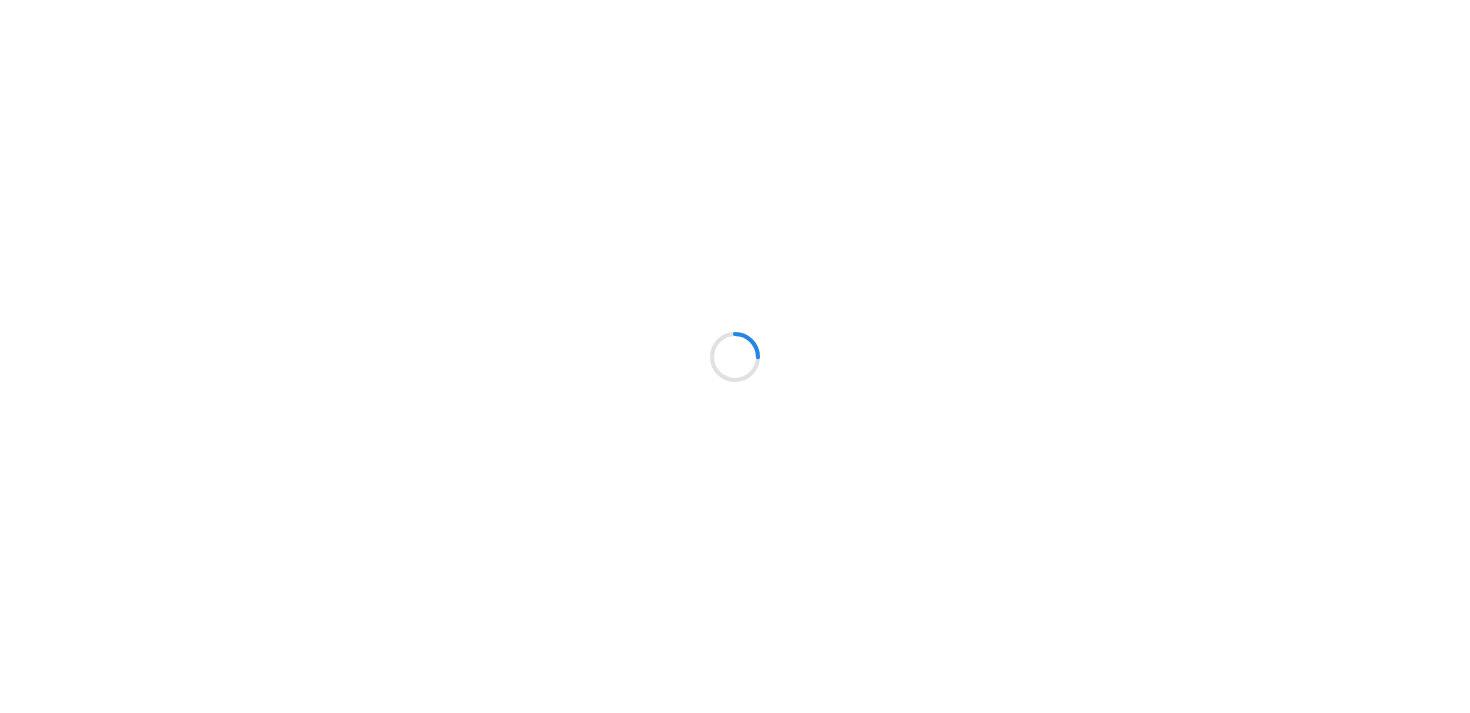 scroll, scrollTop: 0, scrollLeft: 0, axis: both 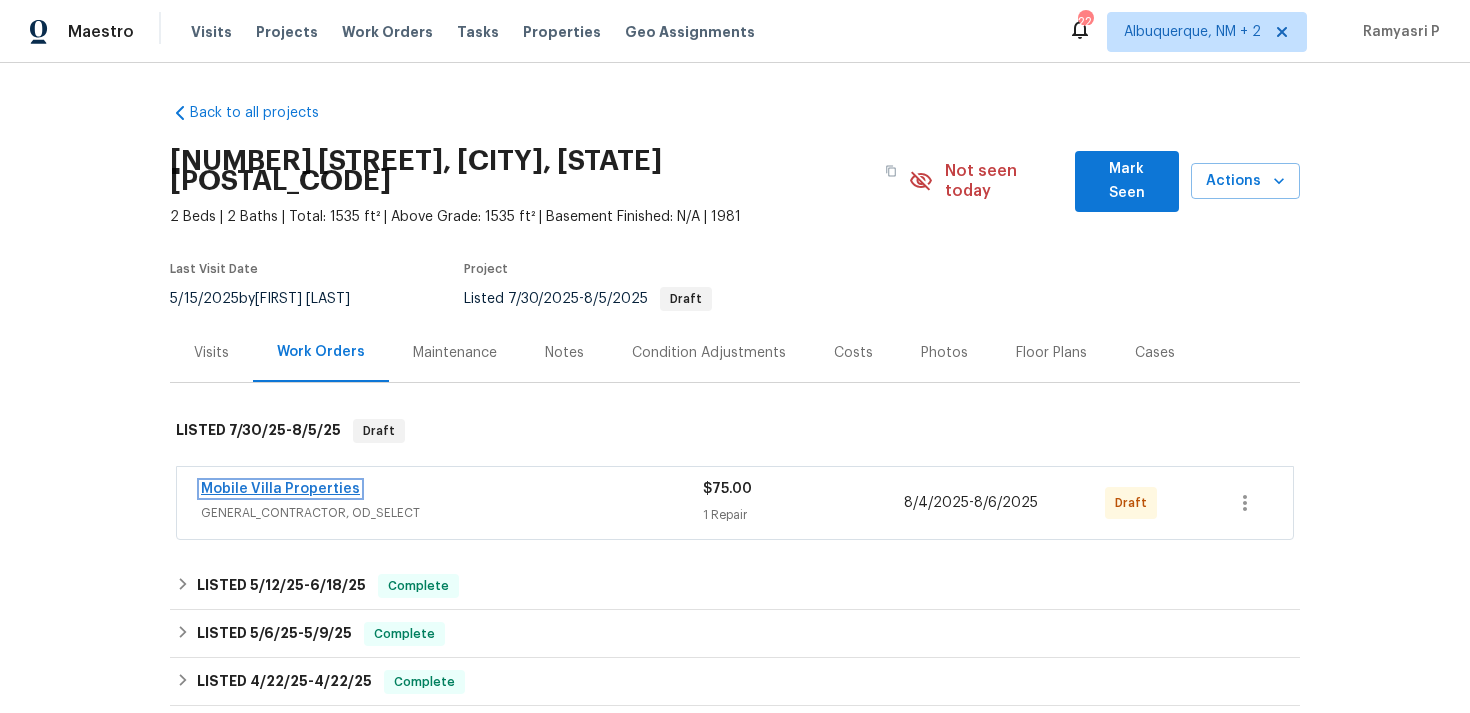 click on "Mobile Villa Properties" at bounding box center (280, 489) 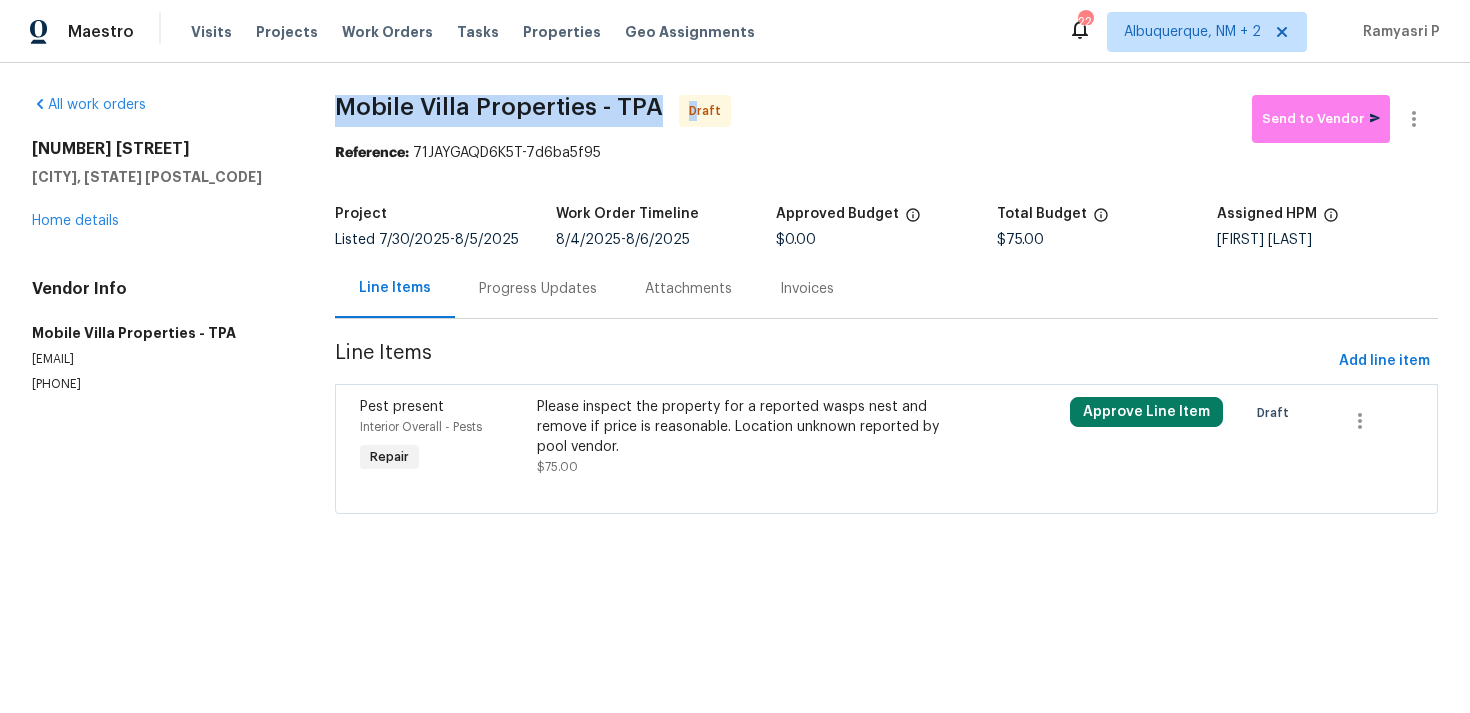 drag, startPoint x: 342, startPoint y: 107, endPoint x: 692, endPoint y: 116, distance: 350.1157 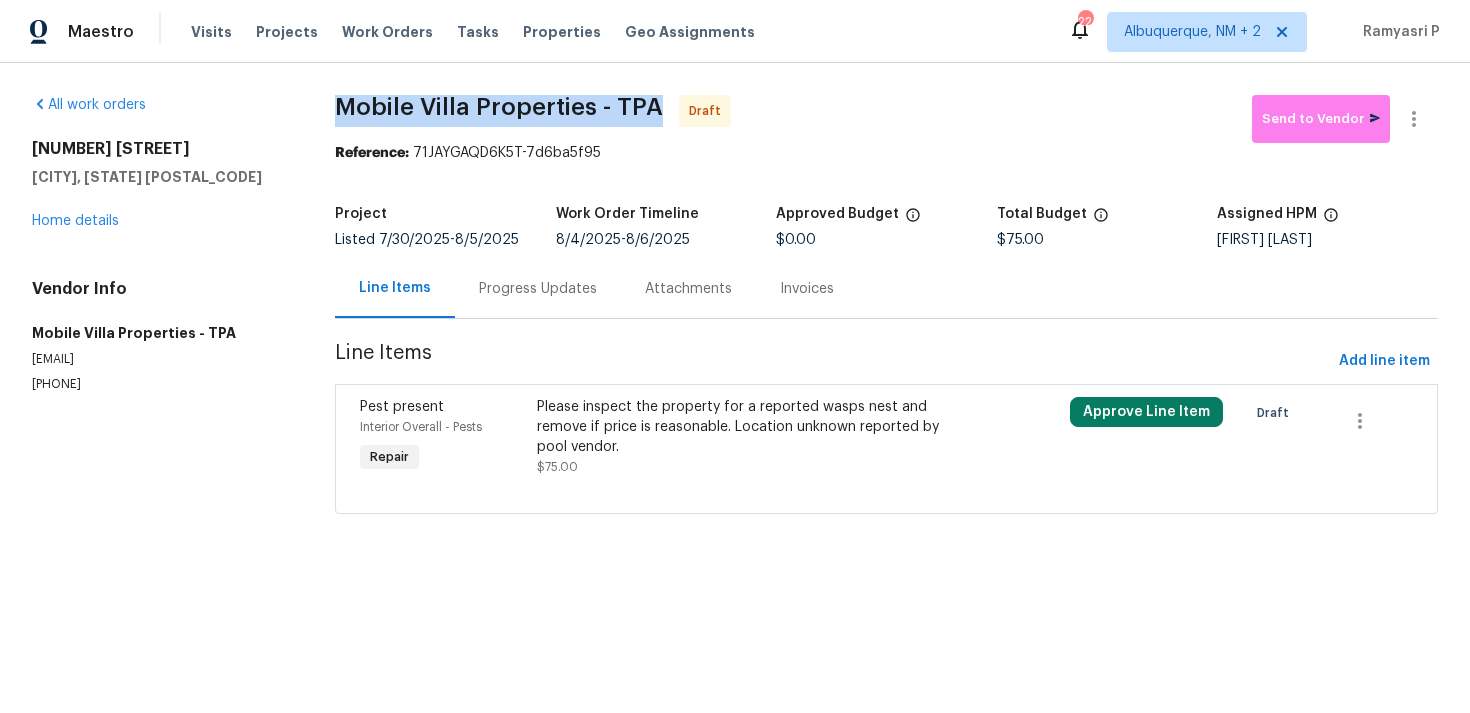 drag, startPoint x: 342, startPoint y: 104, endPoint x: 653, endPoint y: 106, distance: 311.00644 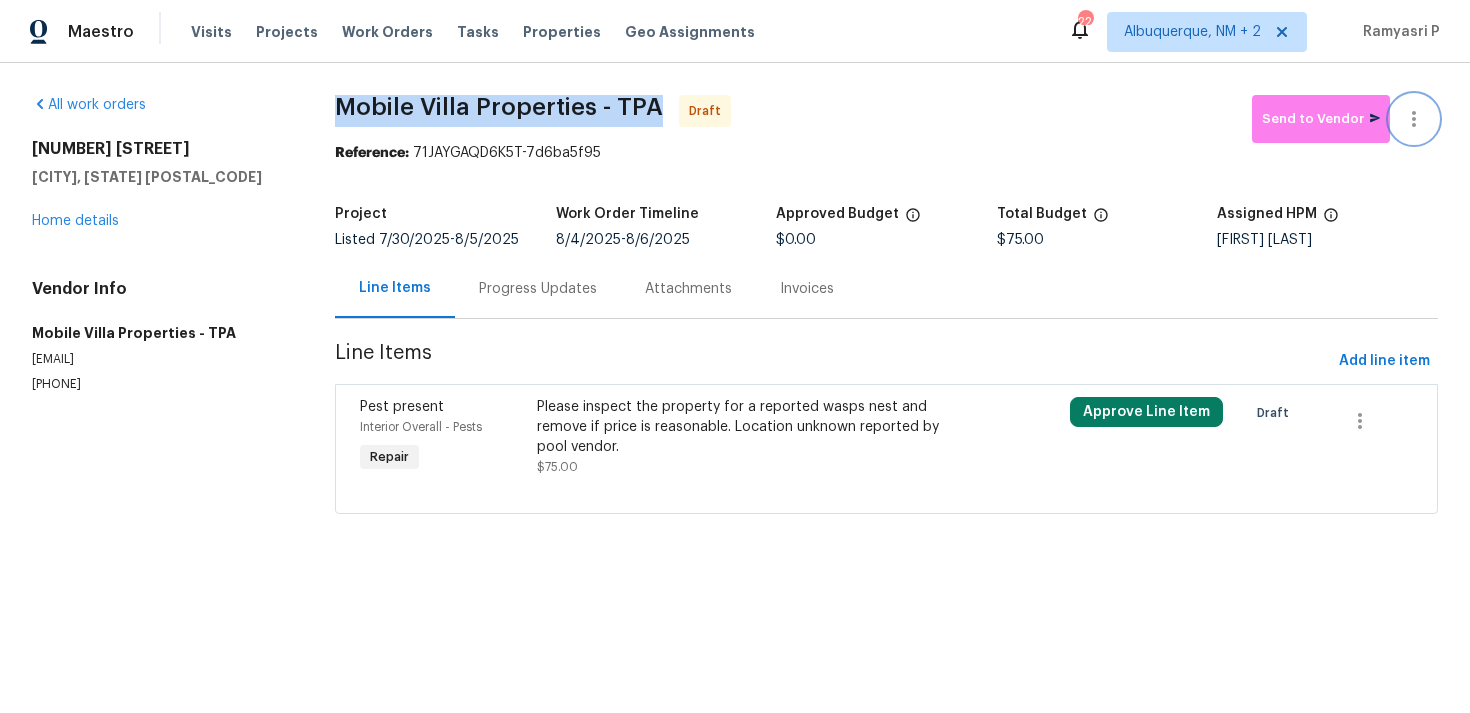 click at bounding box center [1414, 119] 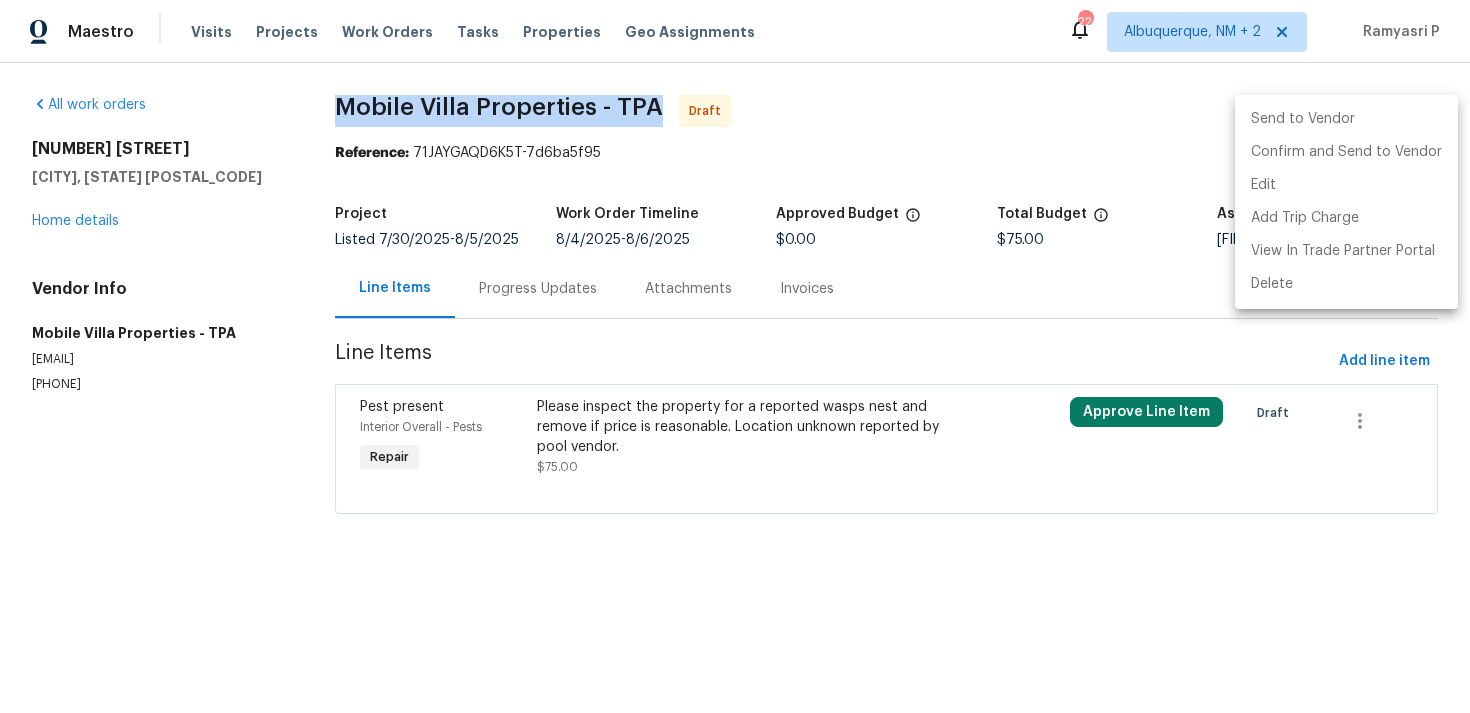 click at bounding box center (735, 356) 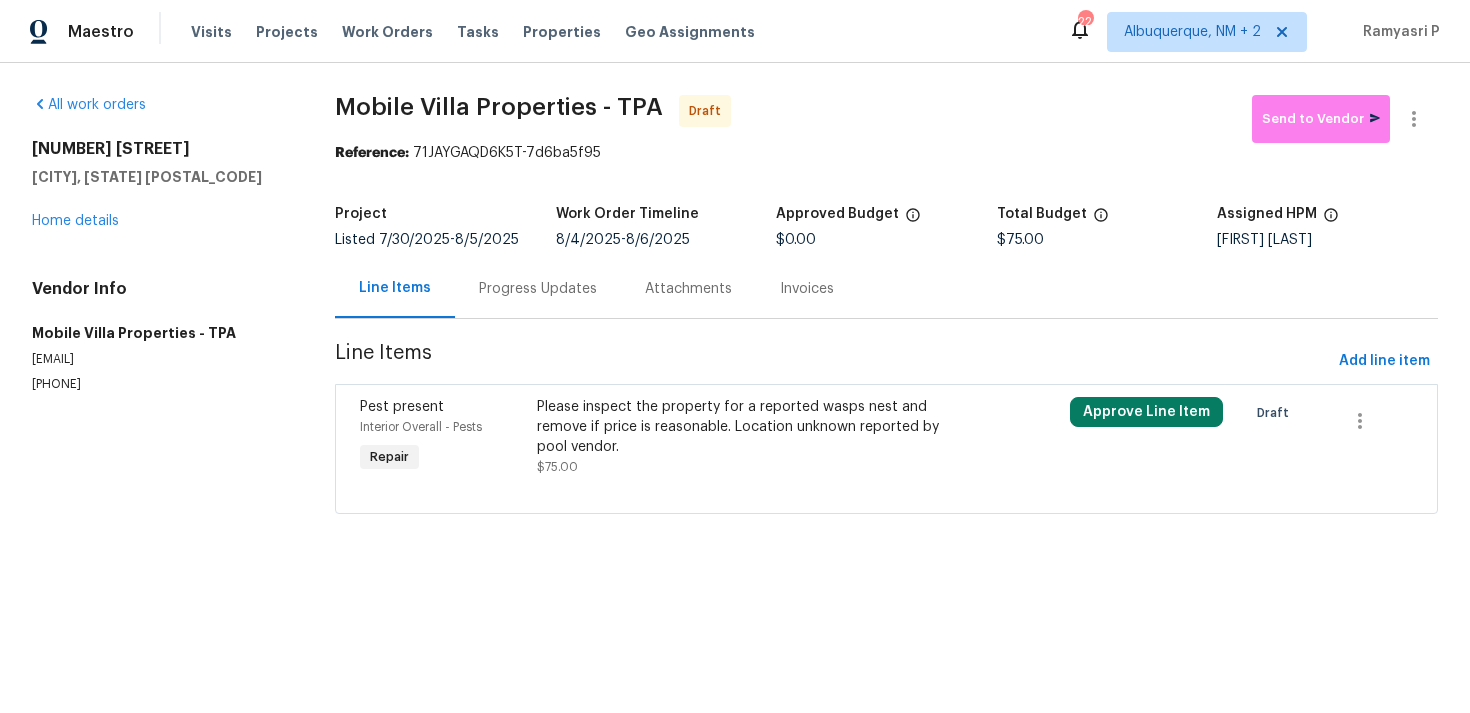 click on "Progress Updates" at bounding box center [538, 289] 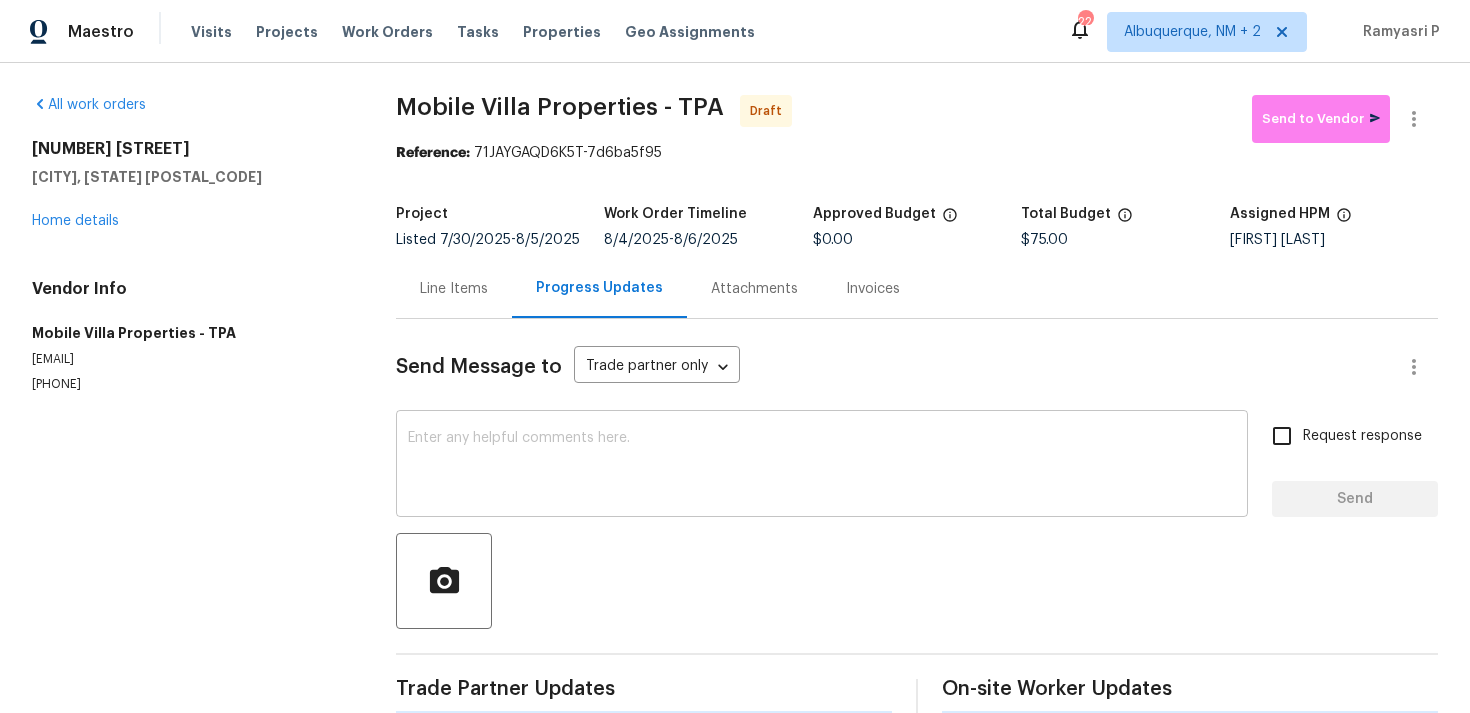 click at bounding box center (822, 466) 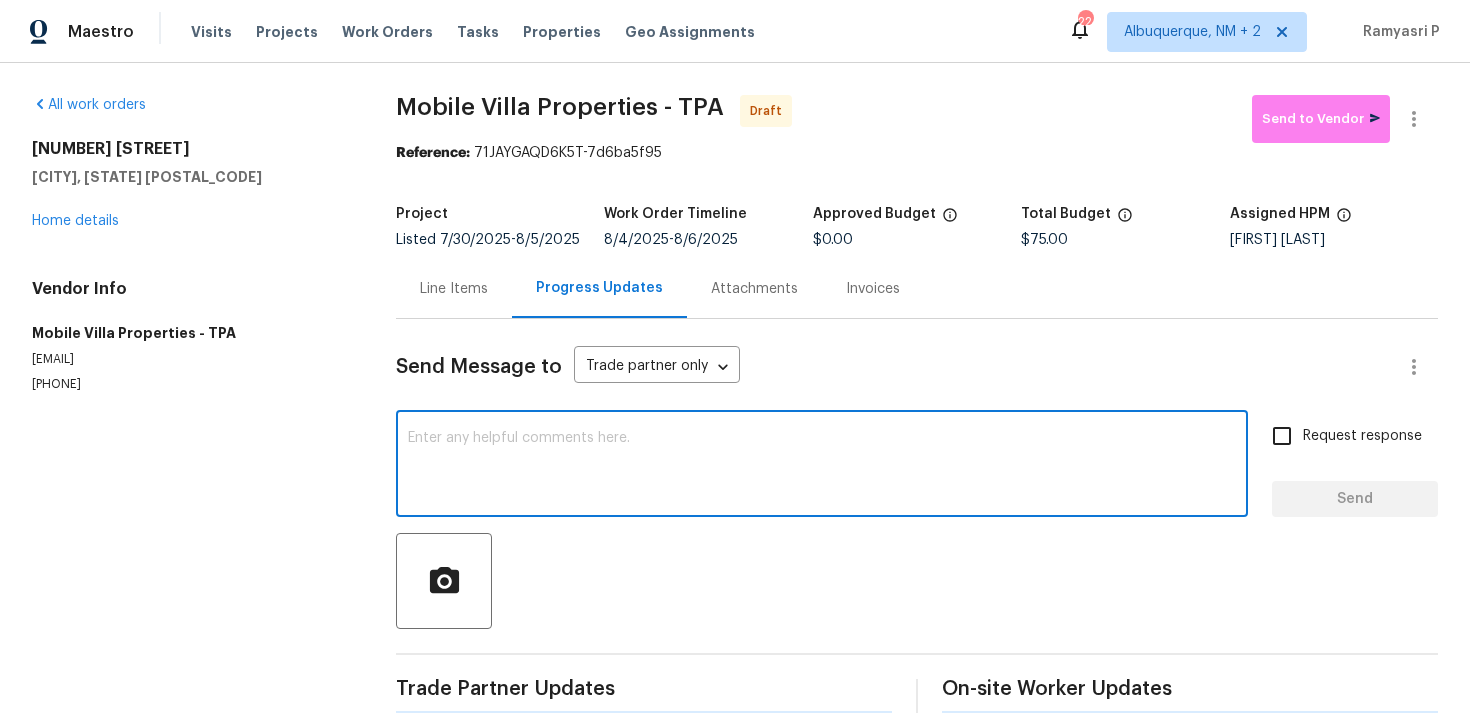 paste on "Hi, this is Ramyasri with Opendoor. I’m confirming you received the WO for the property at (Address). Please review and accept the WO within 24 hours and provide a schedule date. Please disregard the contact information for the HPM included in the WO. Our Centralised LWO Team is responsible for Listed WOs." 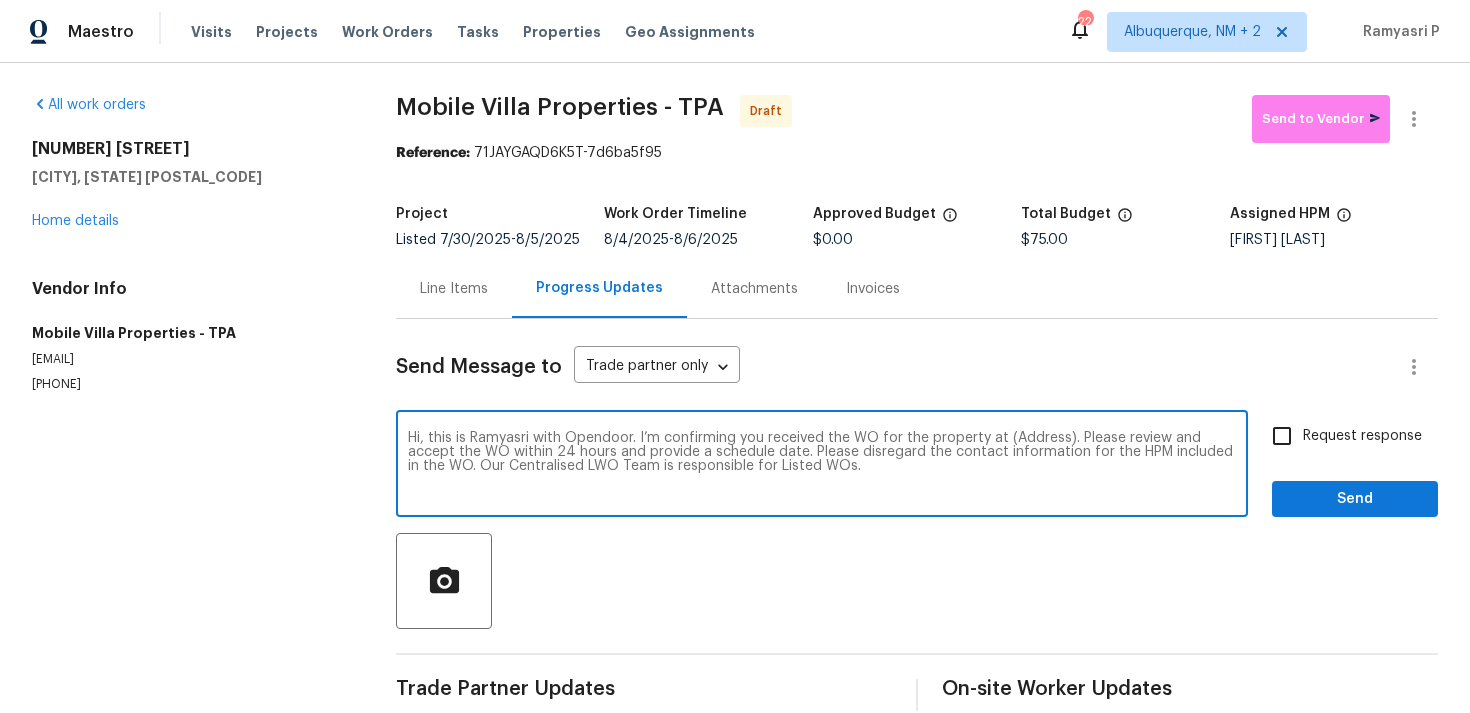 drag, startPoint x: 1003, startPoint y: 442, endPoint x: 1063, endPoint y: 442, distance: 60 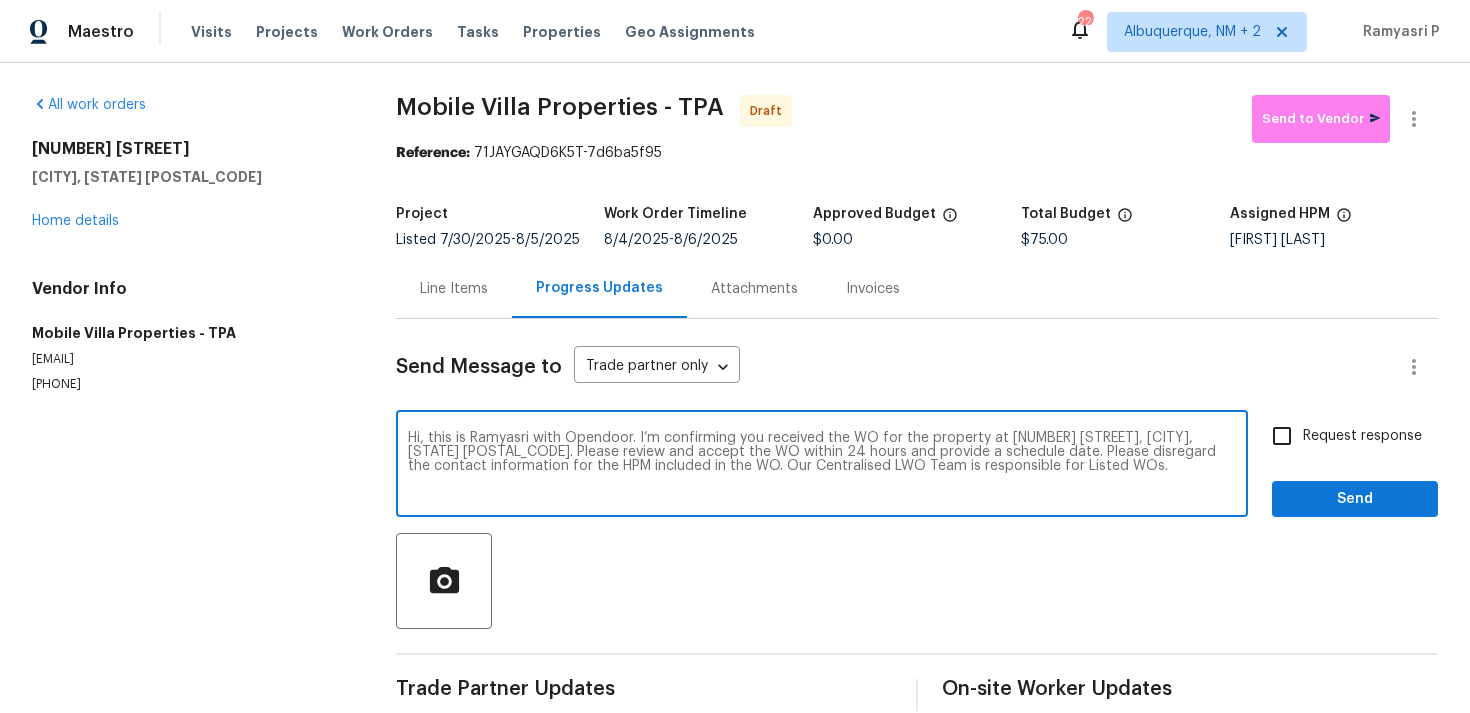 click on "Hi, this is Ramyasri with Opendoor. I’m confirming you received the WO for the property at 1427 E Gate Dr, Venice, FL 34285. Please review and accept the WO within 24 hours and provide a schedule date. Please disregard the contact information for the HPM included in the WO. Our Centralised LWO Team is responsible for Listed WOs." at bounding box center (822, 466) 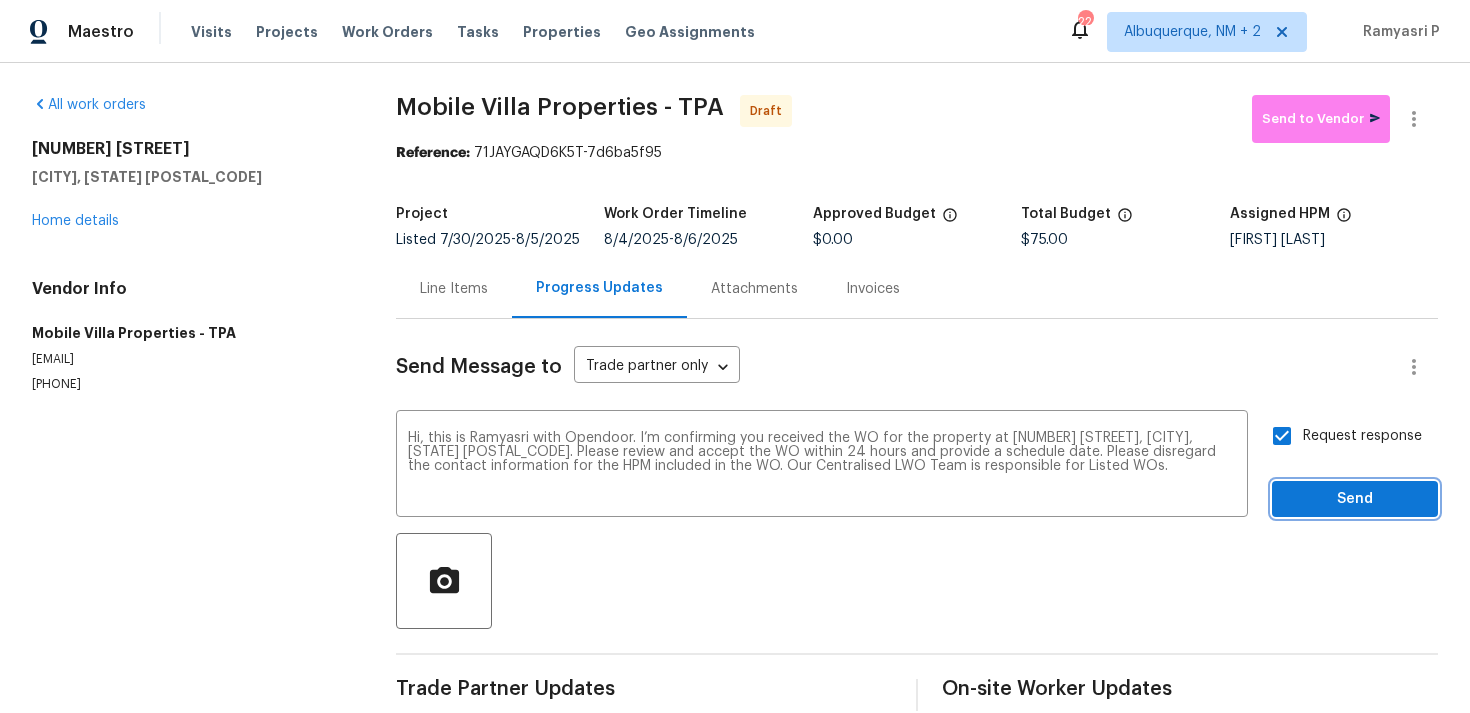 click on "Send" at bounding box center [1355, 499] 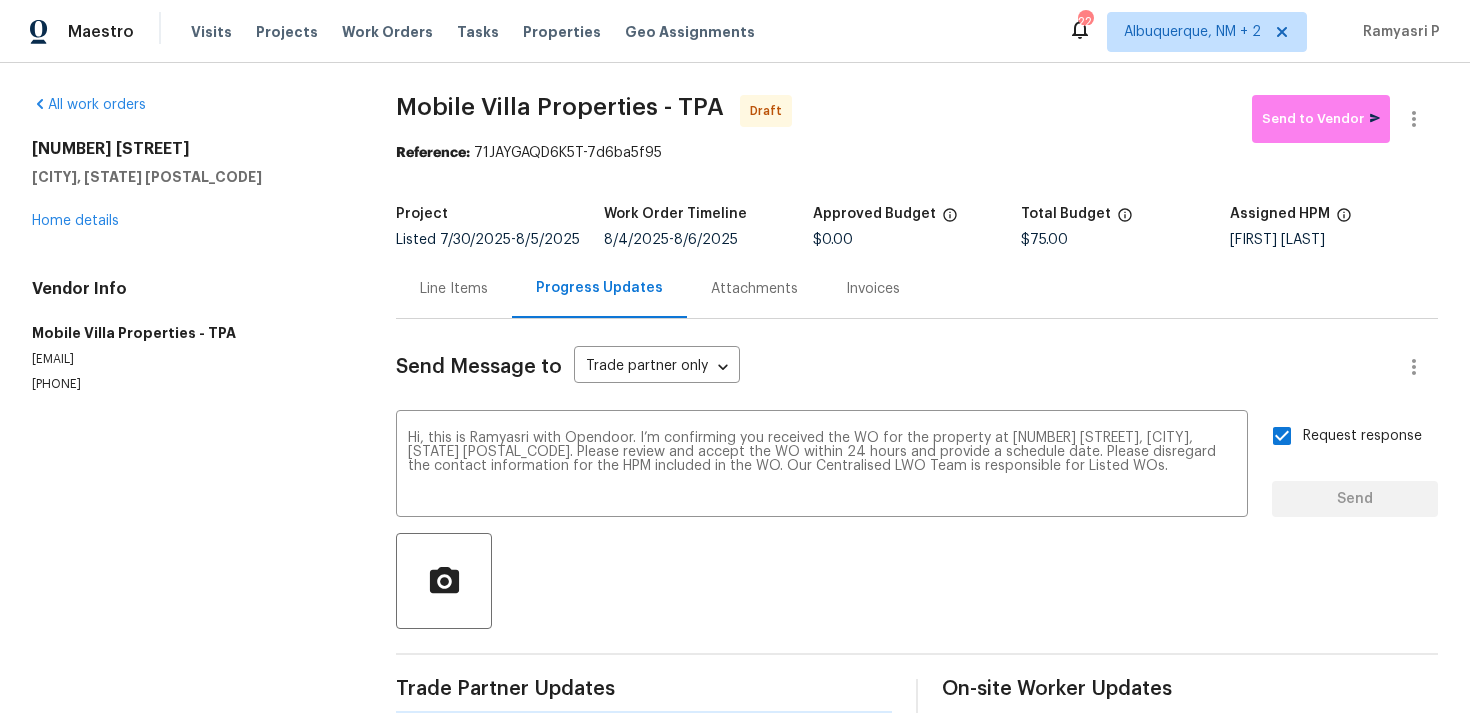 type 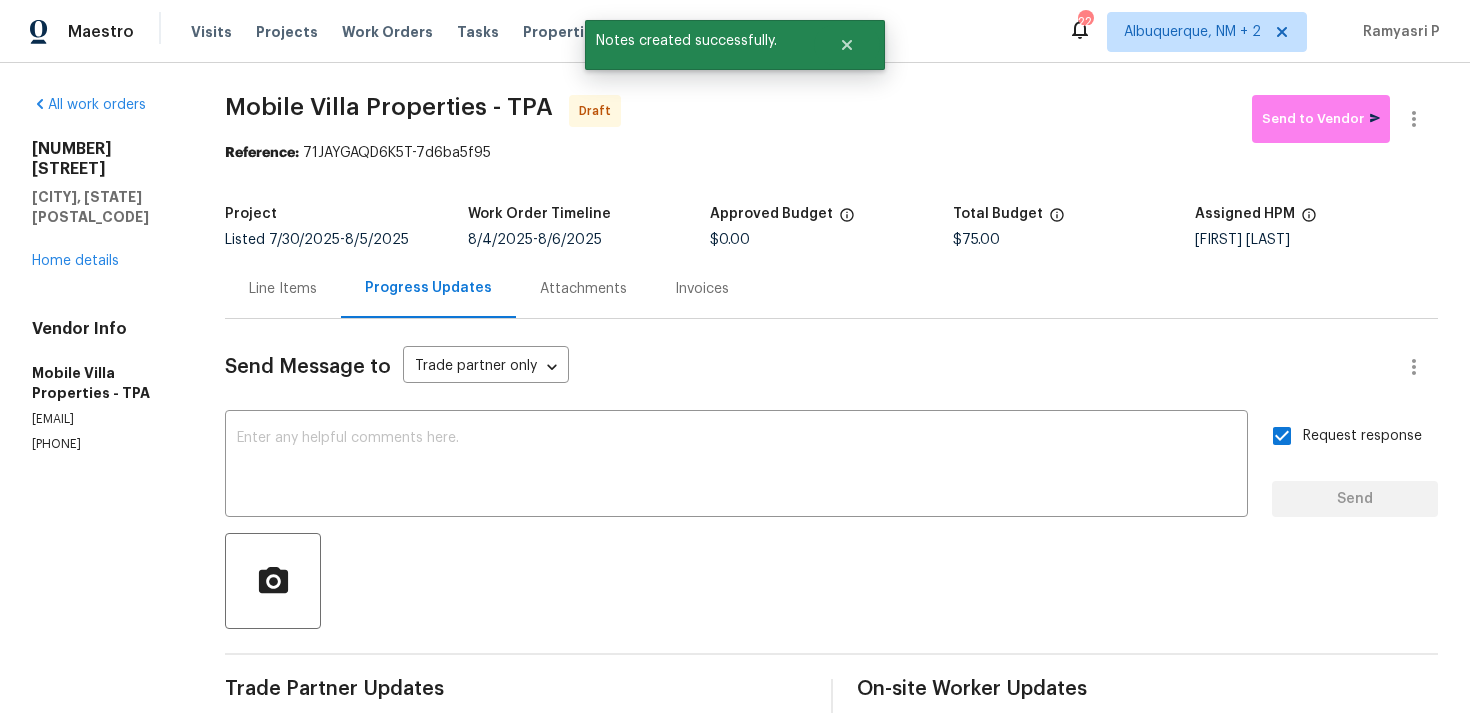 click at bounding box center (831, 581) 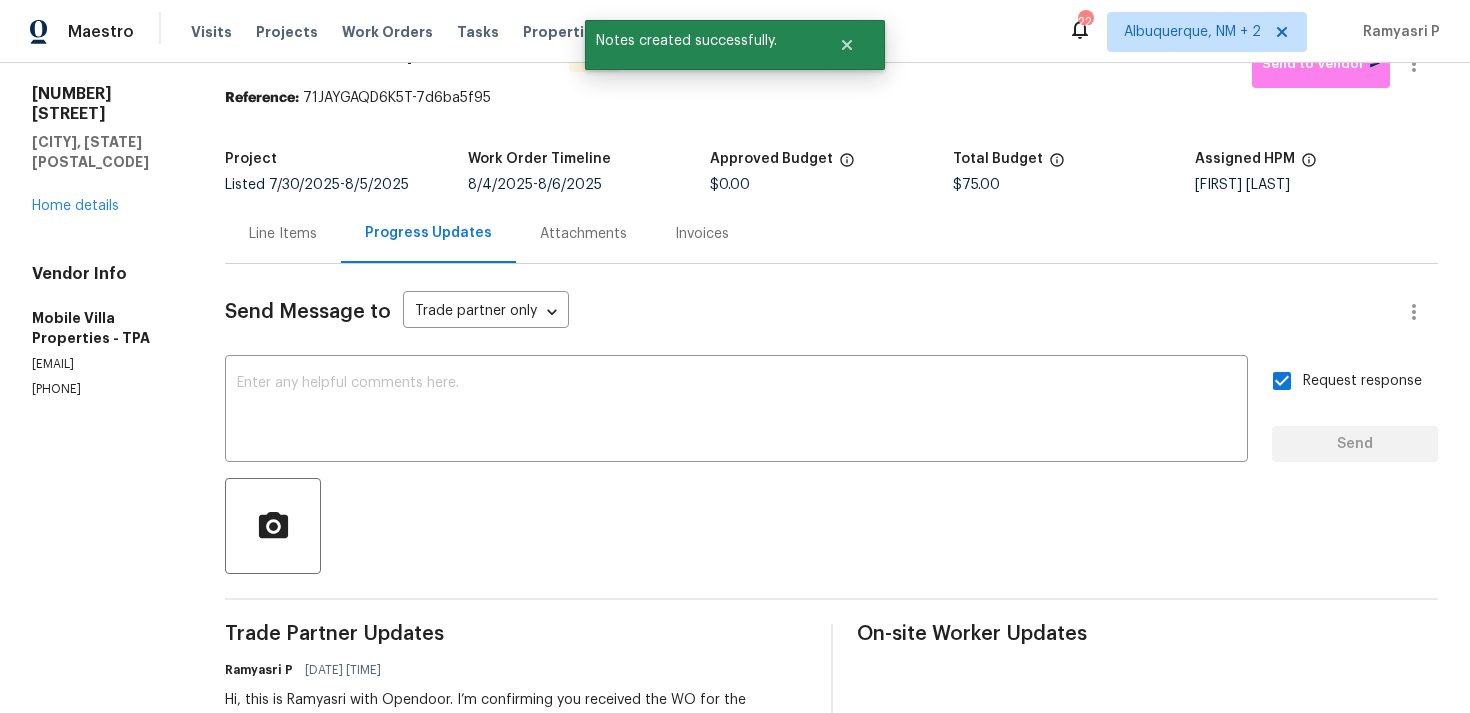 scroll, scrollTop: 0, scrollLeft: 0, axis: both 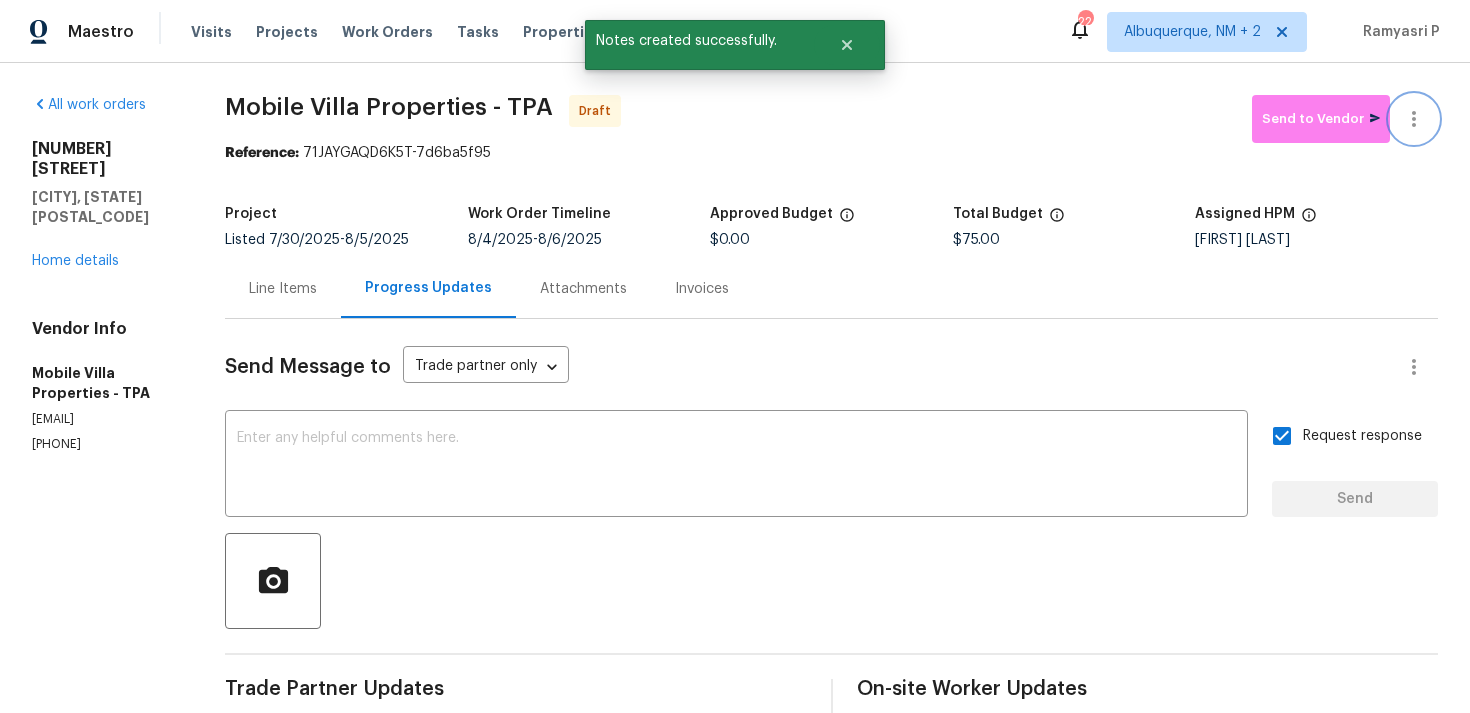 click 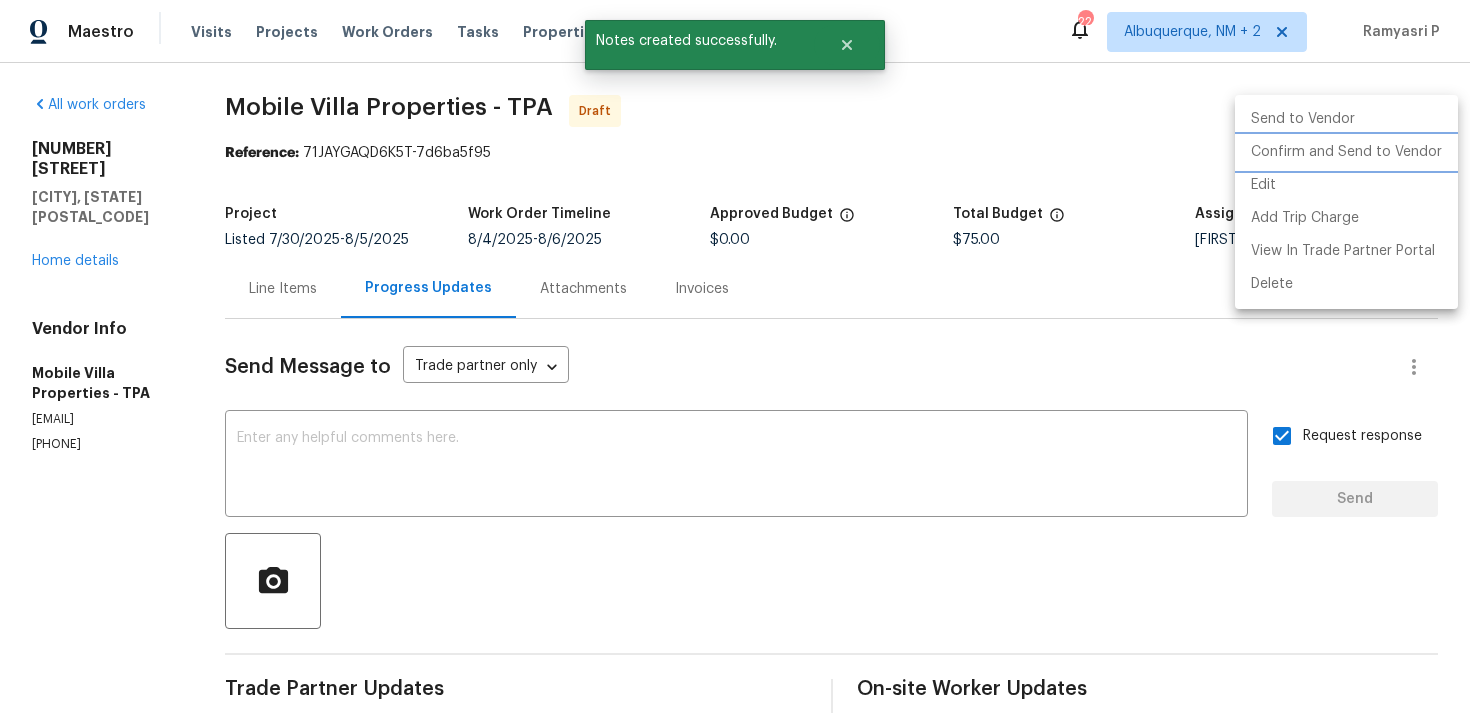 click on "Confirm and Send to Vendor" at bounding box center [1346, 152] 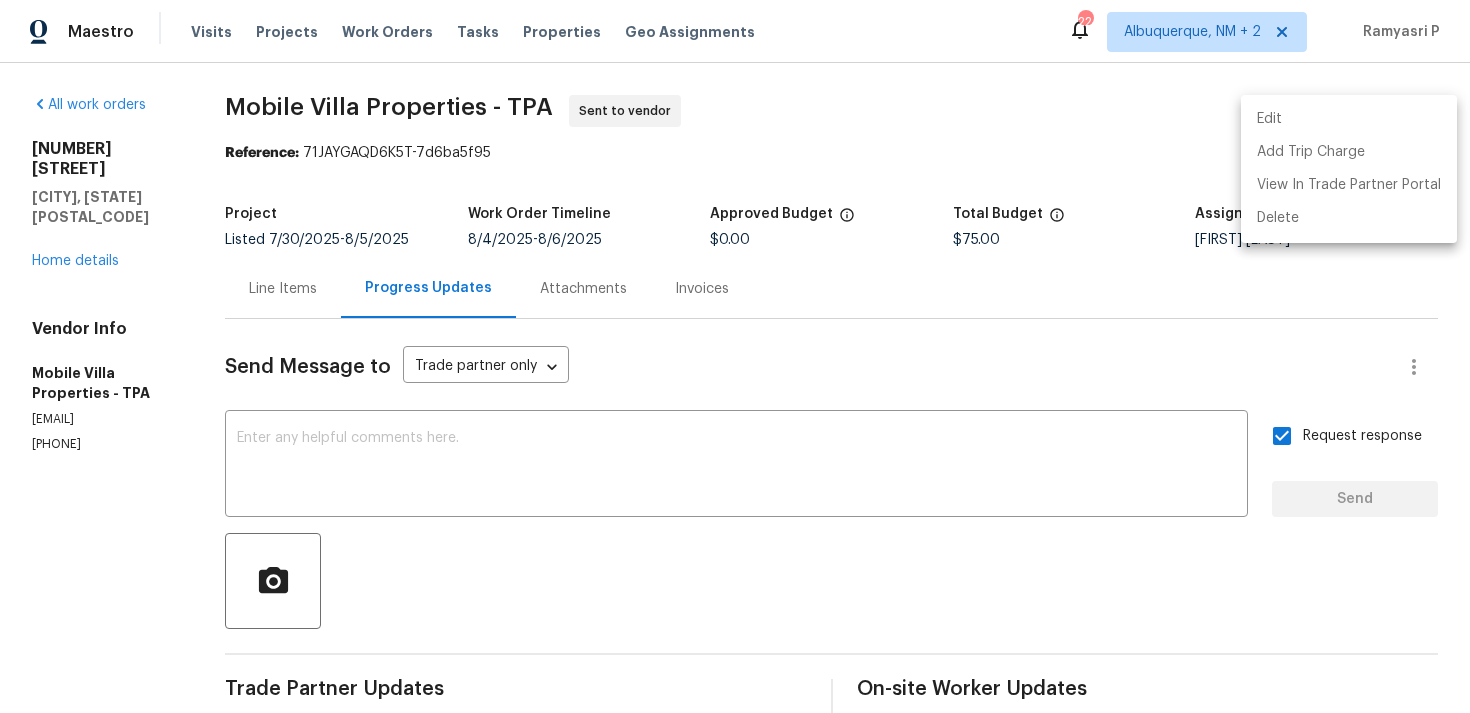 click at bounding box center (735, 356) 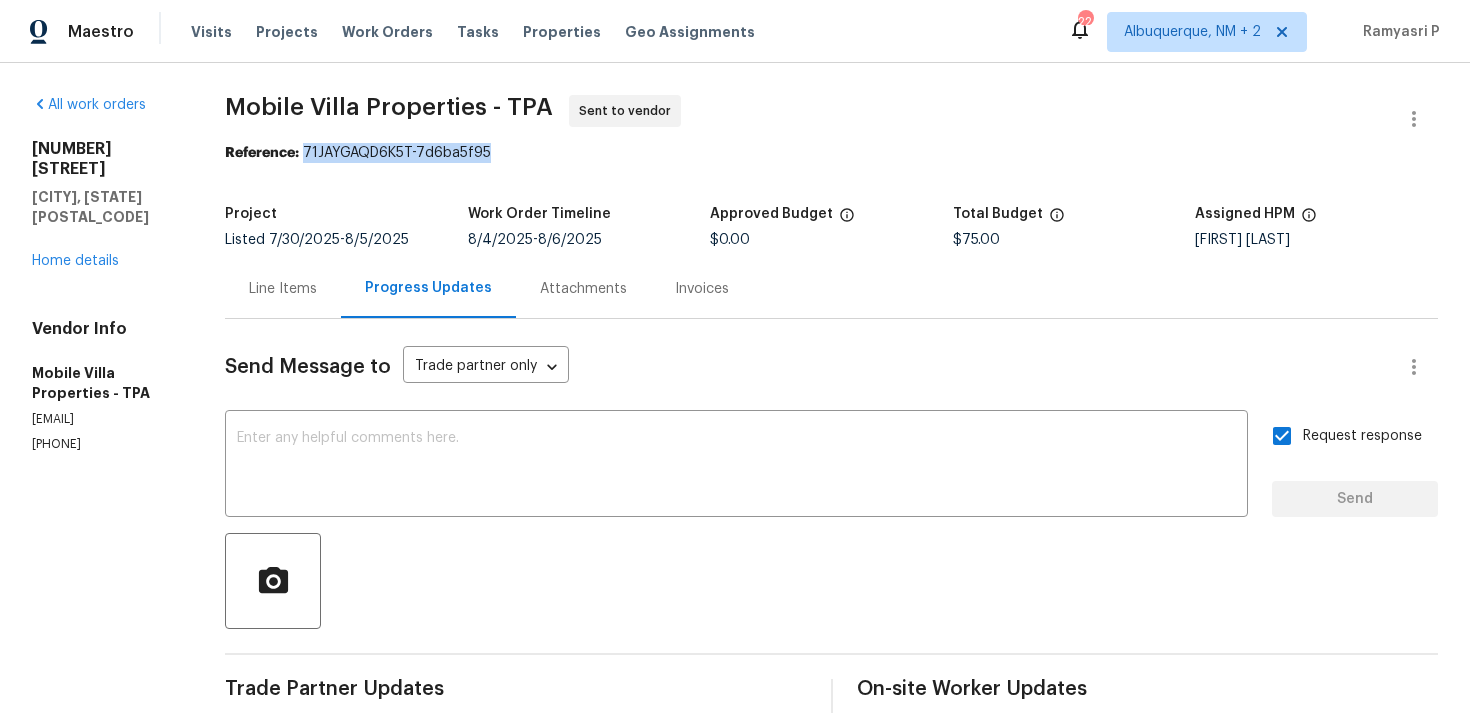 drag, startPoint x: 314, startPoint y: 152, endPoint x: 534, endPoint y: 152, distance: 220 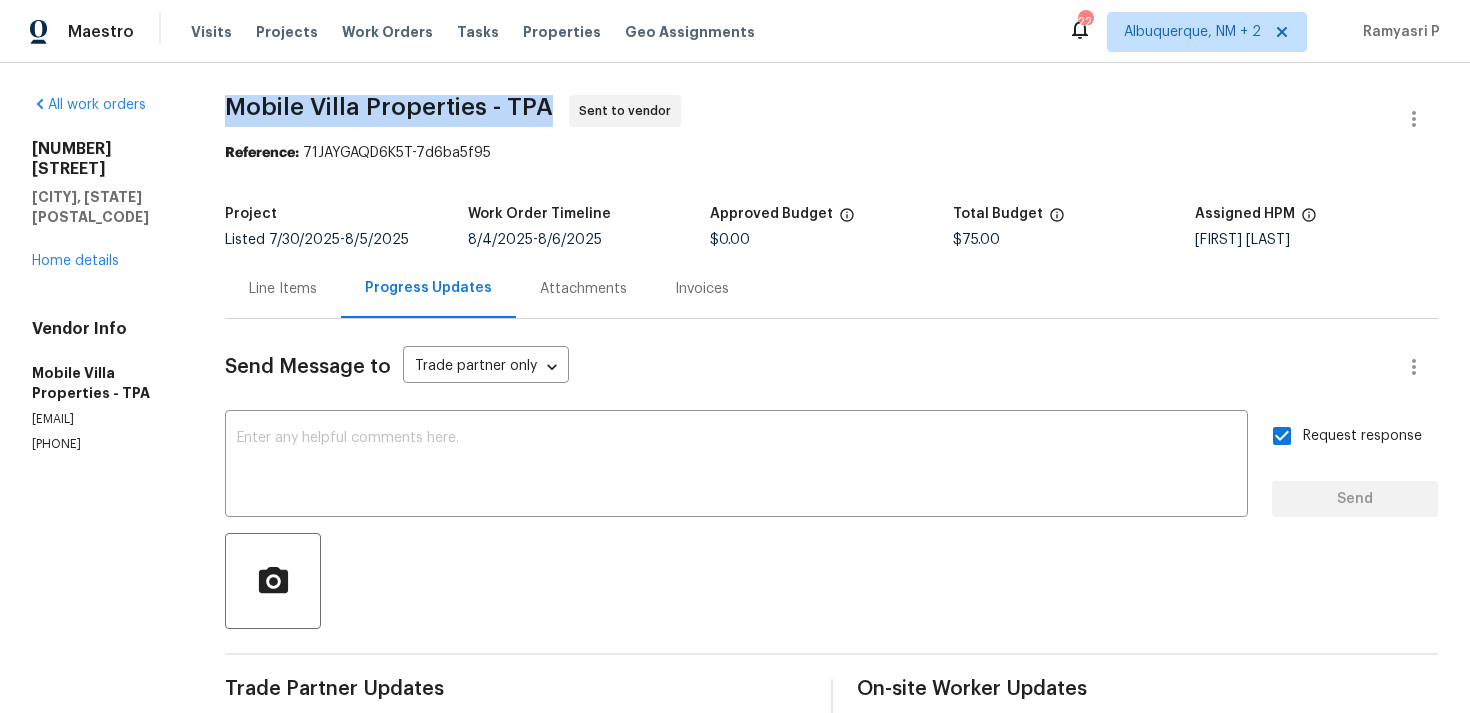 drag, startPoint x: 237, startPoint y: 106, endPoint x: 557, endPoint y: 106, distance: 320 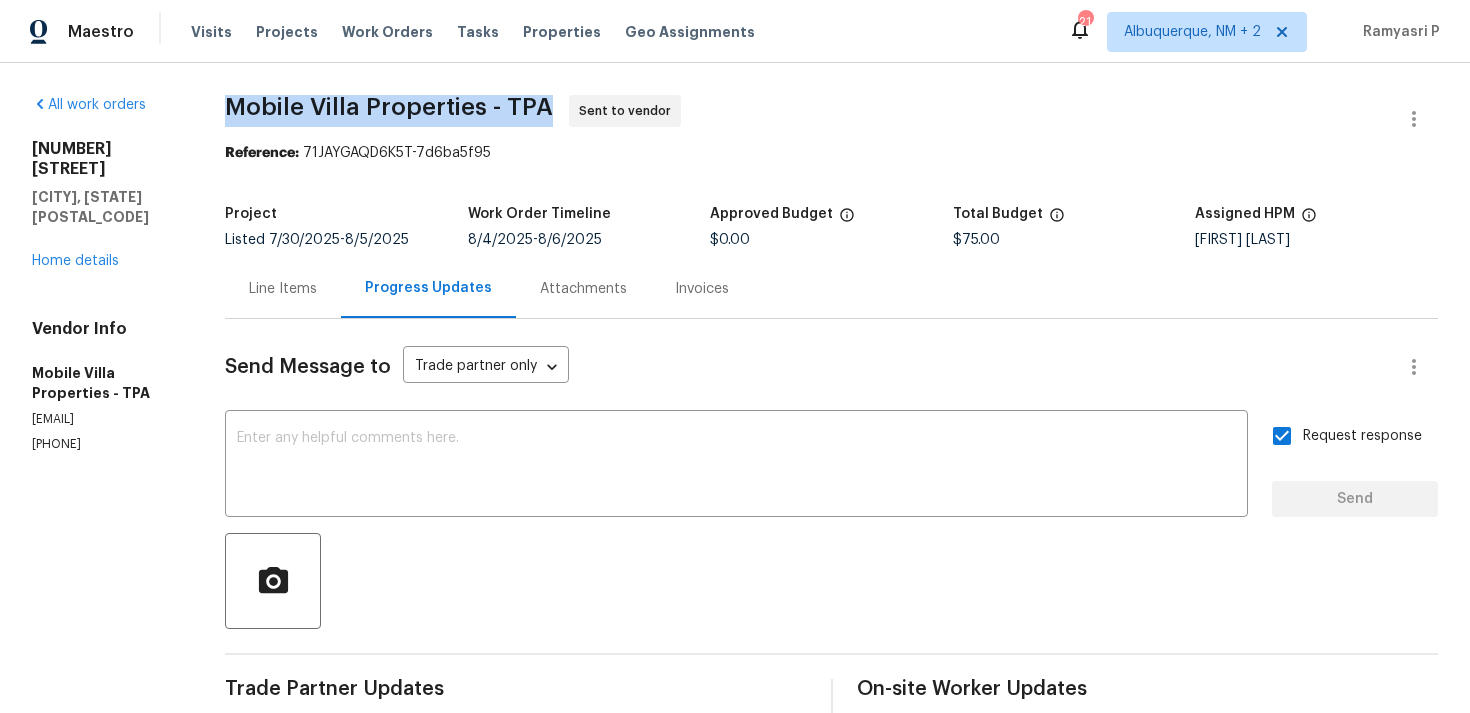 click on "All work orders 1427 E Gate Dr Venice, FL 34285 Home details Vendor Info Mobile Villa Properties - TPA james@mv-prop.com (813) 918-3054" at bounding box center (104, 482) 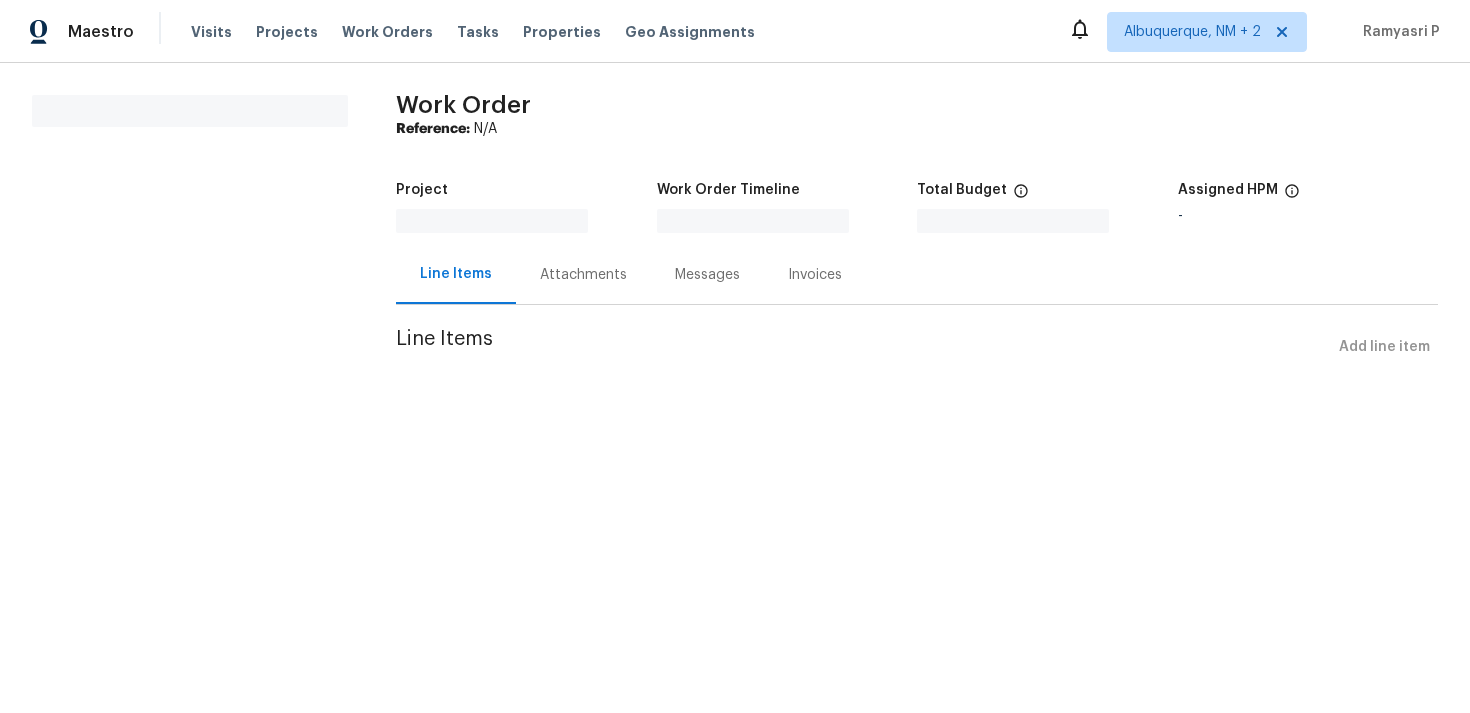 scroll, scrollTop: 0, scrollLeft: 0, axis: both 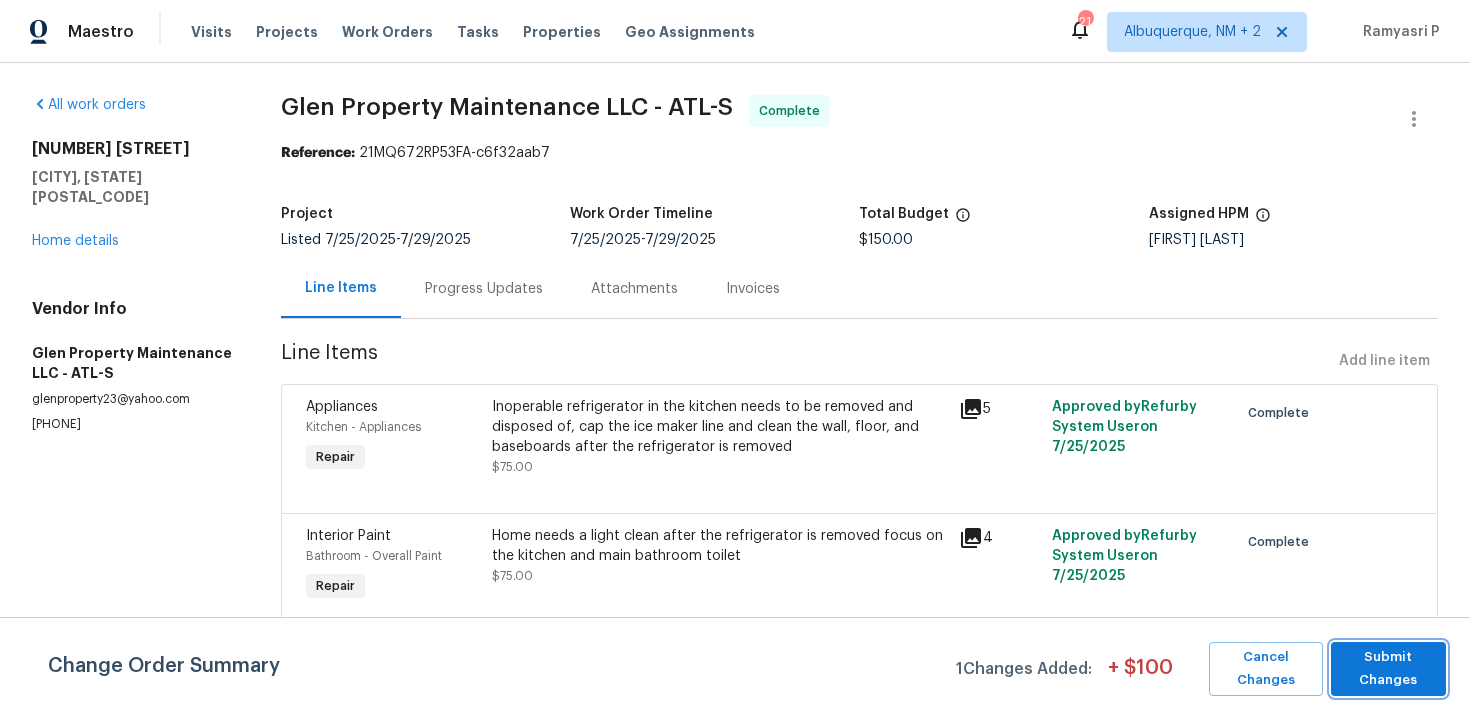 click on "Submit Changes" at bounding box center (1388, 669) 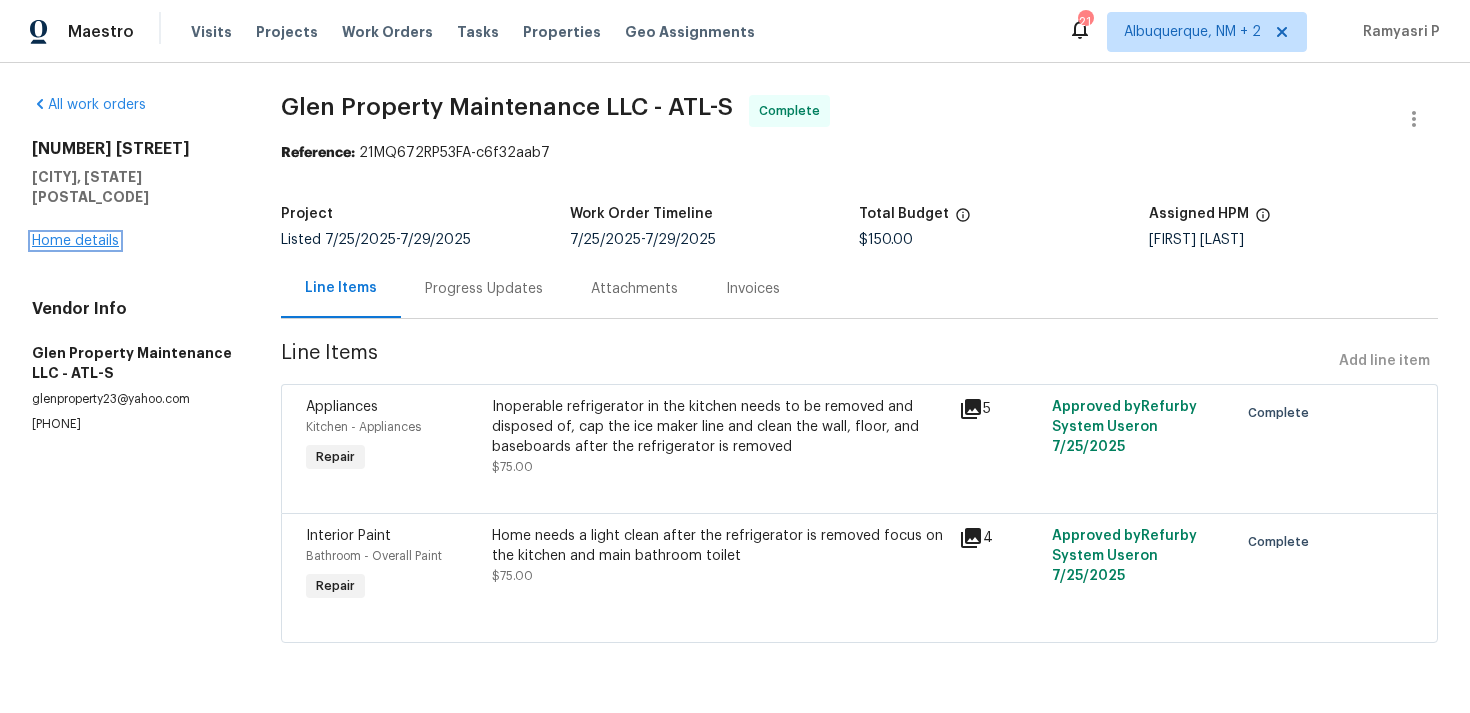 click on "Home details" at bounding box center [75, 241] 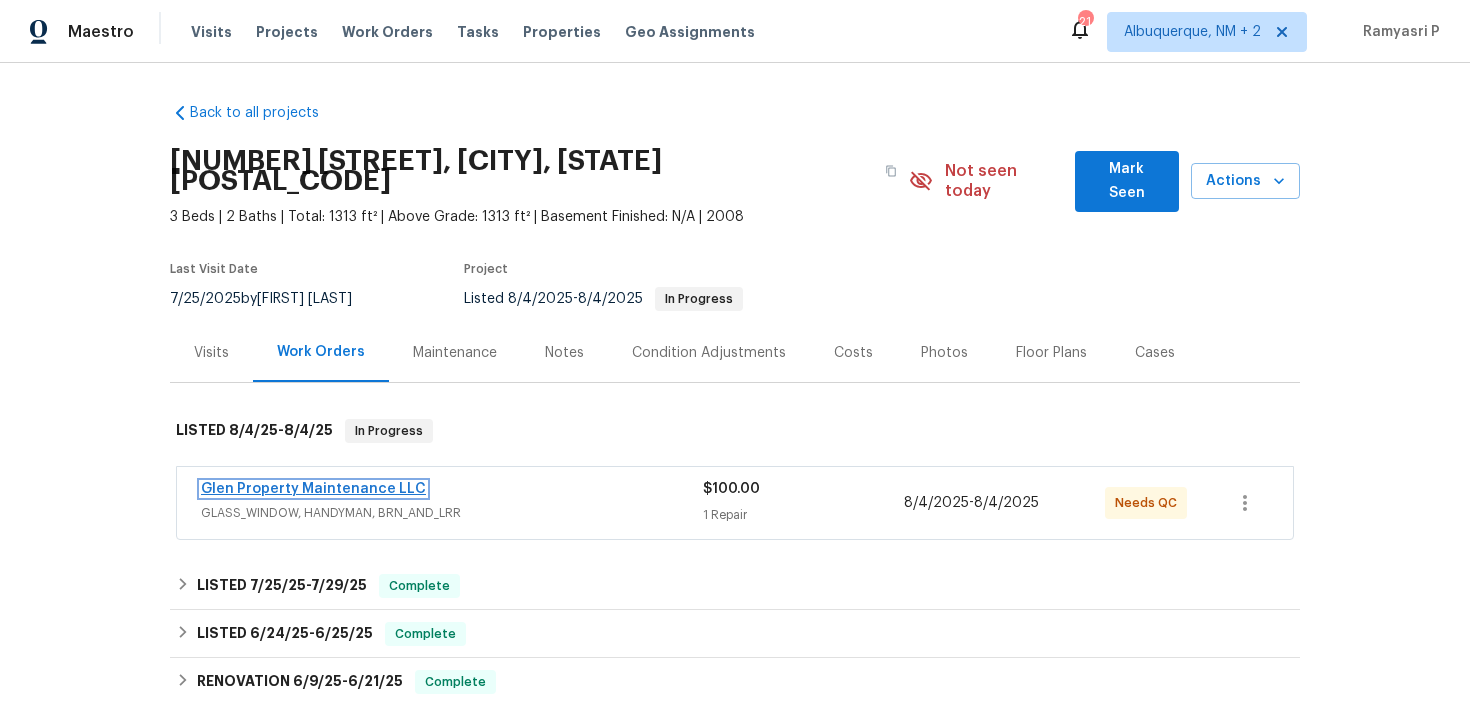 click on "Glen Property Maintenance LLC" at bounding box center [313, 489] 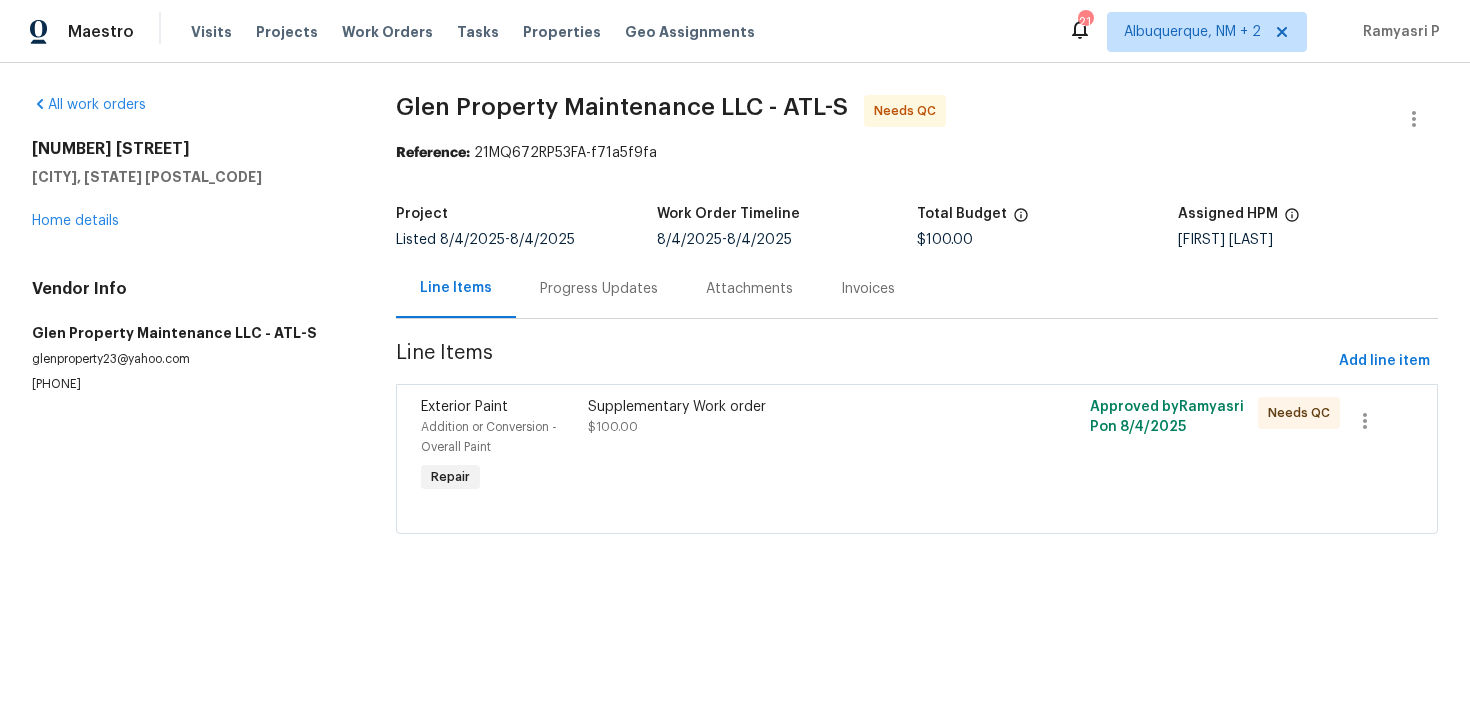 click on "Progress Updates" at bounding box center [599, 288] 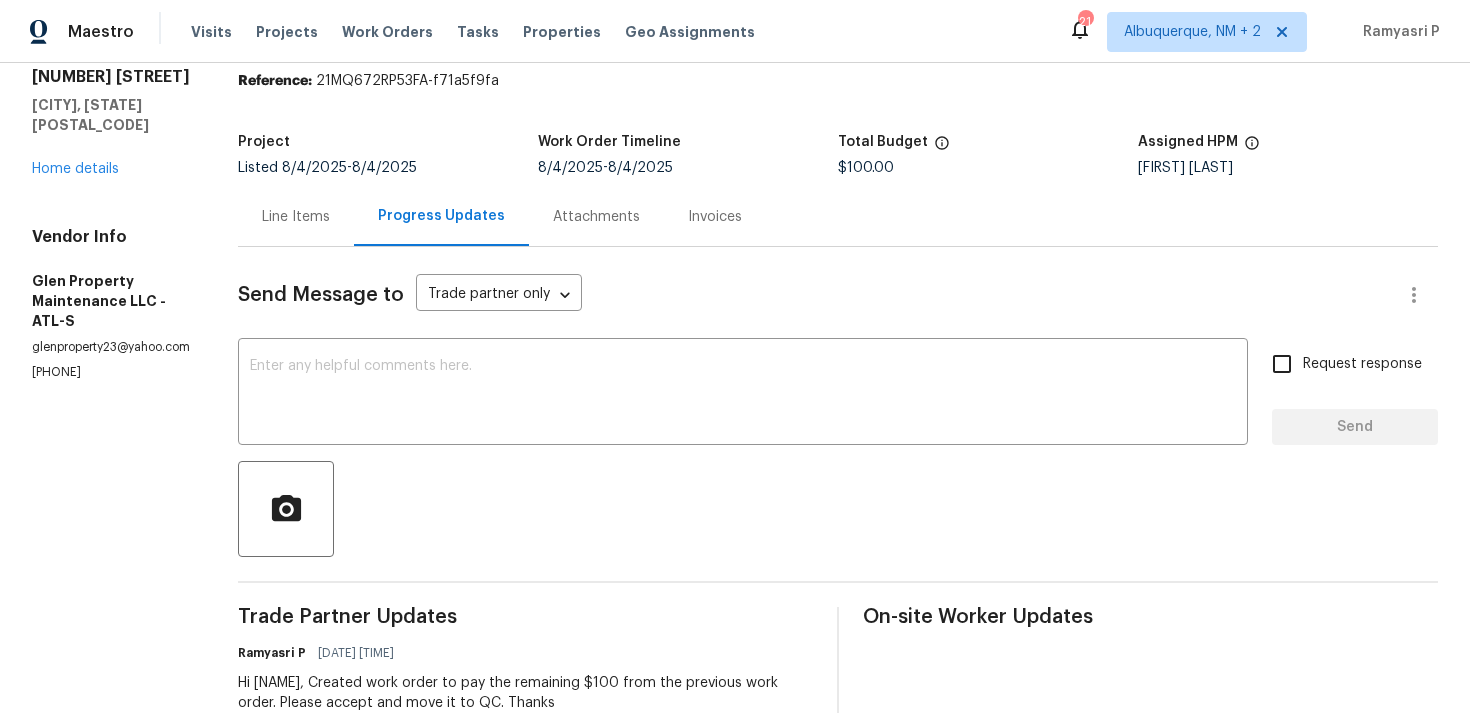 scroll, scrollTop: 0, scrollLeft: 0, axis: both 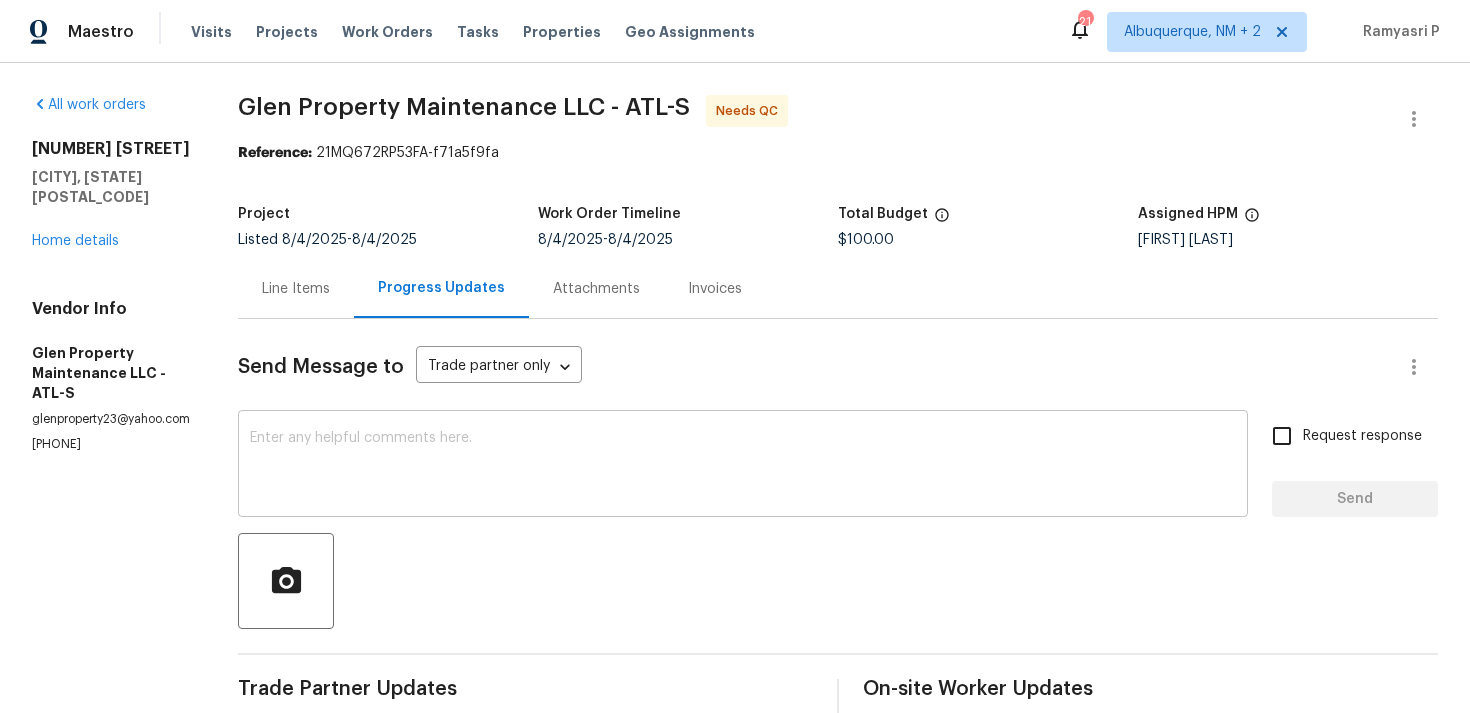 click at bounding box center [743, 466] 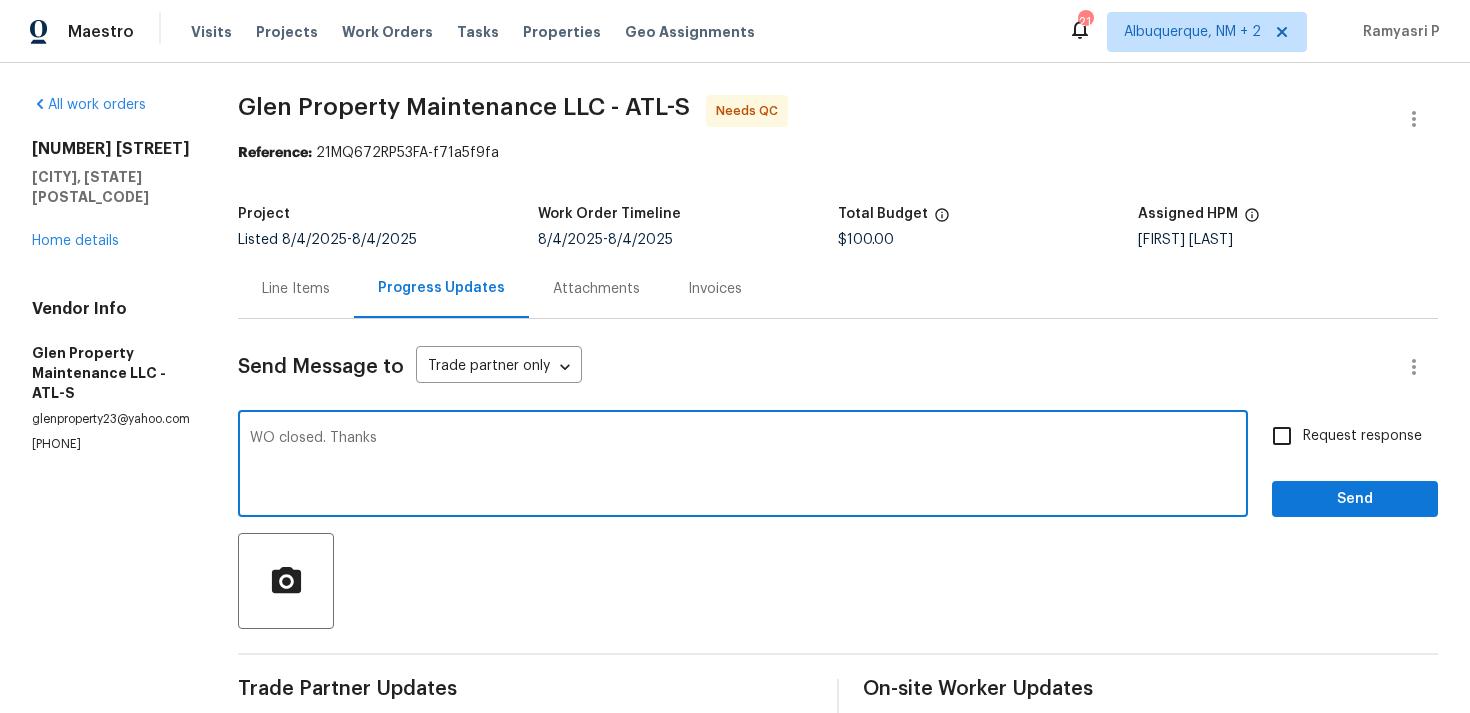 type on "WO closed. Thanks" 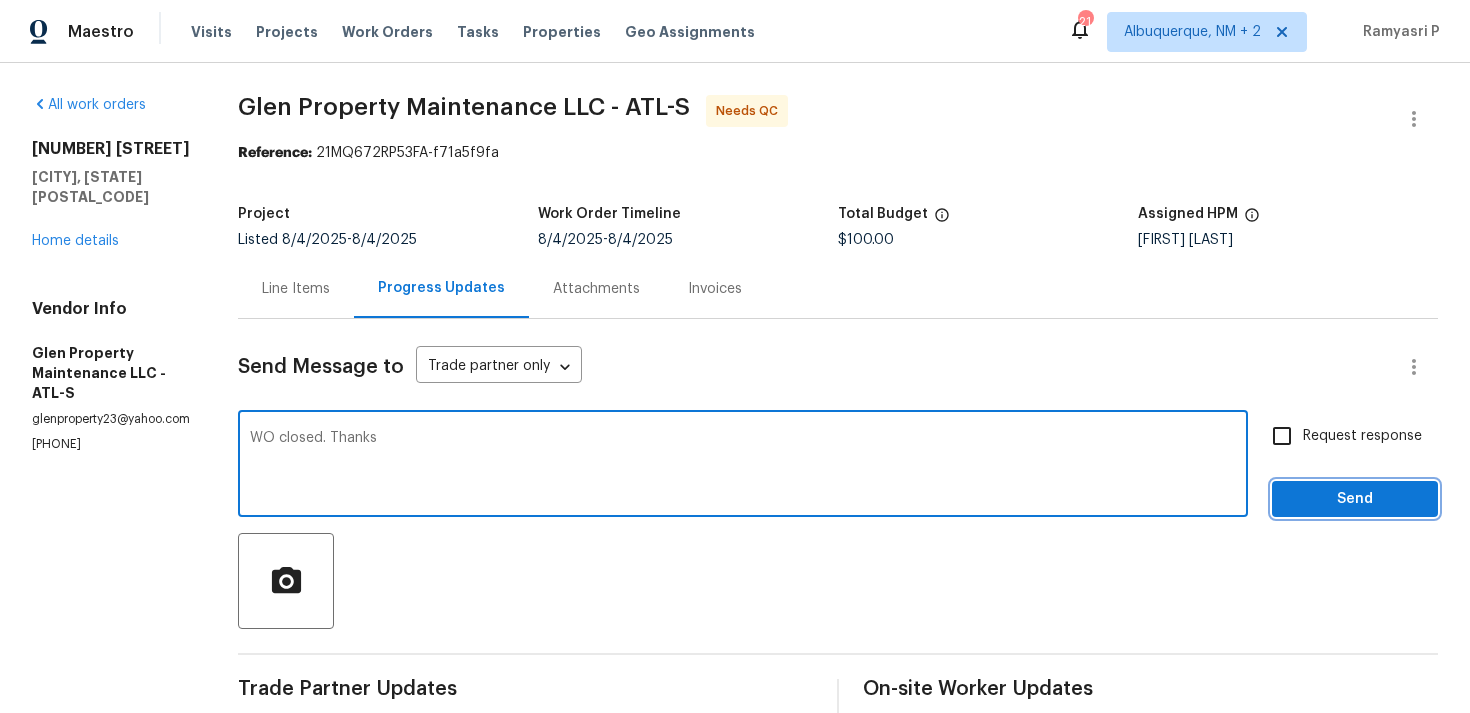 click on "Send" at bounding box center (1355, 499) 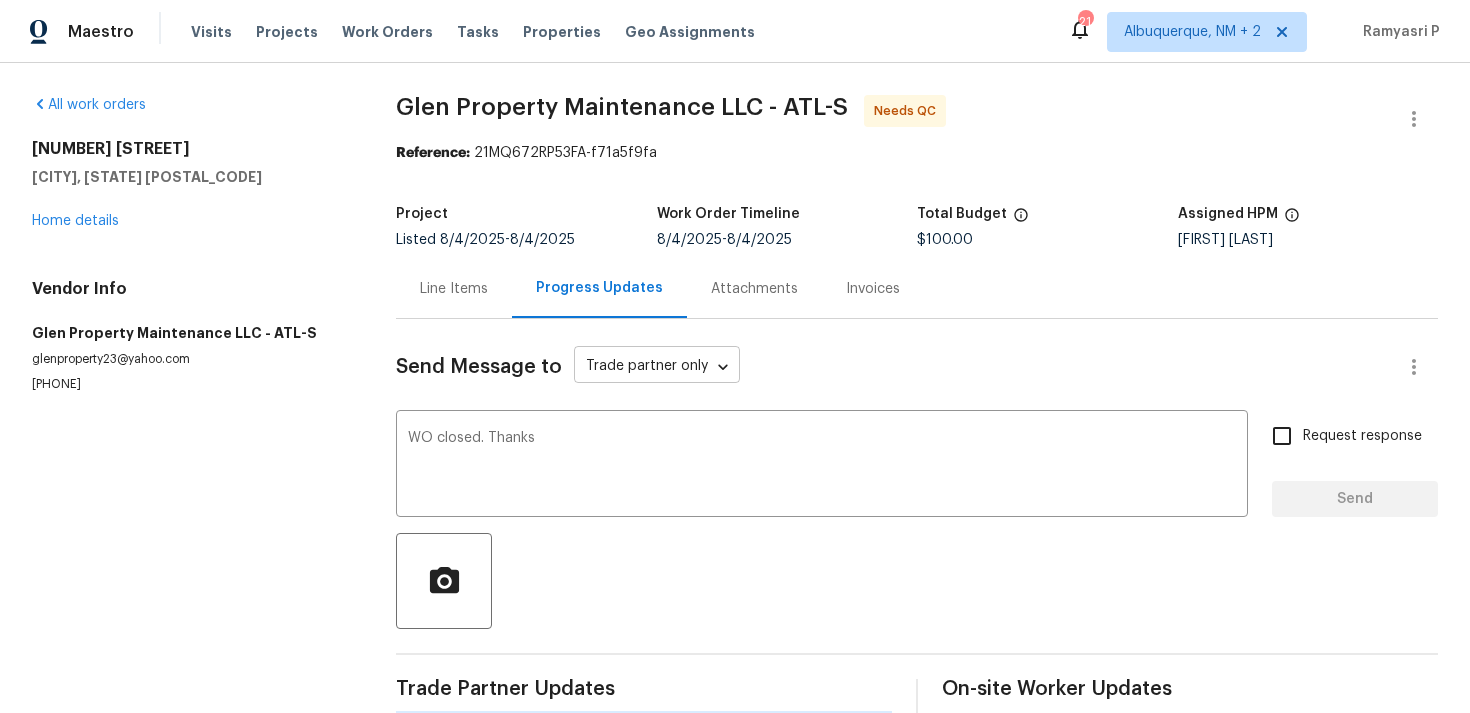 type 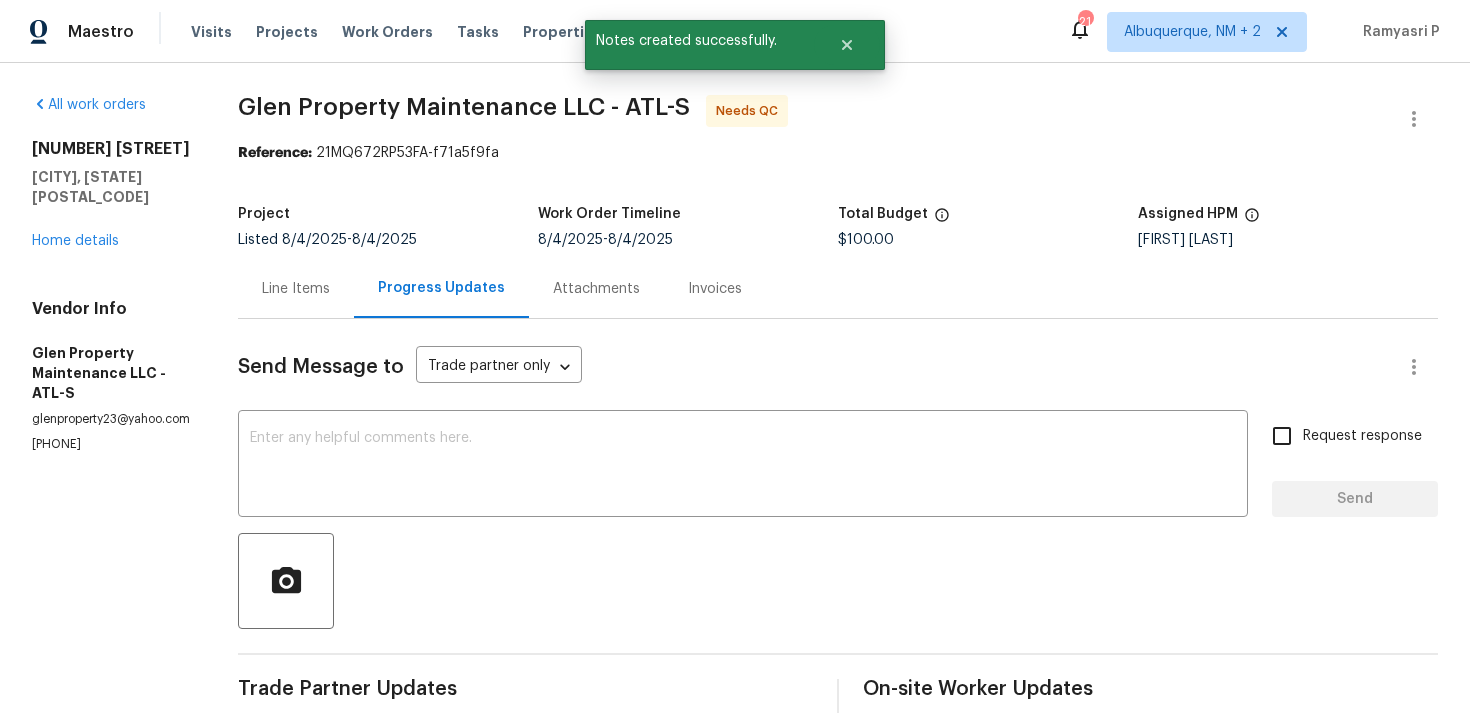 click on "Line Items" at bounding box center [296, 289] 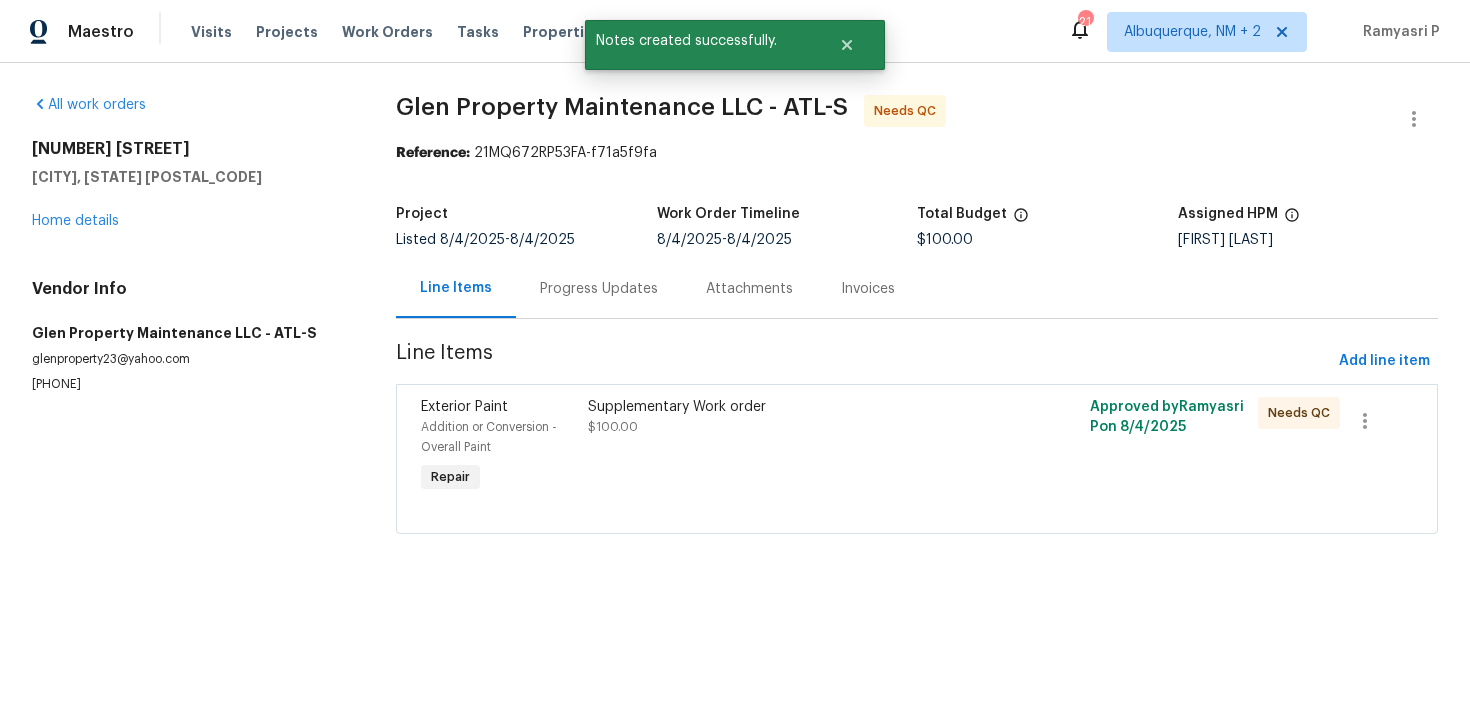 click on "Supplementary Work order" at bounding box center [791, 407] 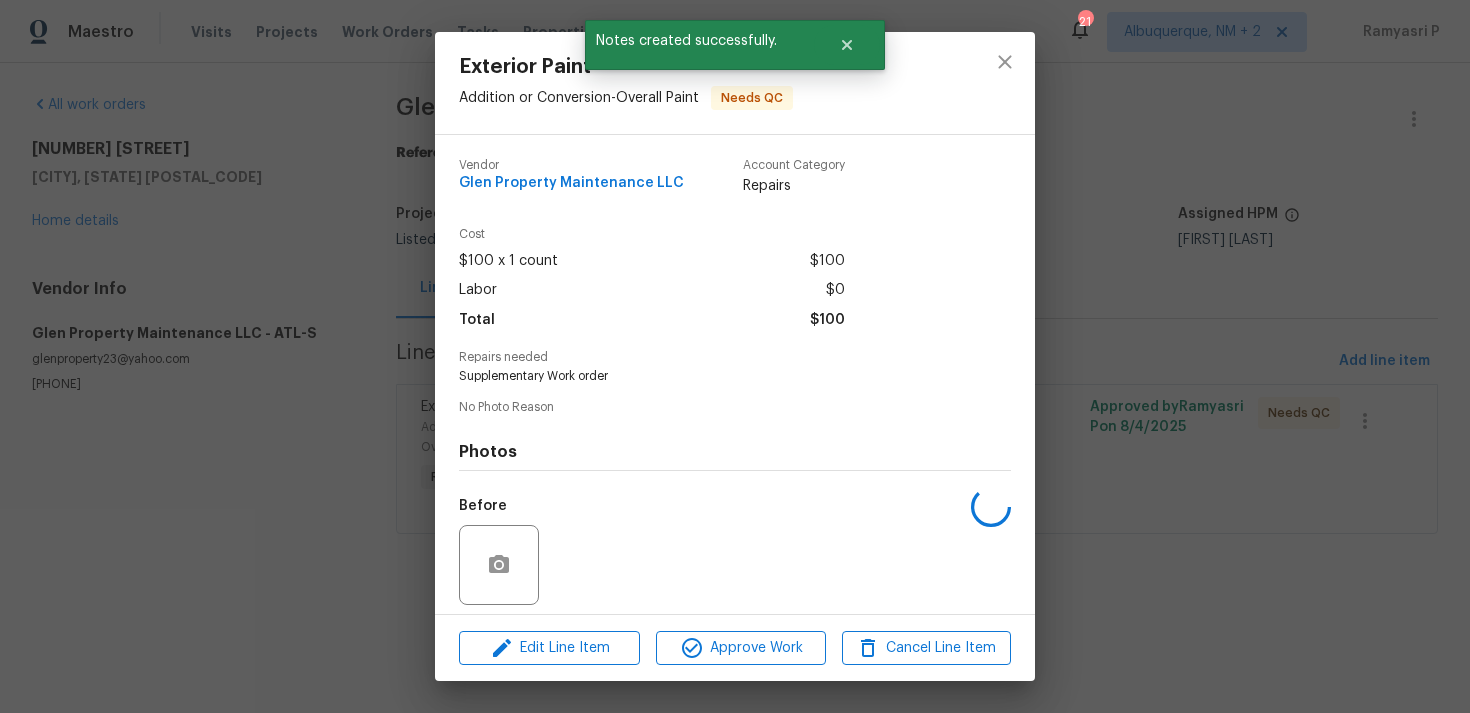 scroll, scrollTop: 141, scrollLeft: 0, axis: vertical 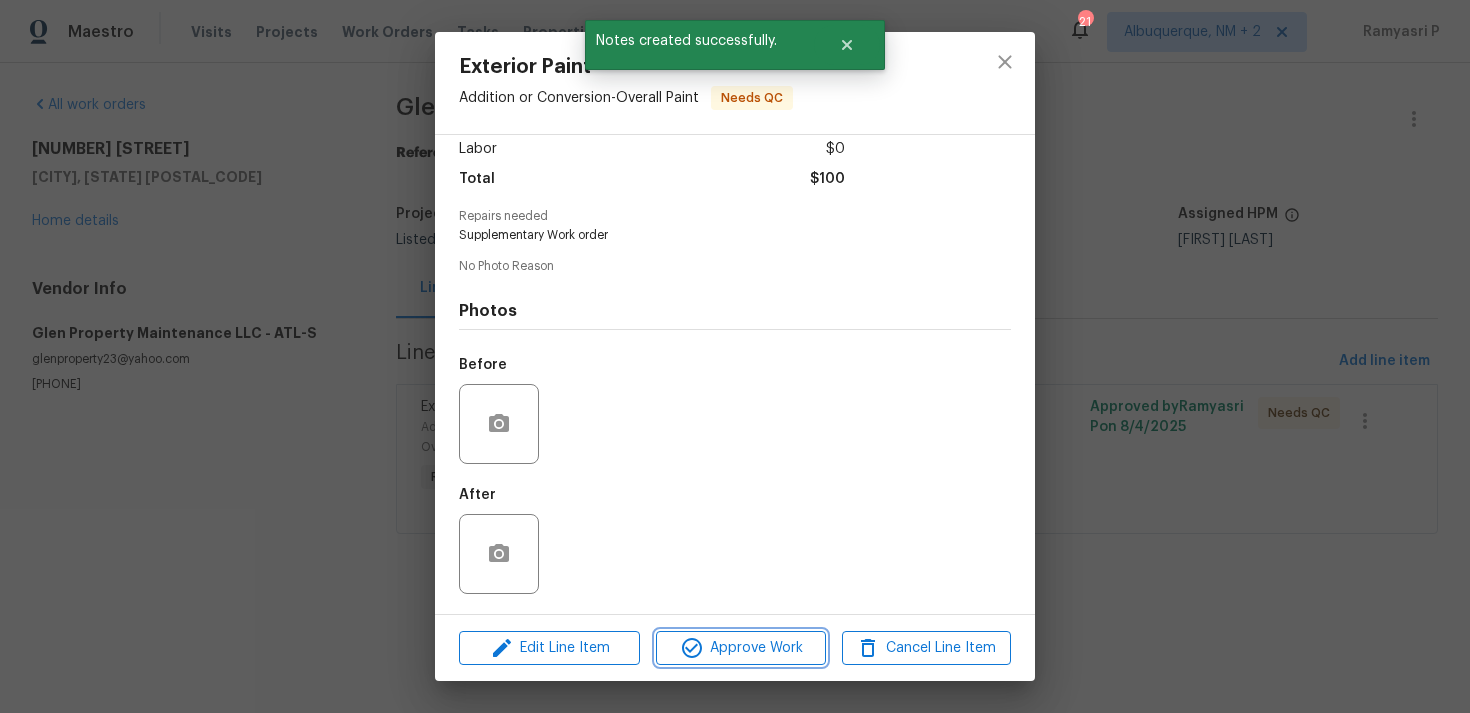click on "Approve Work" at bounding box center (740, 648) 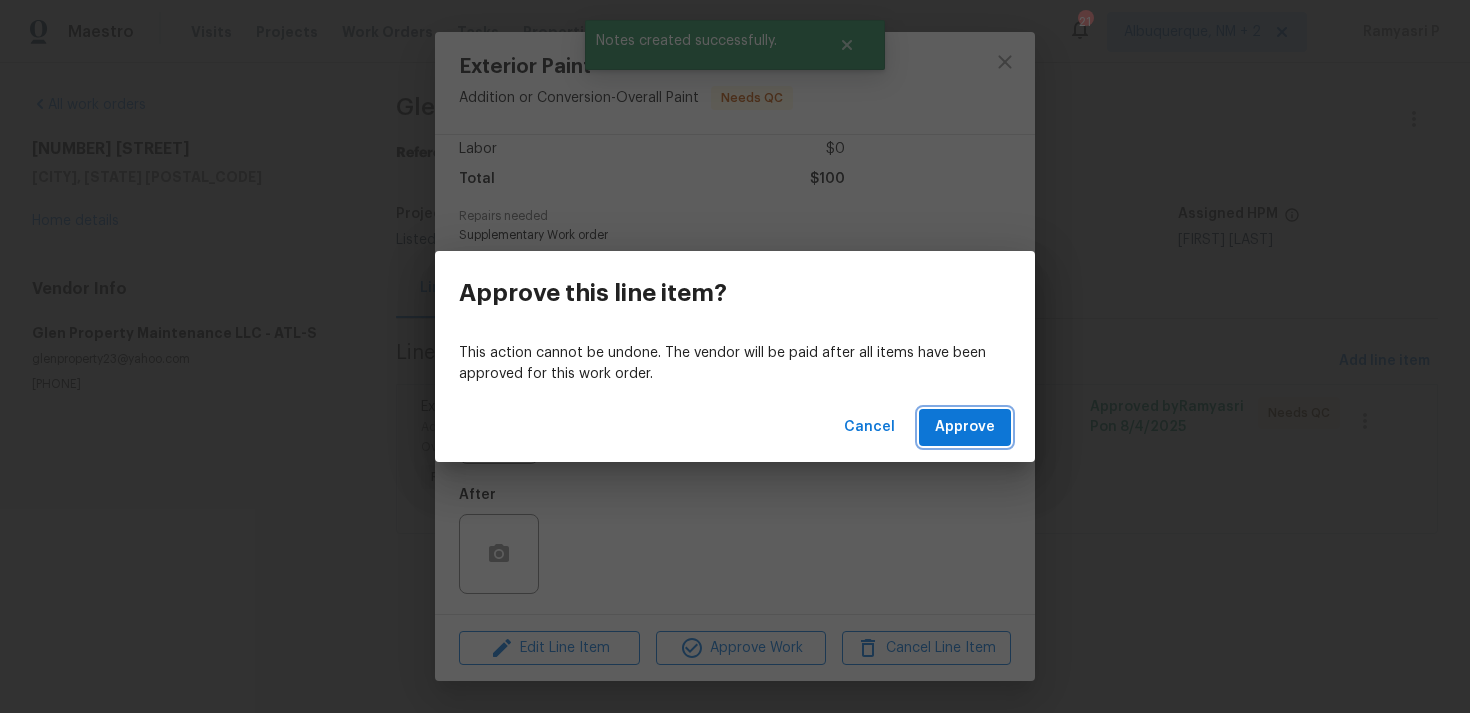 click on "Approve" at bounding box center (965, 427) 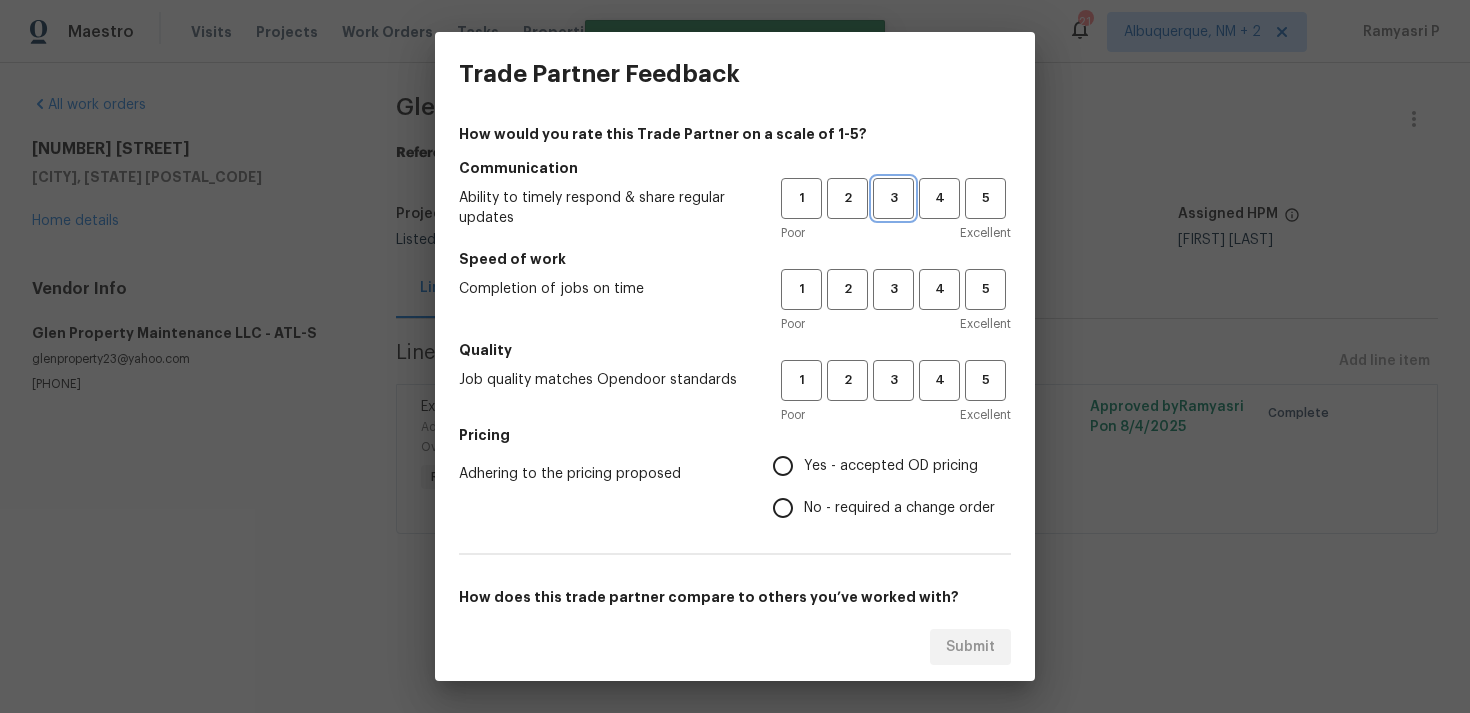 click on "3" at bounding box center (893, 198) 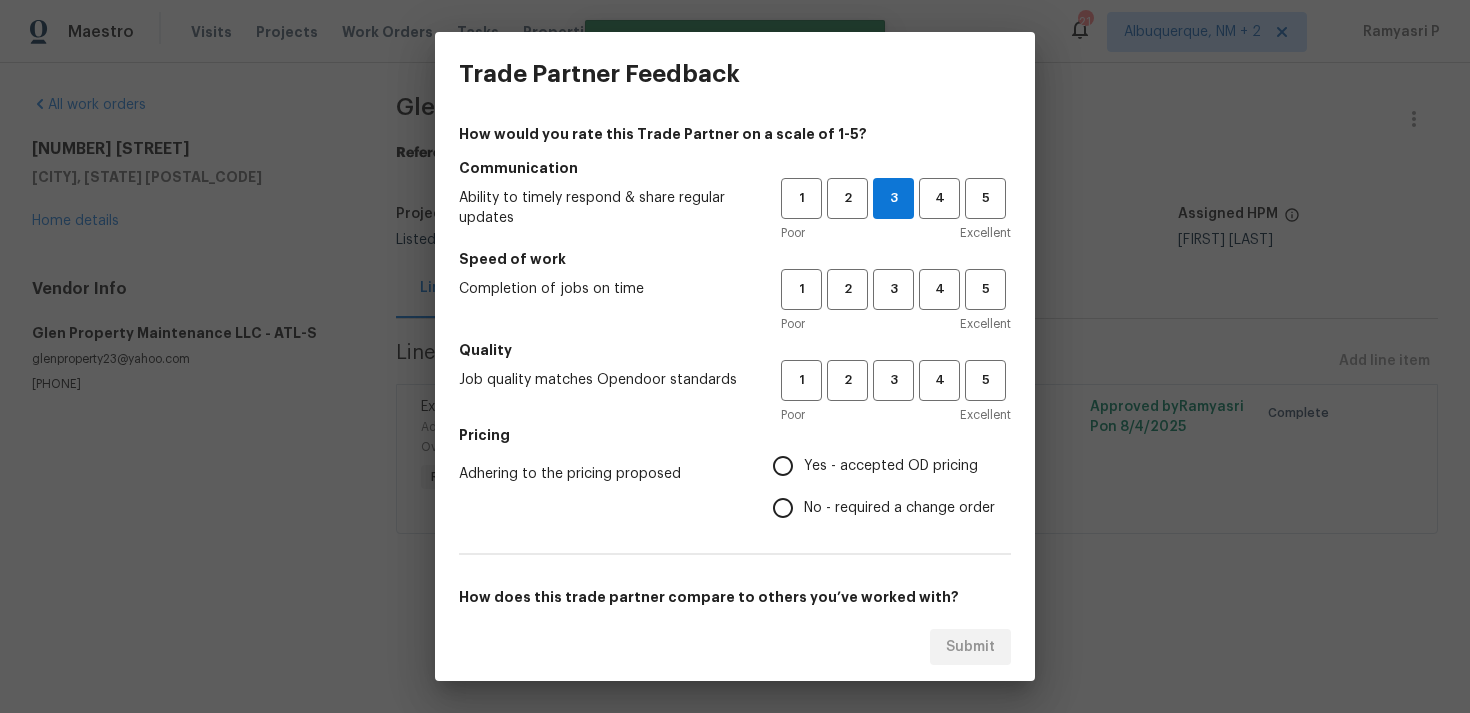 click on "Speed of work" at bounding box center [735, 259] 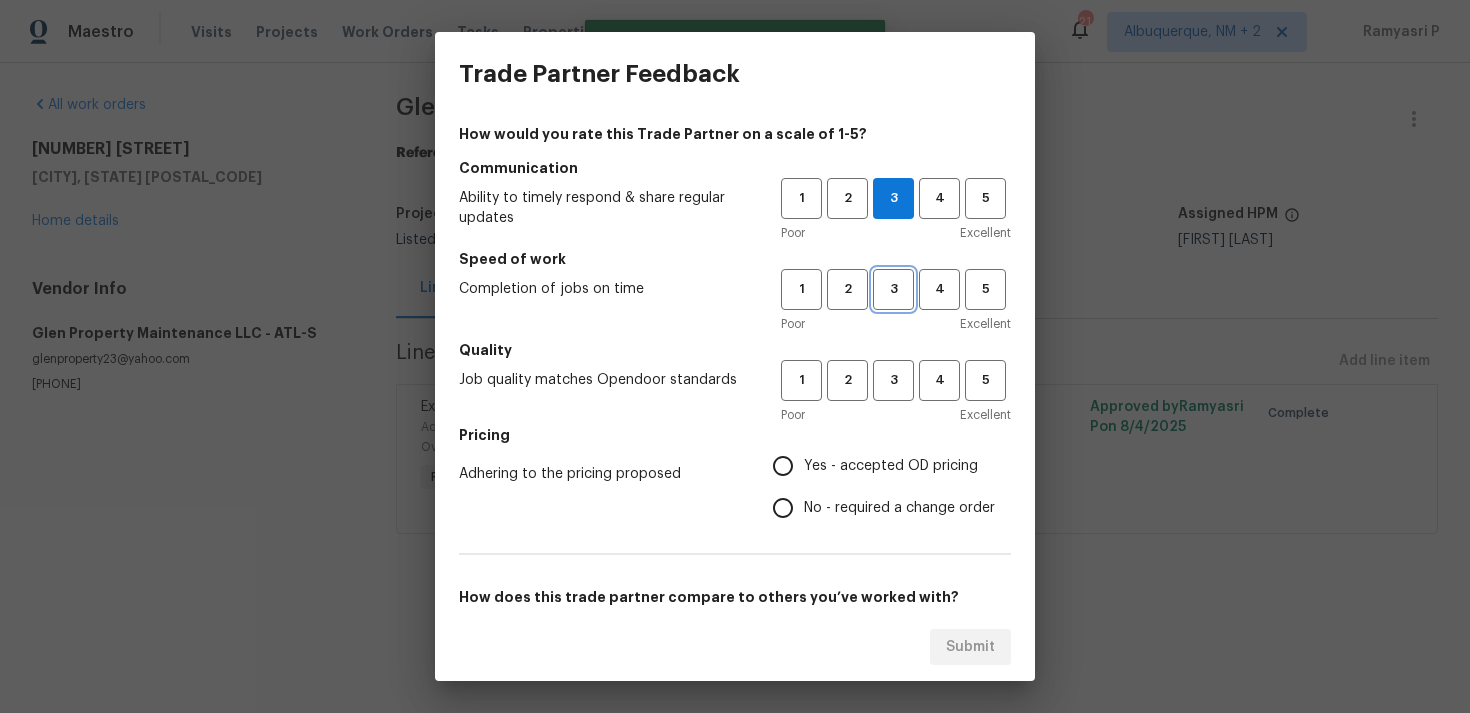 click on "3" at bounding box center [893, 289] 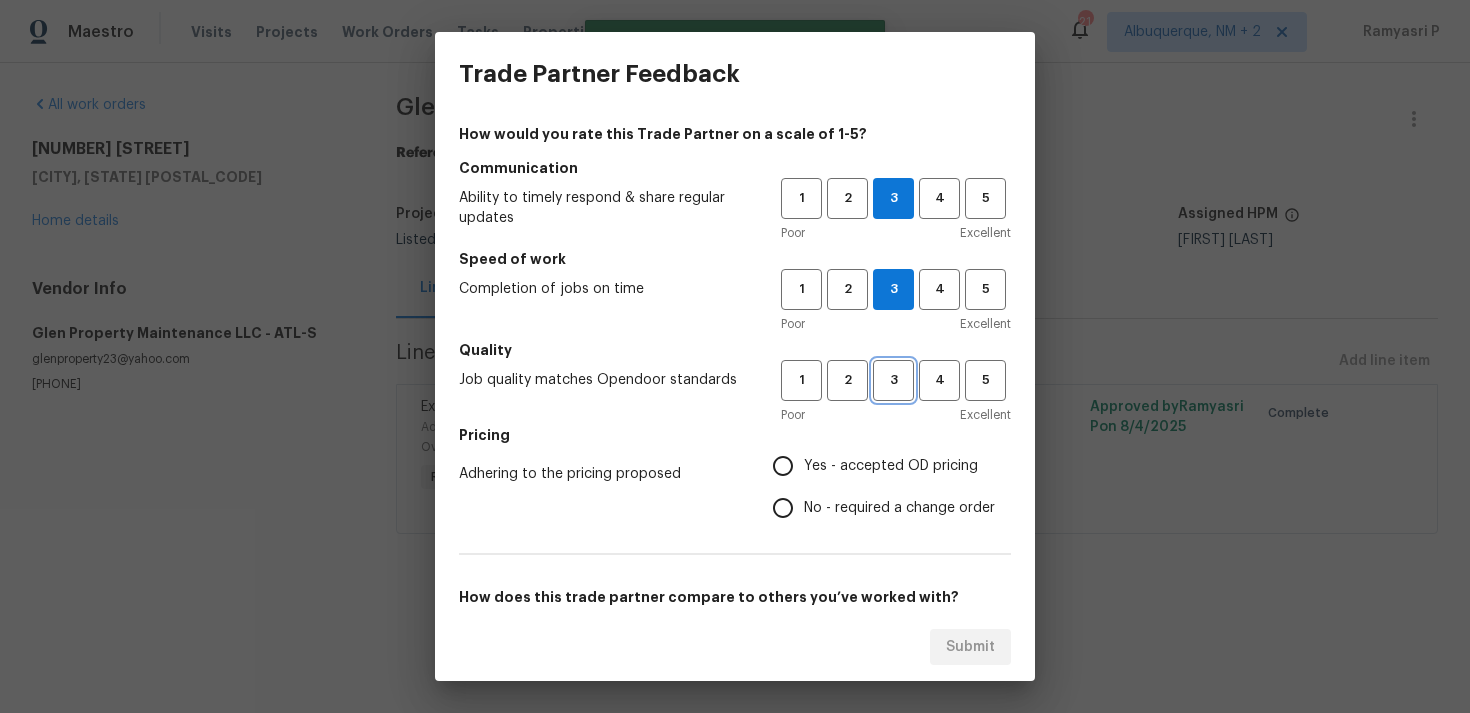 click on "3" at bounding box center [893, 380] 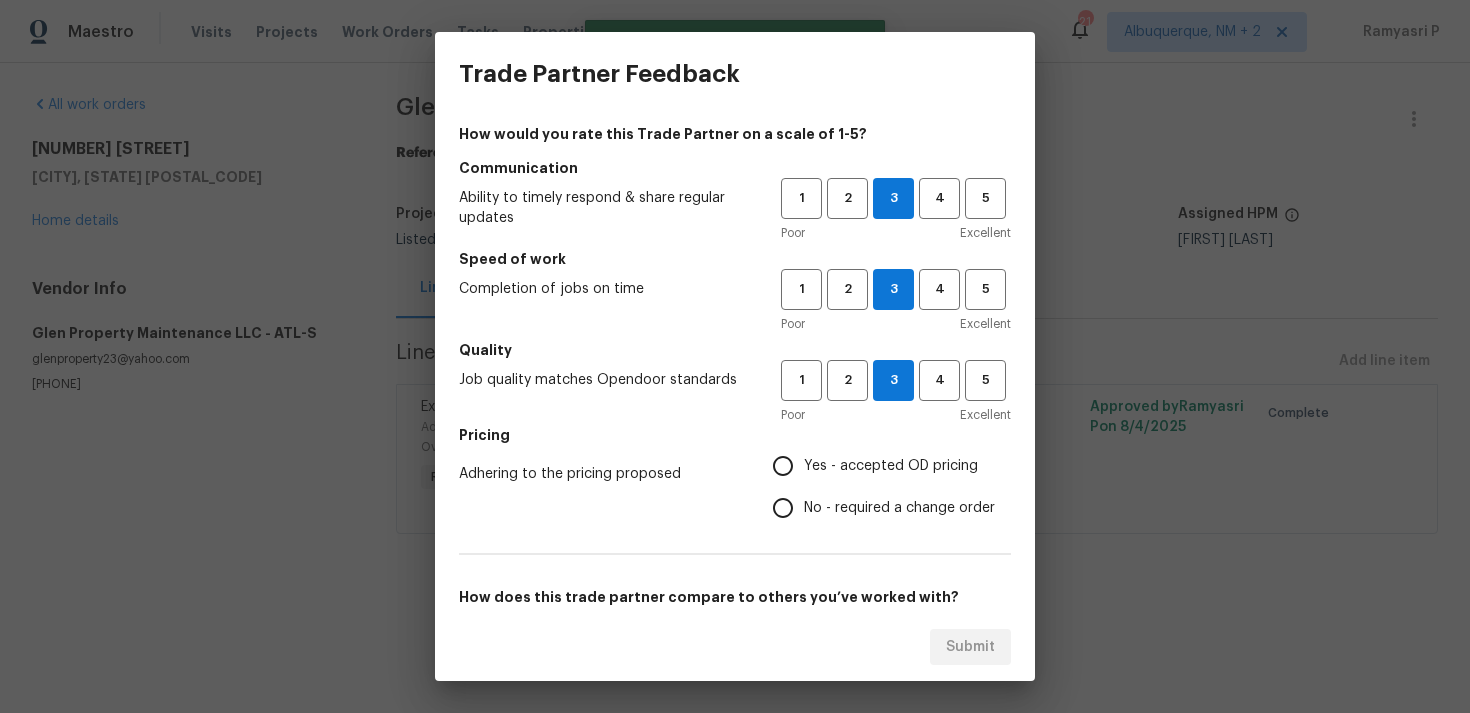 click on "Yes - accepted OD pricing" at bounding box center [891, 466] 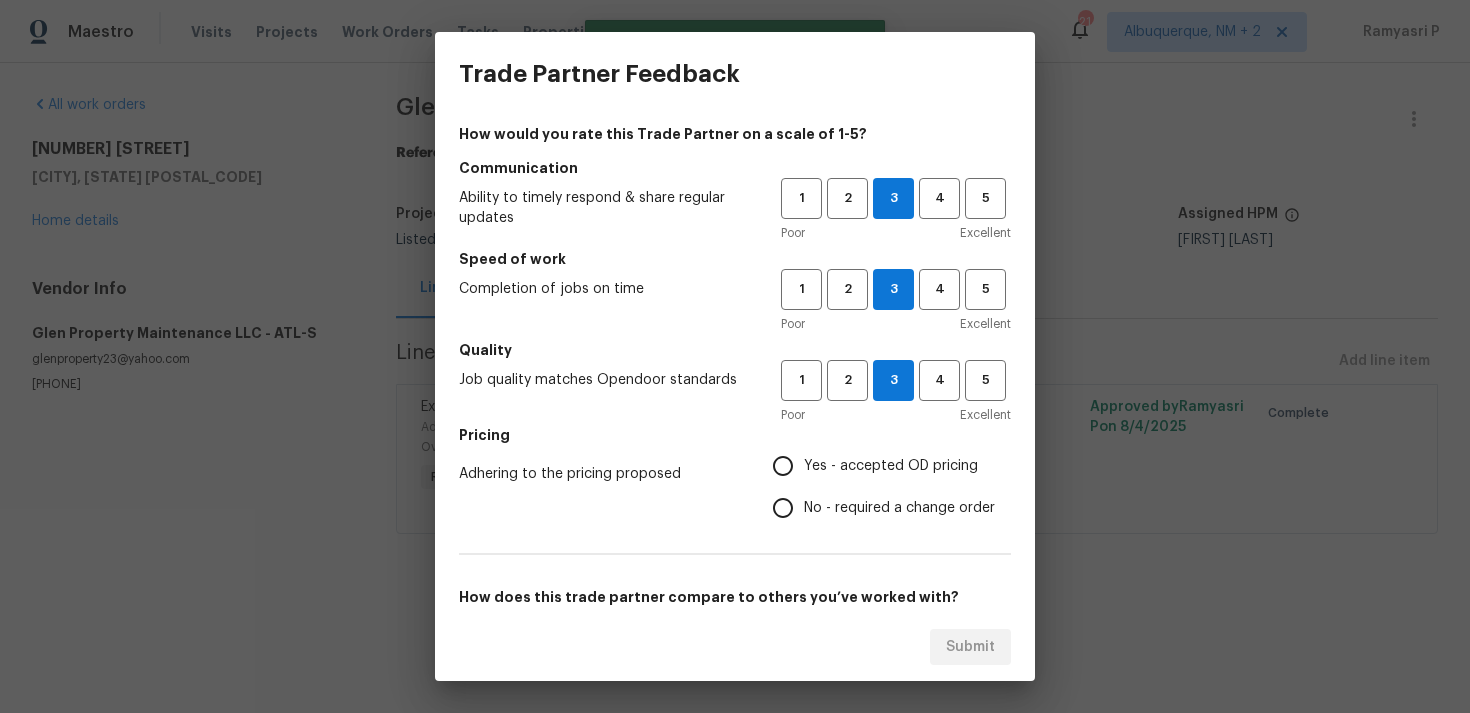 click on "Yes - accepted OD pricing" at bounding box center (783, 466) 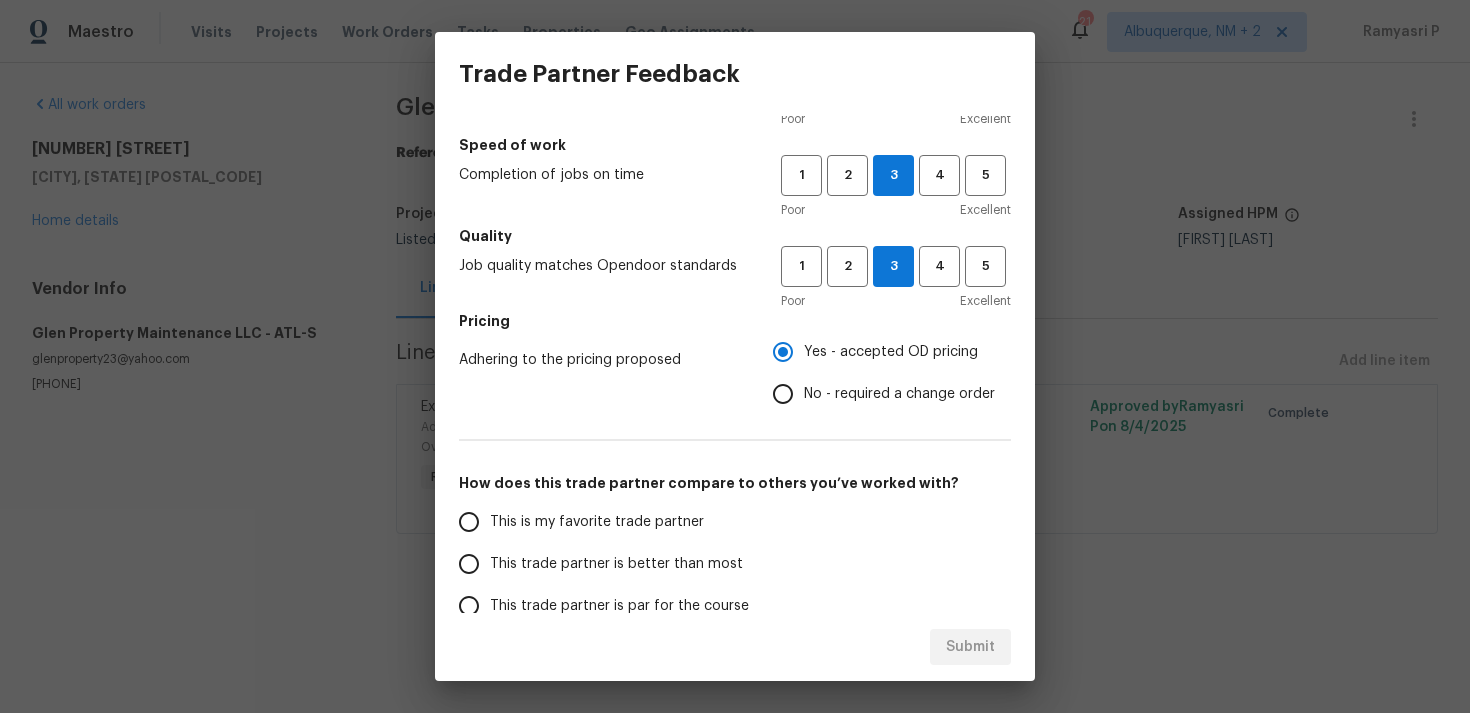scroll, scrollTop: 302, scrollLeft: 0, axis: vertical 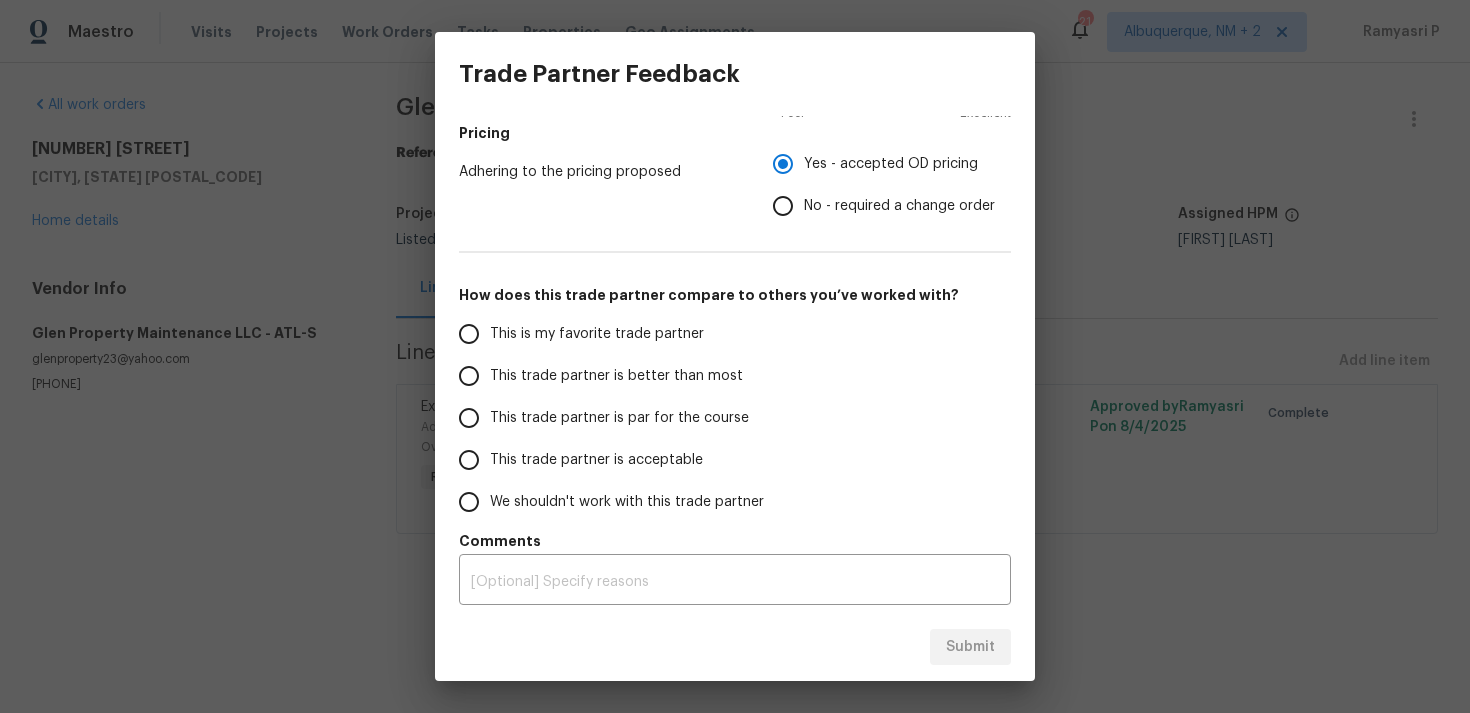 click on "This trade partner is par for the course" at bounding box center [619, 418] 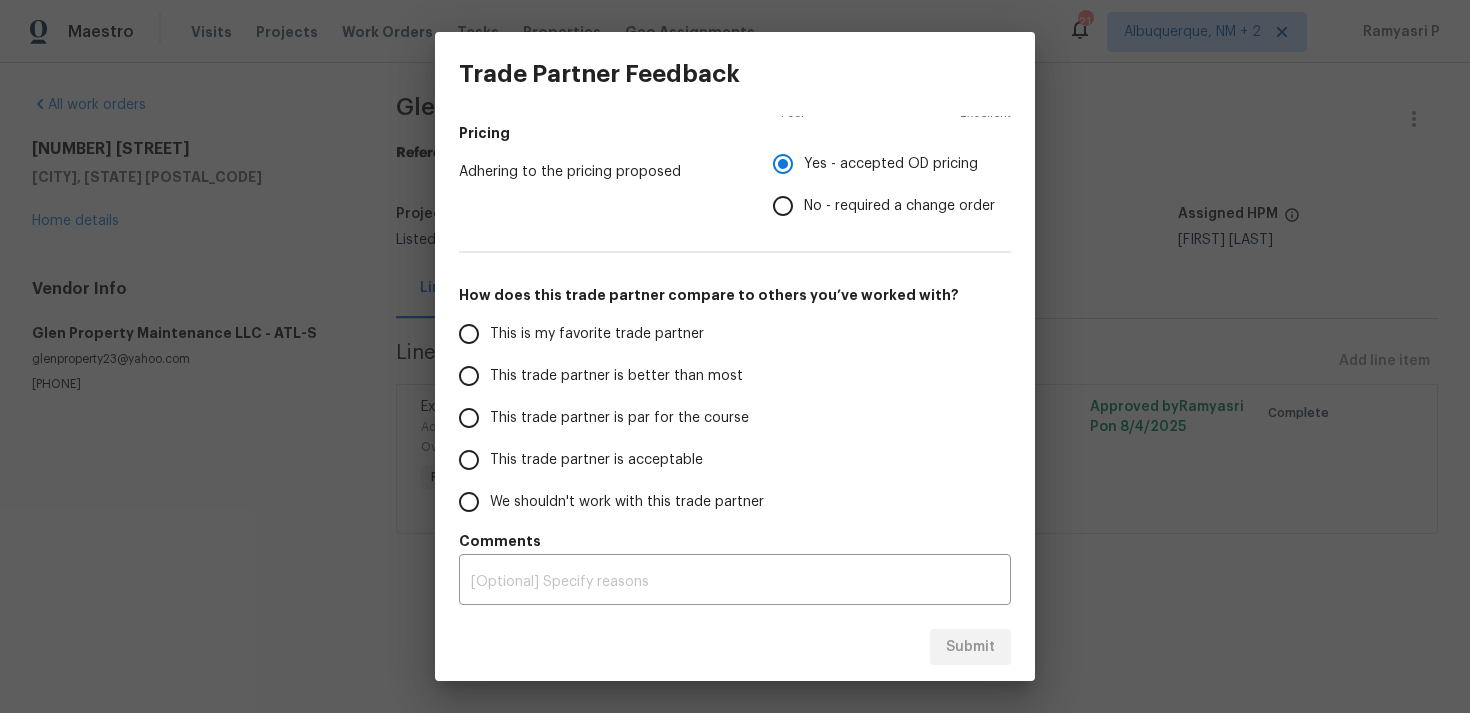 click on "This trade partner is par for the course" at bounding box center [469, 418] 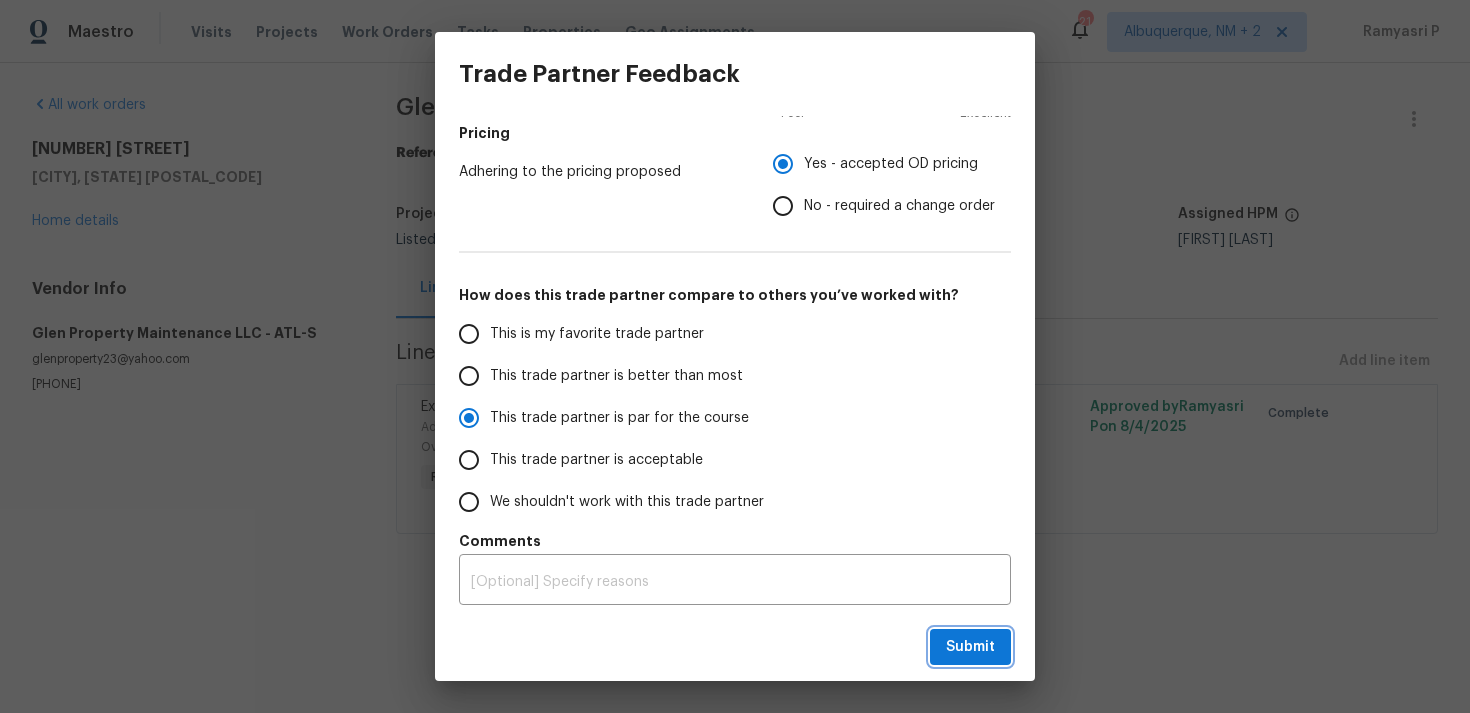click on "Submit" at bounding box center [970, 647] 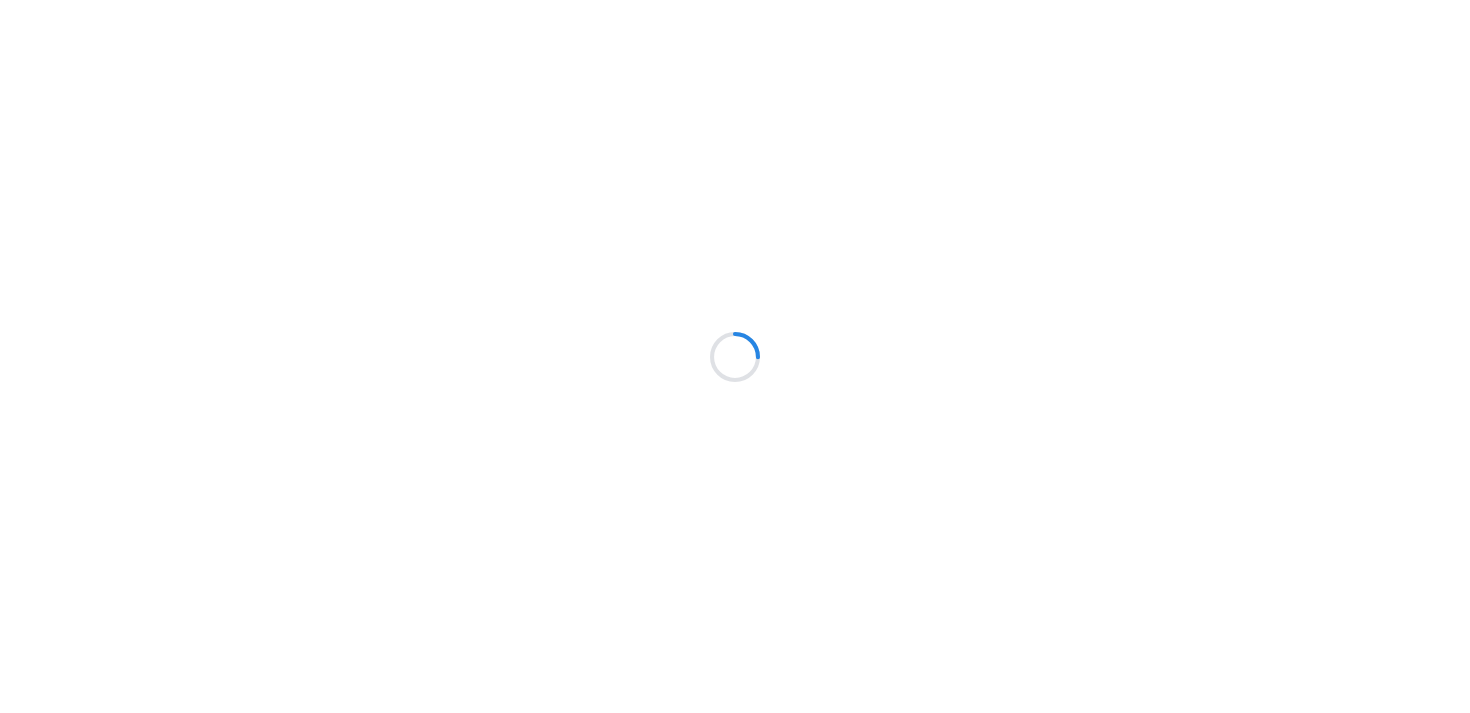 scroll, scrollTop: 0, scrollLeft: 0, axis: both 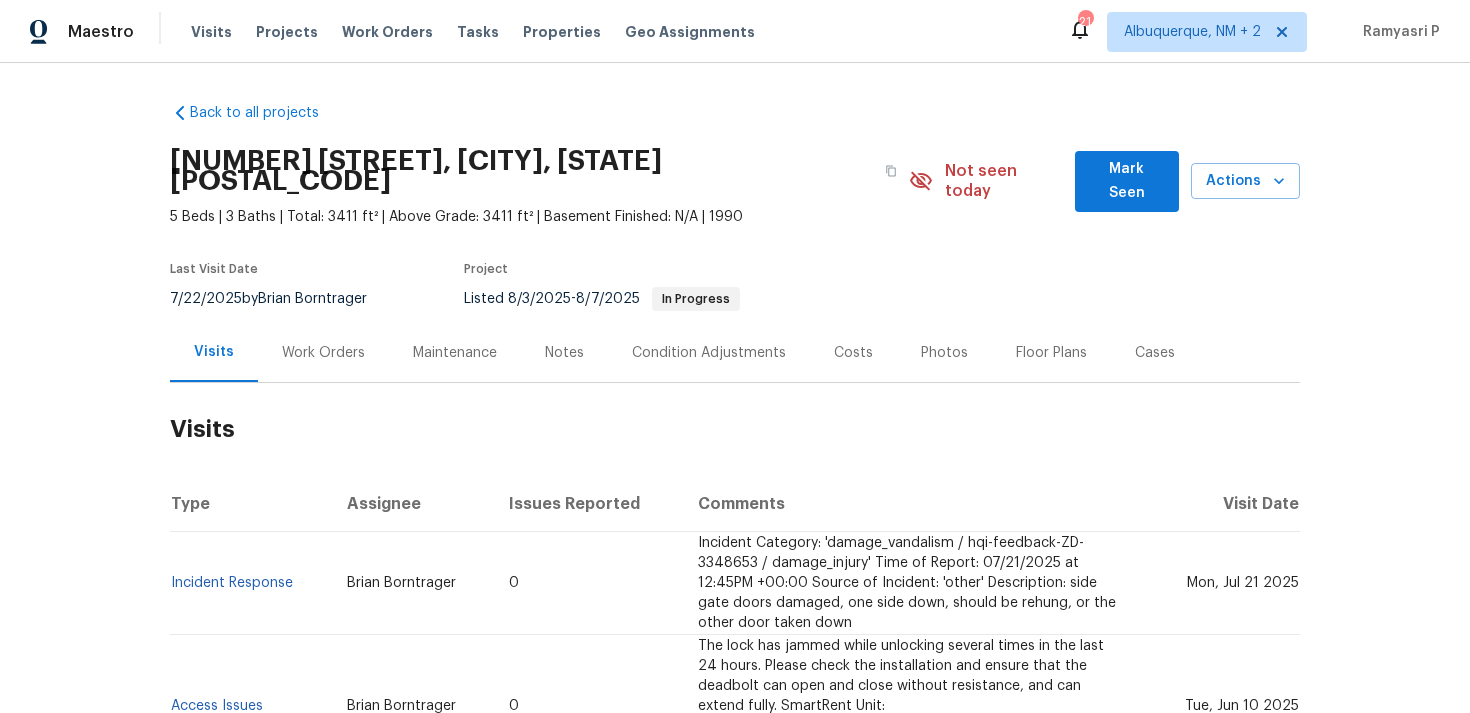 click on "Work Orders" at bounding box center [323, 352] 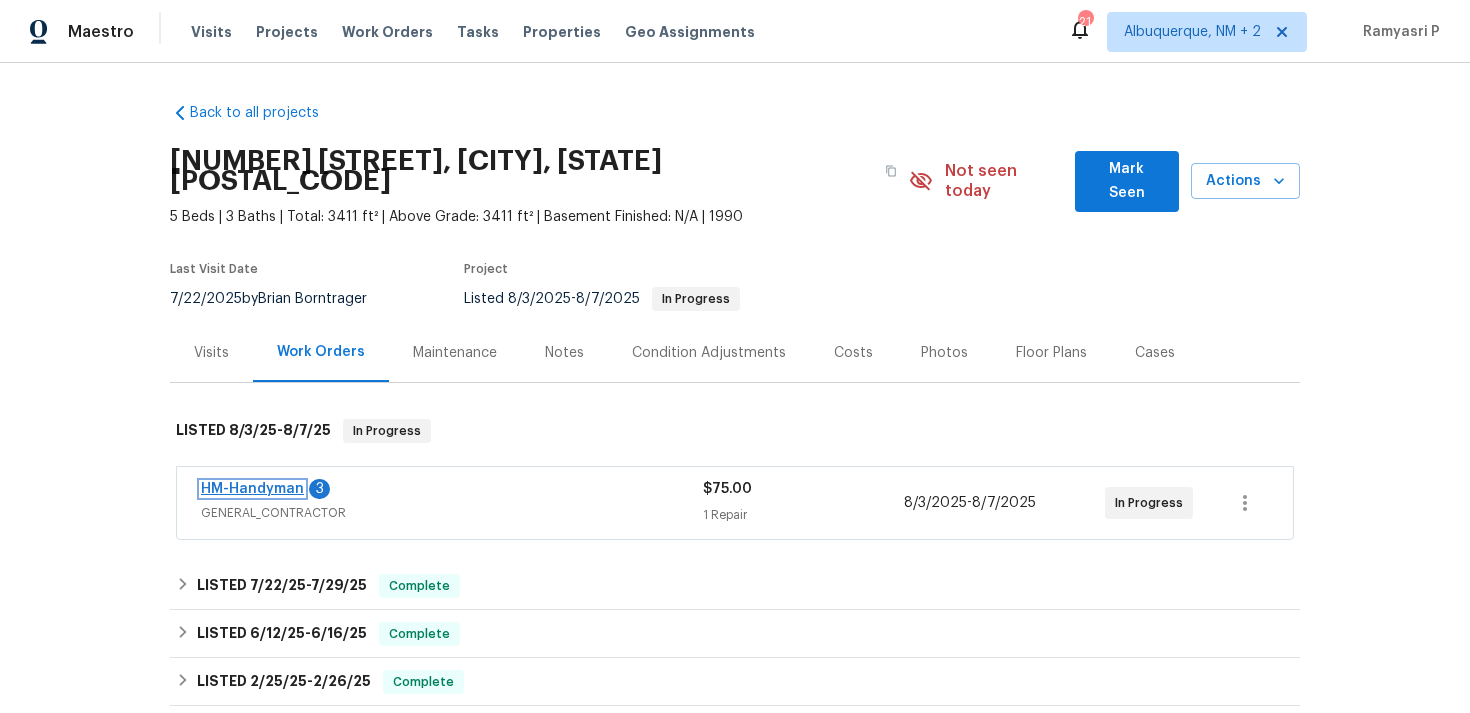 click on "HM-Handyman" at bounding box center [252, 489] 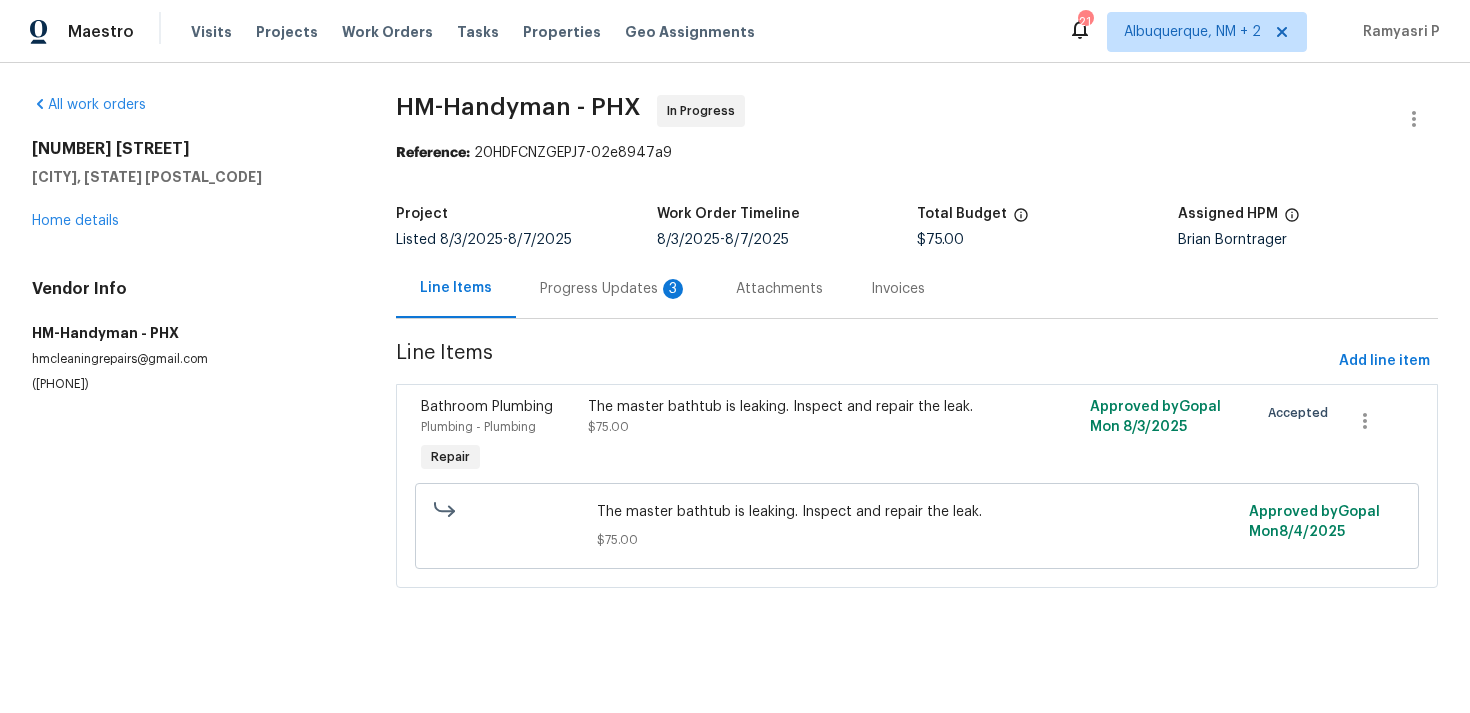 click on "Progress Updates 3" at bounding box center (614, 289) 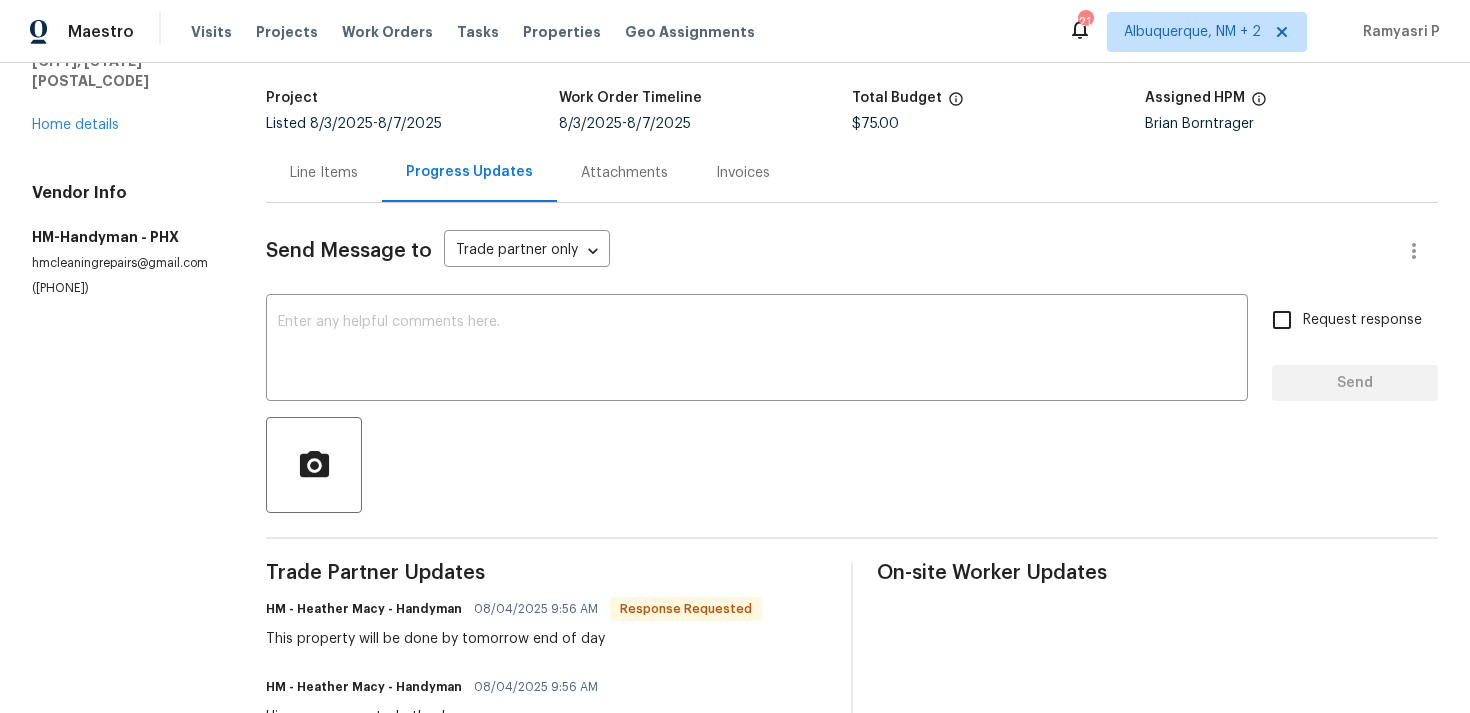 scroll, scrollTop: 115, scrollLeft: 0, axis: vertical 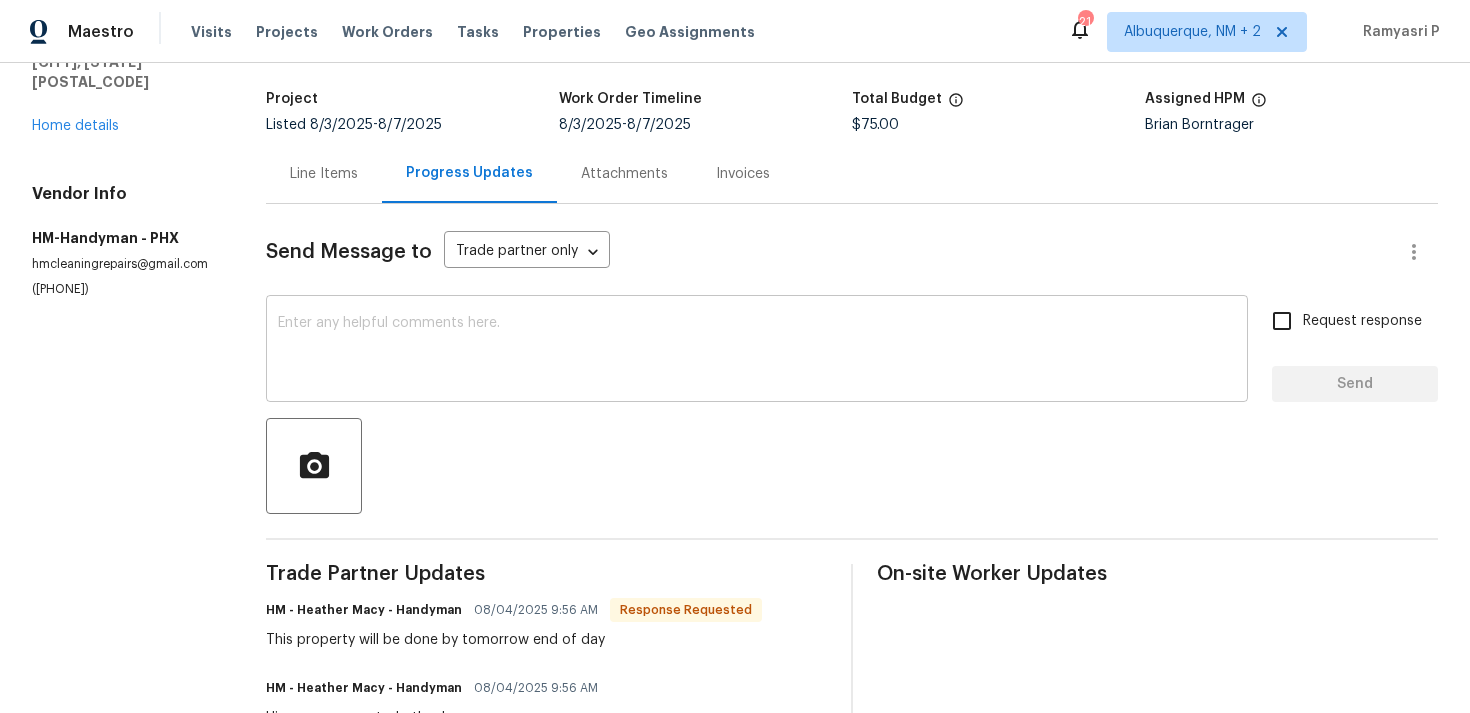 click at bounding box center [757, 351] 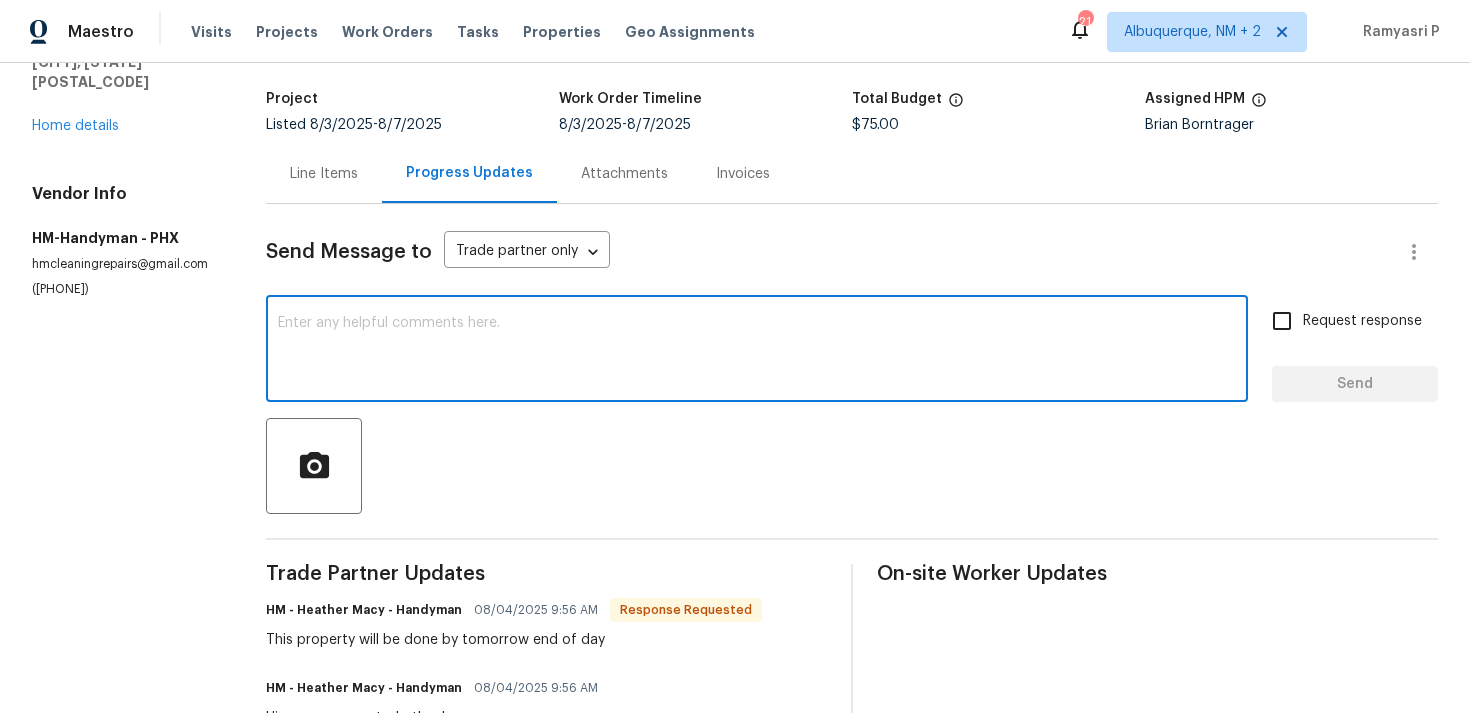 click on "x ​" at bounding box center [757, 351] 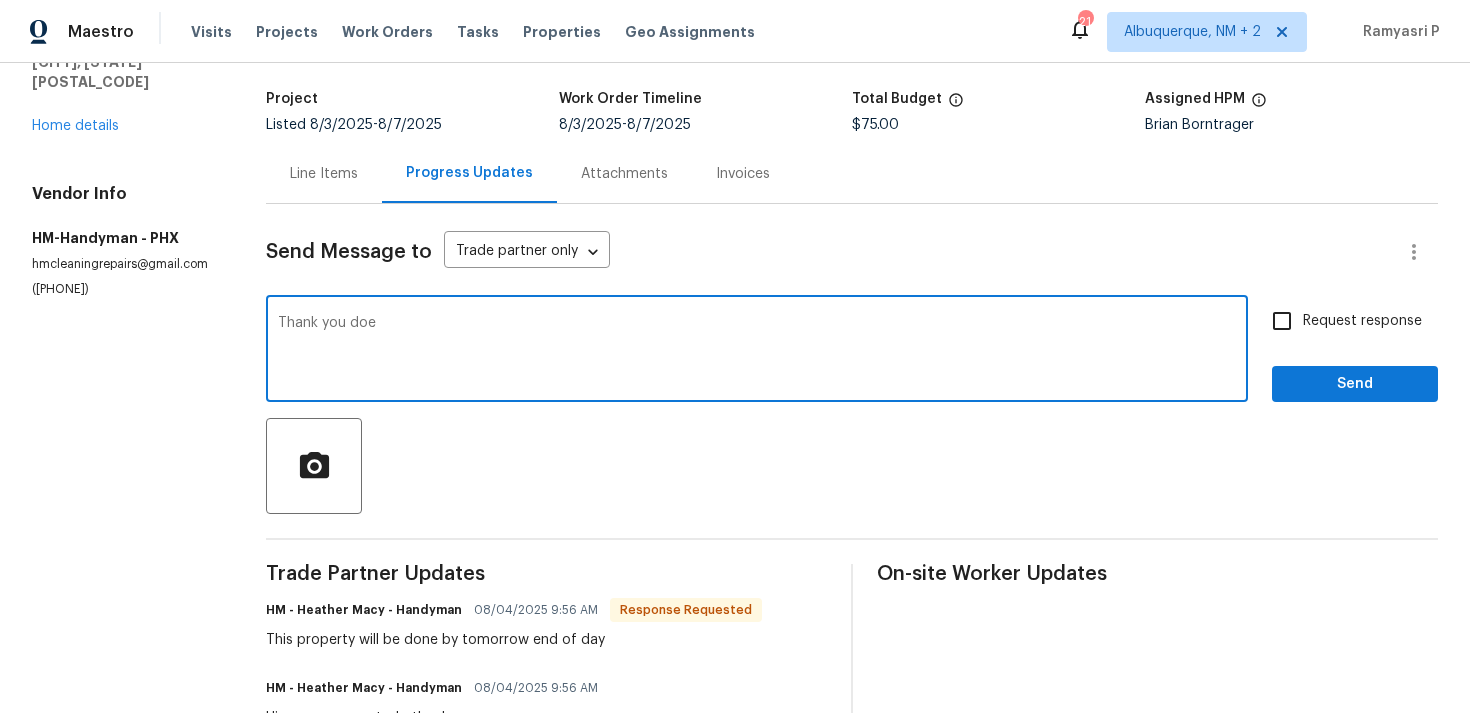 click on "Thank you doe" at bounding box center (757, 351) 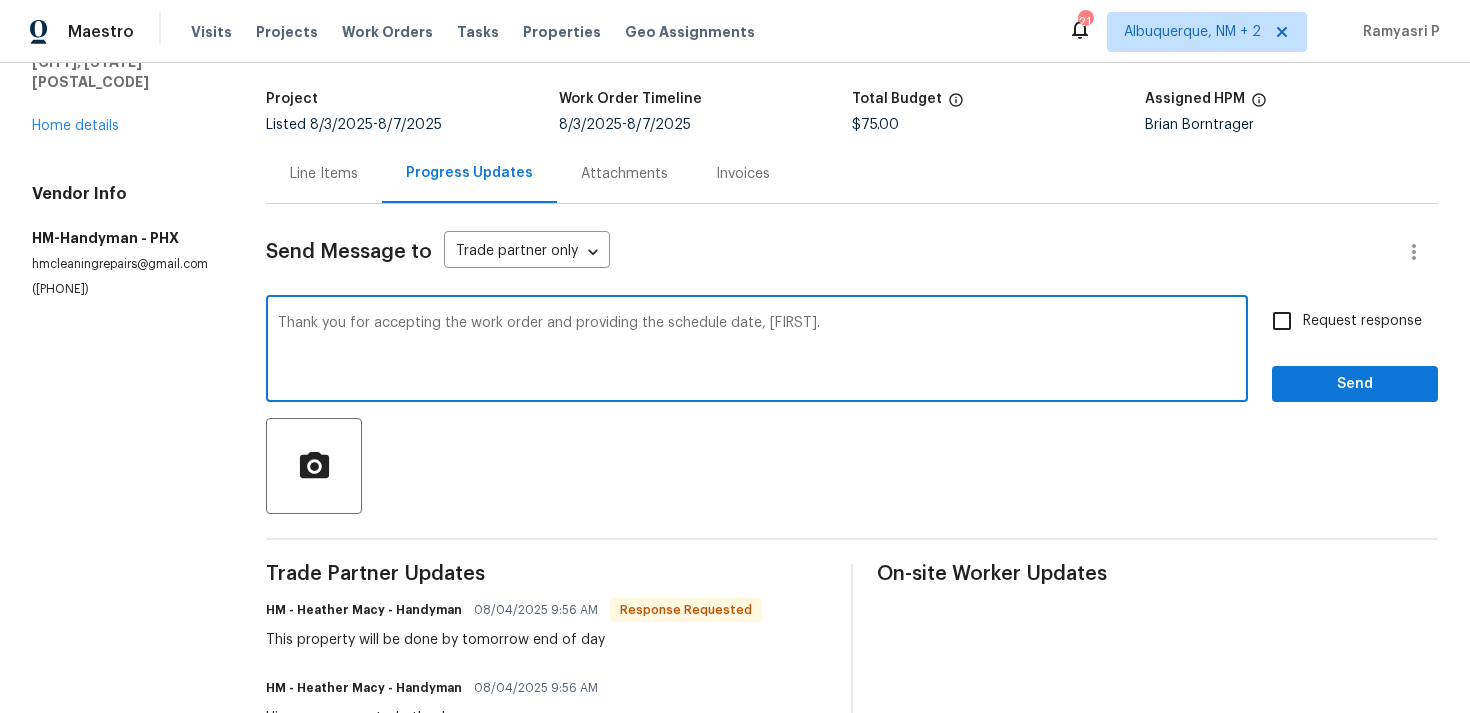 type on "Thank you for accepting the work order and providing the schedule date, Heather." 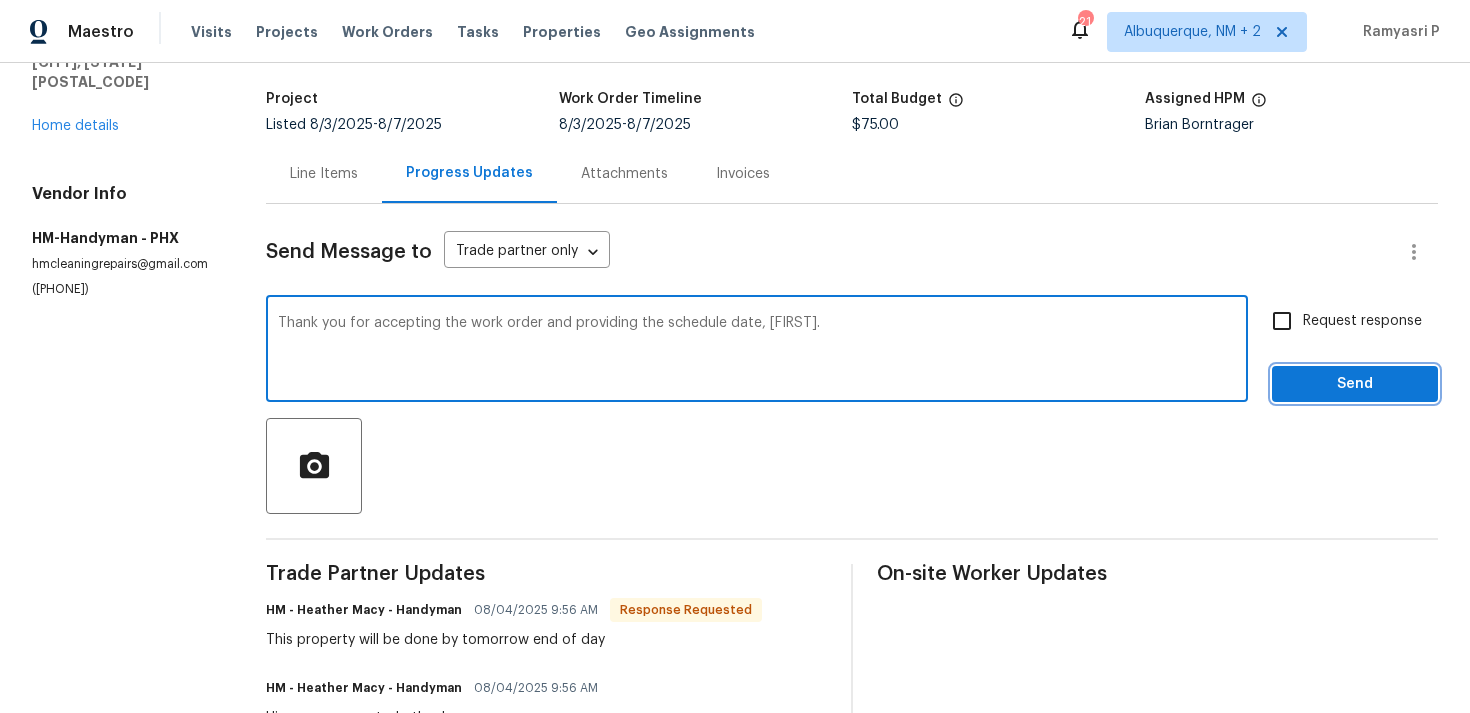 click on "Send" at bounding box center (1355, 384) 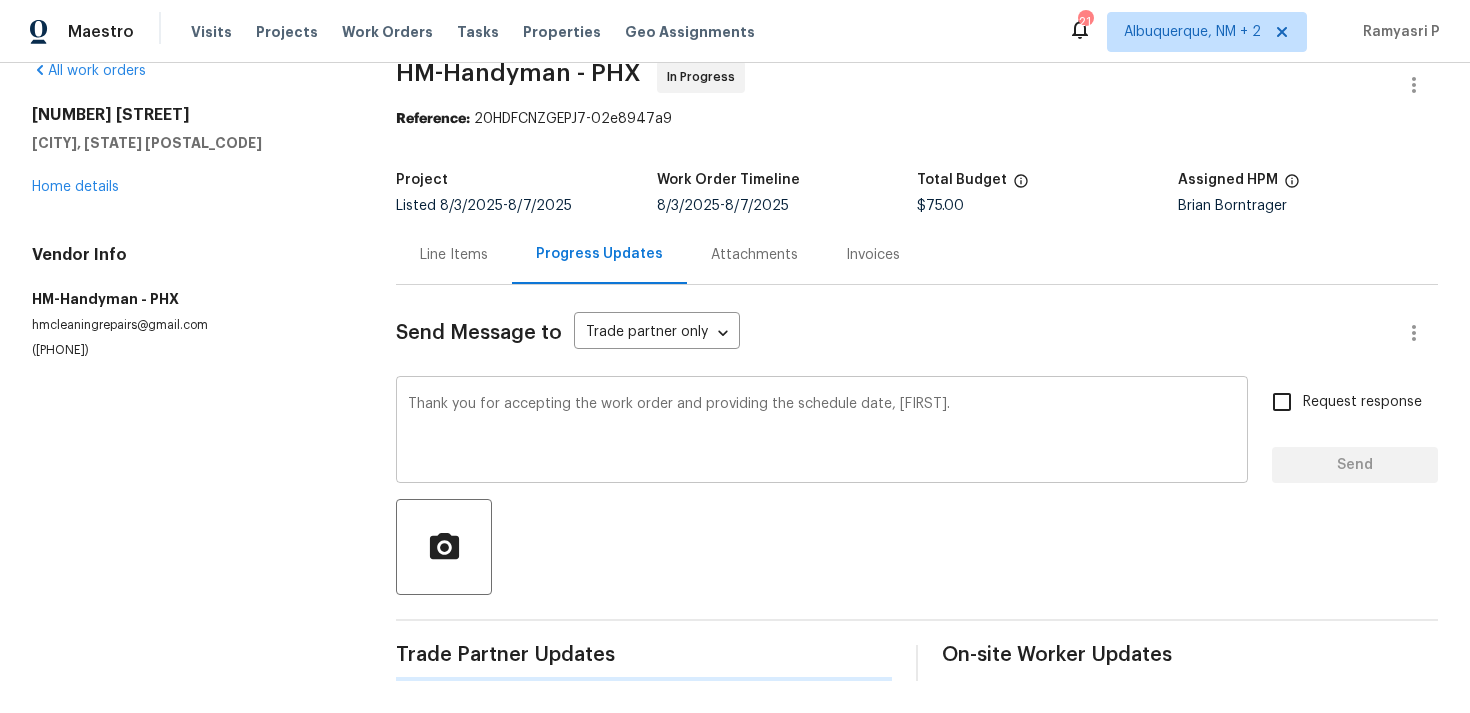 type 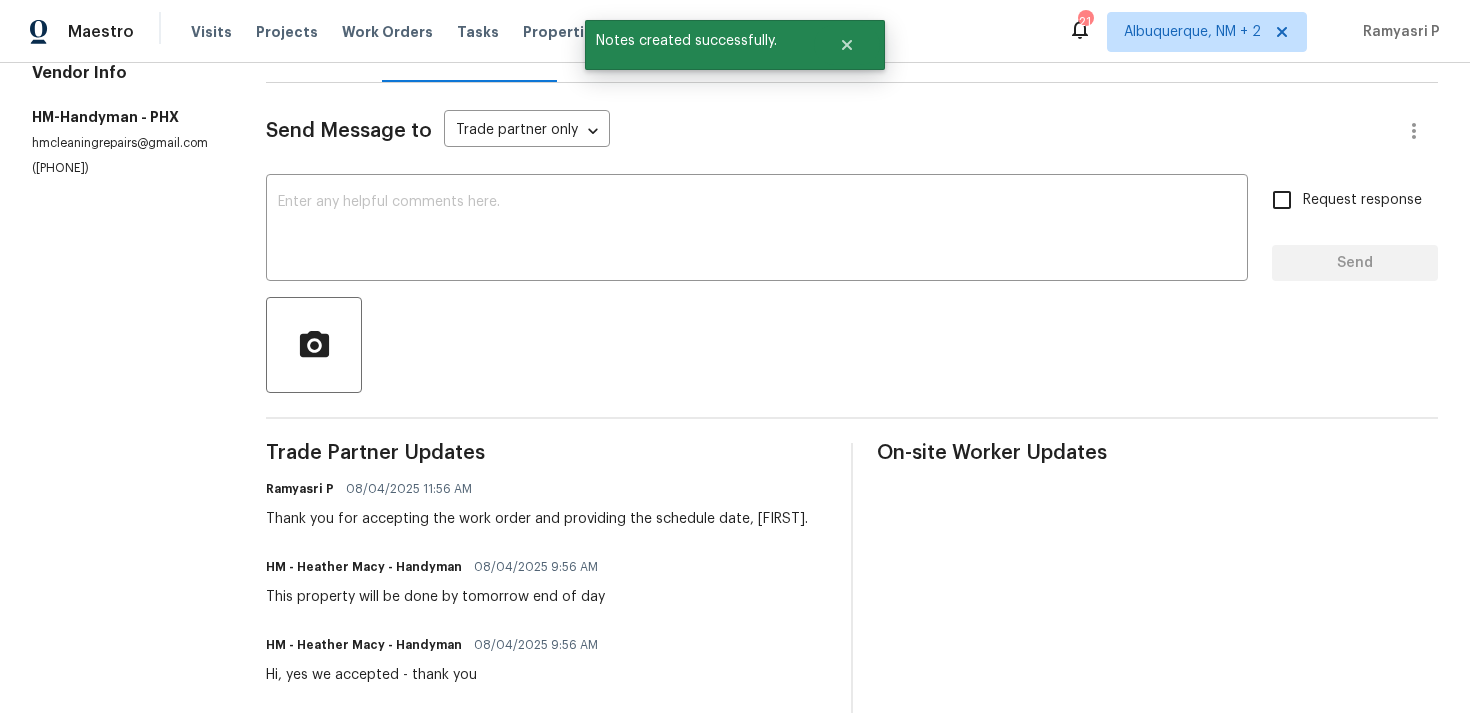 scroll, scrollTop: 278, scrollLeft: 0, axis: vertical 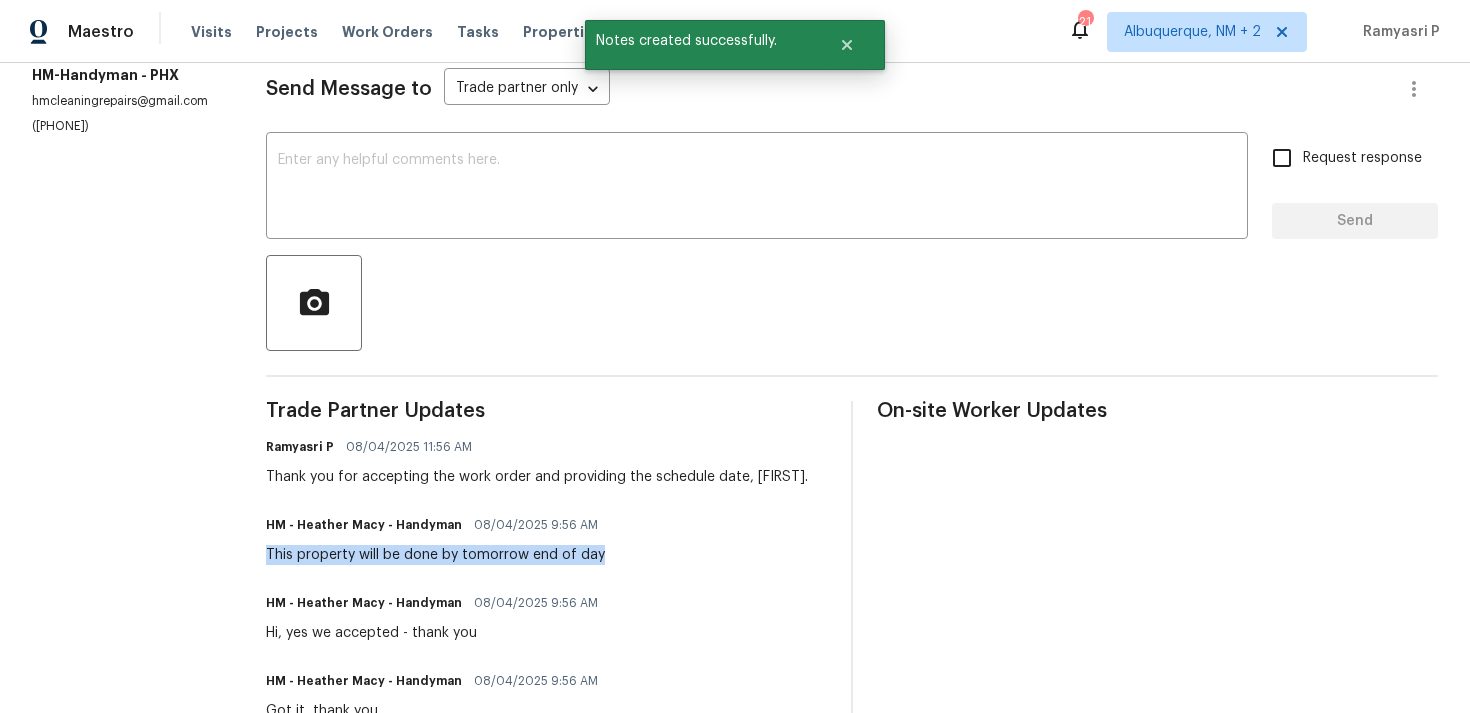 drag, startPoint x: 265, startPoint y: 550, endPoint x: 623, endPoint y: 557, distance: 358.06842 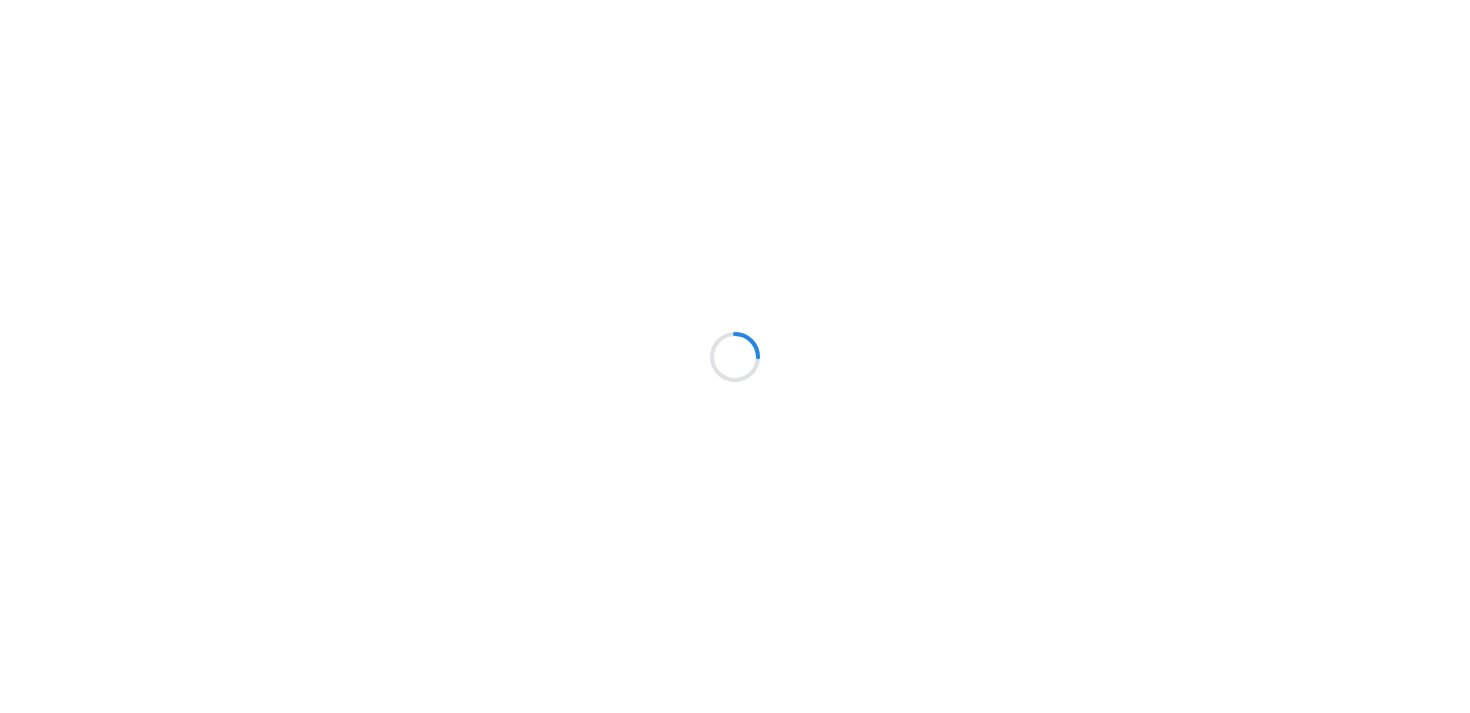 scroll, scrollTop: 0, scrollLeft: 0, axis: both 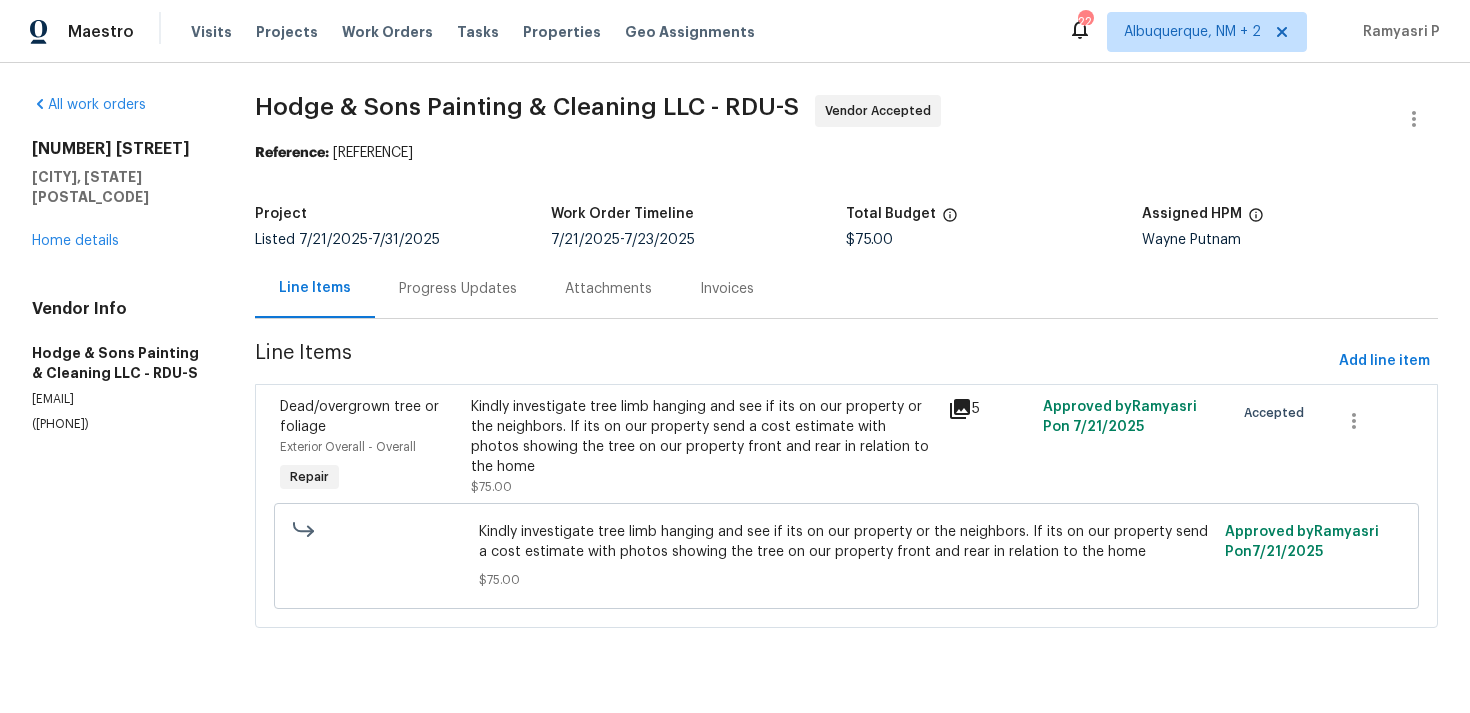 click on "Progress Updates" at bounding box center [458, 289] 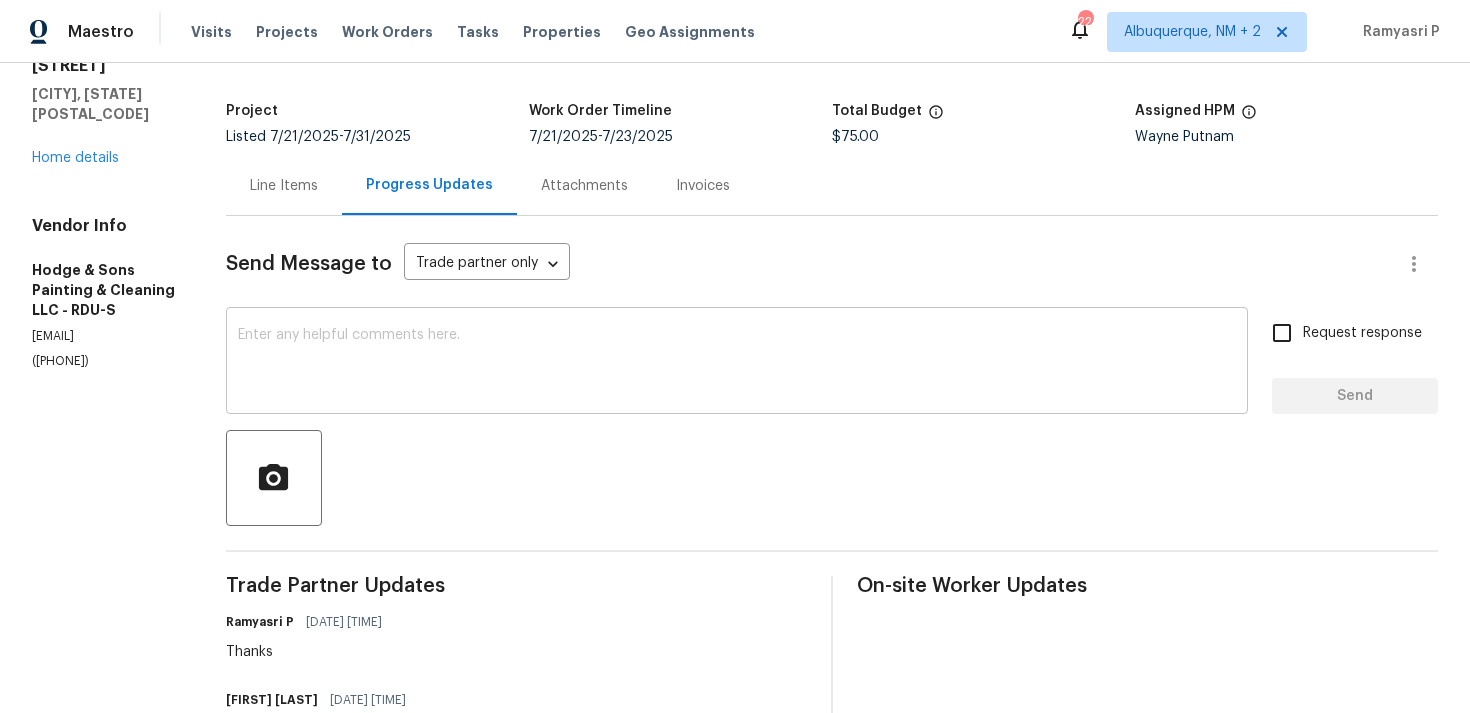scroll, scrollTop: 0, scrollLeft: 0, axis: both 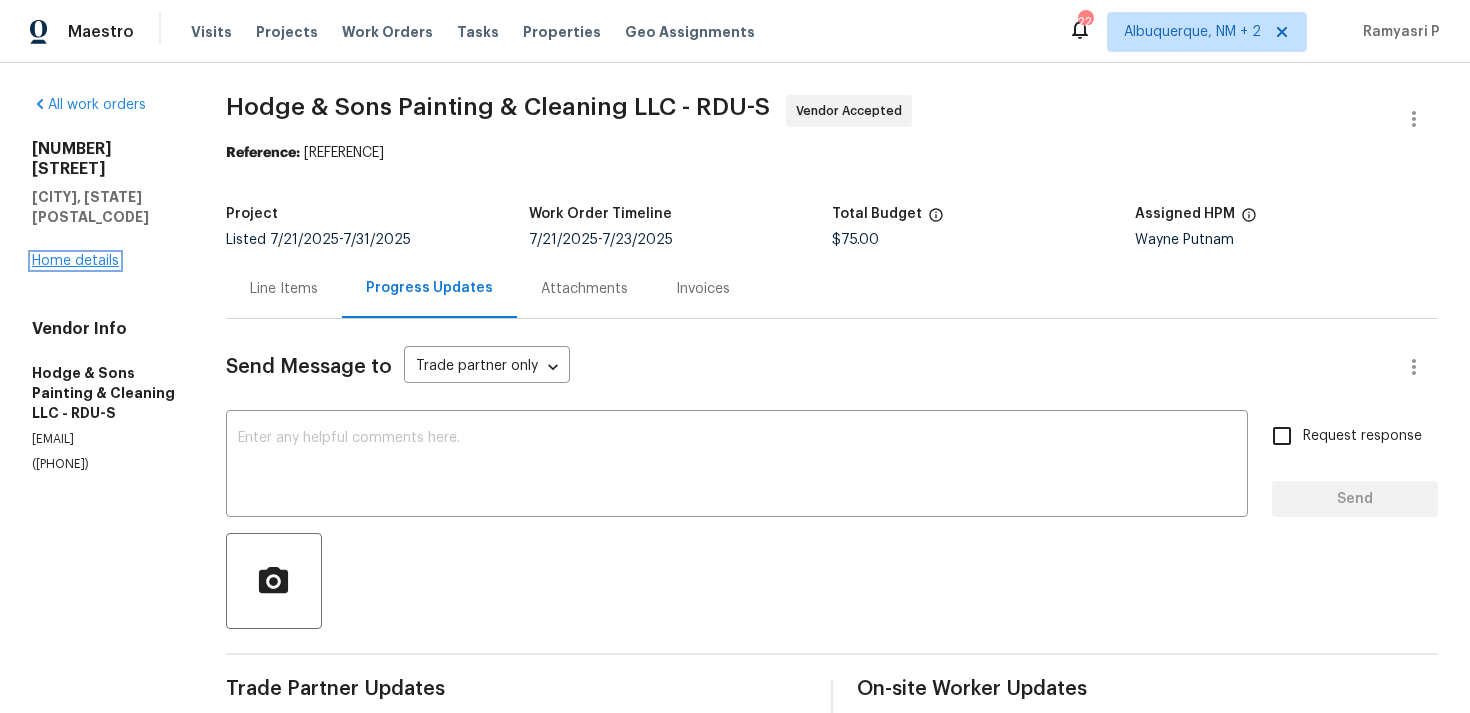 click on "Home details" at bounding box center (75, 261) 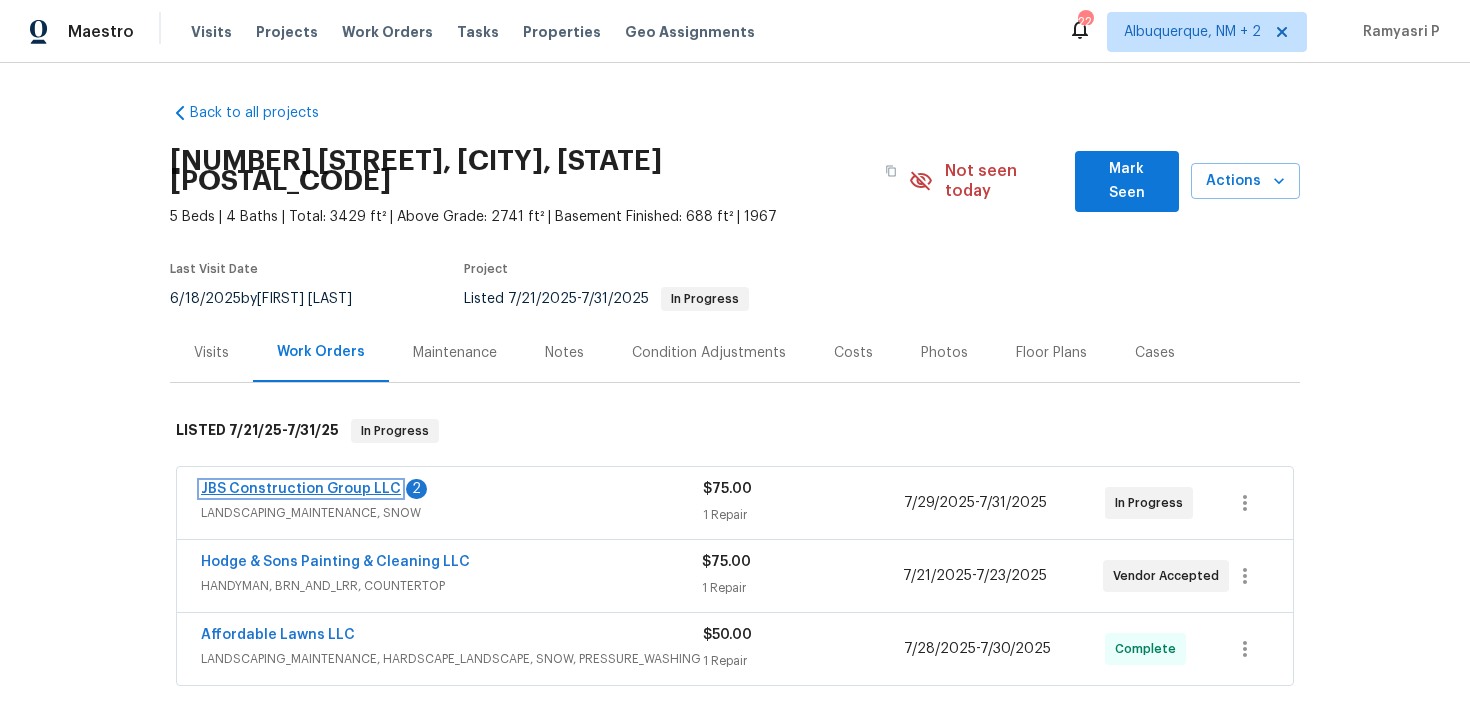 click on "JBS Construction Group LLC" at bounding box center (301, 489) 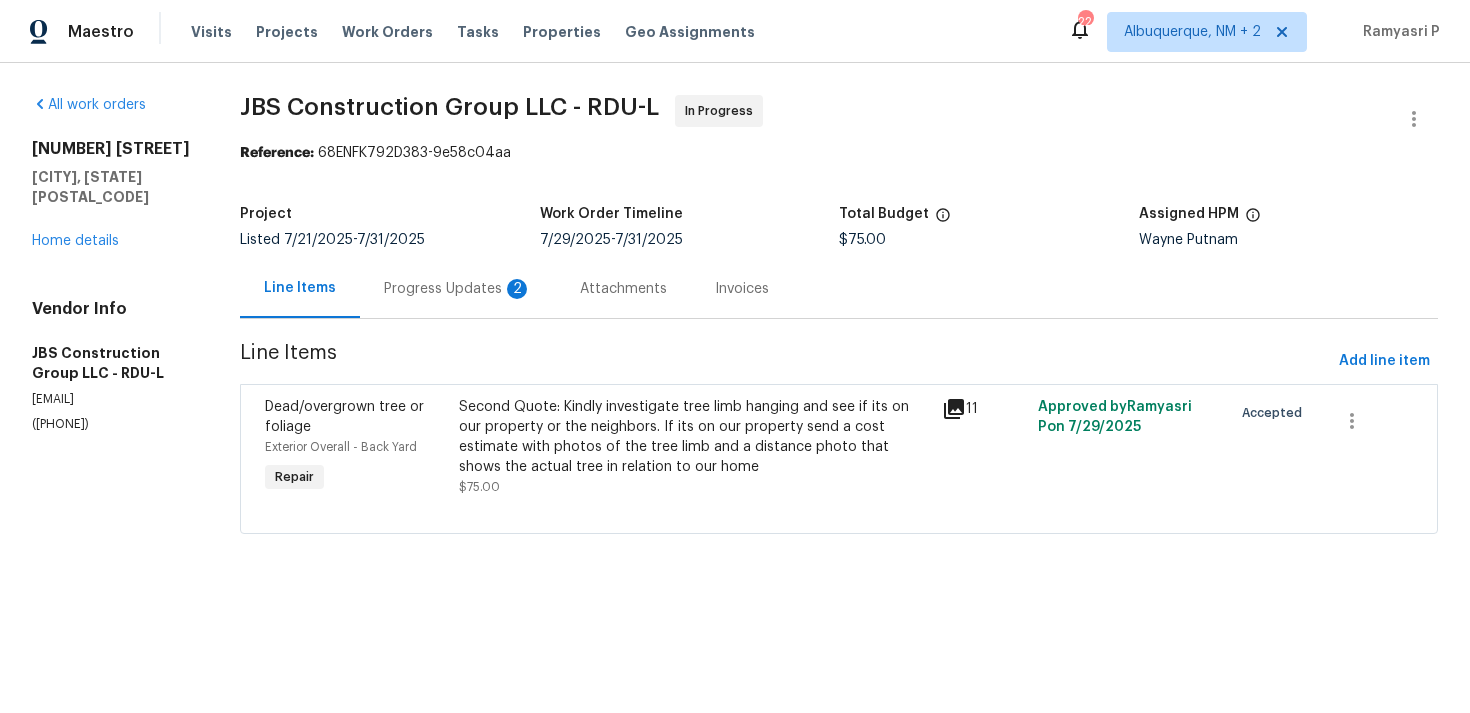 click on "2" at bounding box center [517, 289] 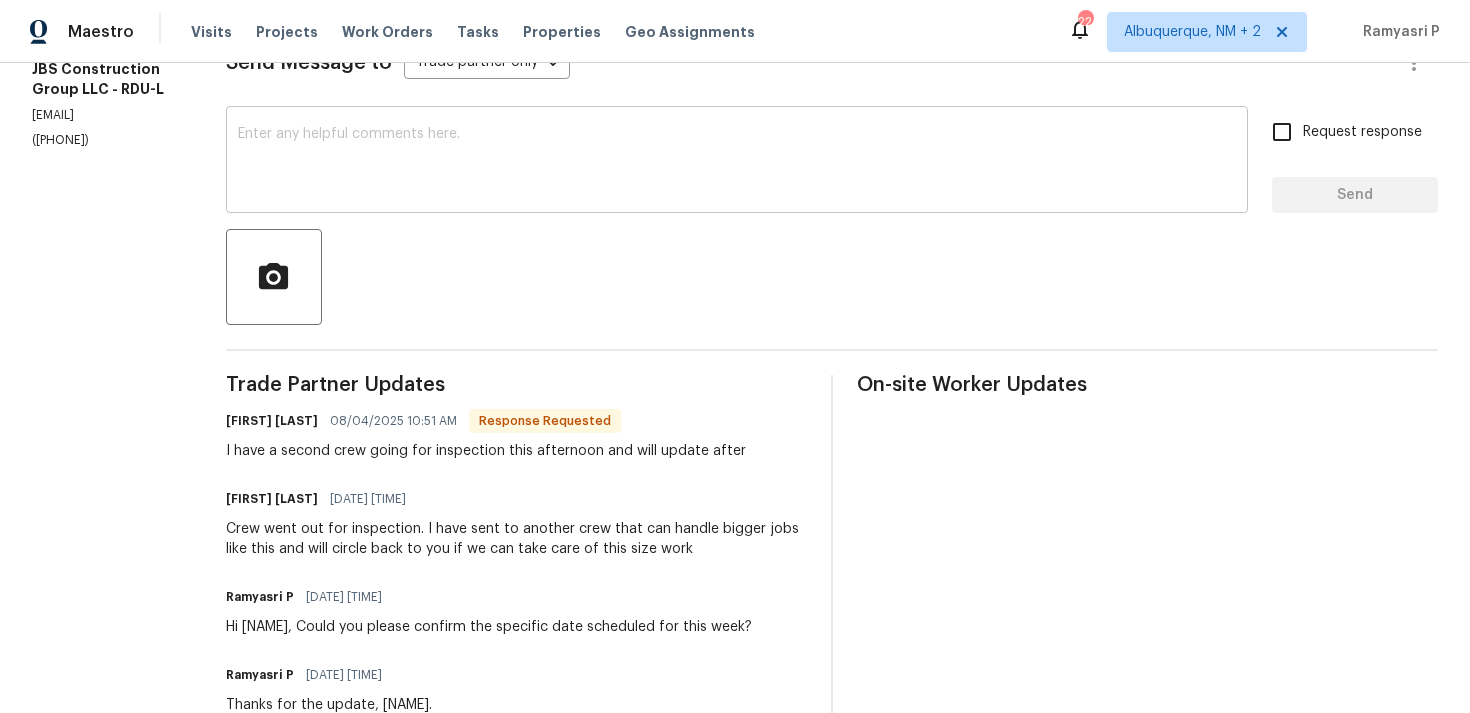 scroll, scrollTop: 296, scrollLeft: 0, axis: vertical 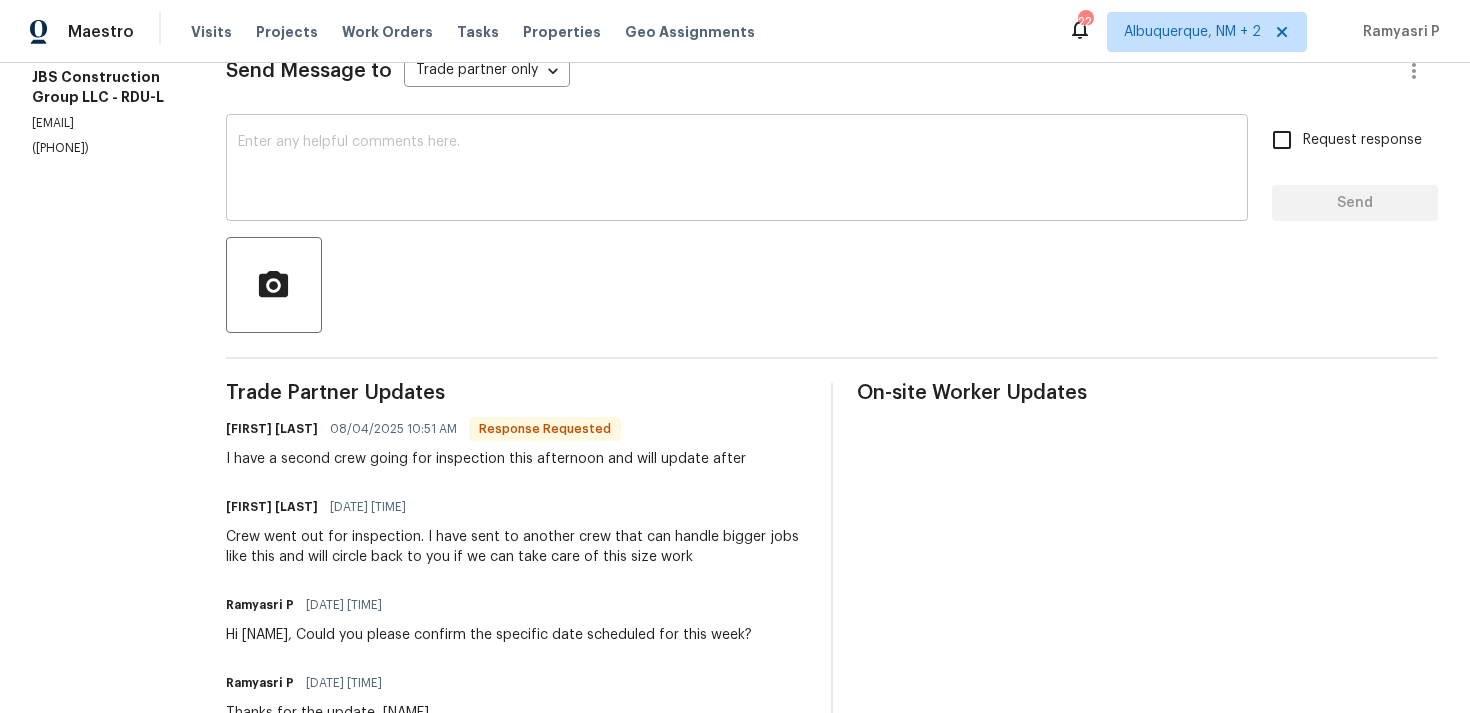 click at bounding box center (737, 170) 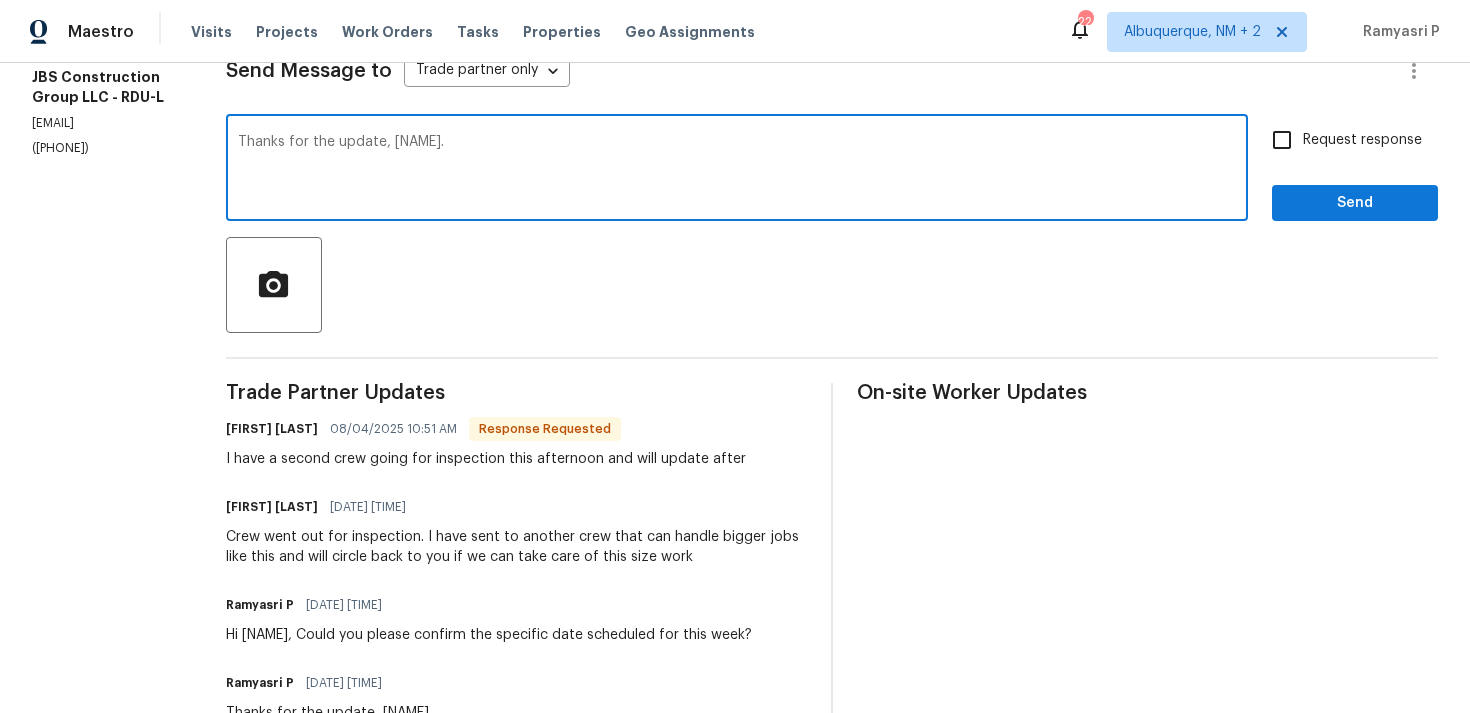 type on "Thanks for the update, Kevin." 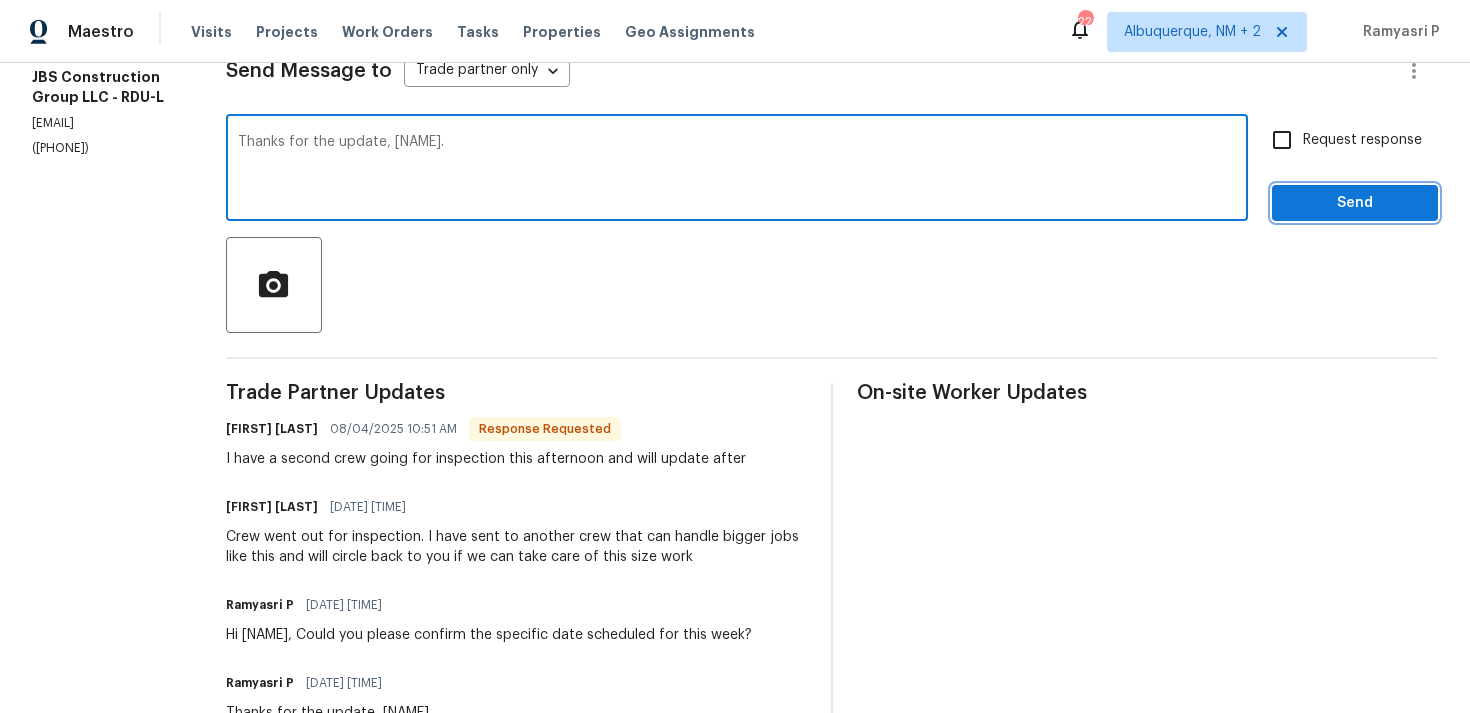 click on "Send" at bounding box center [1355, 203] 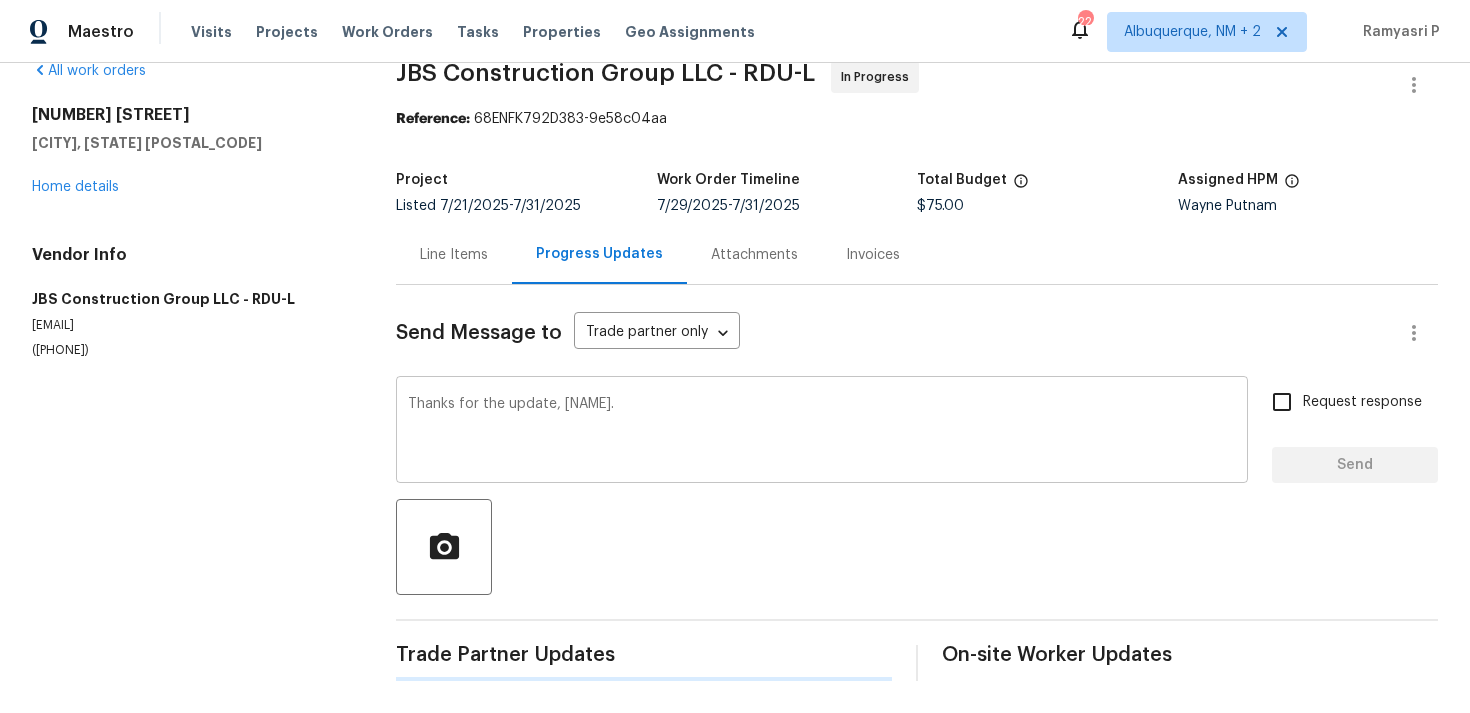 type 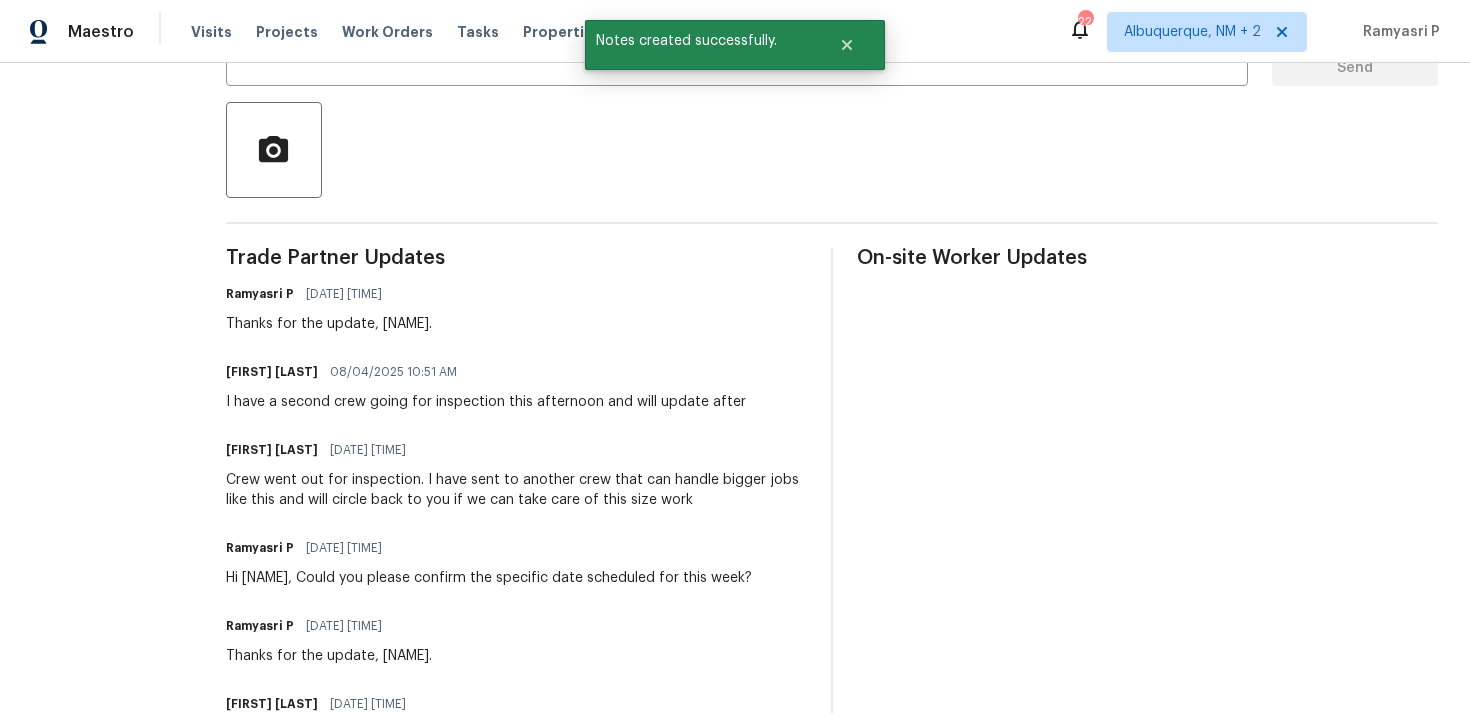 scroll, scrollTop: 466, scrollLeft: 0, axis: vertical 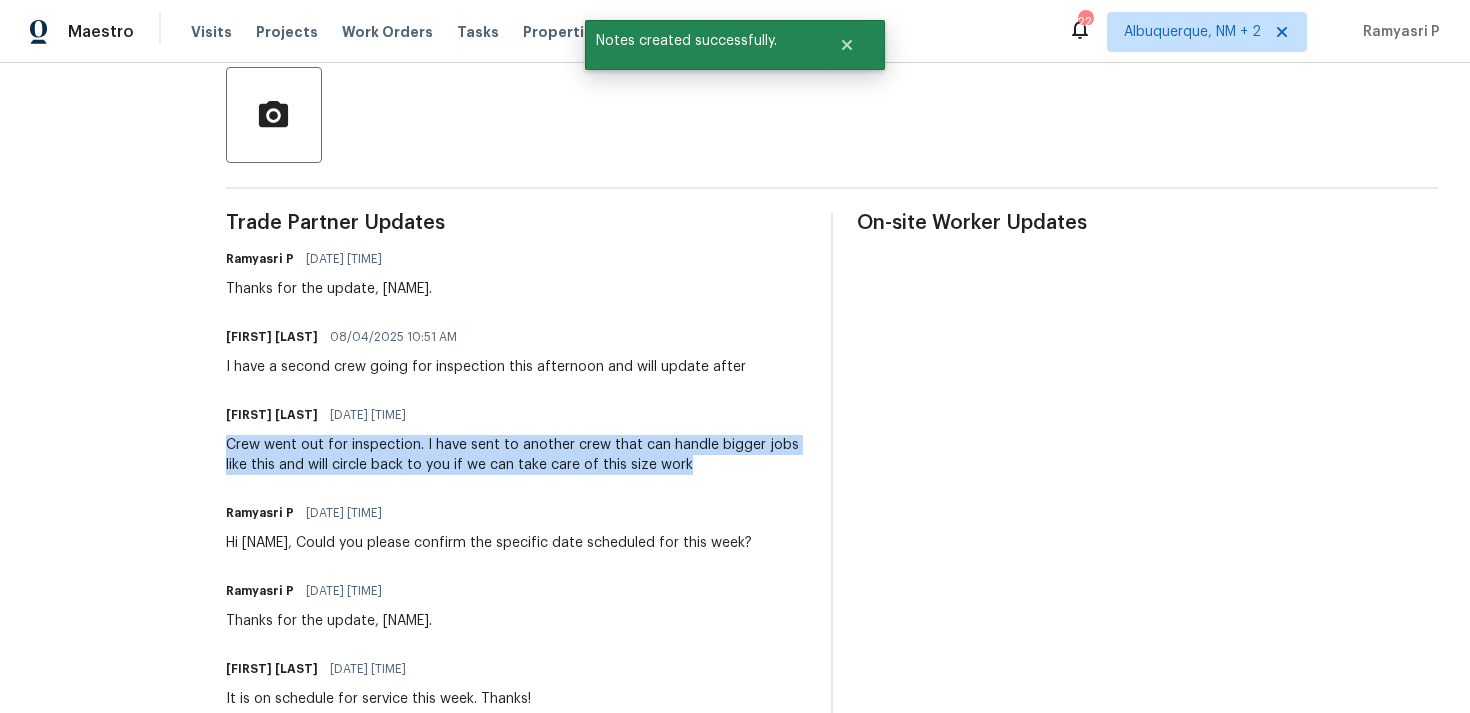 drag, startPoint x: 297, startPoint y: 446, endPoint x: 782, endPoint y: 468, distance: 485.49872 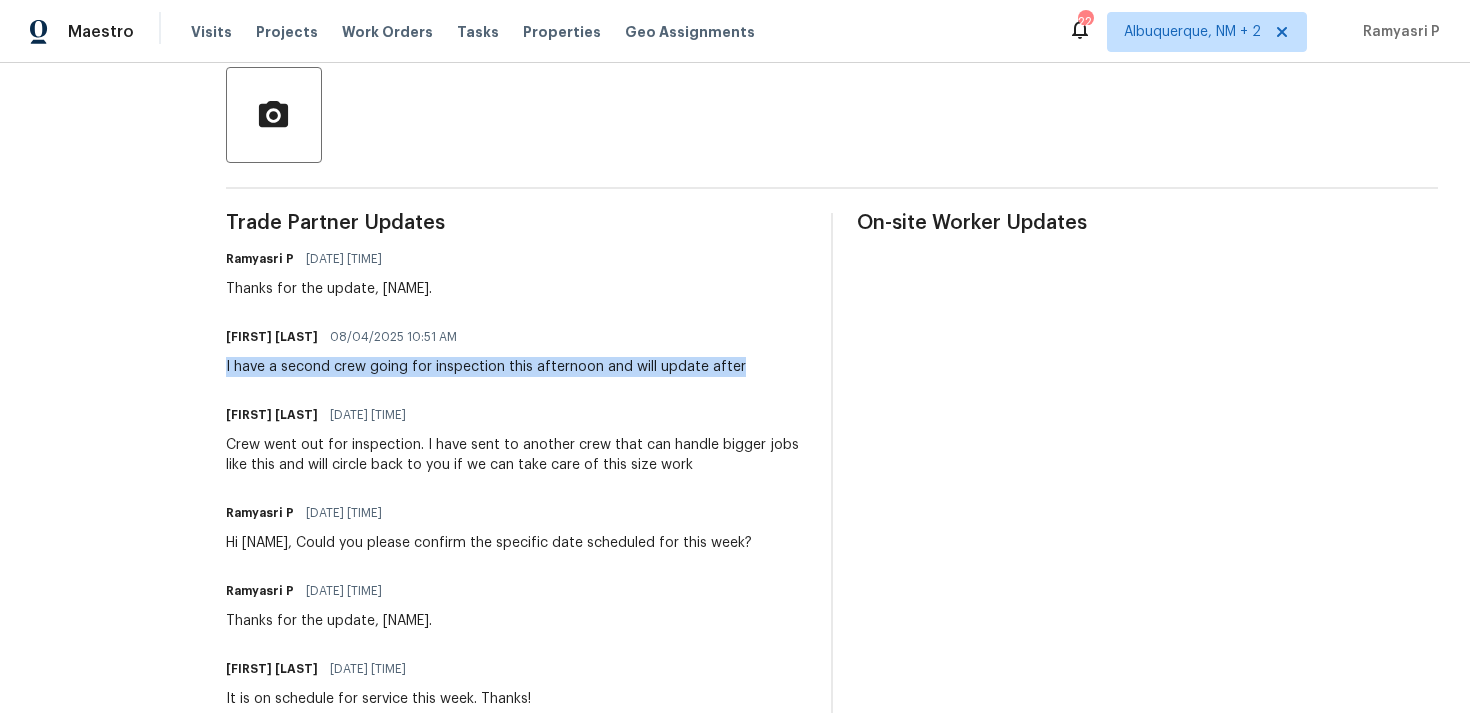 drag, startPoint x: 293, startPoint y: 360, endPoint x: 816, endPoint y: 359, distance: 523.001 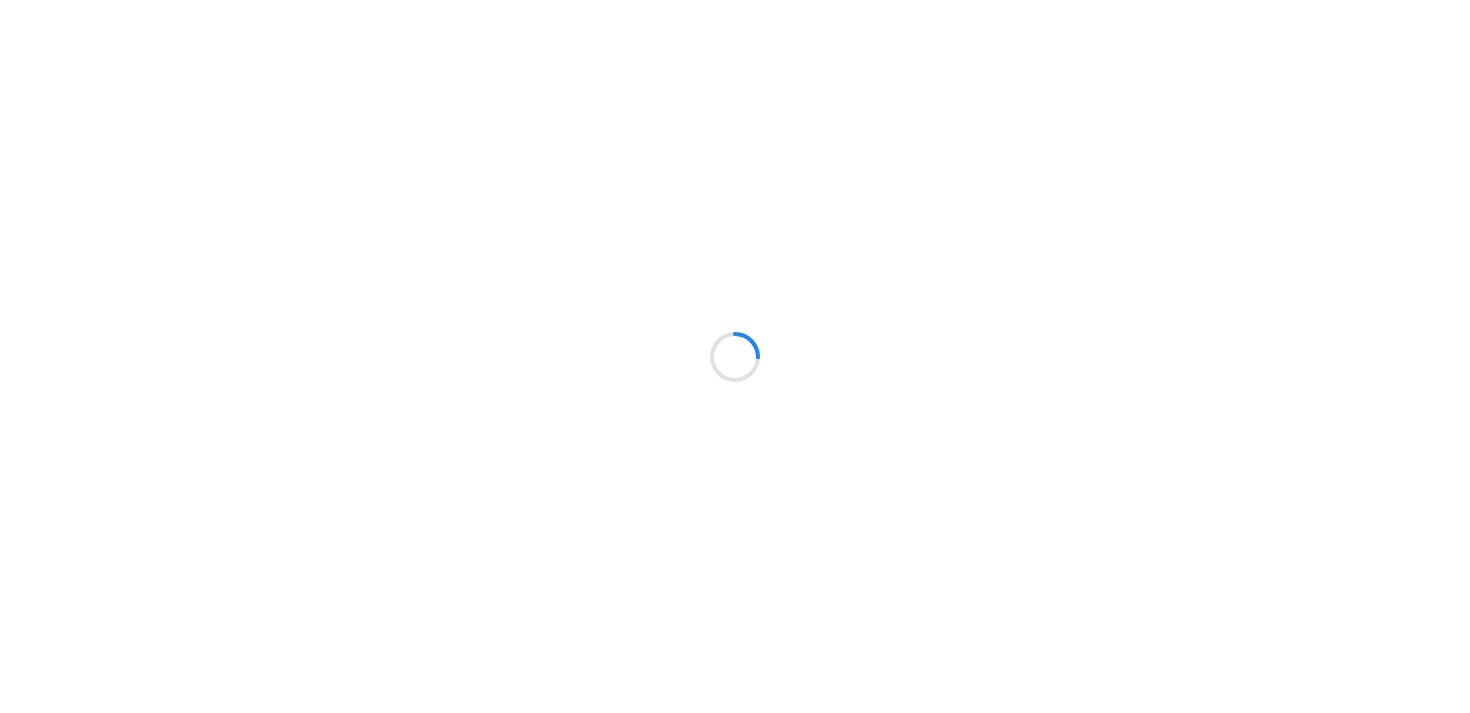 scroll, scrollTop: 0, scrollLeft: 0, axis: both 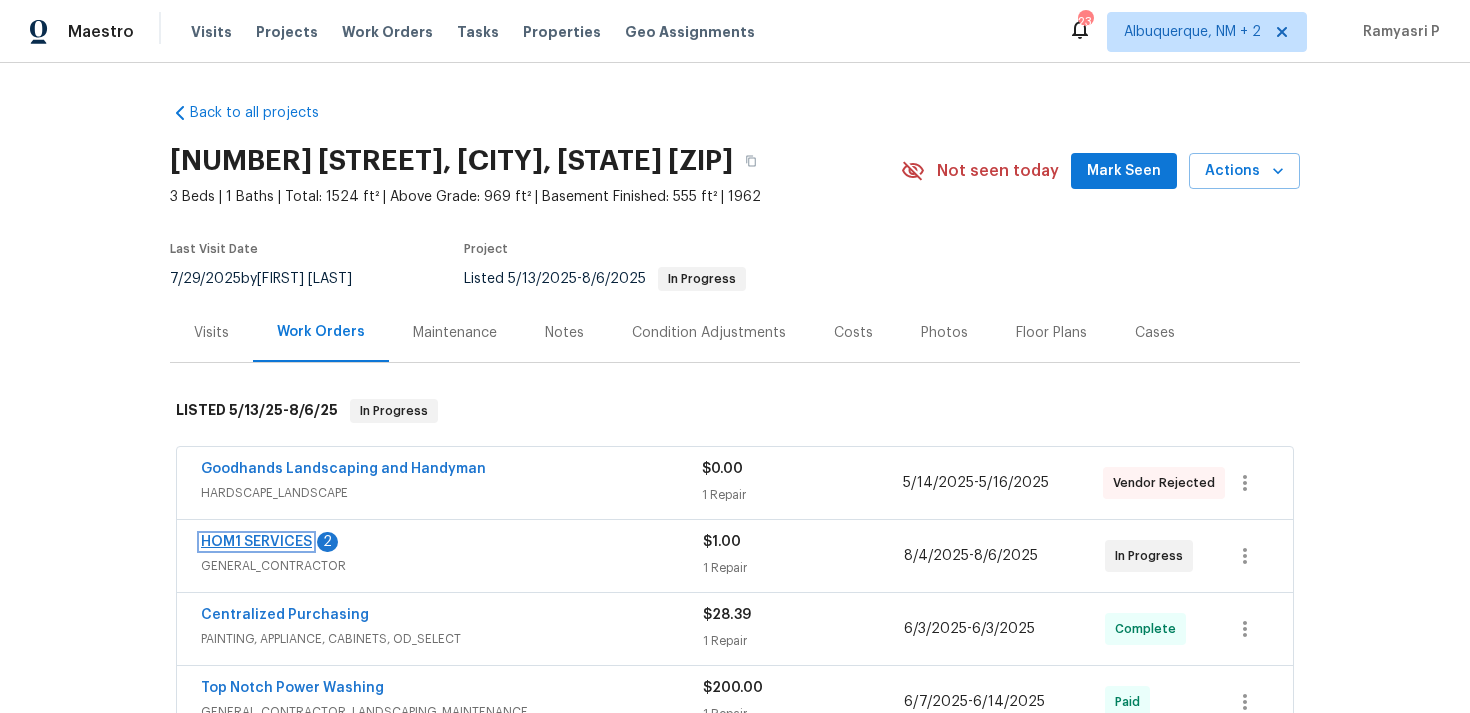 click on "HOM1 SERVICES" at bounding box center (256, 542) 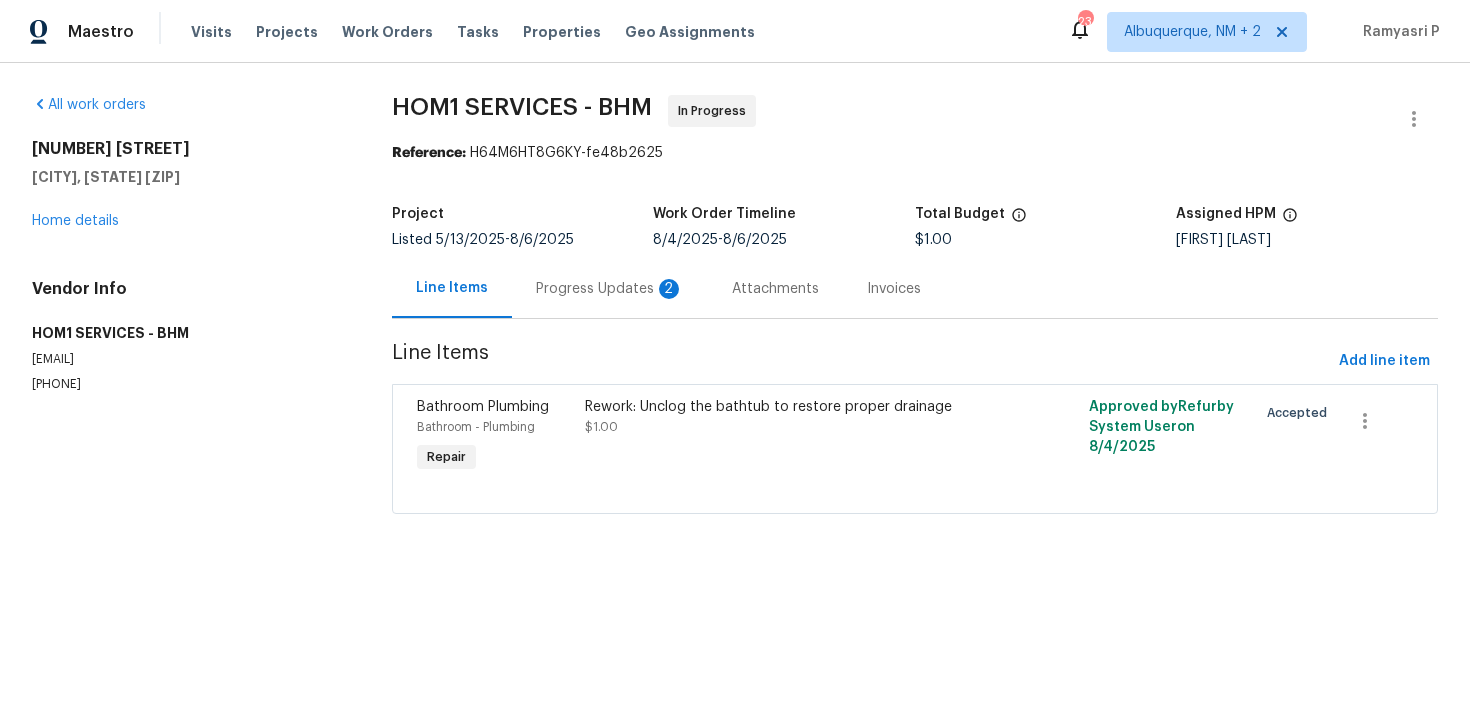 click on "Progress Updates 2" at bounding box center [610, 288] 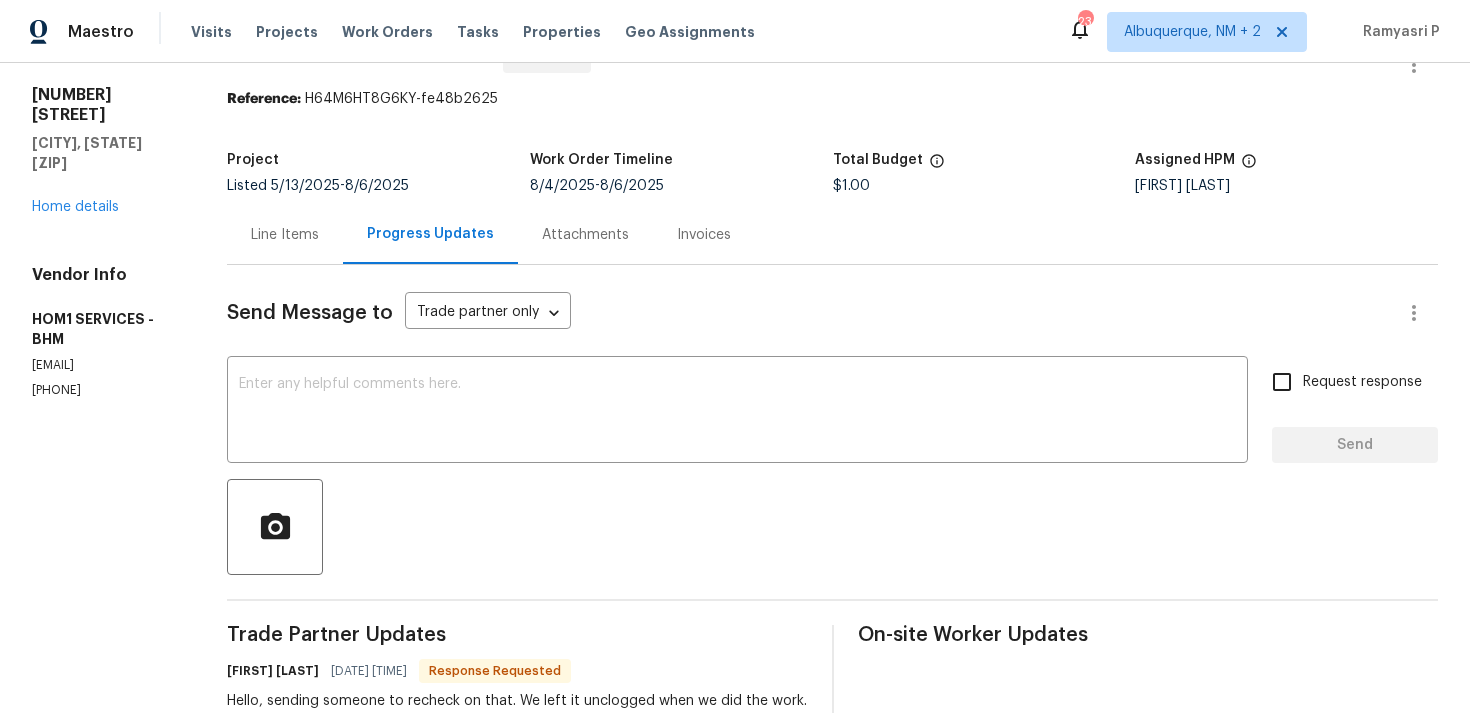 scroll, scrollTop: 41, scrollLeft: 0, axis: vertical 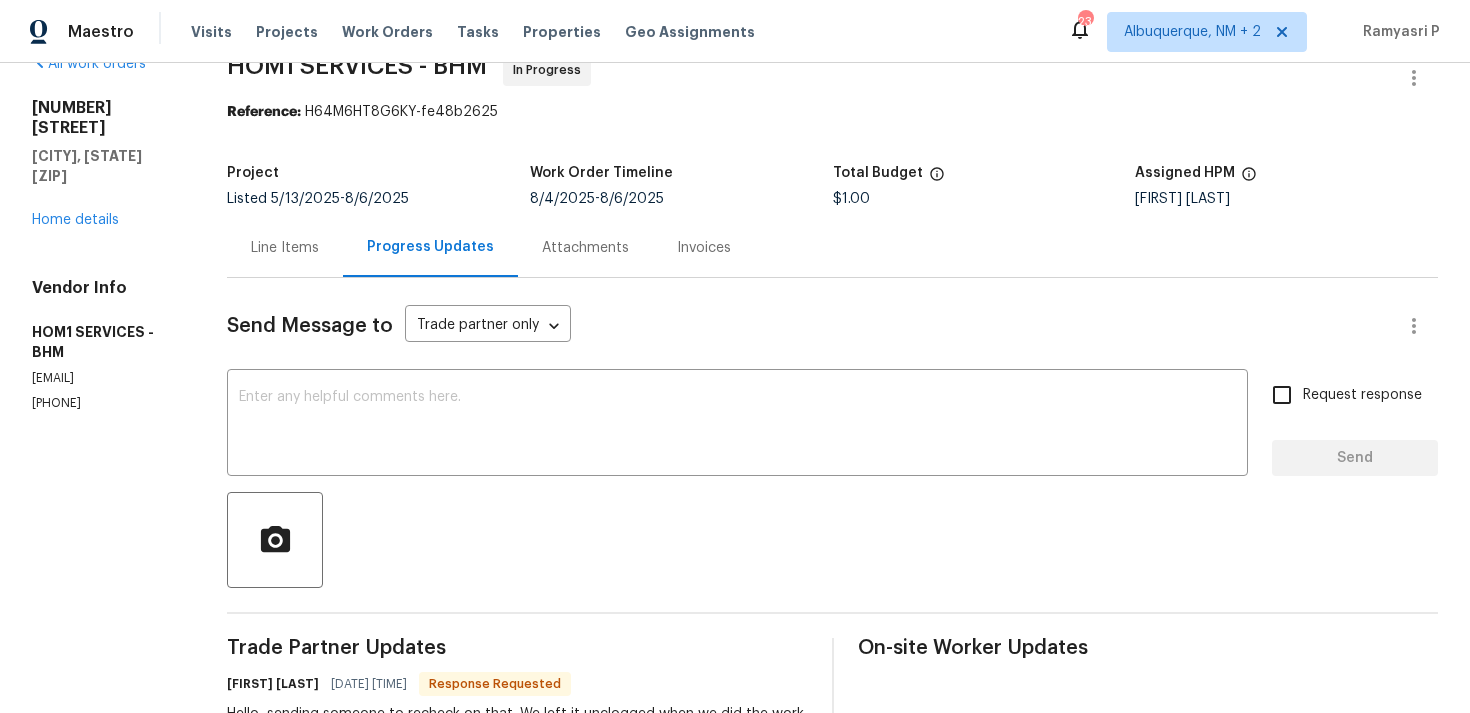 click on "Line Items" at bounding box center (285, 248) 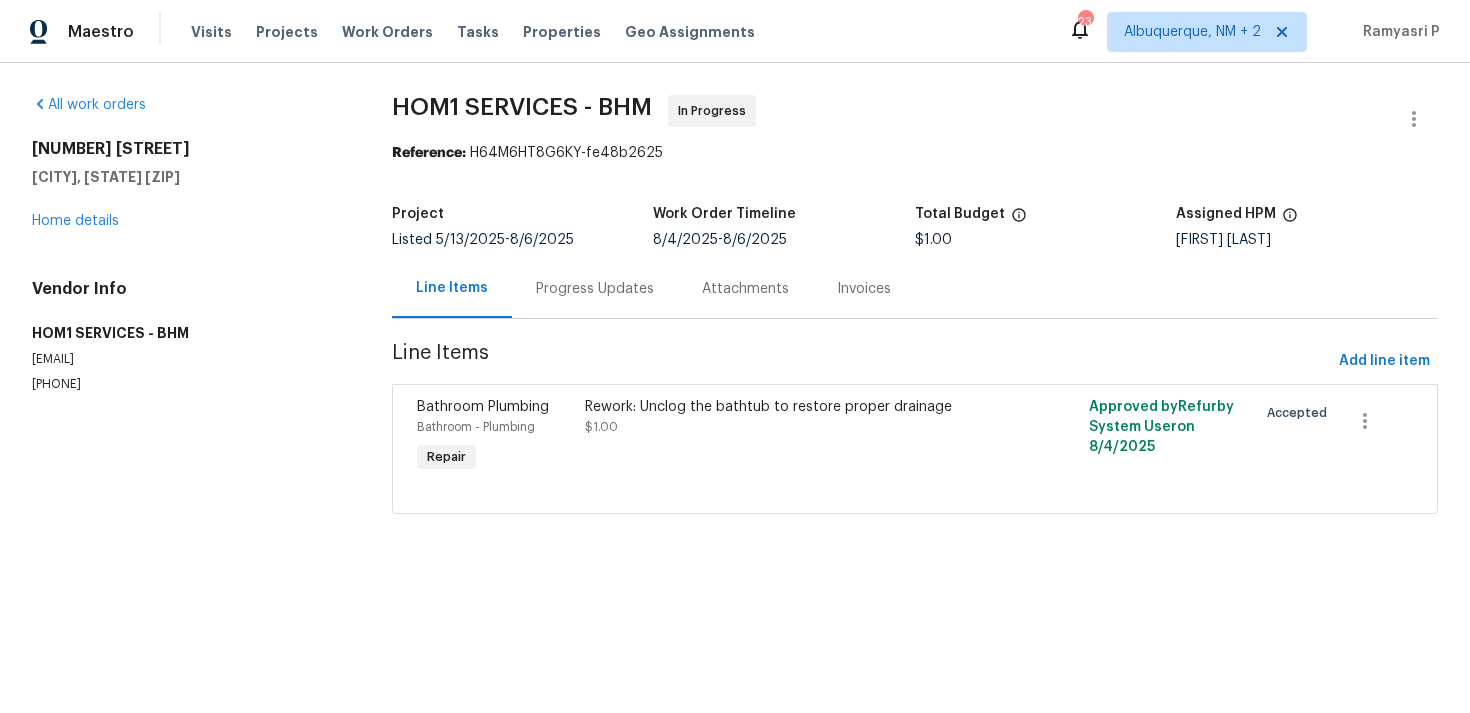 scroll, scrollTop: 0, scrollLeft: 0, axis: both 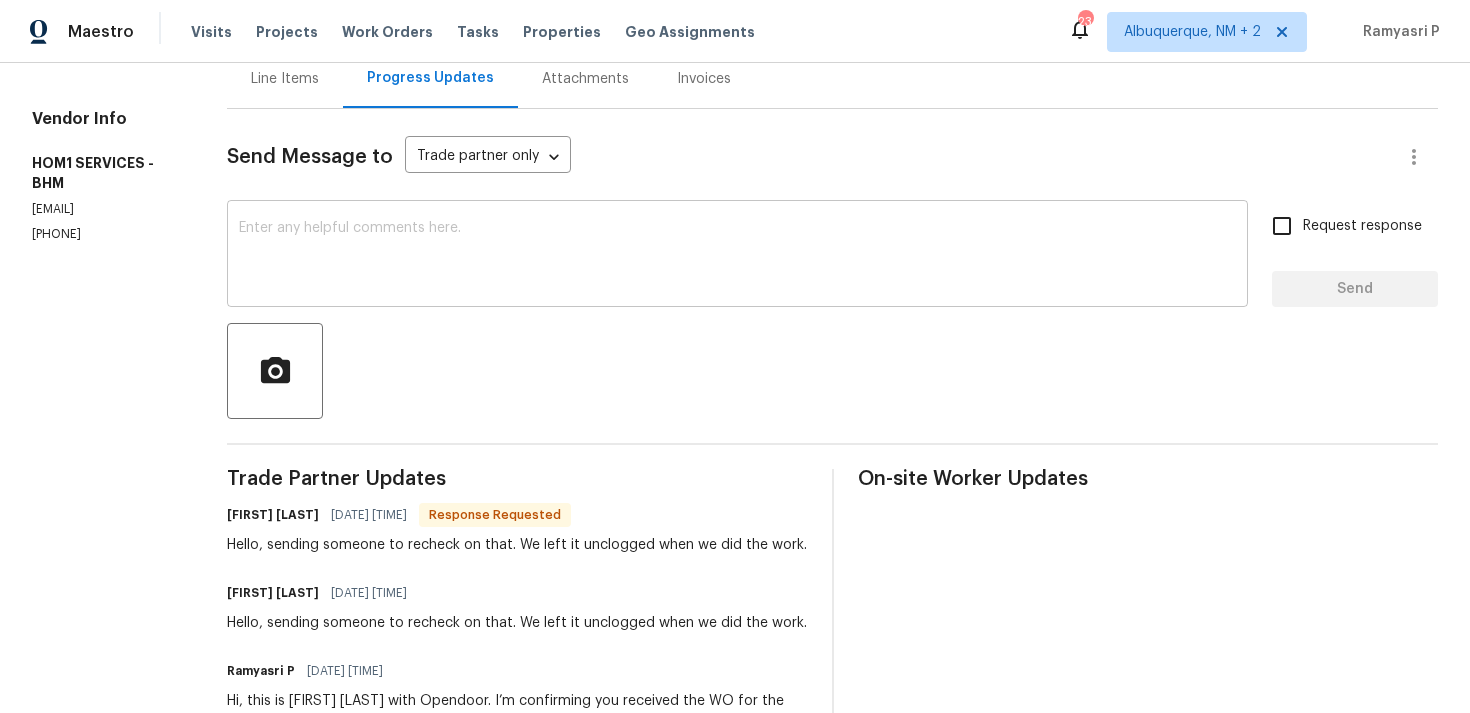 click at bounding box center [737, 256] 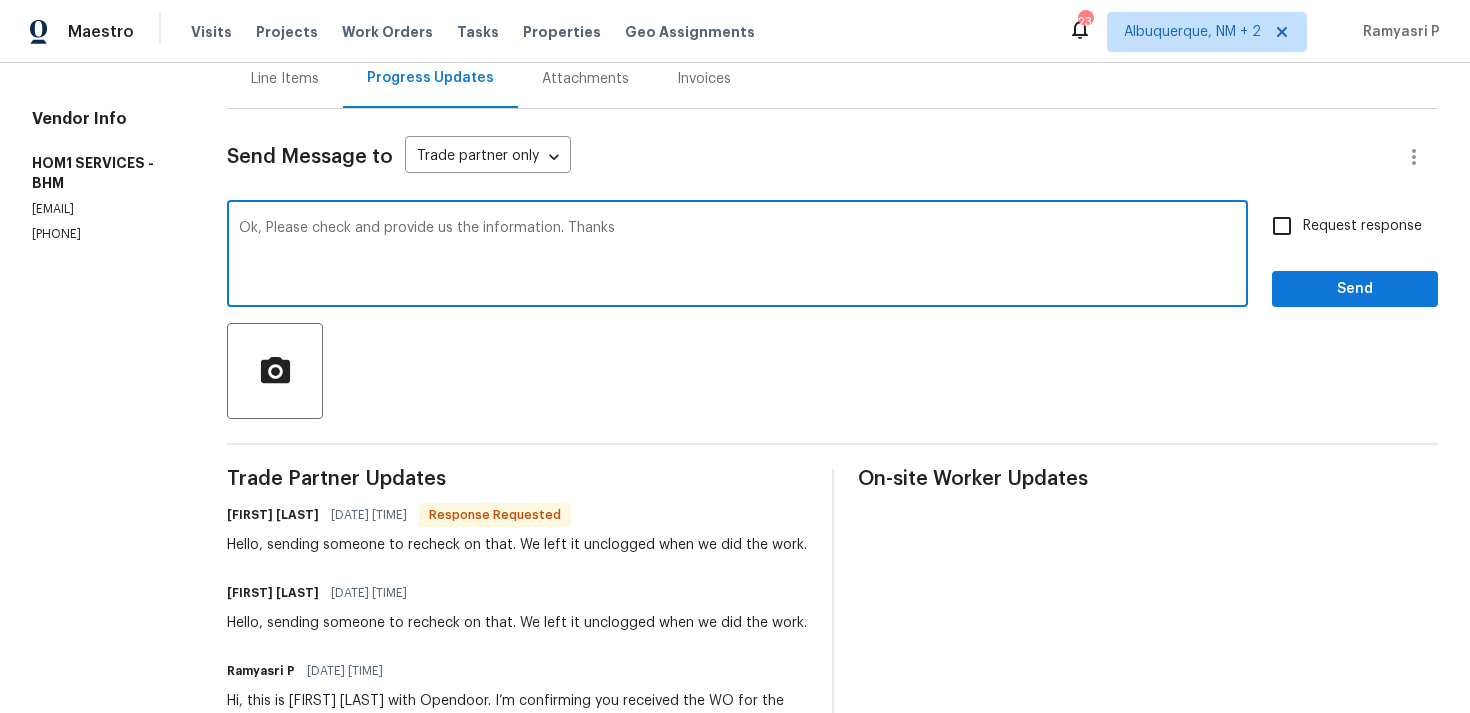 type on "Ok, Please check and provide us the information. Thanks" 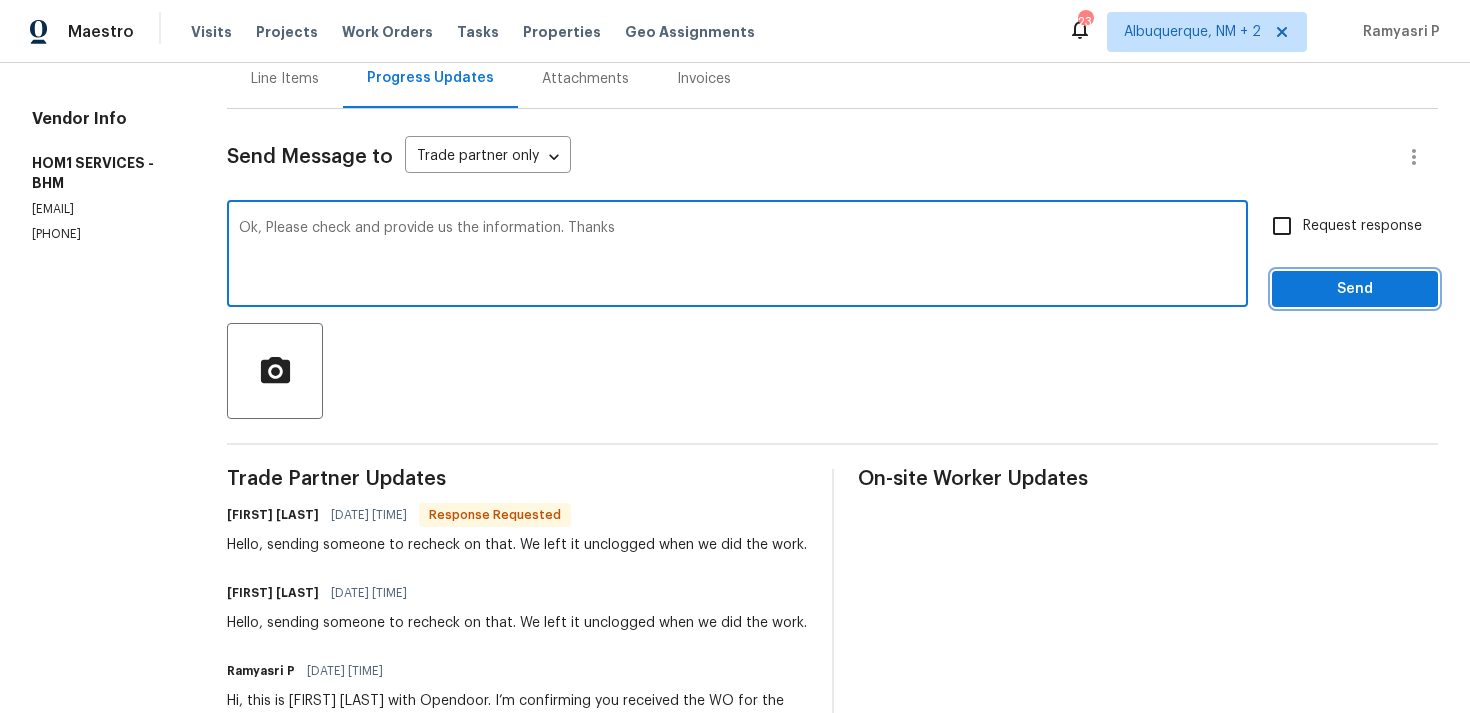 click on "Send" at bounding box center (1355, 289) 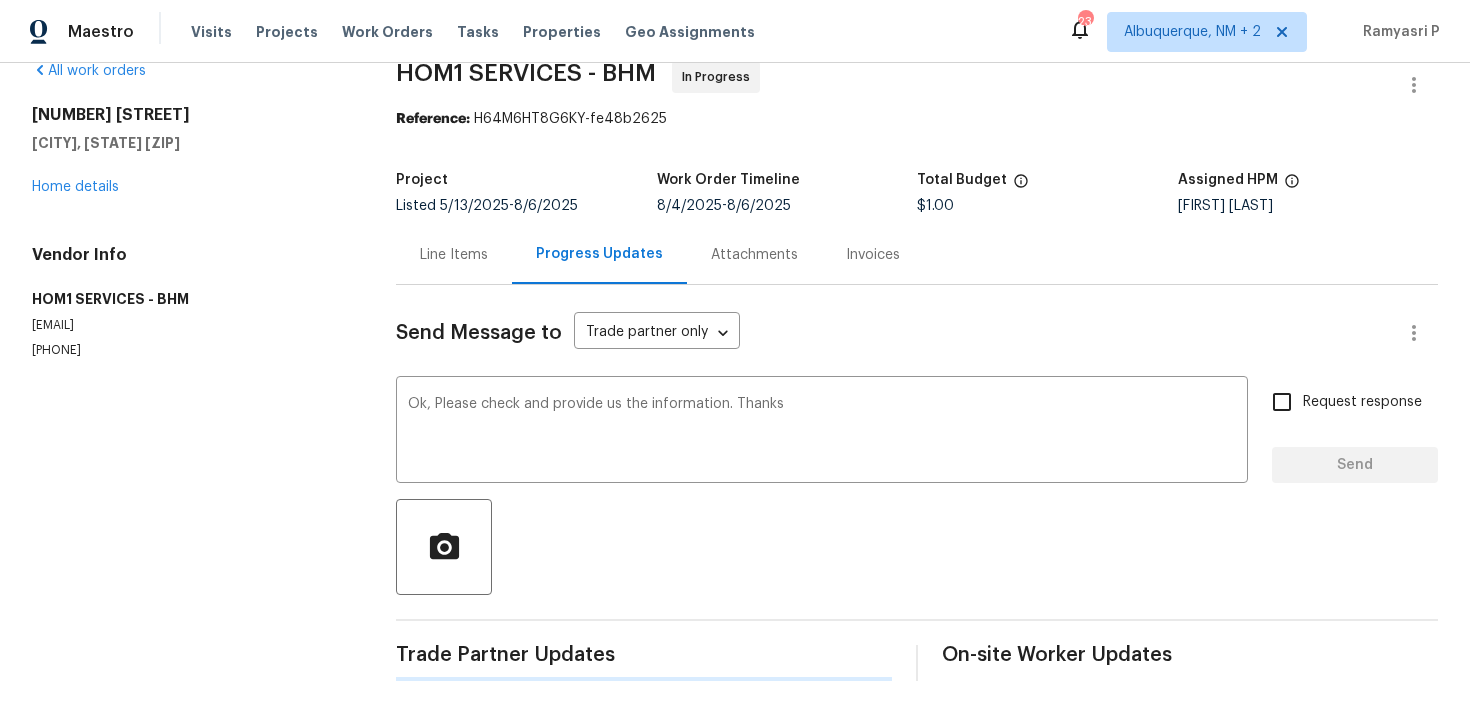 type 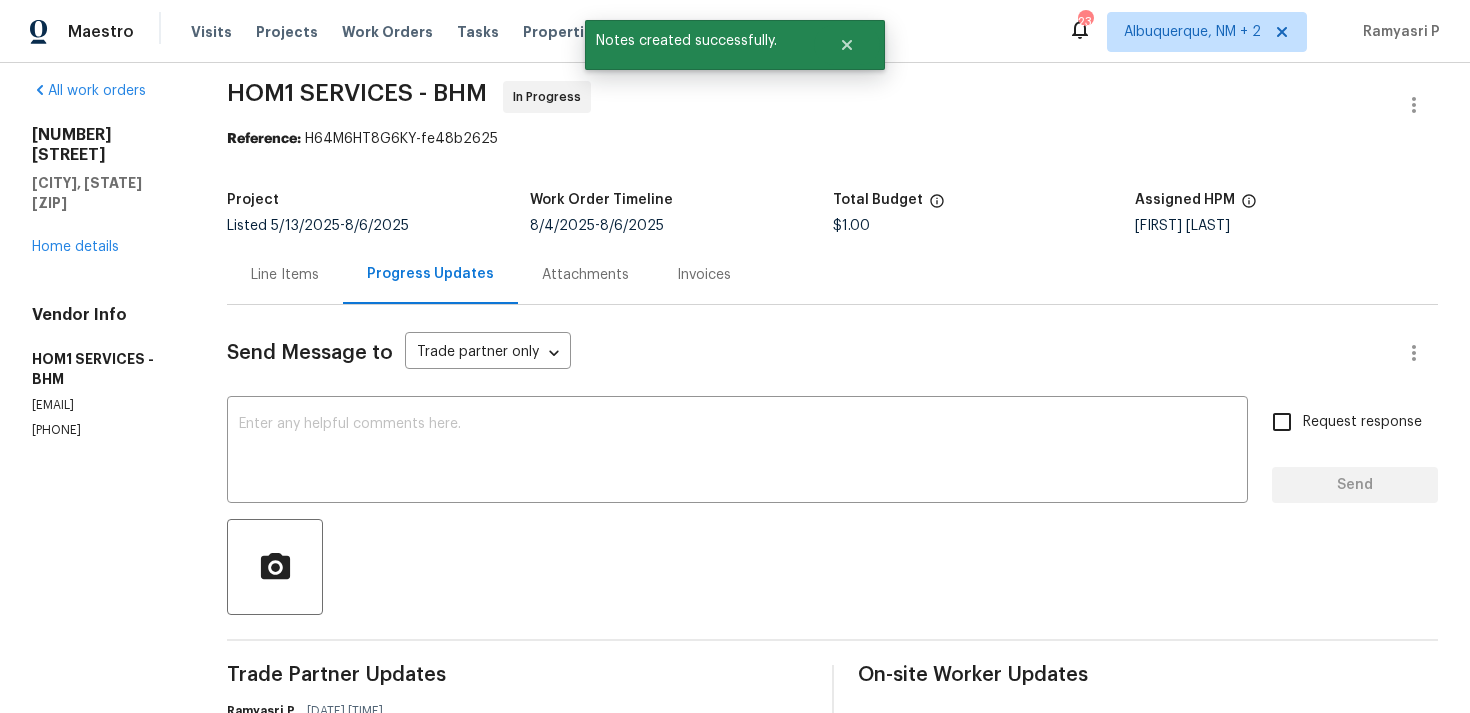 scroll, scrollTop: 0, scrollLeft: 0, axis: both 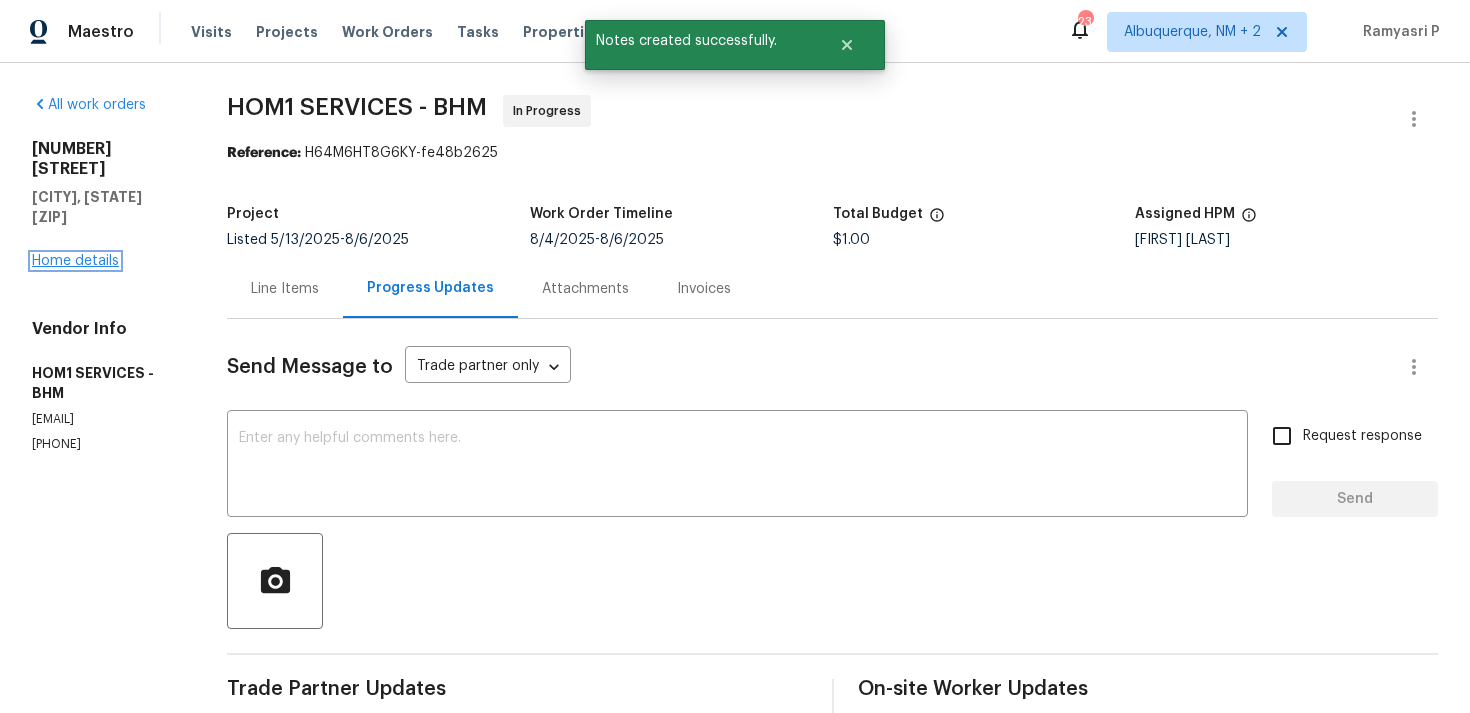 click on "Home details" at bounding box center [75, 261] 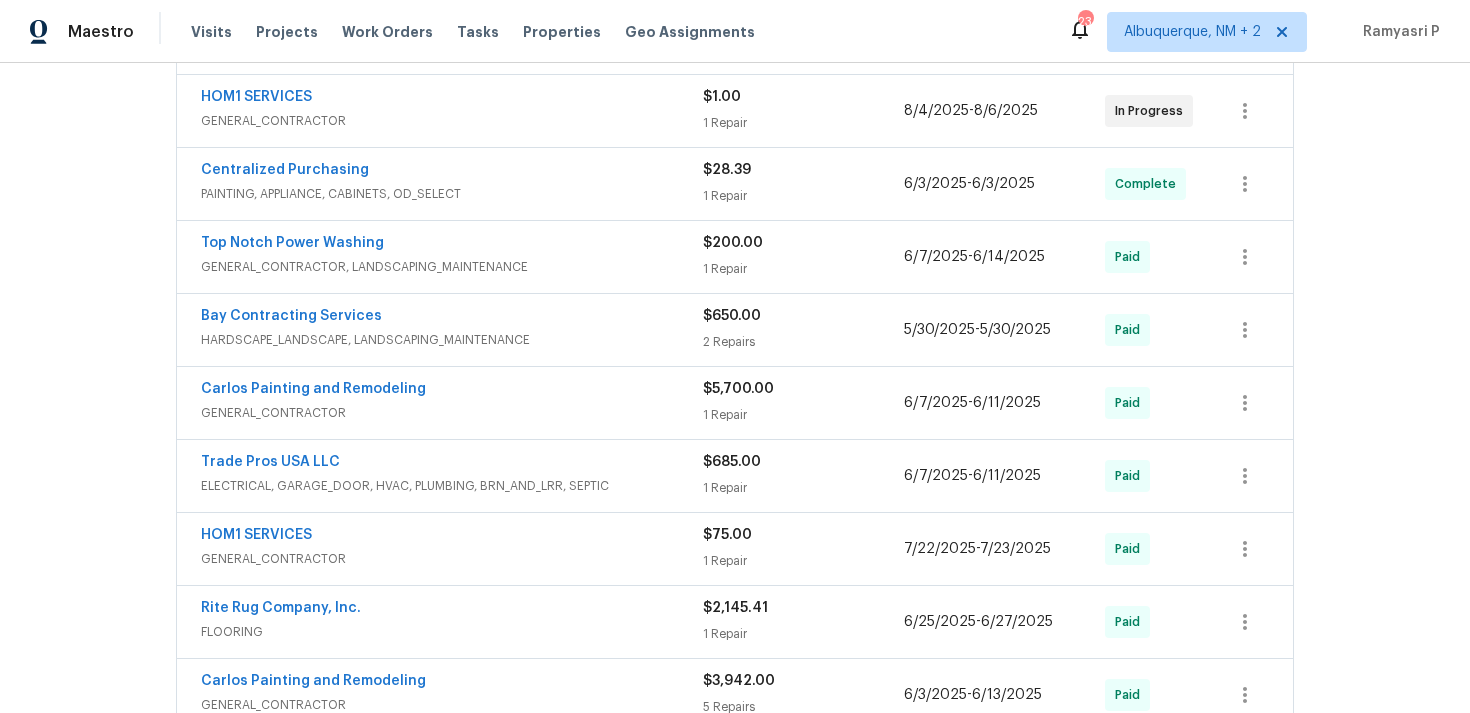 scroll, scrollTop: 478, scrollLeft: 0, axis: vertical 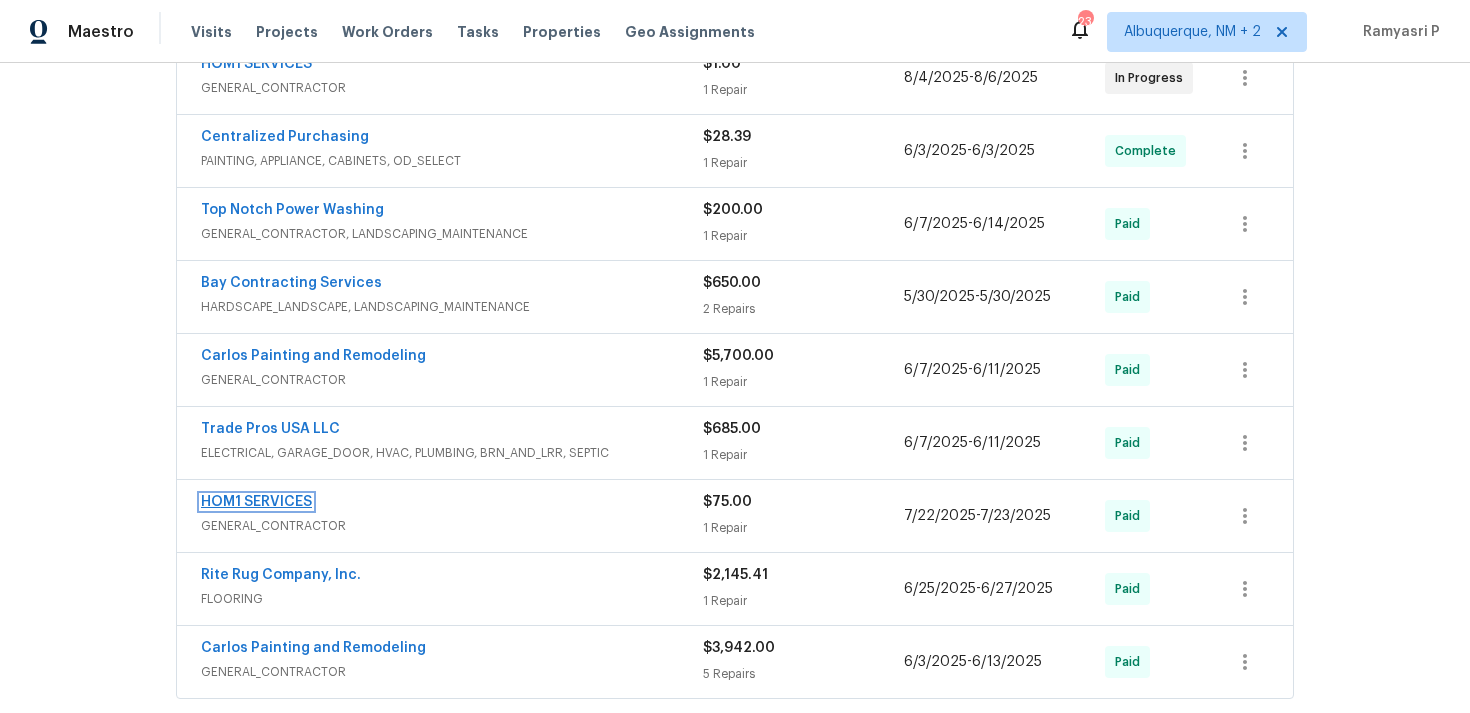click on "HOM1 SERVICES" at bounding box center [256, 502] 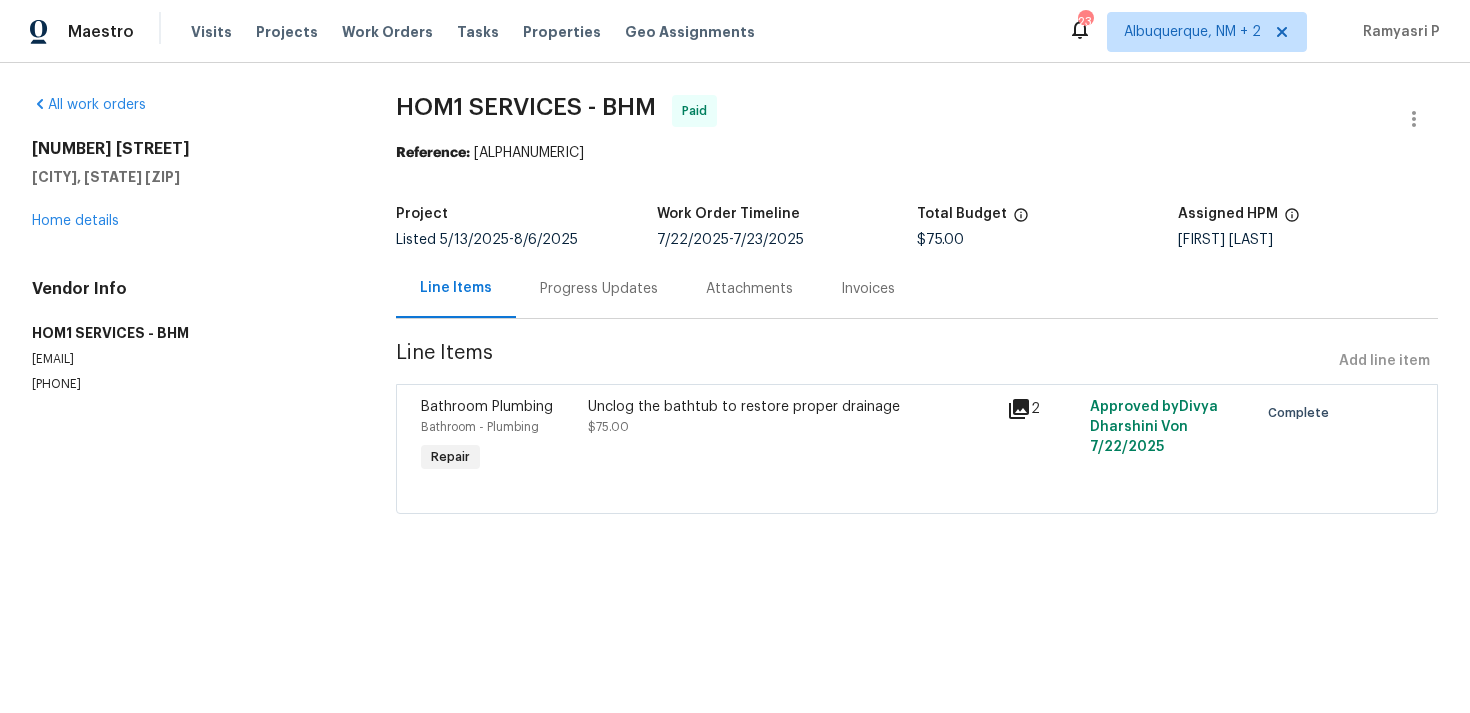 click on "Unclog the bathtub to restore proper drainage" at bounding box center (791, 407) 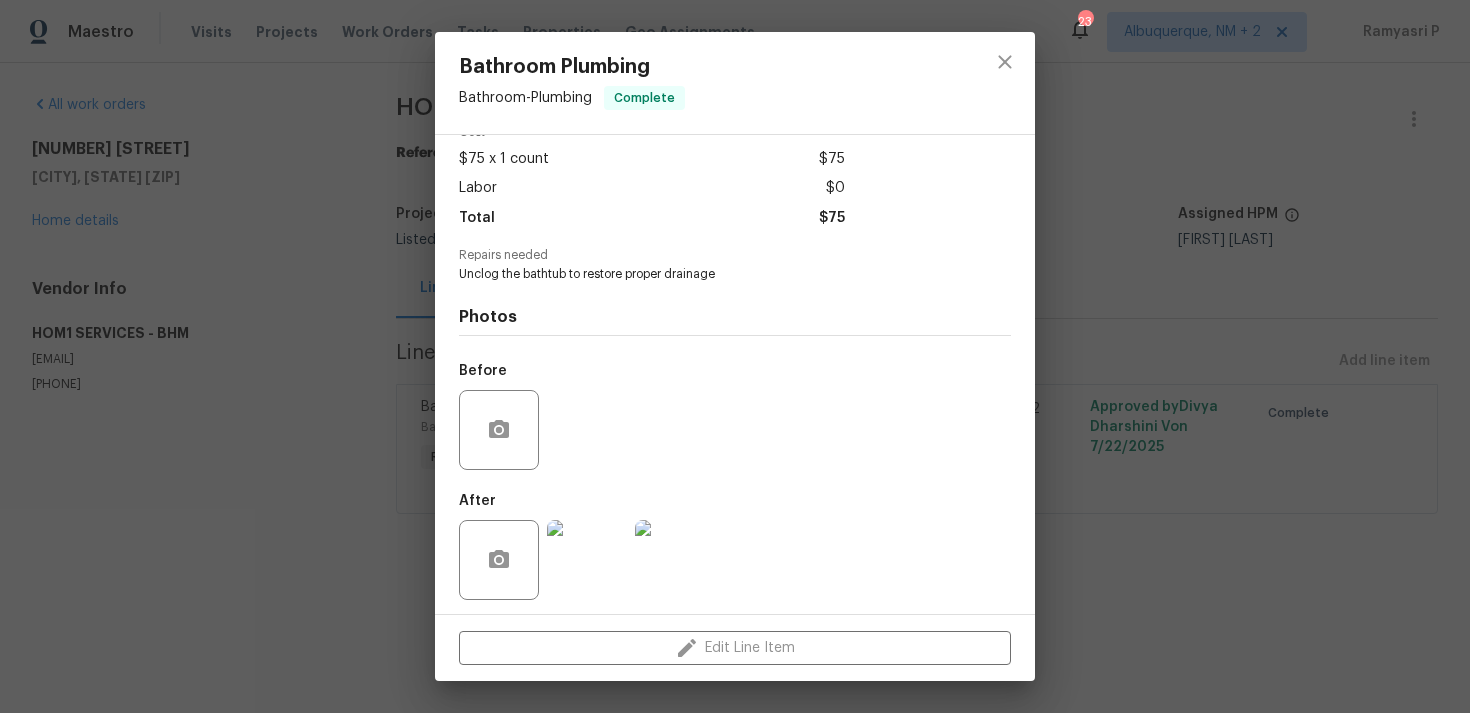 scroll, scrollTop: 108, scrollLeft: 0, axis: vertical 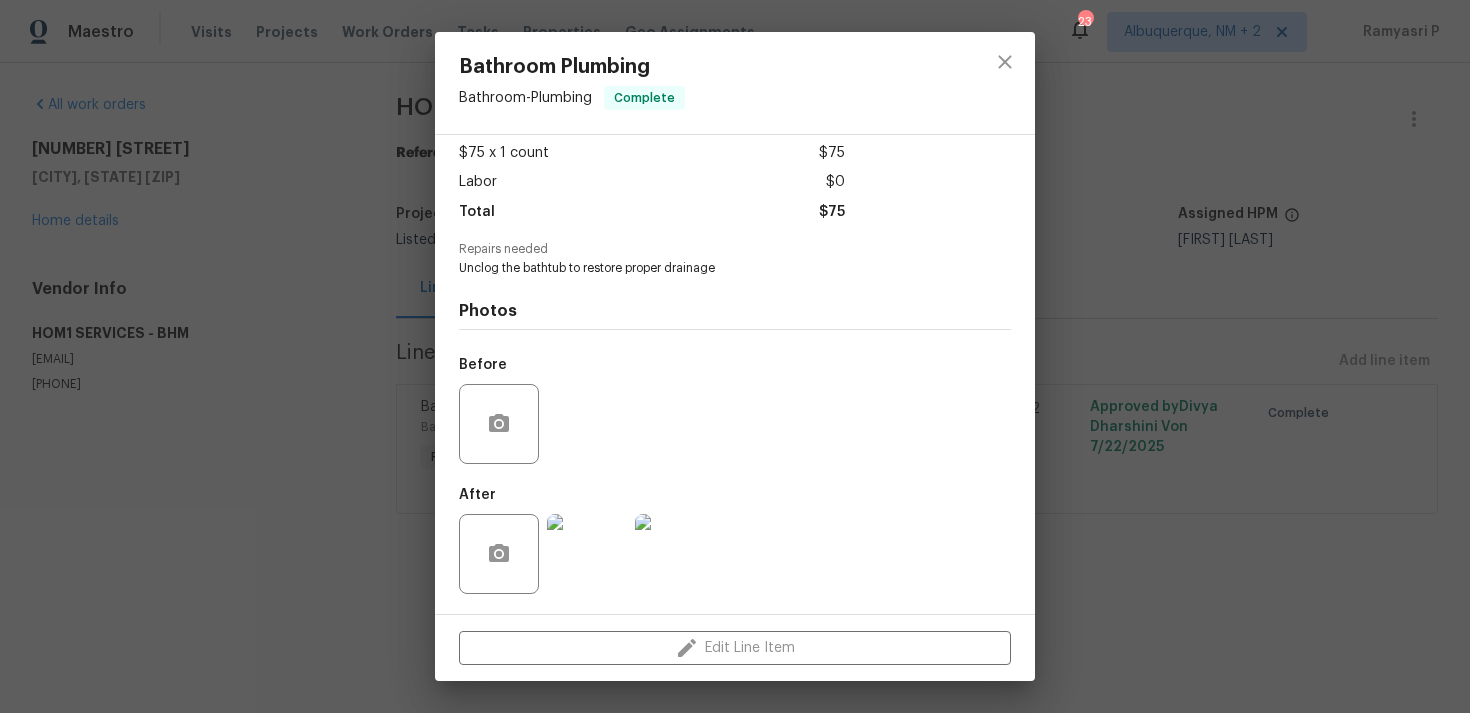 click at bounding box center (587, 554) 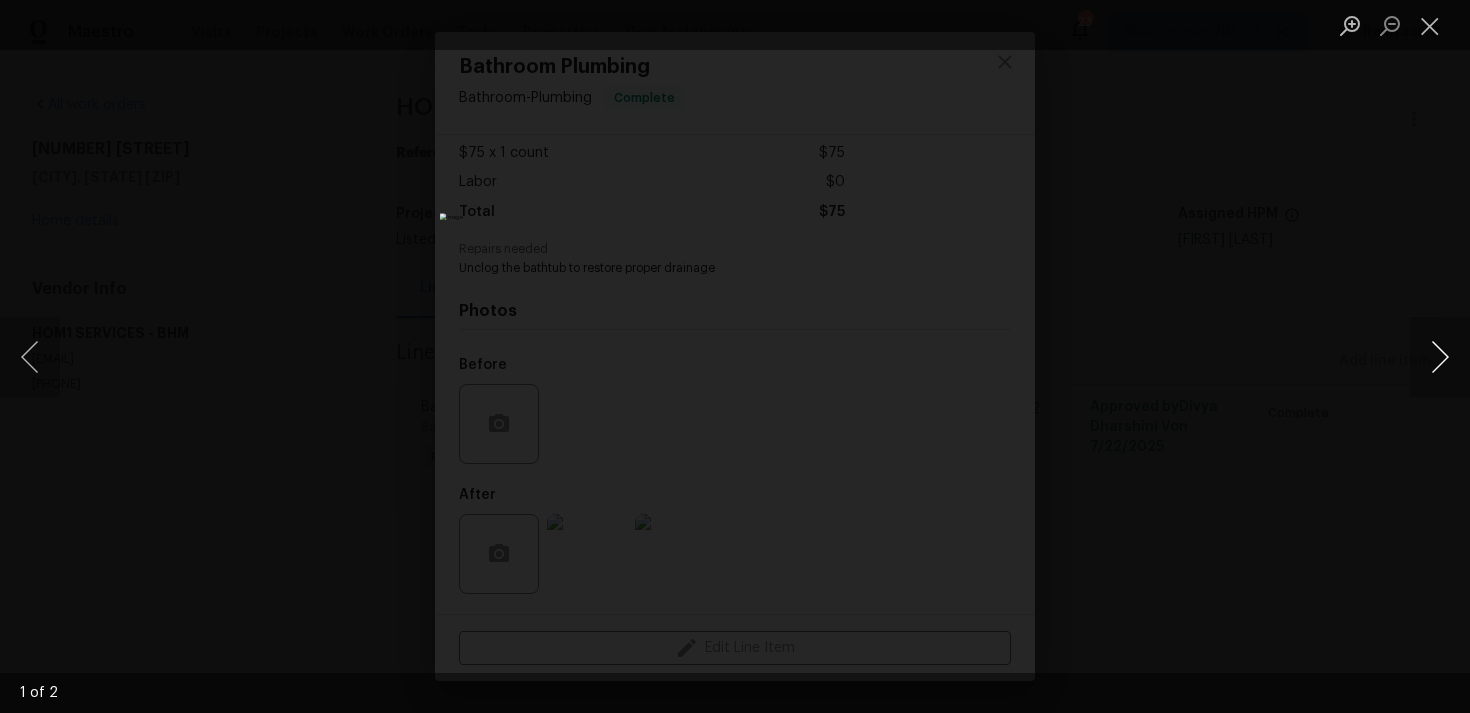 click at bounding box center [1440, 357] 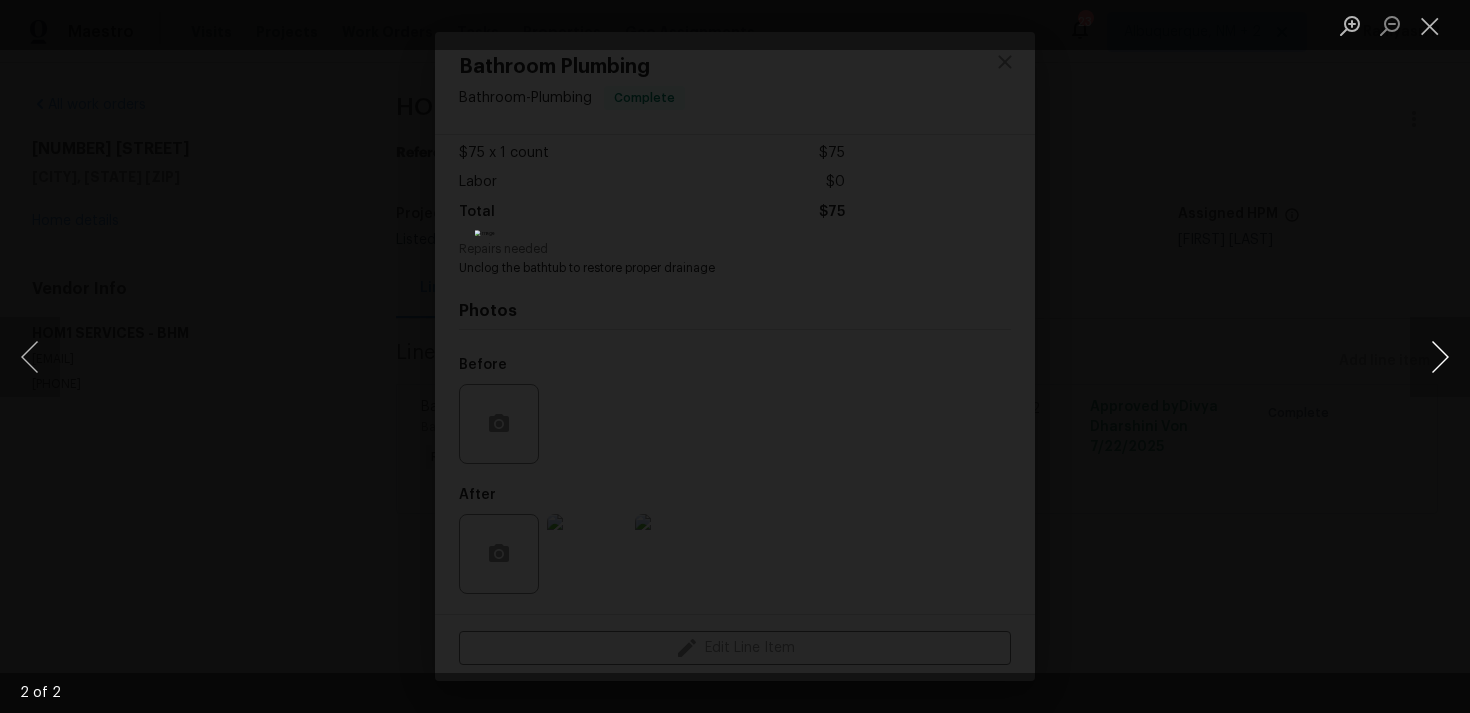 click at bounding box center [1440, 357] 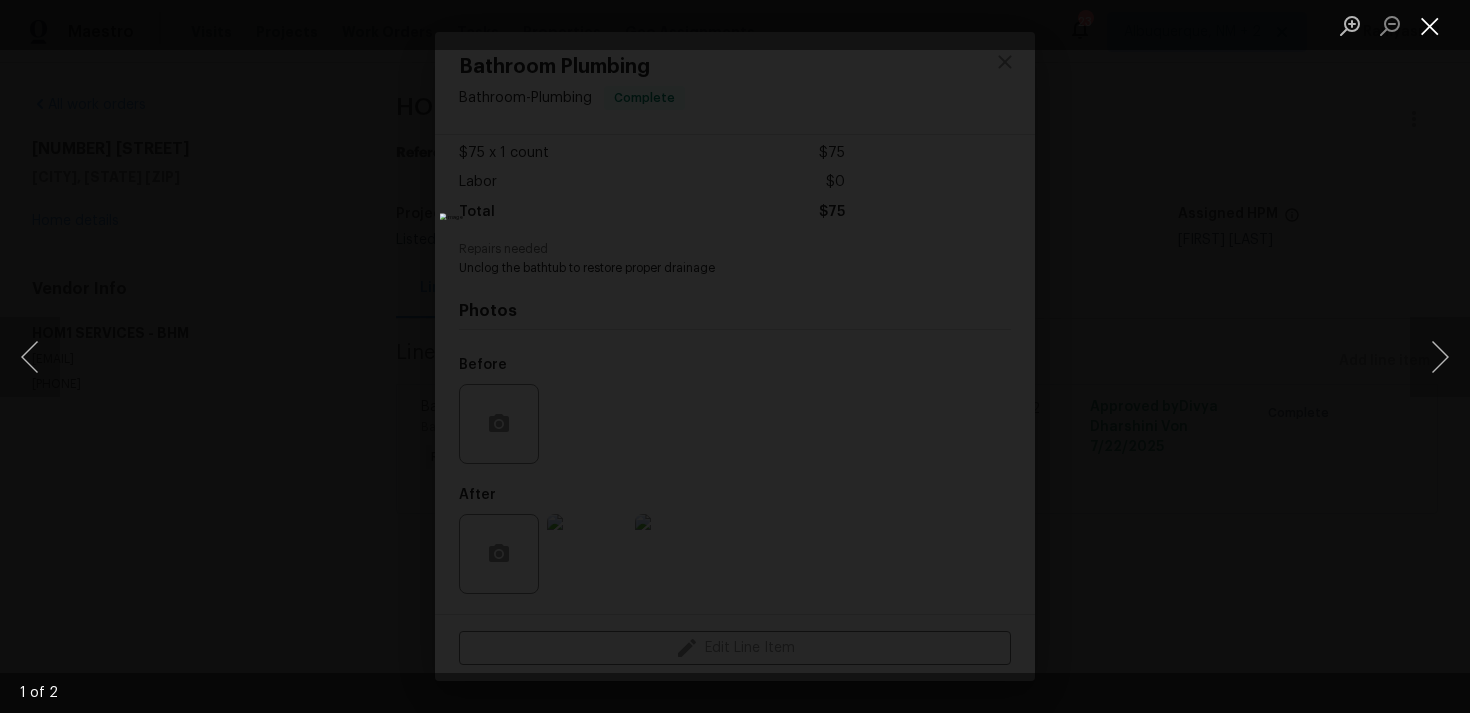 click at bounding box center (1430, 25) 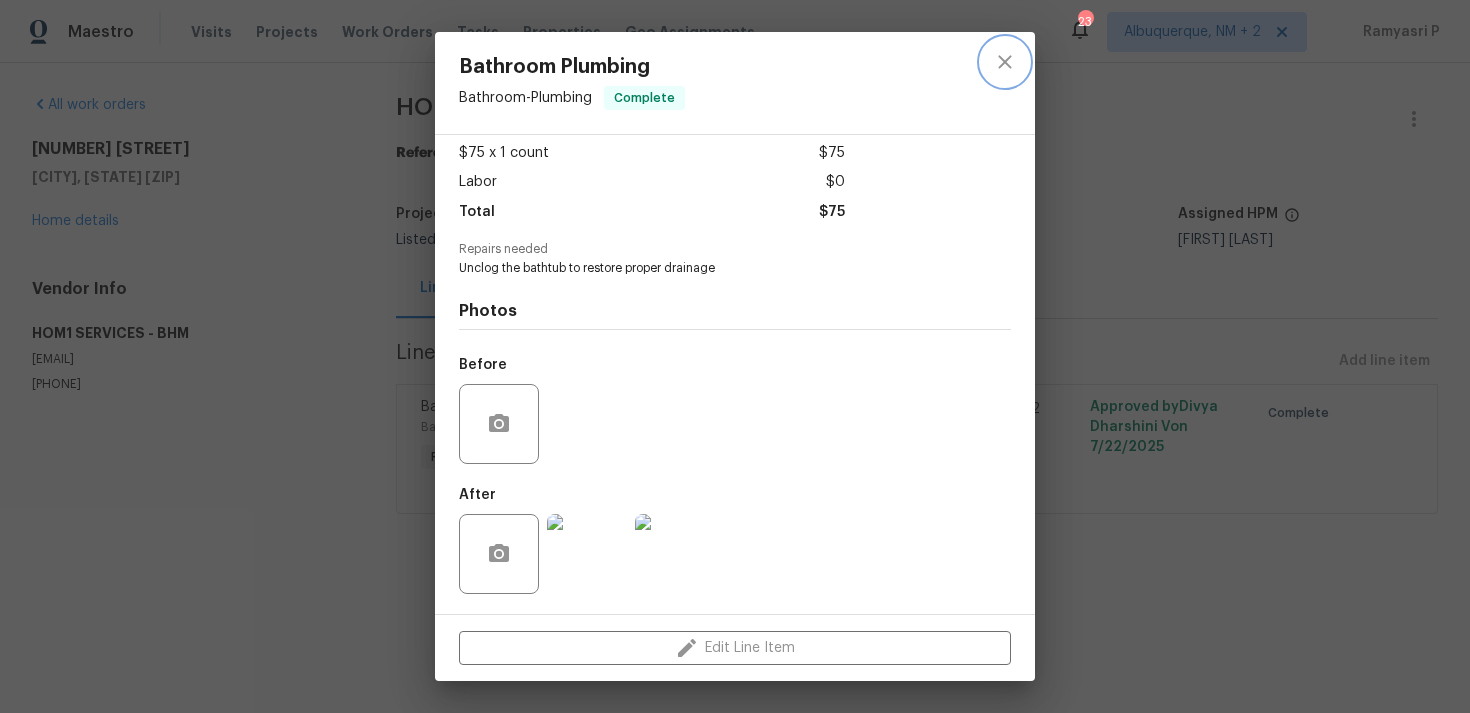click 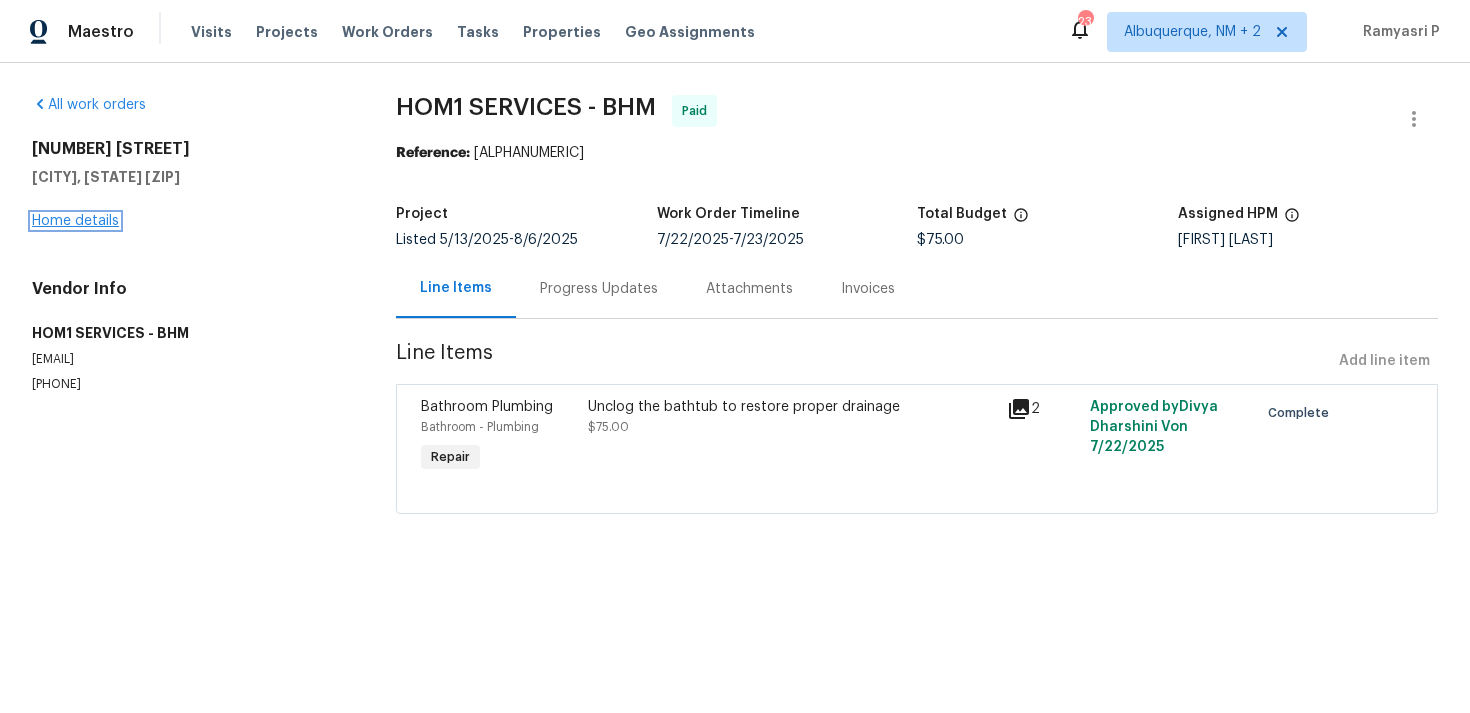 click on "Home details" at bounding box center (75, 221) 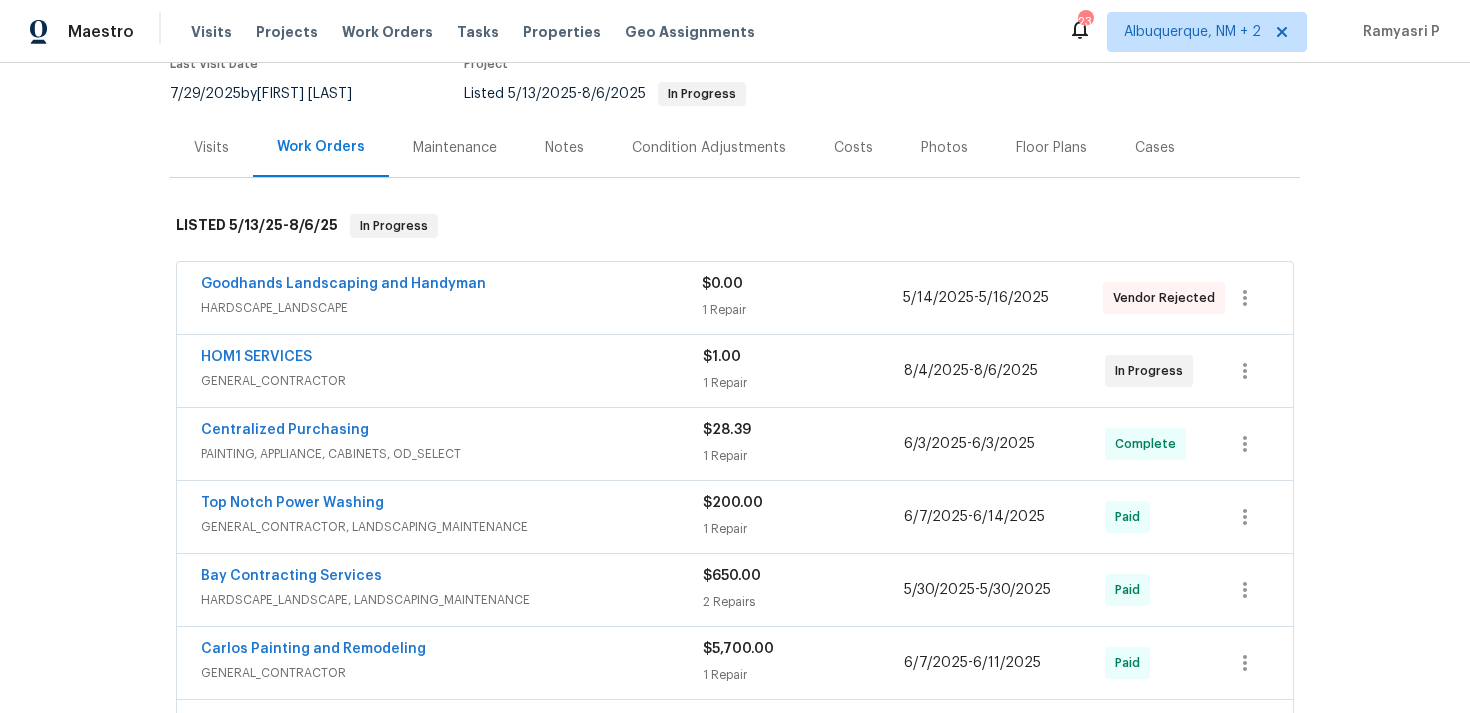 scroll, scrollTop: 191, scrollLeft: 0, axis: vertical 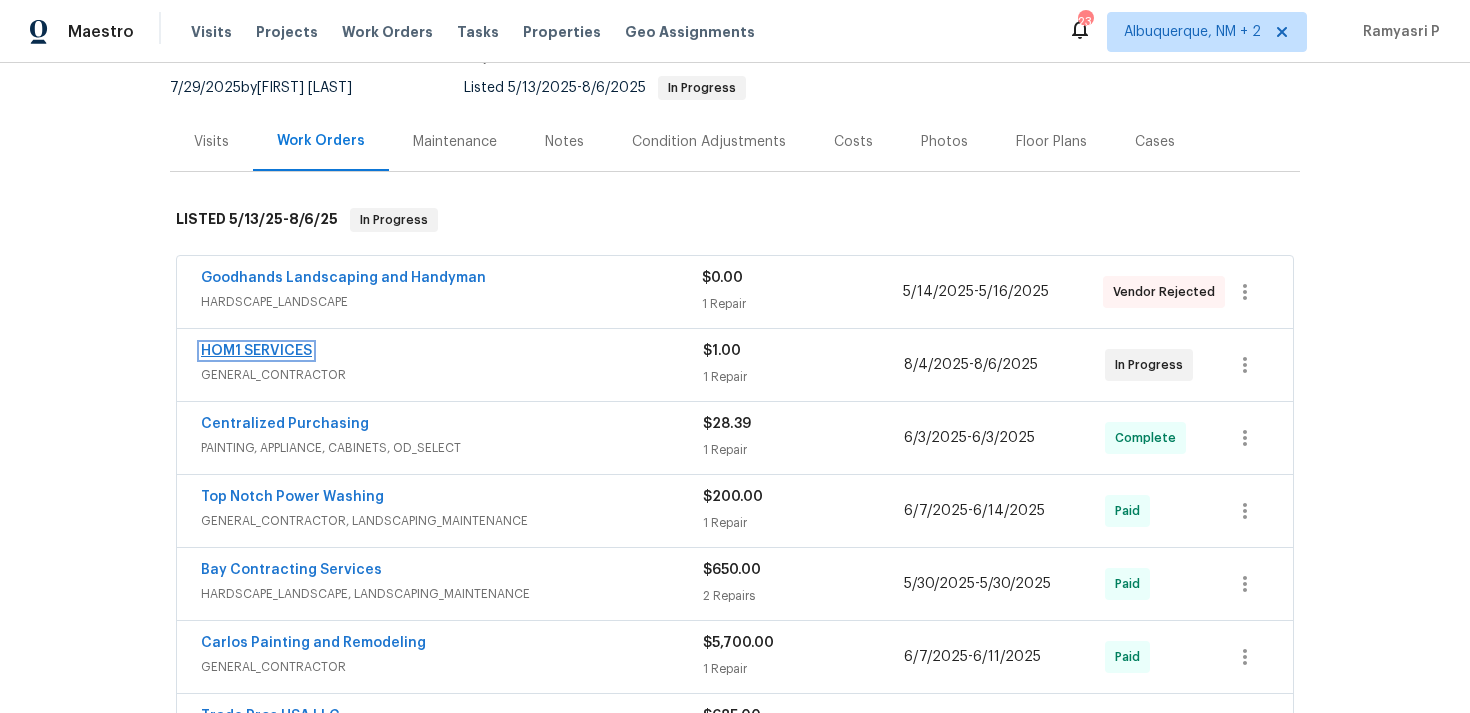 click on "HOM1 SERVICES" at bounding box center [256, 351] 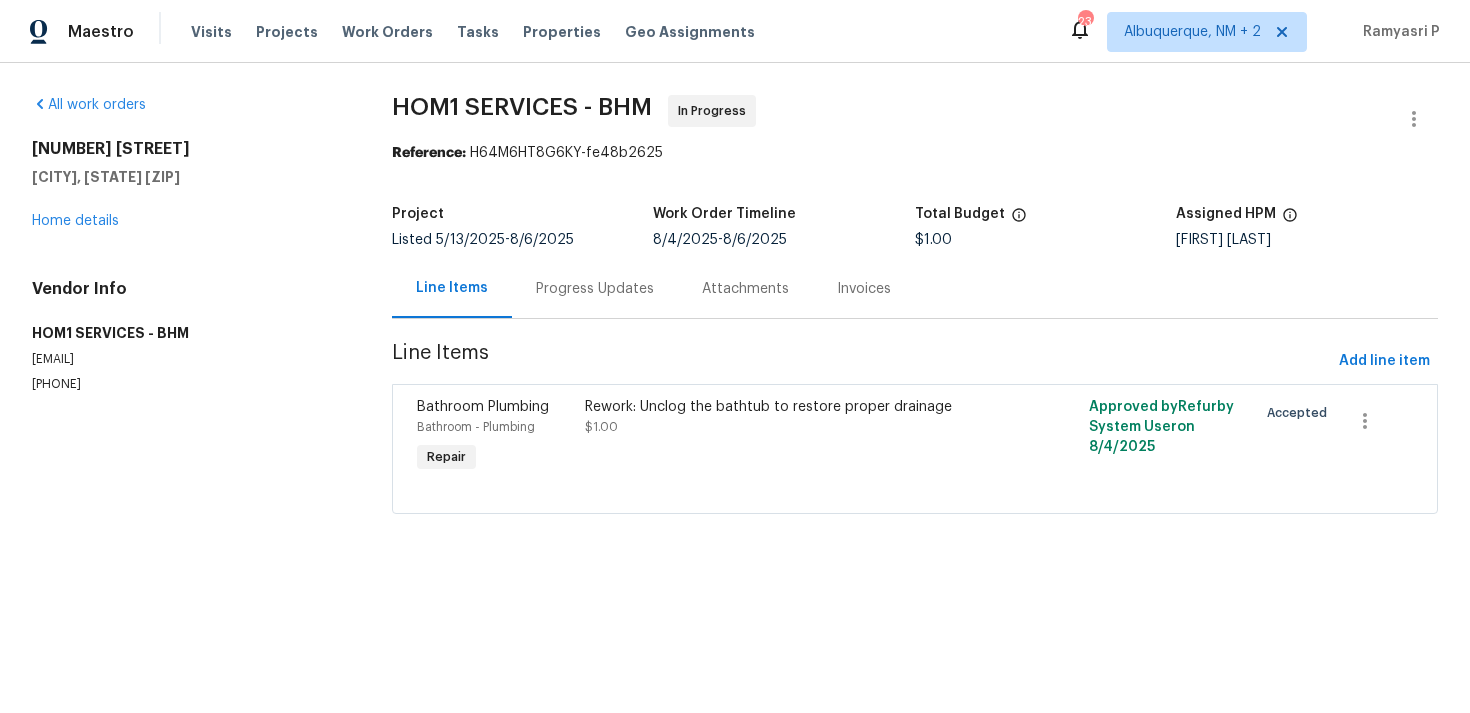 click on "Progress Updates" at bounding box center [595, 289] 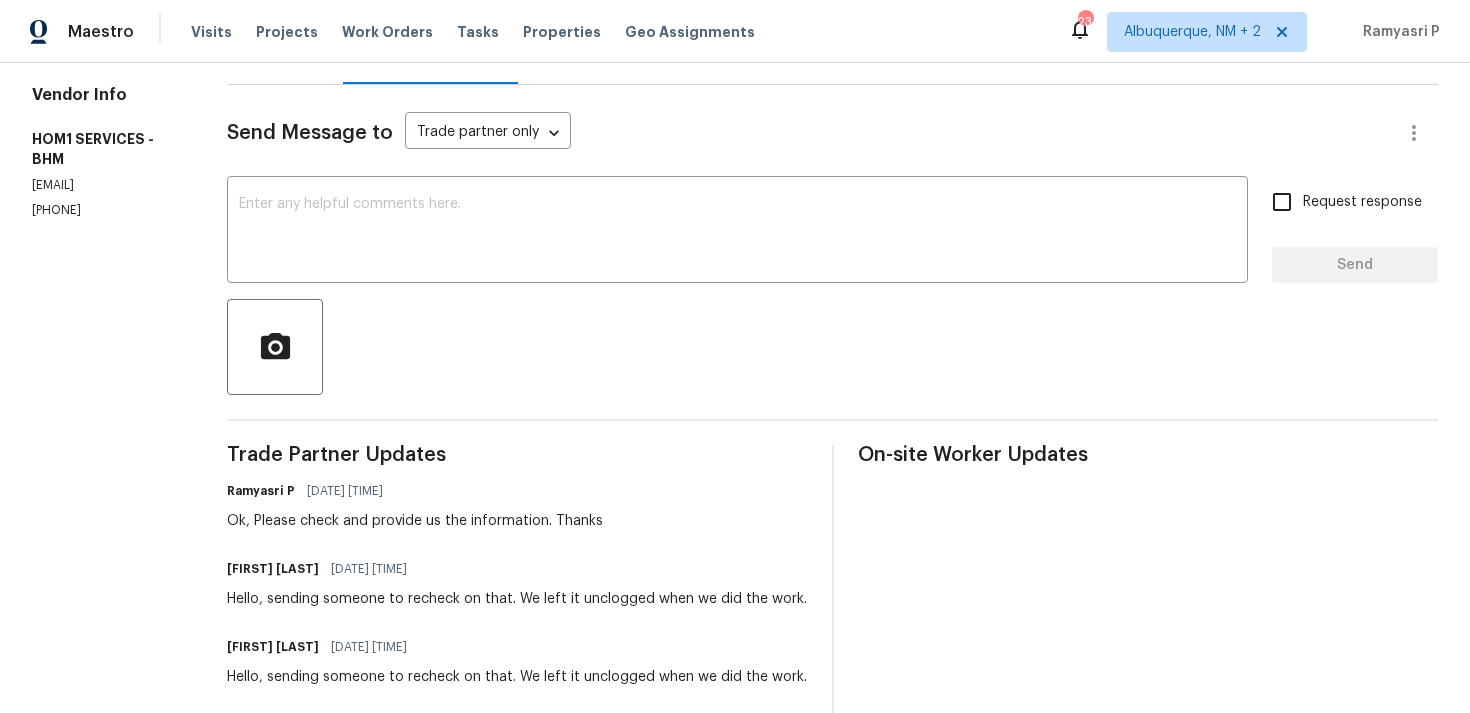 scroll, scrollTop: 402, scrollLeft: 0, axis: vertical 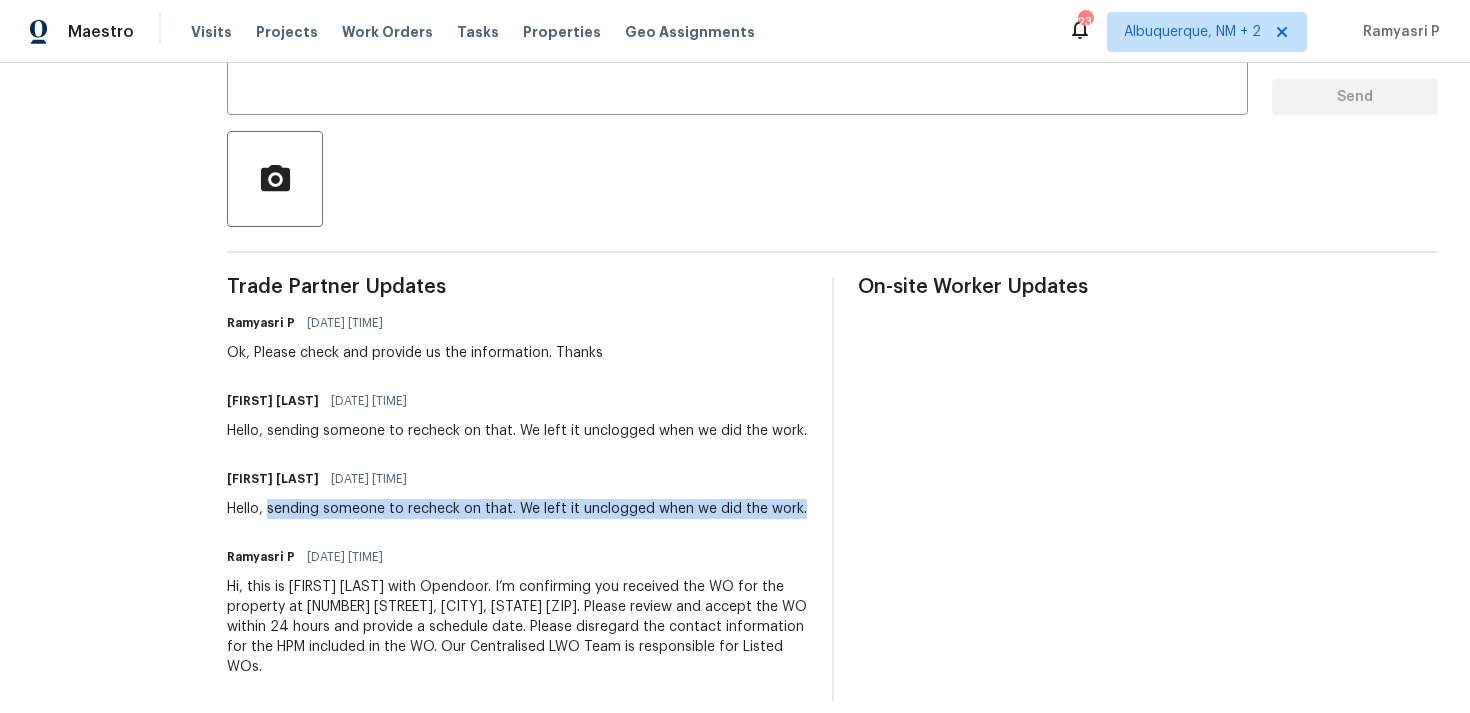 drag, startPoint x: 274, startPoint y: 508, endPoint x: 806, endPoint y: 504, distance: 532.015 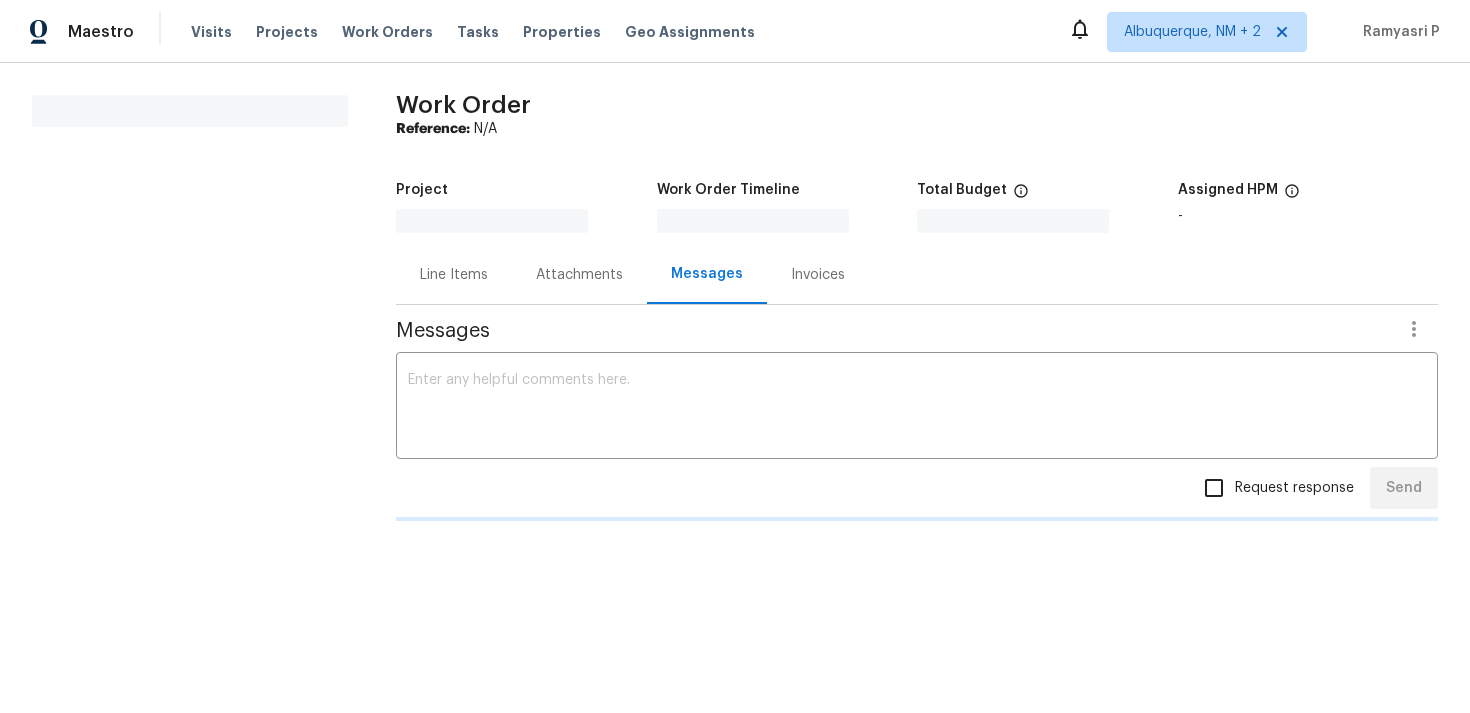 scroll, scrollTop: 0, scrollLeft: 0, axis: both 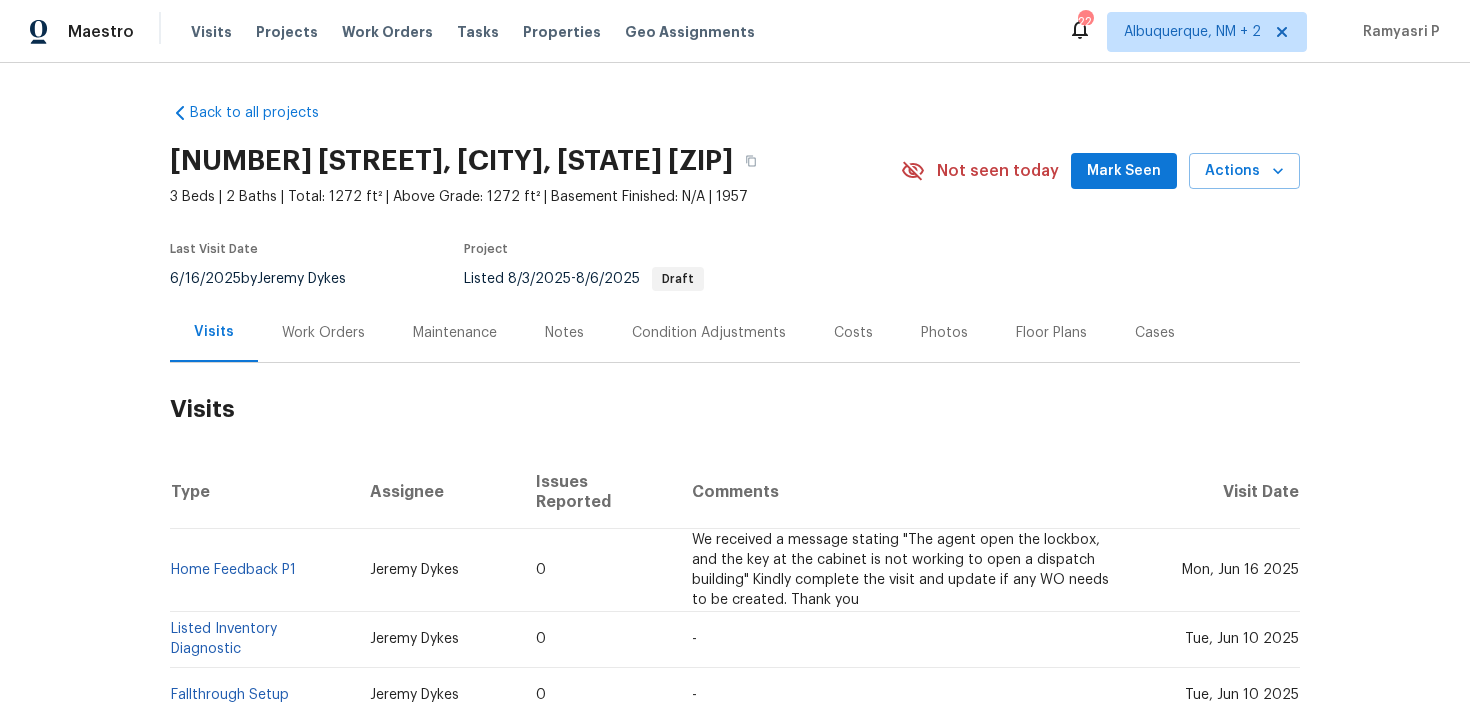 click on "Work Orders" at bounding box center [323, 333] 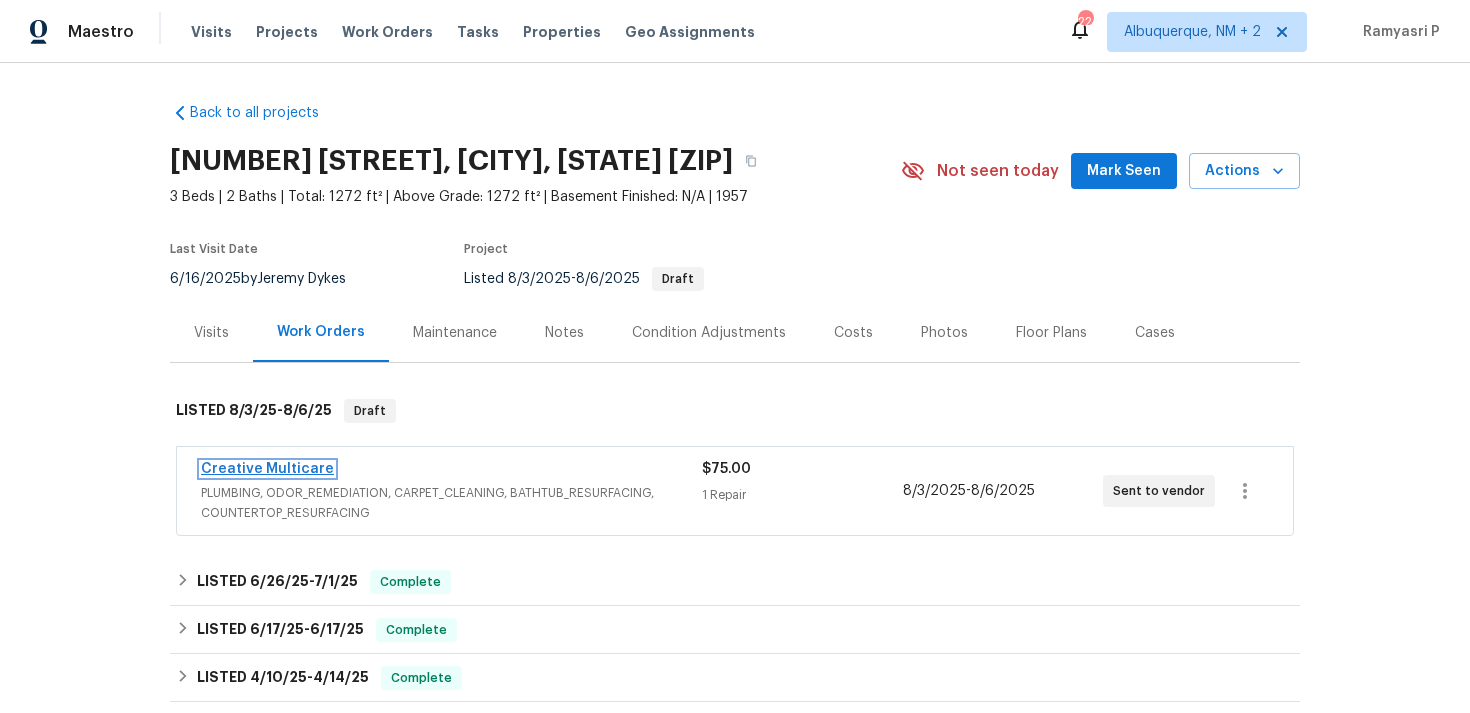 click on "Creative Multicare" at bounding box center [267, 469] 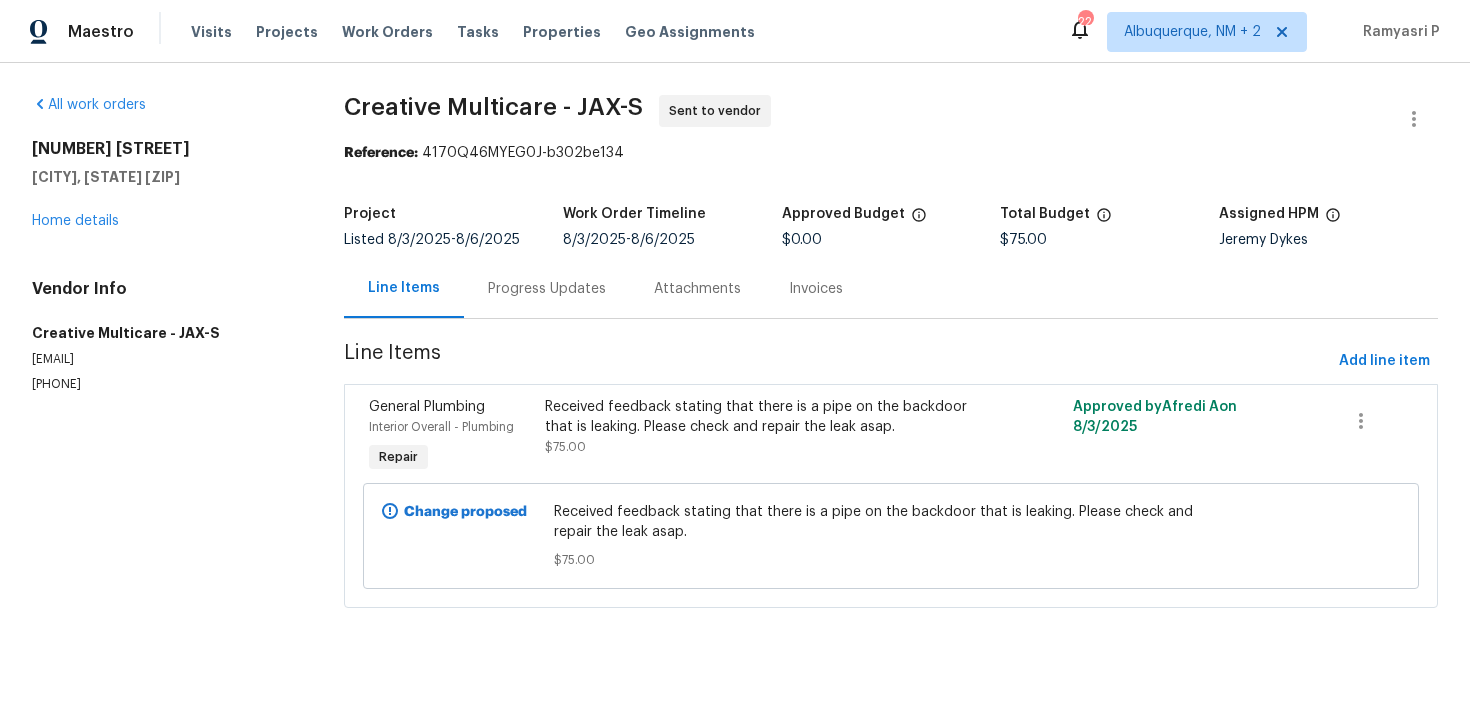 click on "Progress Updates" at bounding box center (547, 289) 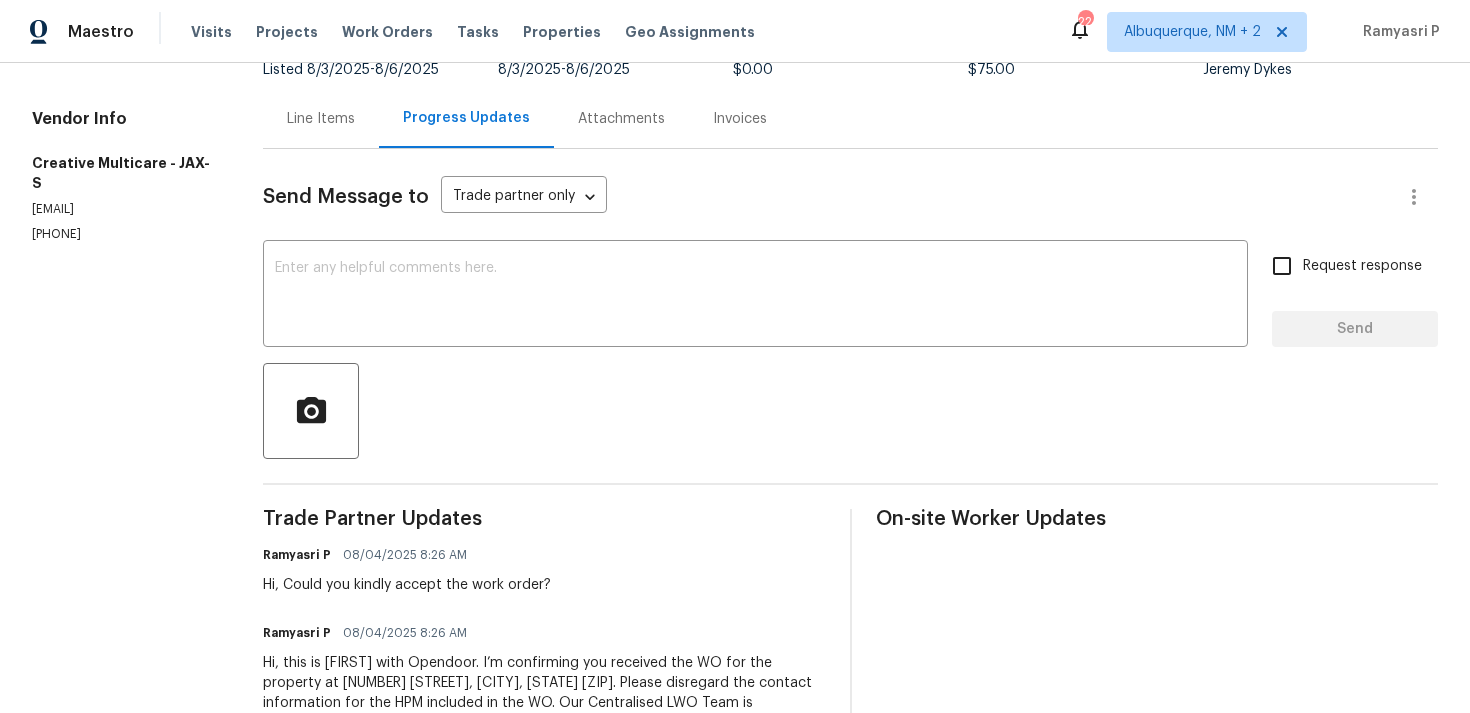 scroll, scrollTop: 0, scrollLeft: 0, axis: both 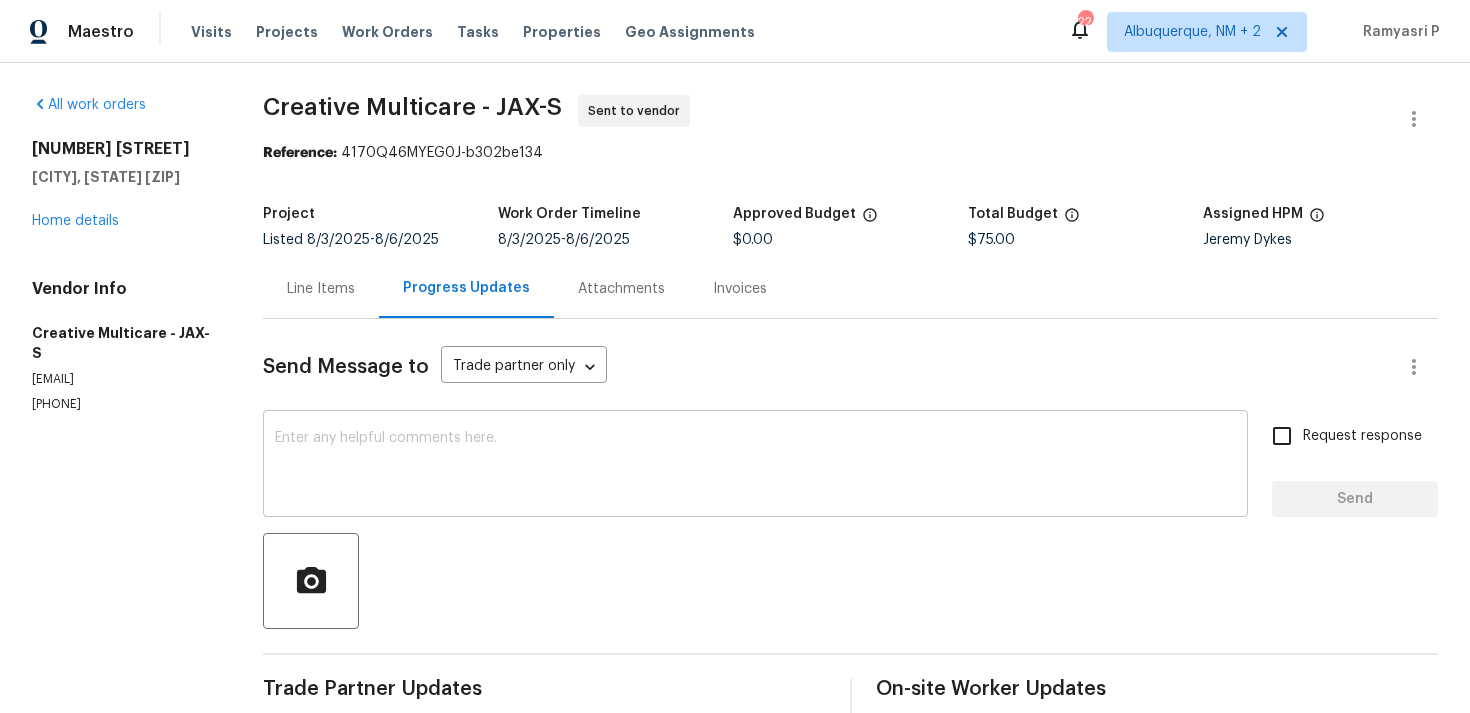 click on "x ​" at bounding box center (755, 466) 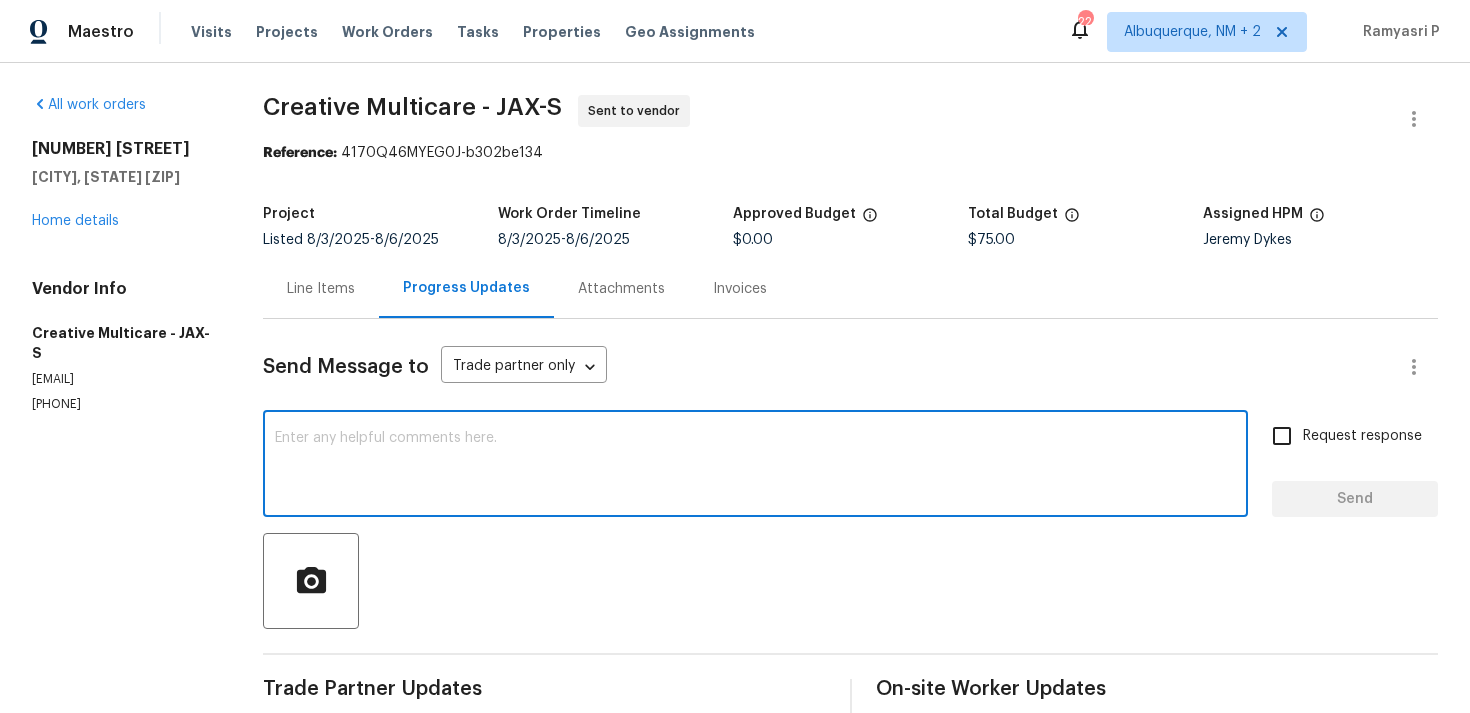 paste on "Done" 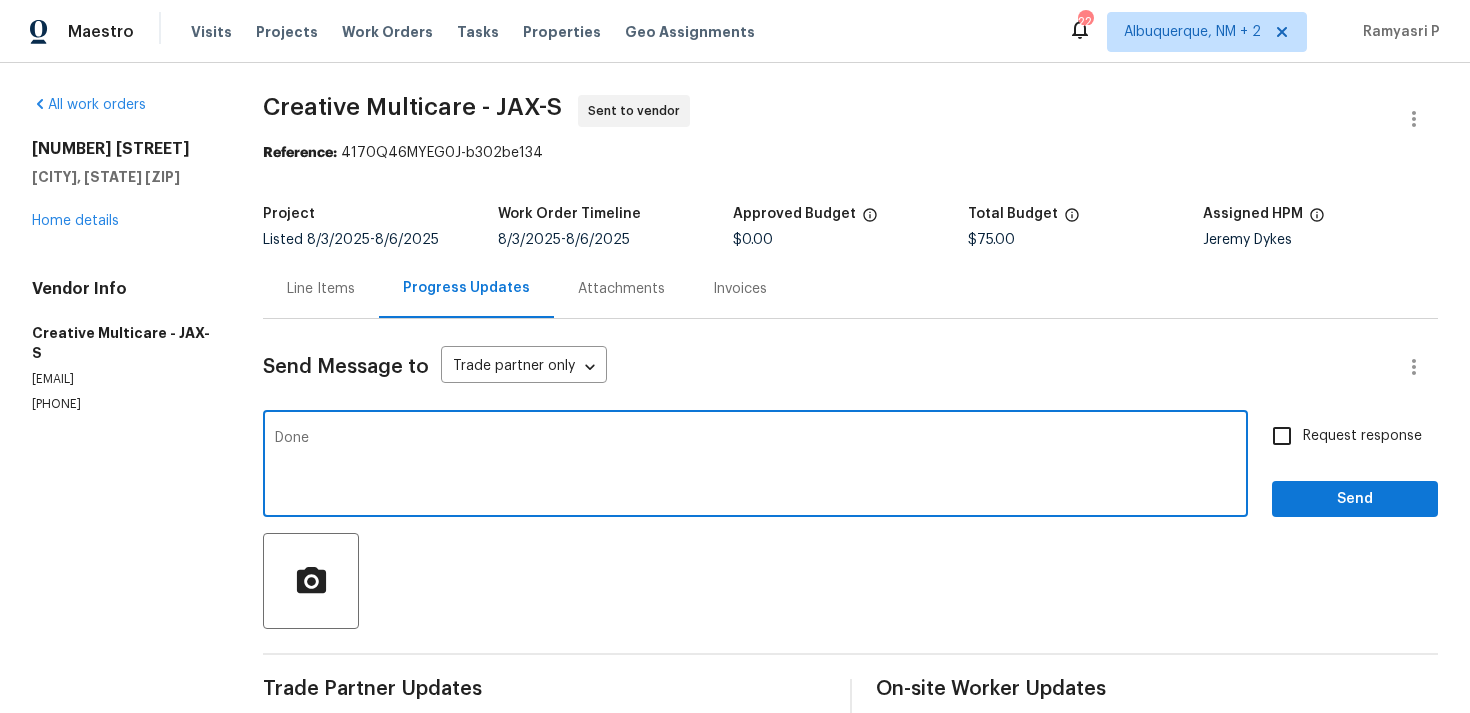 click on "Done" at bounding box center [755, 466] 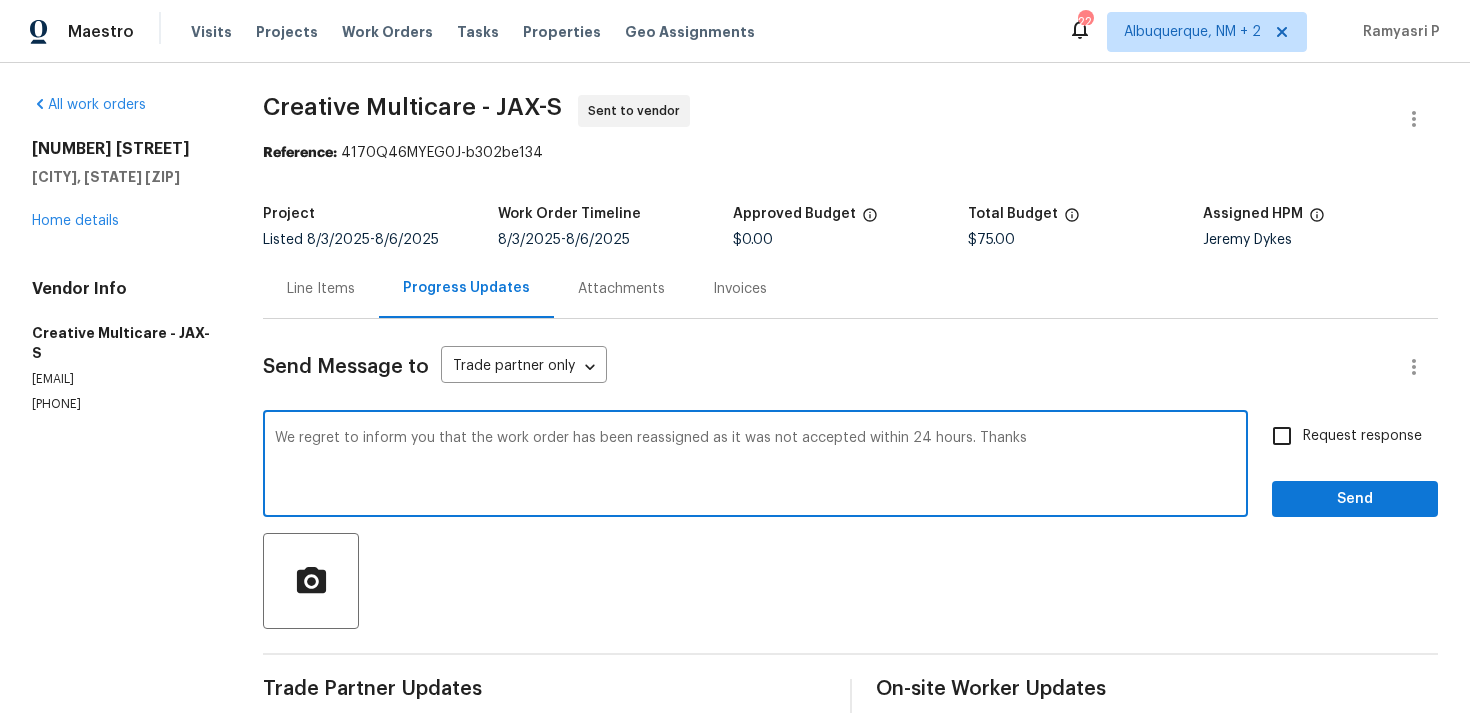 type on "We regret to inform you that the work order has been reassigned as it was not accepted within 24 hours. Thanks" 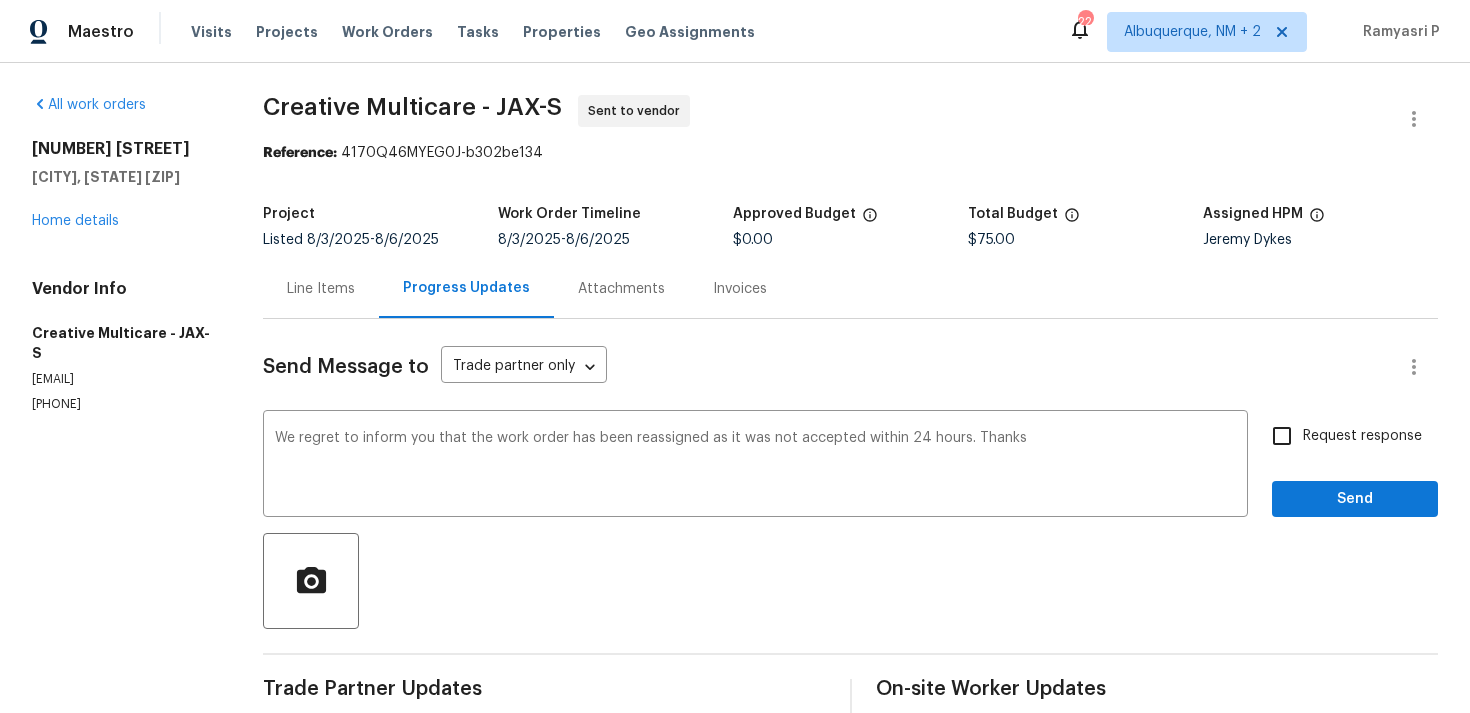 click on "Request response" at bounding box center [1362, 436] 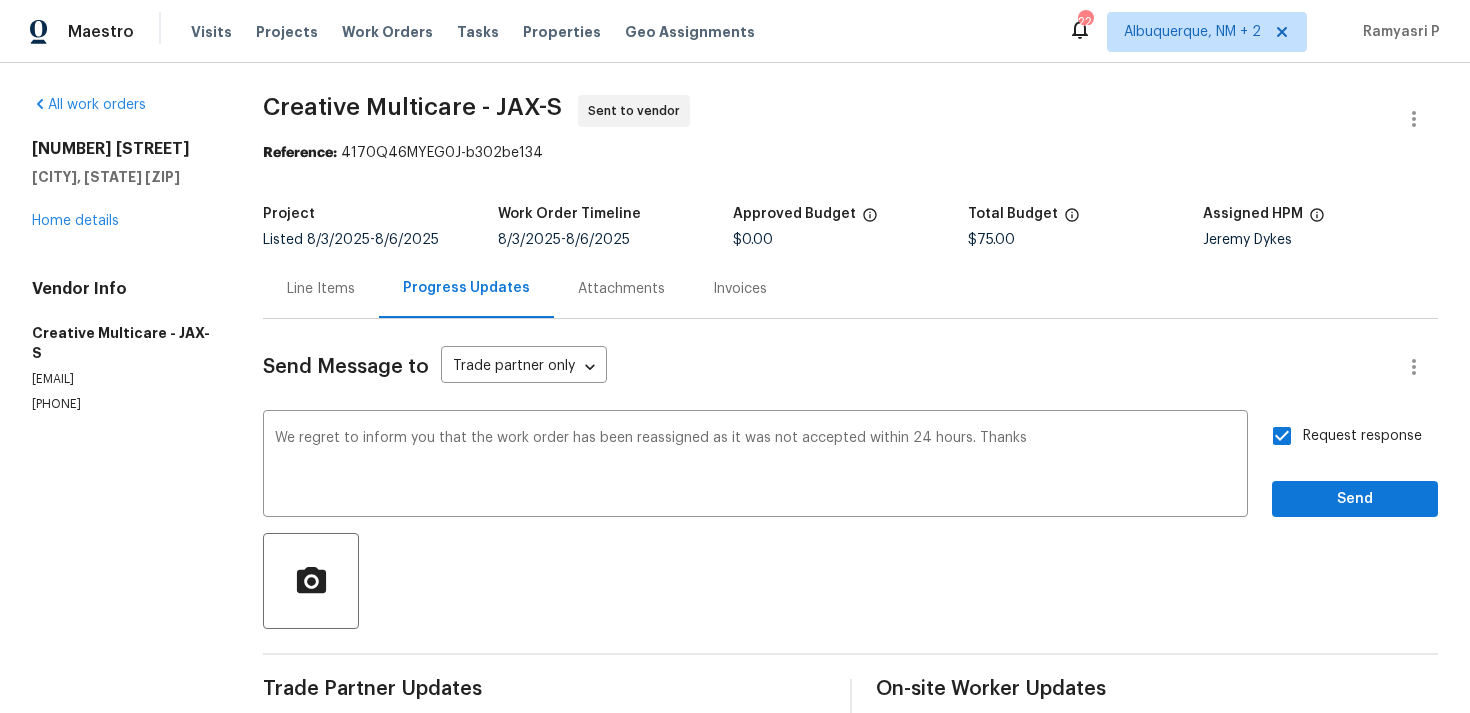click on "Request response" at bounding box center (1362, 436) 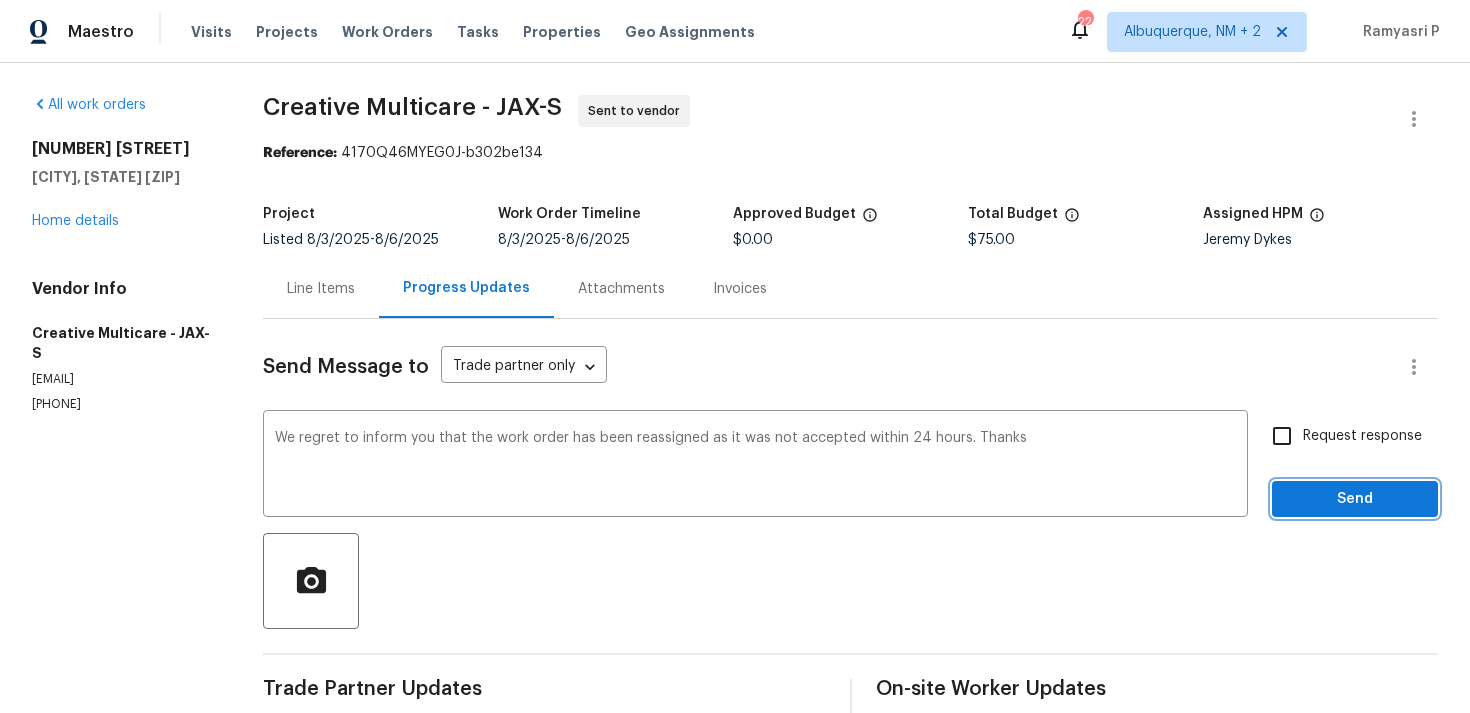 click on "Send" at bounding box center [1355, 499] 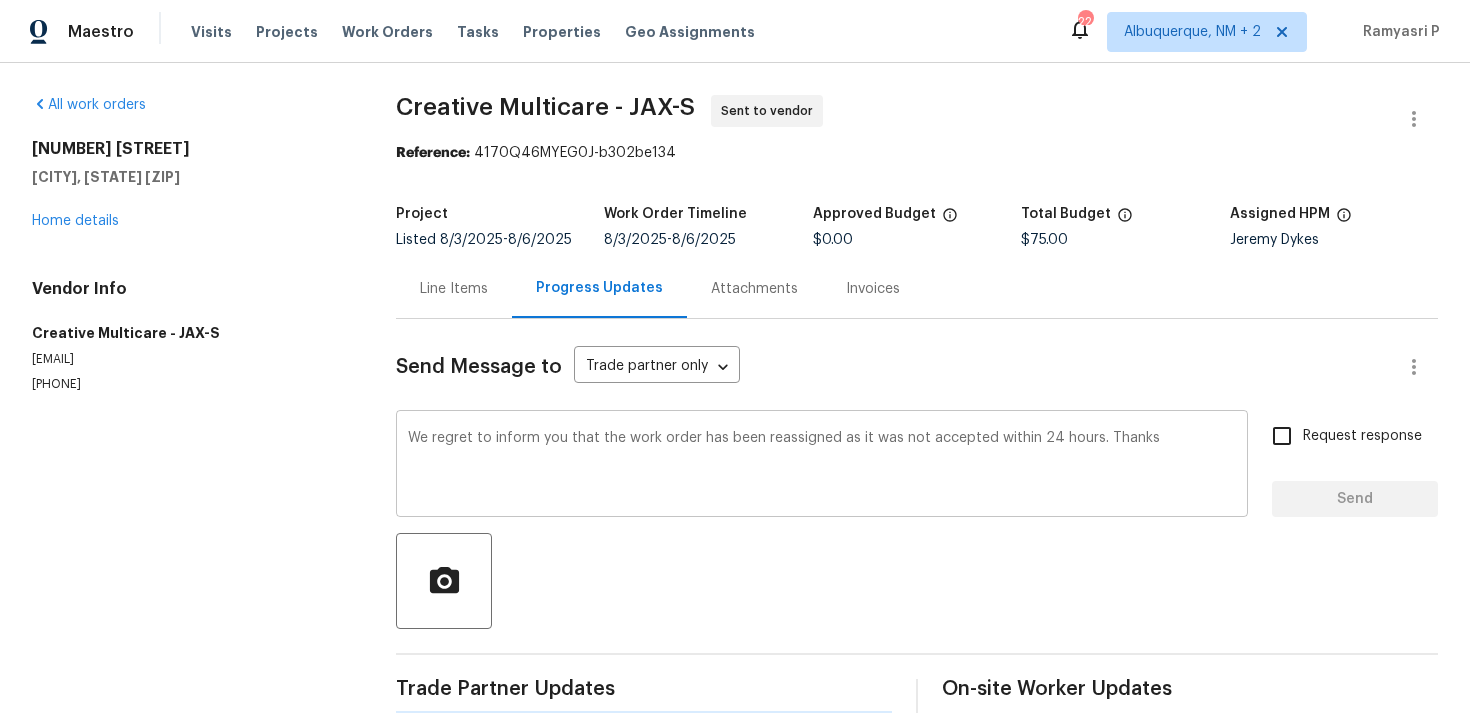 type 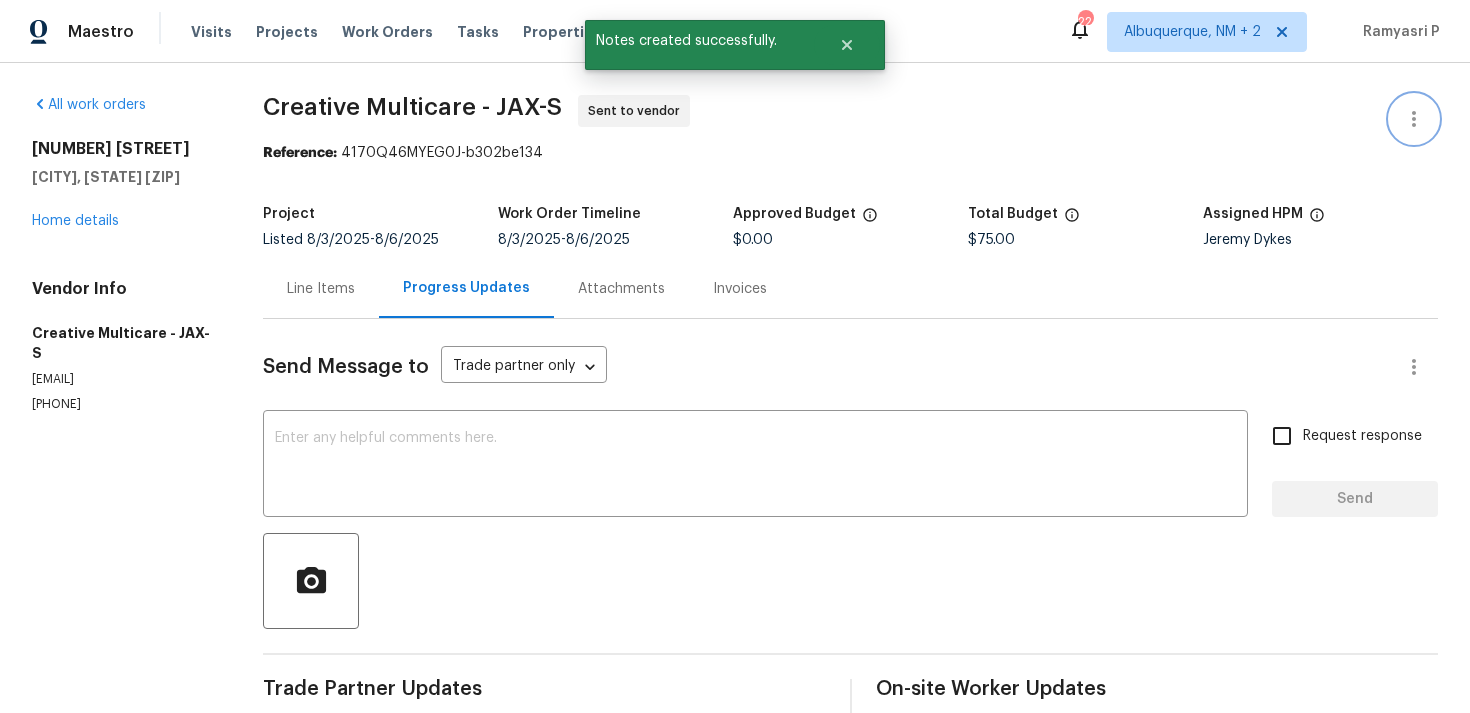click at bounding box center [1414, 119] 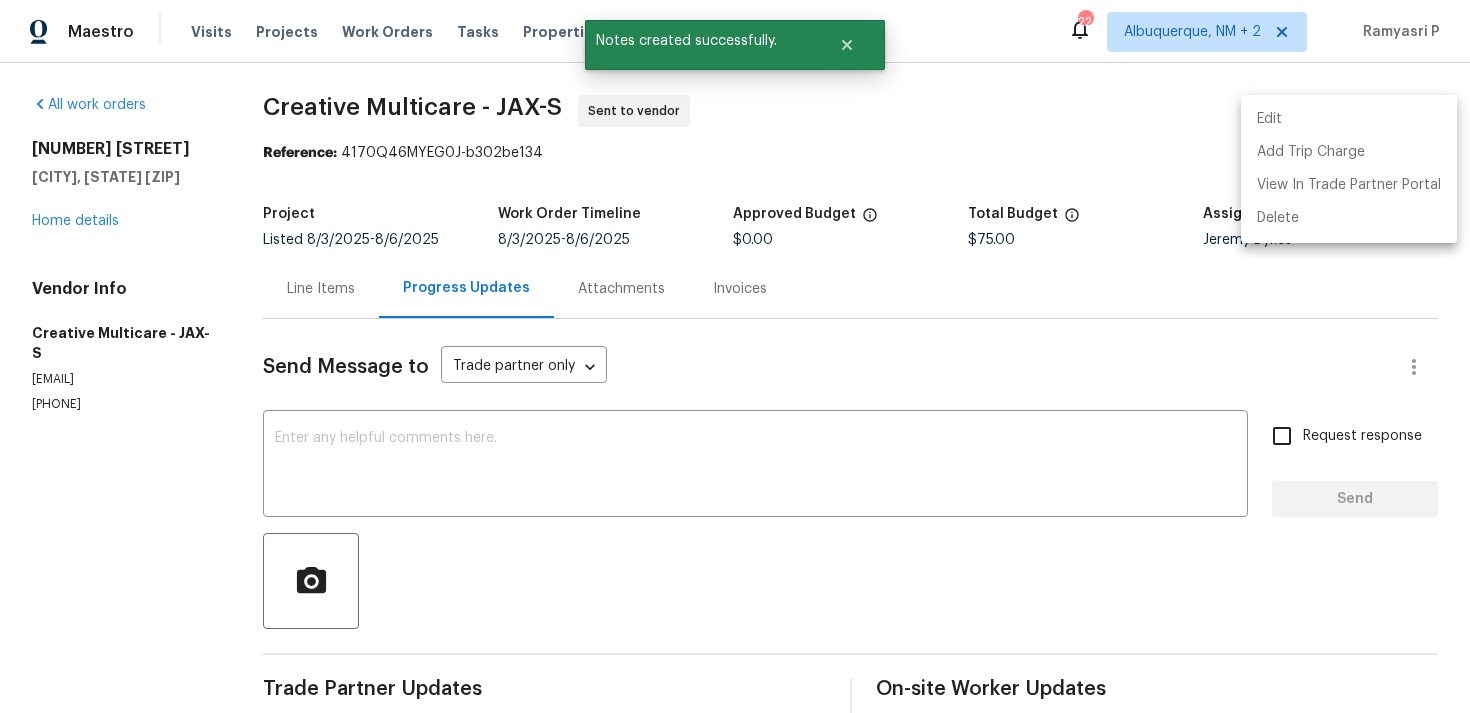 click on "Edit" at bounding box center (1349, 119) 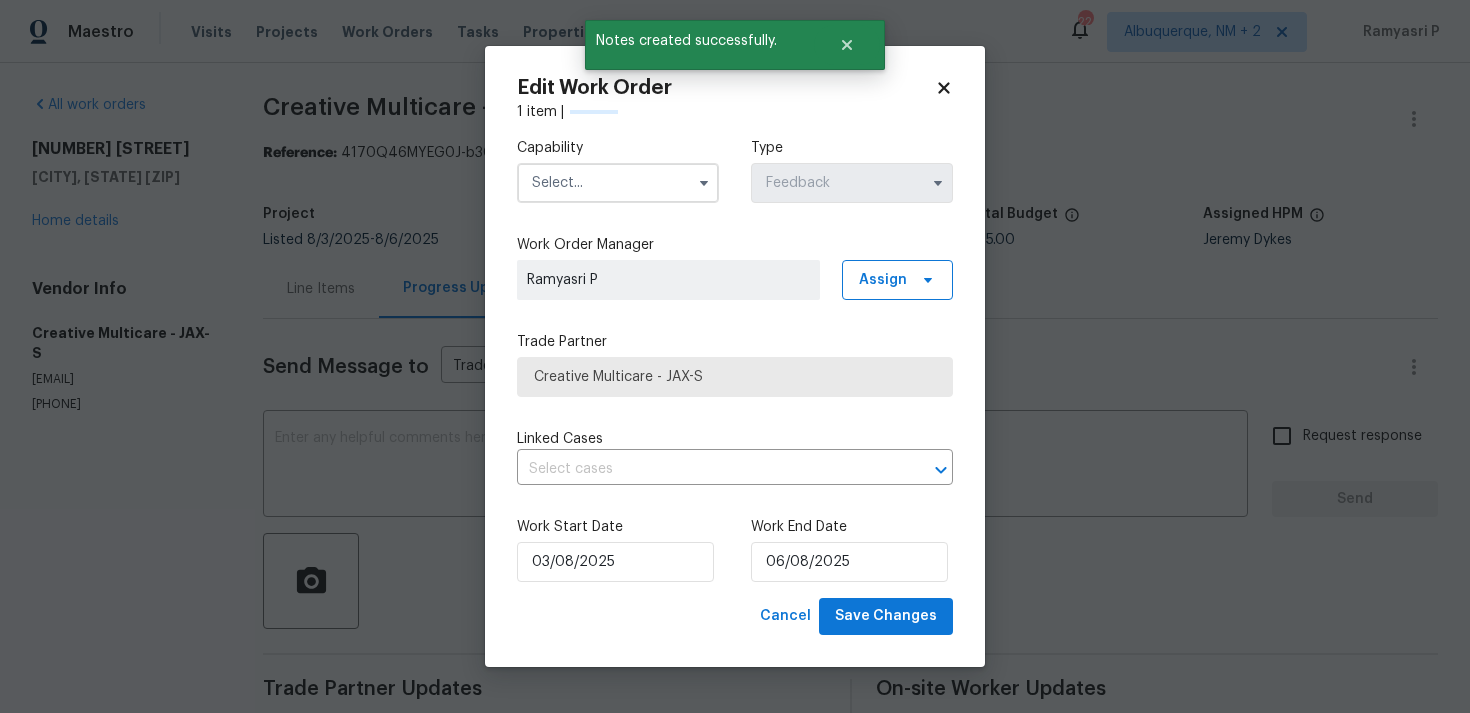 click at bounding box center [618, 183] 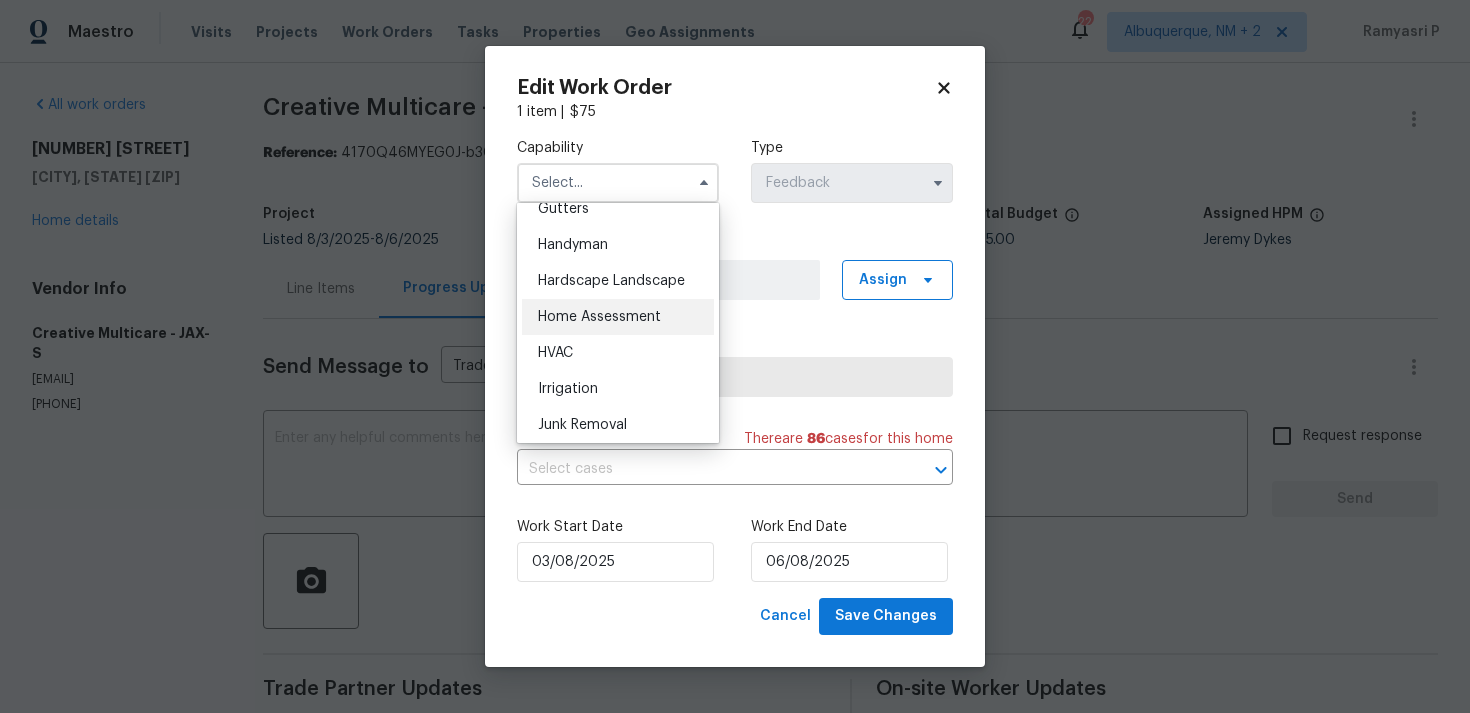 scroll, scrollTop: 1030, scrollLeft: 0, axis: vertical 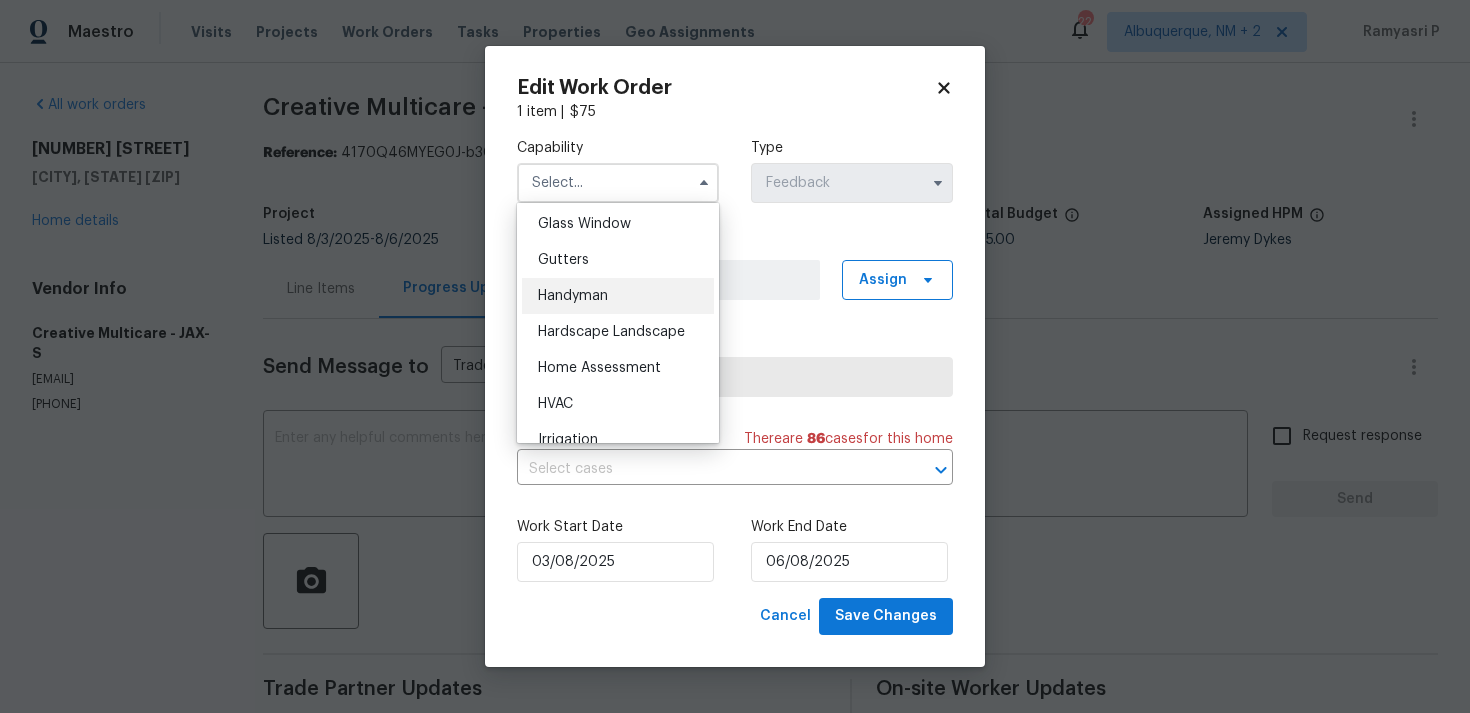 click on "Handyman" at bounding box center [573, 296] 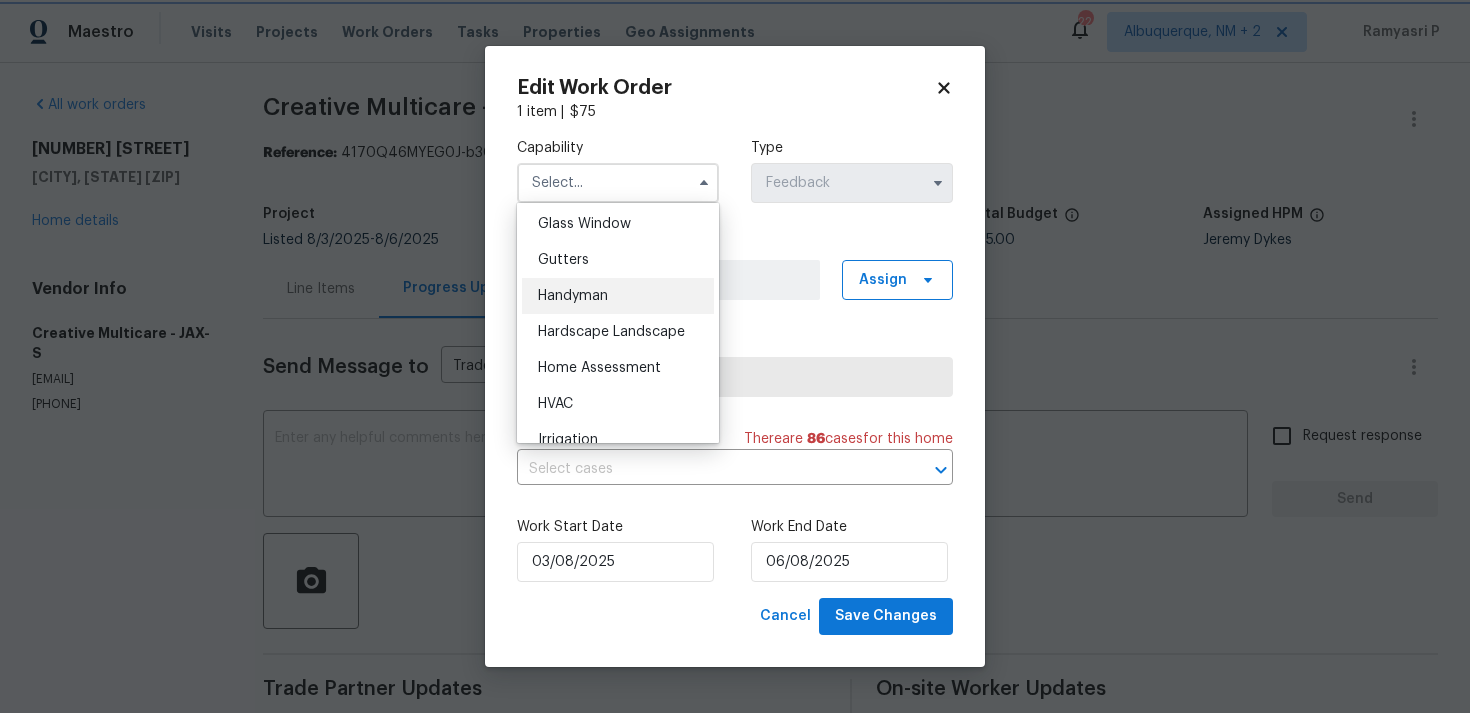 type on "Handyman" 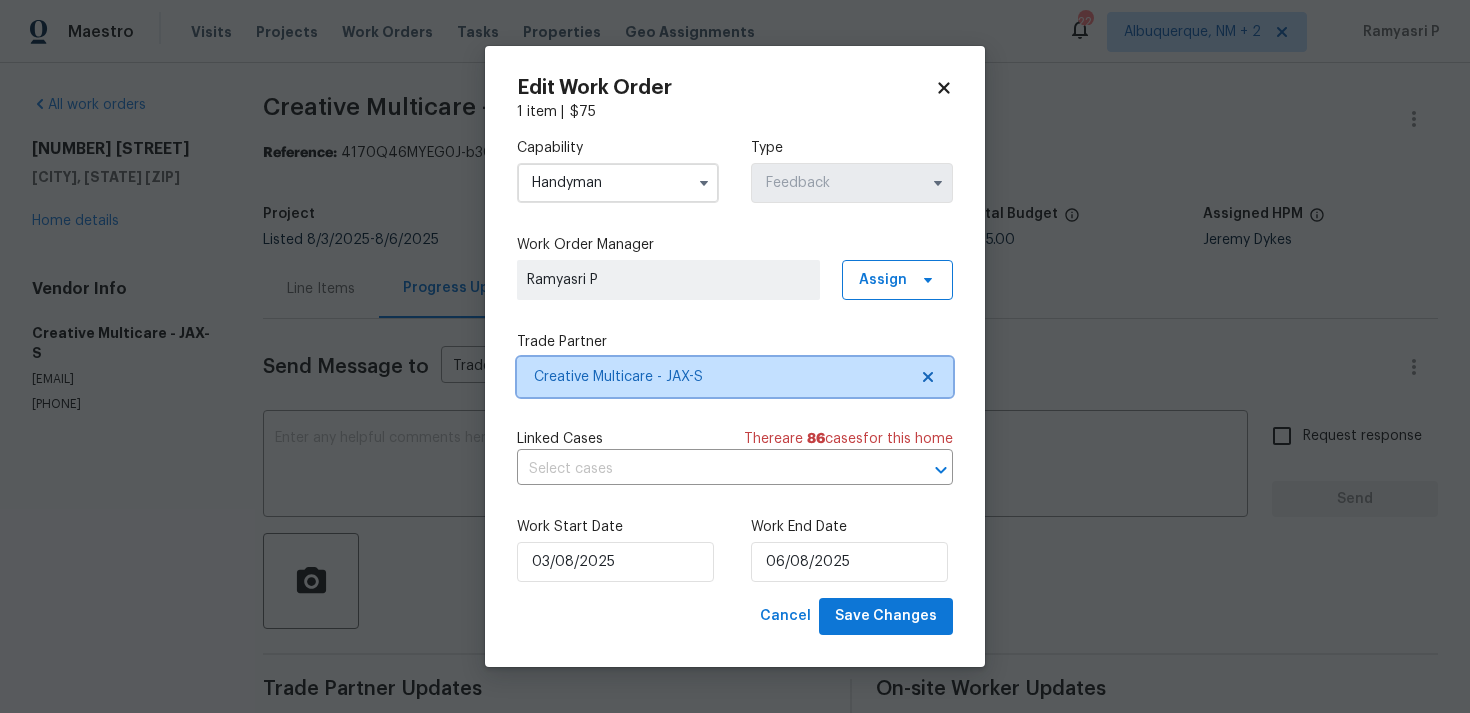 click on "Creative Multicare - JAX-S" at bounding box center [720, 377] 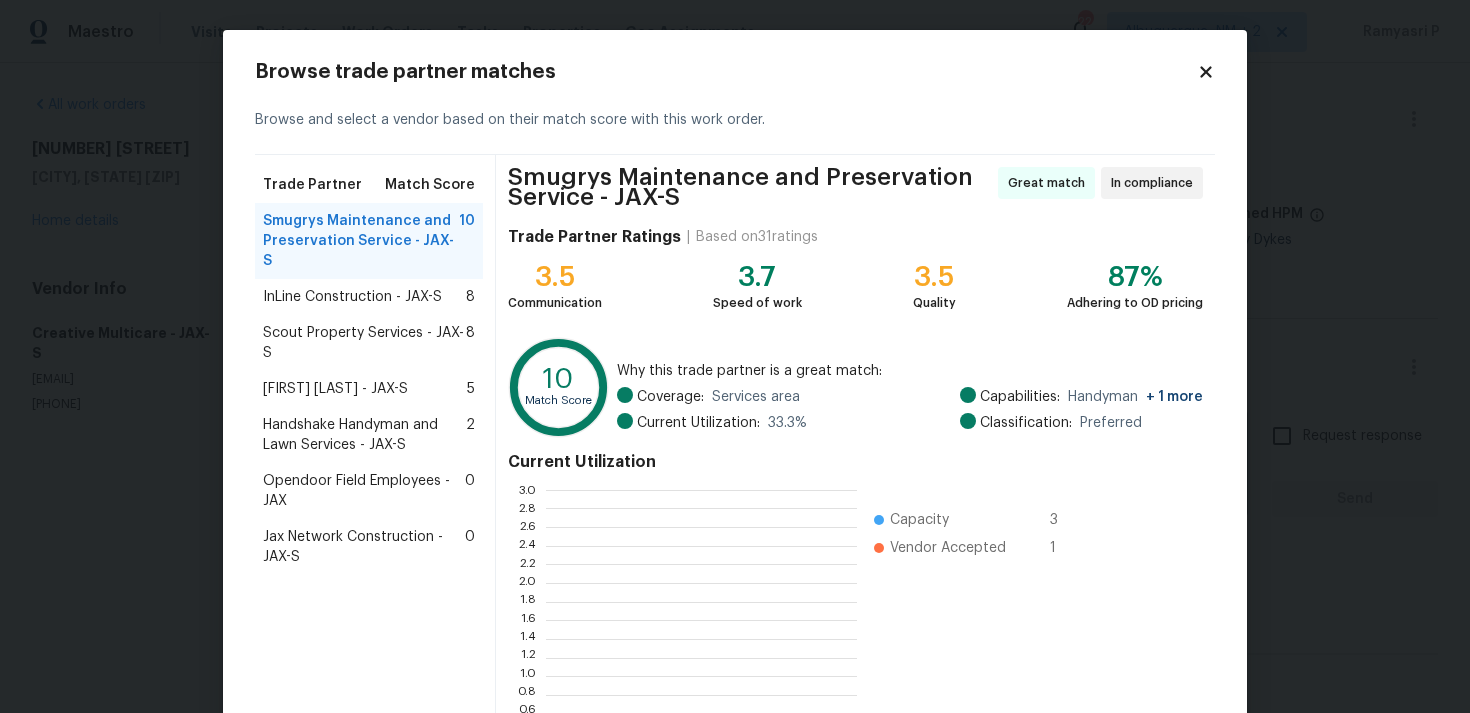 scroll, scrollTop: 2, scrollLeft: 1, axis: both 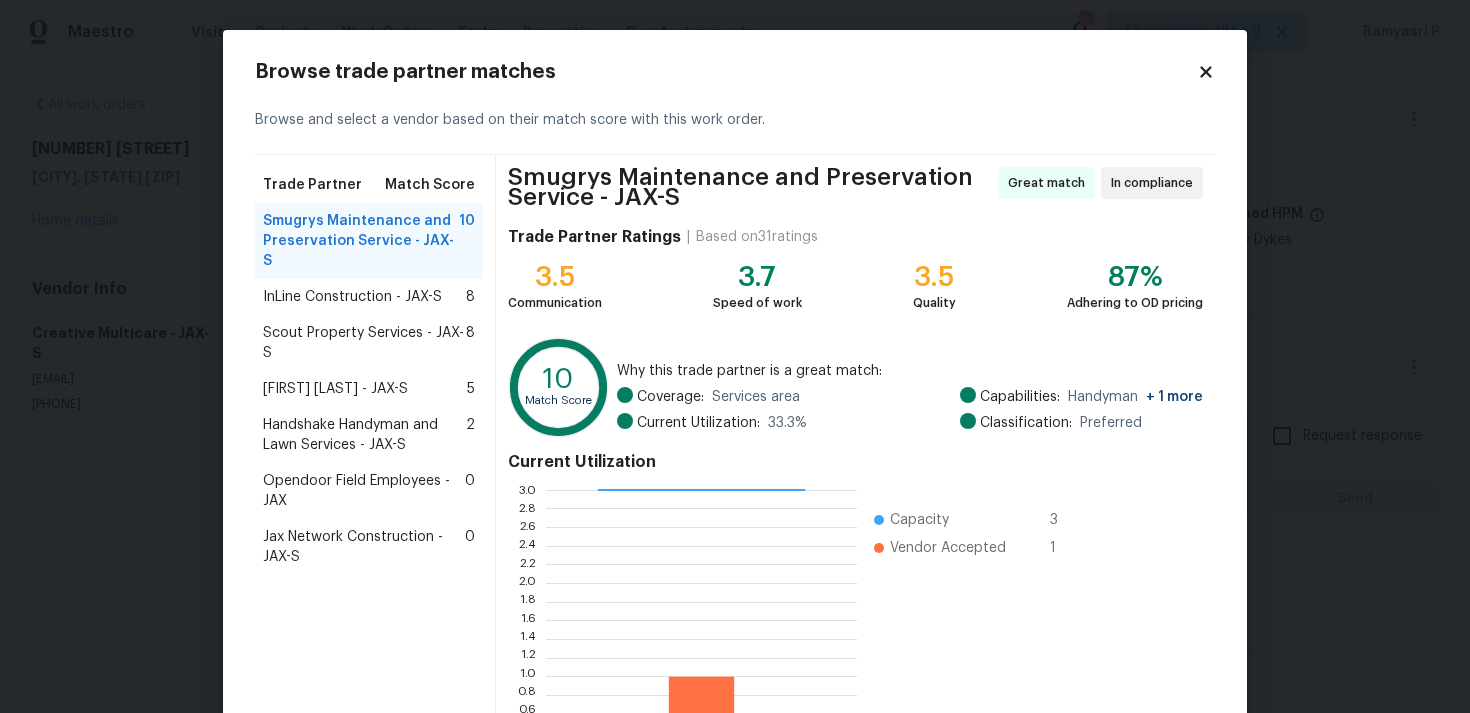 click on "Eric Hernandez - JAX-S" at bounding box center (335, 389) 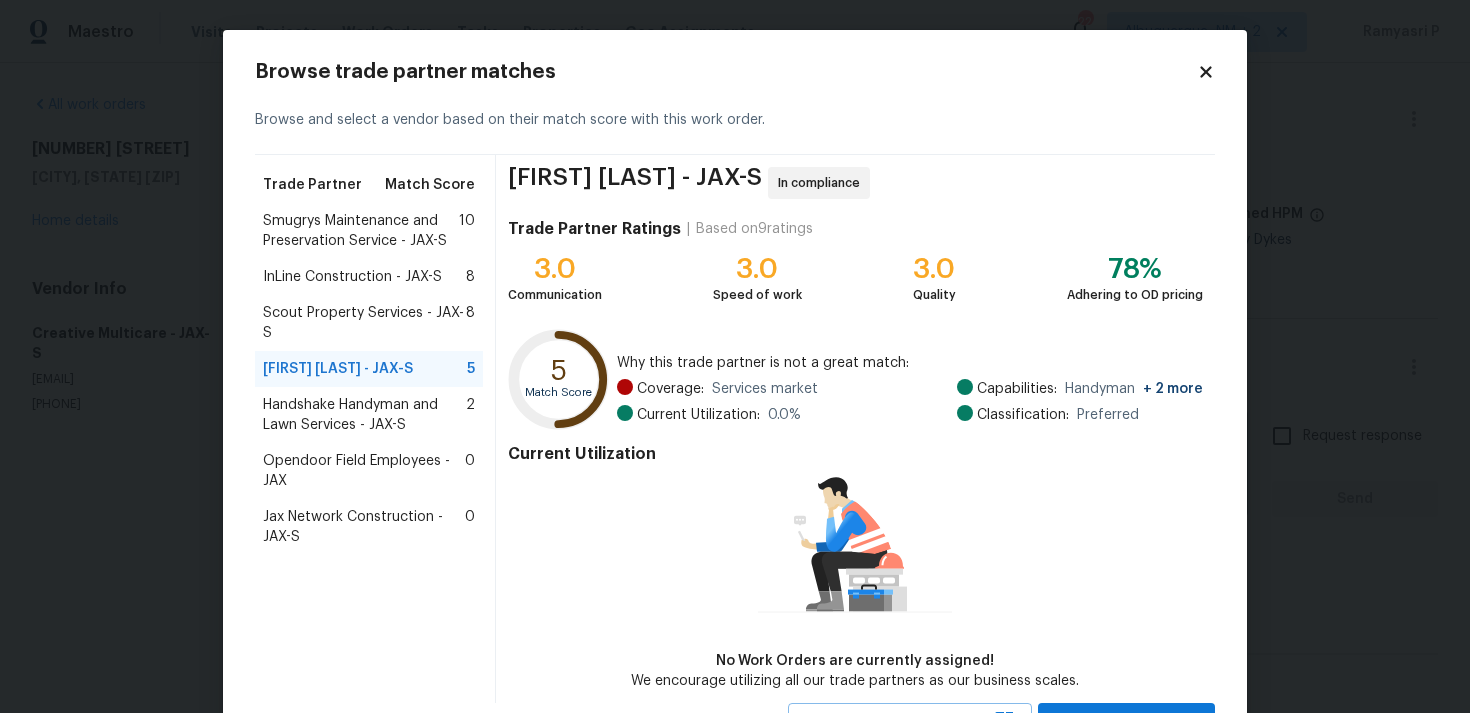 click on "Smugrys Maintenance and Preservation Service - JAX-S" at bounding box center (361, 231) 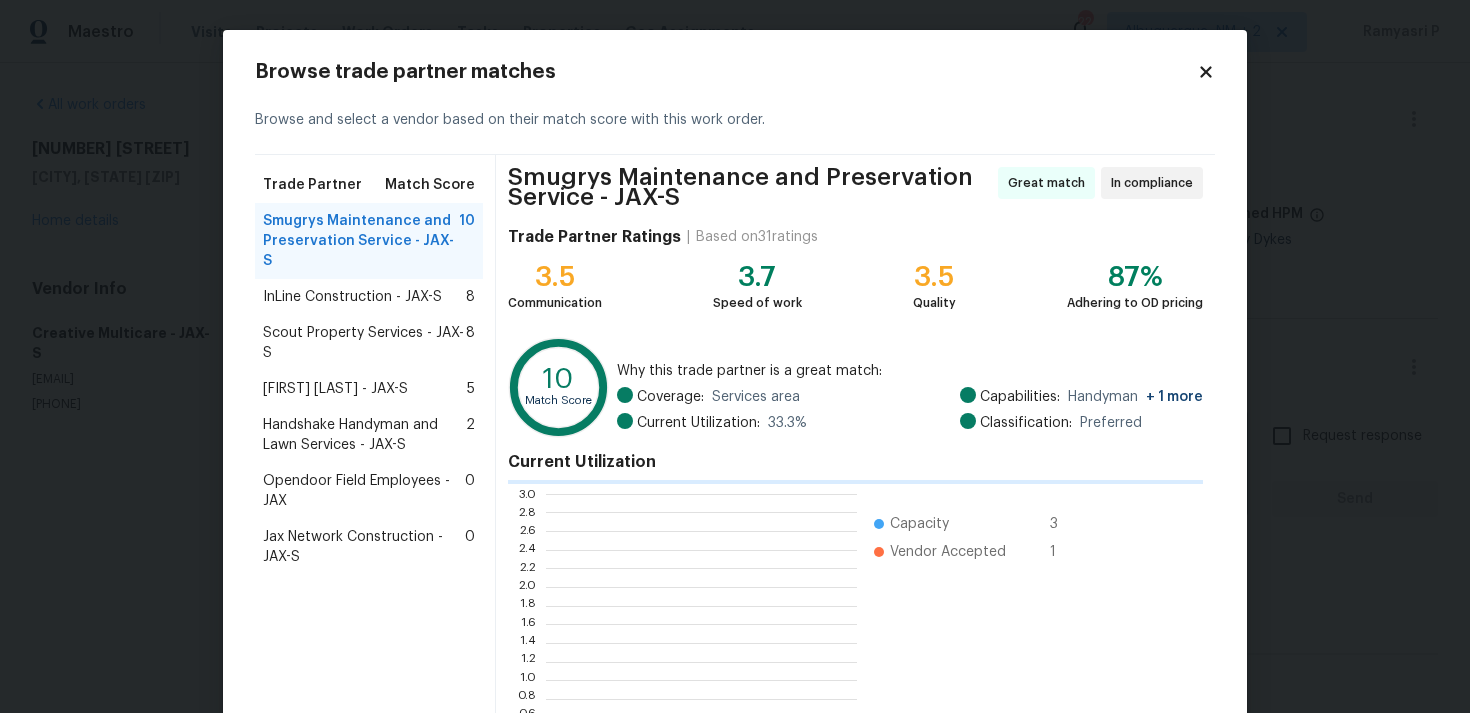 scroll, scrollTop: 2, scrollLeft: 1, axis: both 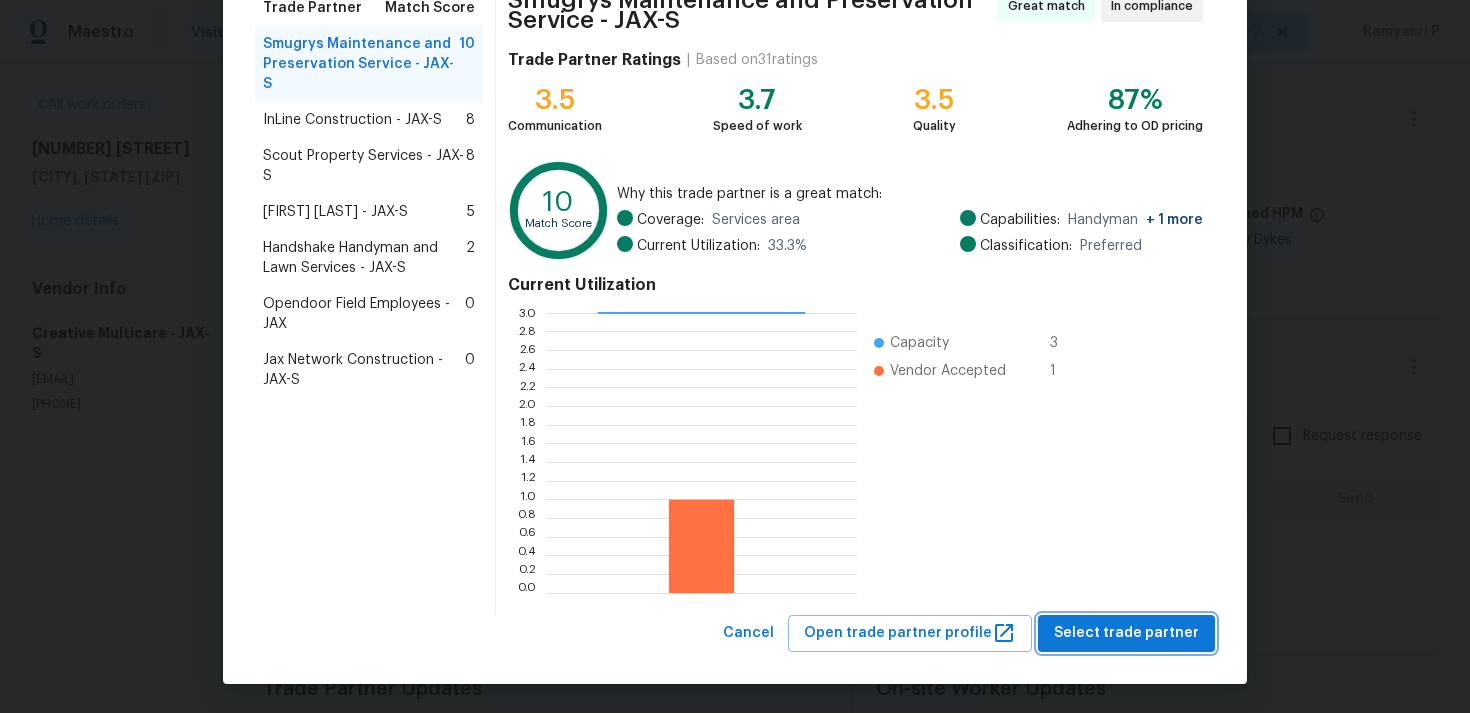 click on "Select trade partner" at bounding box center [1126, 633] 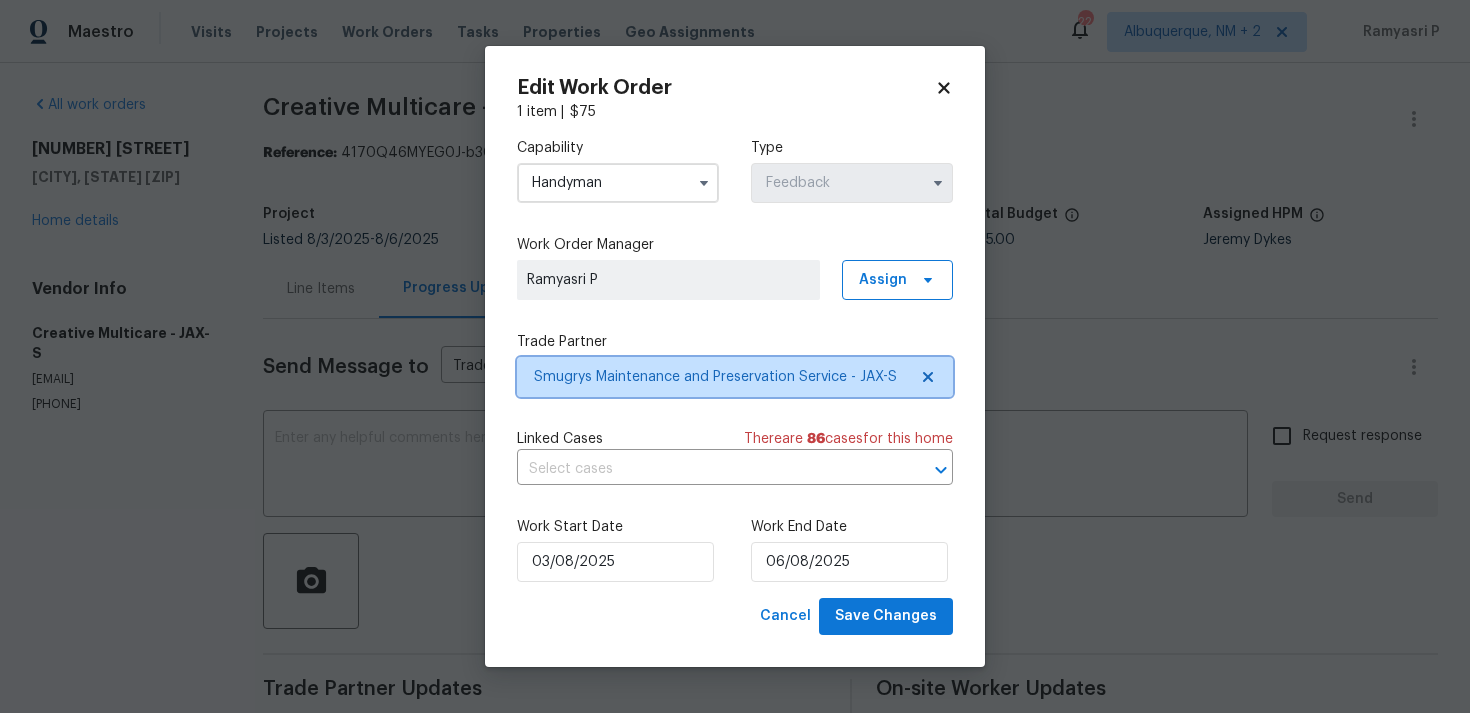 scroll, scrollTop: 0, scrollLeft: 0, axis: both 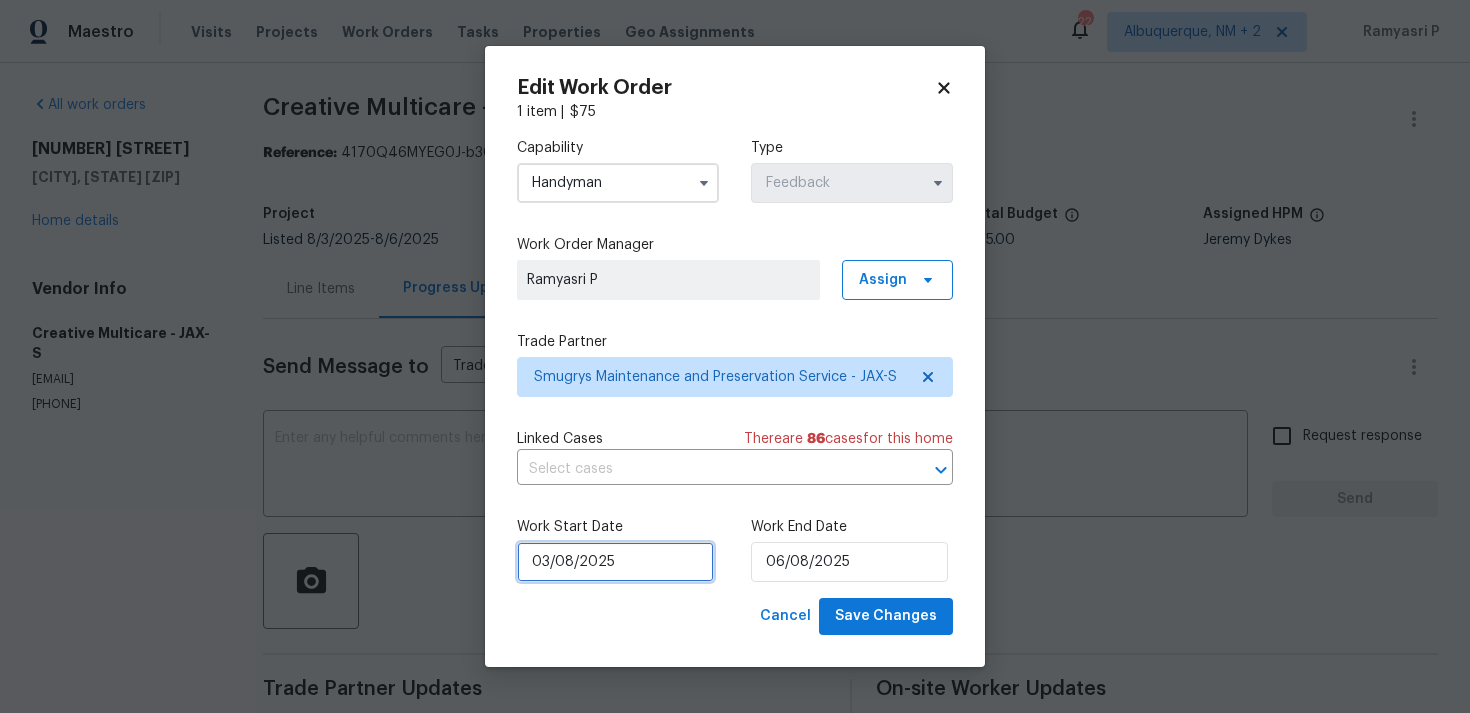 click on "03/08/2025" at bounding box center [615, 562] 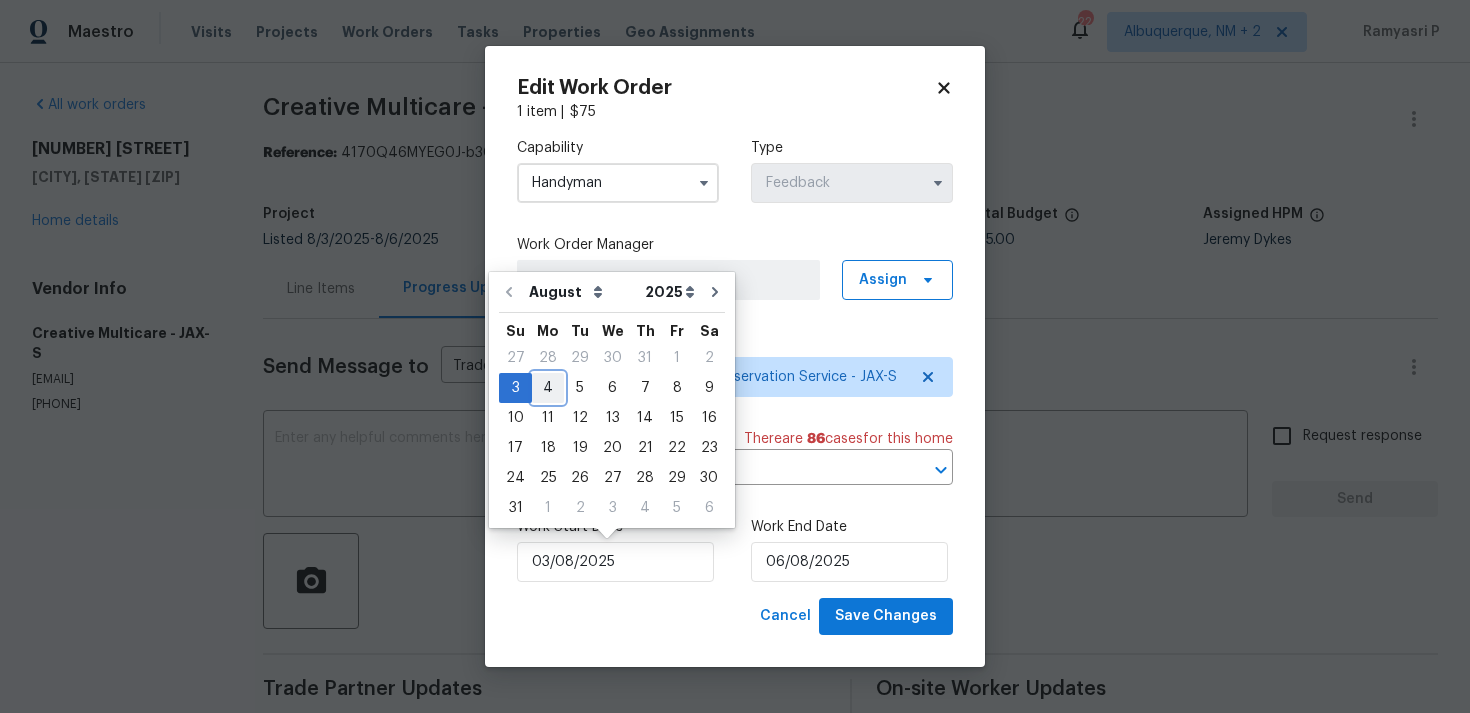 click on "4" at bounding box center [548, 388] 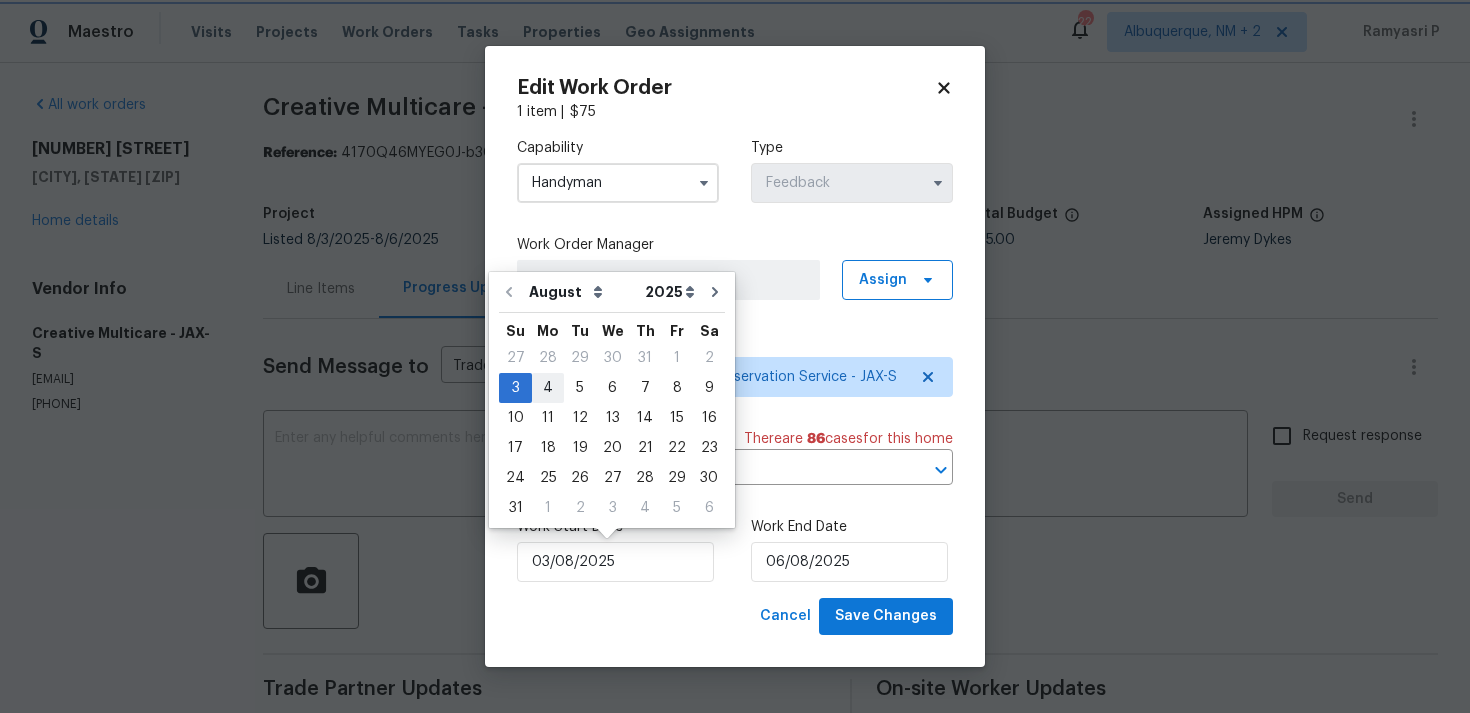 type on "04/08/2025" 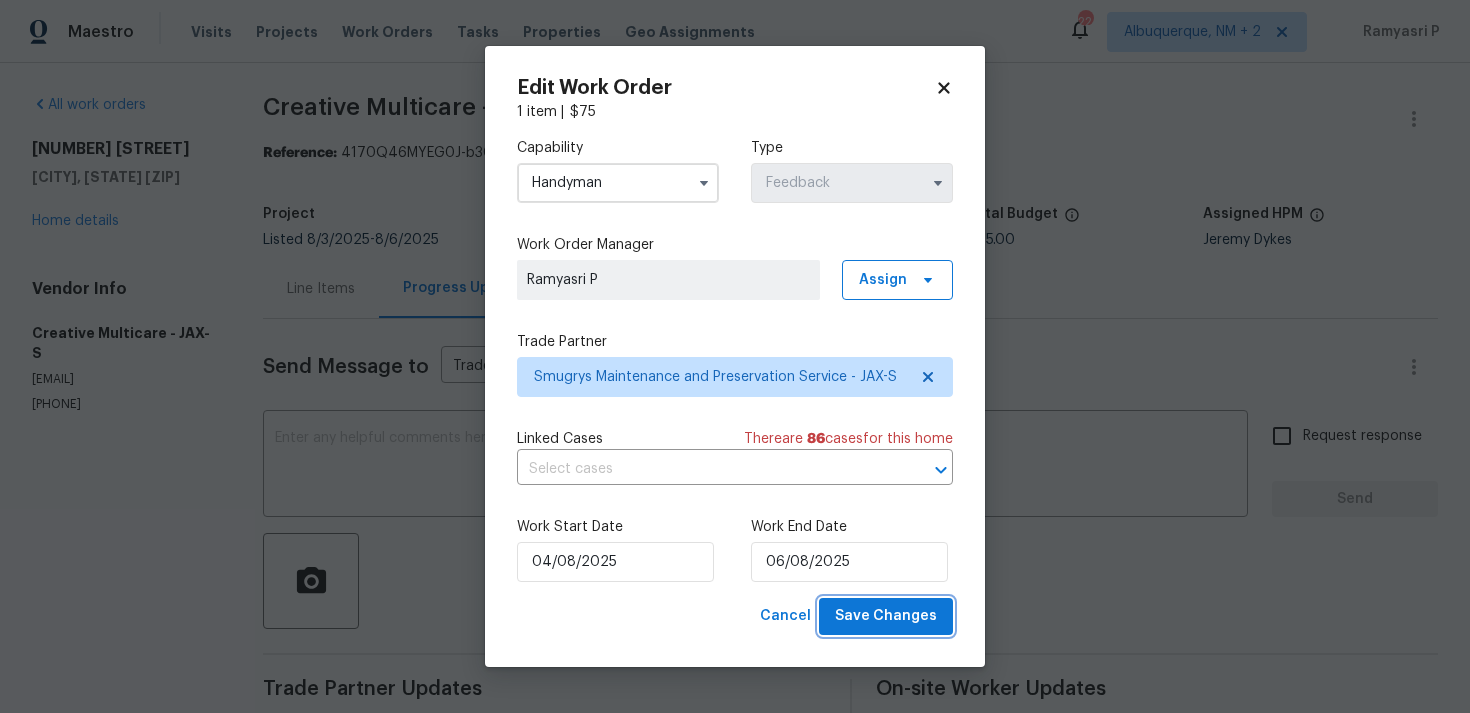 click on "Save Changes" at bounding box center (886, 616) 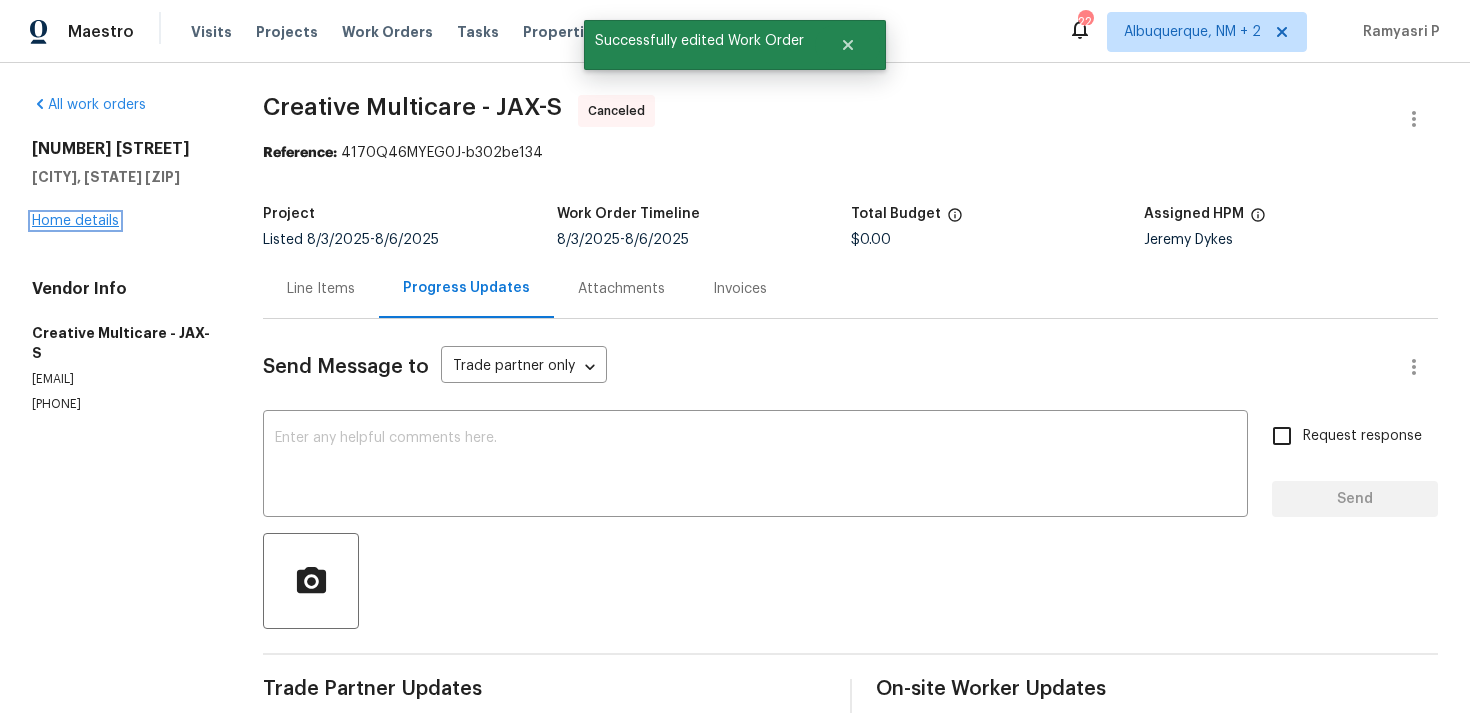 click on "Home details" at bounding box center (75, 221) 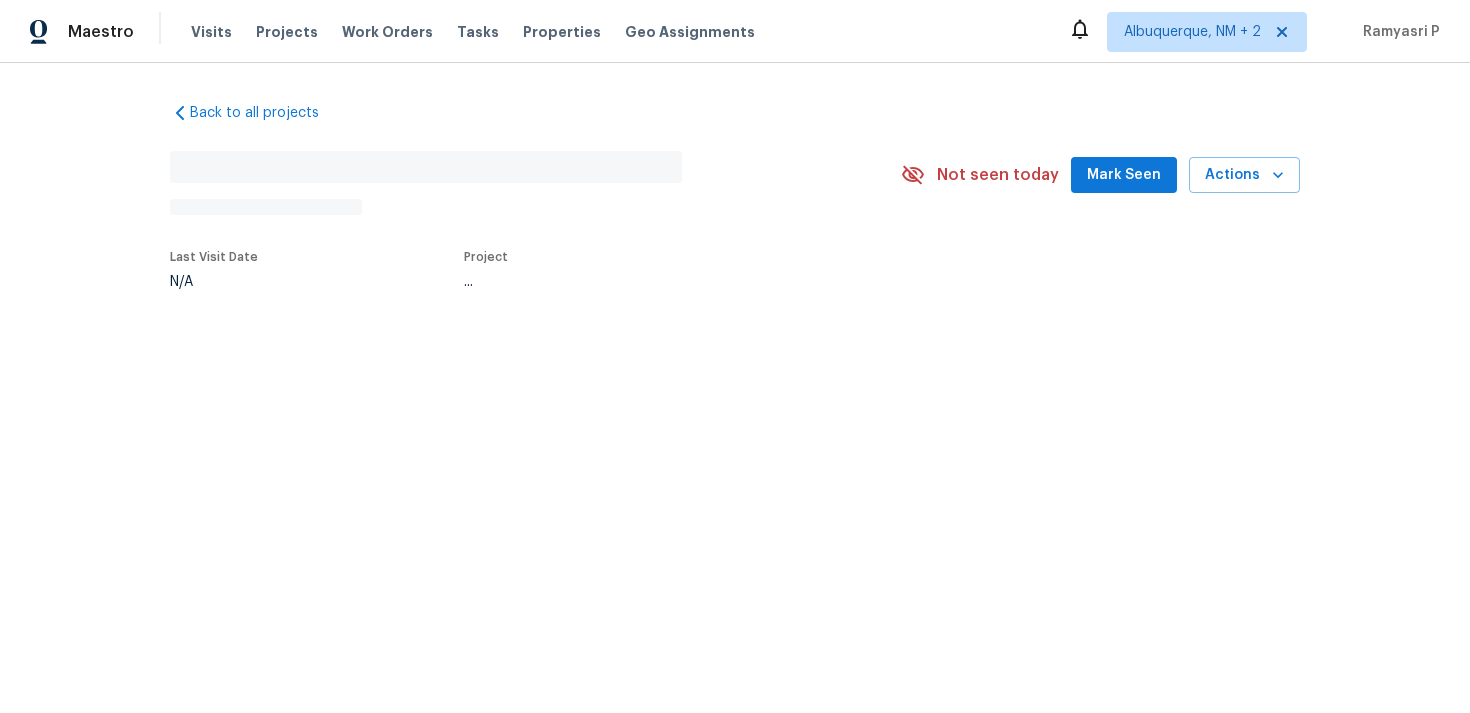 scroll, scrollTop: 0, scrollLeft: 0, axis: both 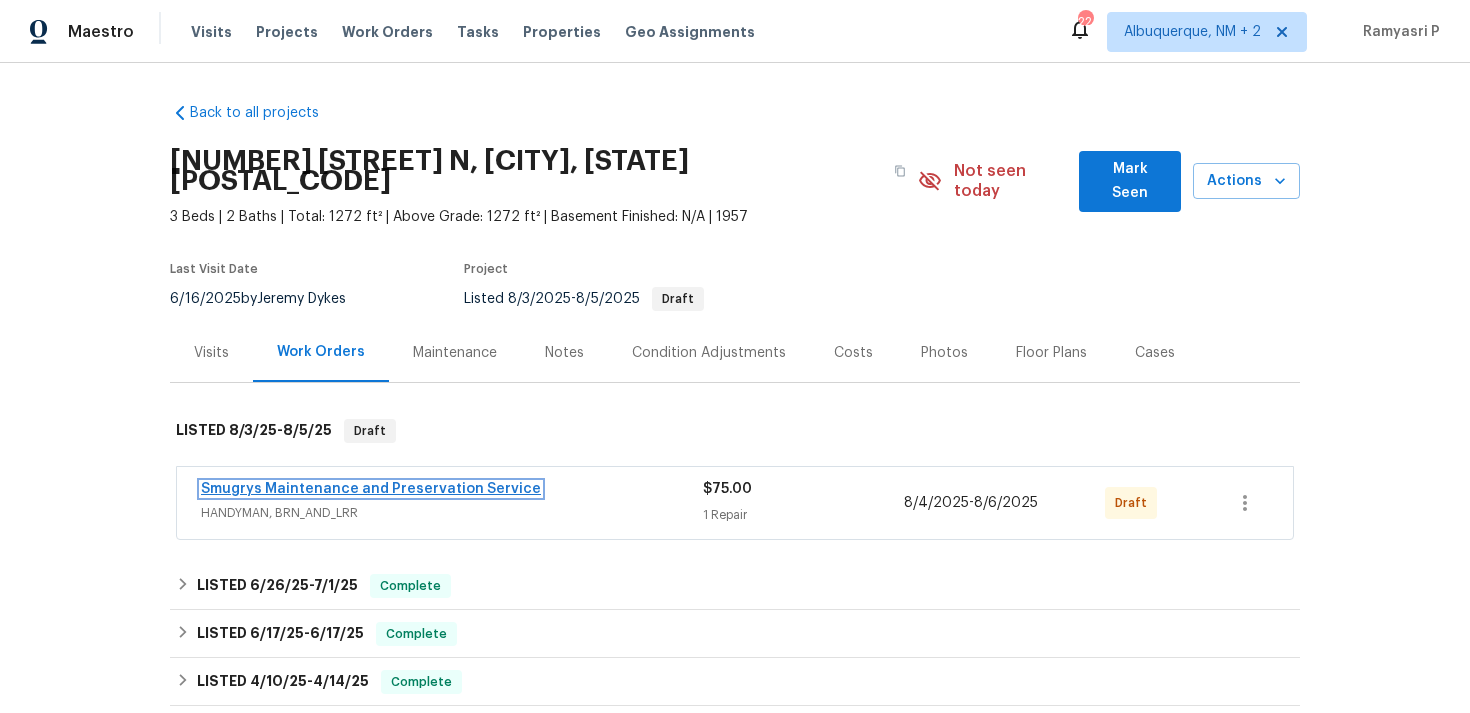 click on "Smugrys Maintenance and Preservation Service" at bounding box center (371, 489) 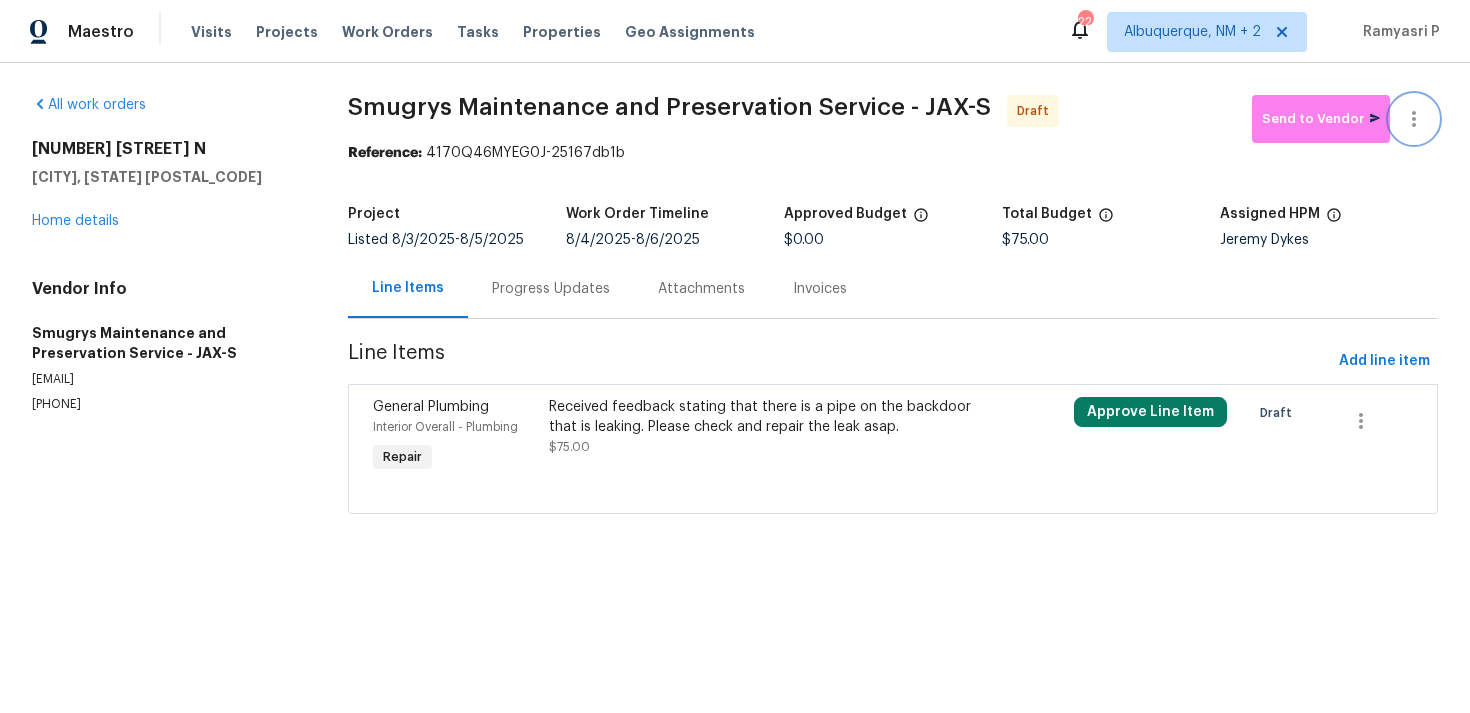 click 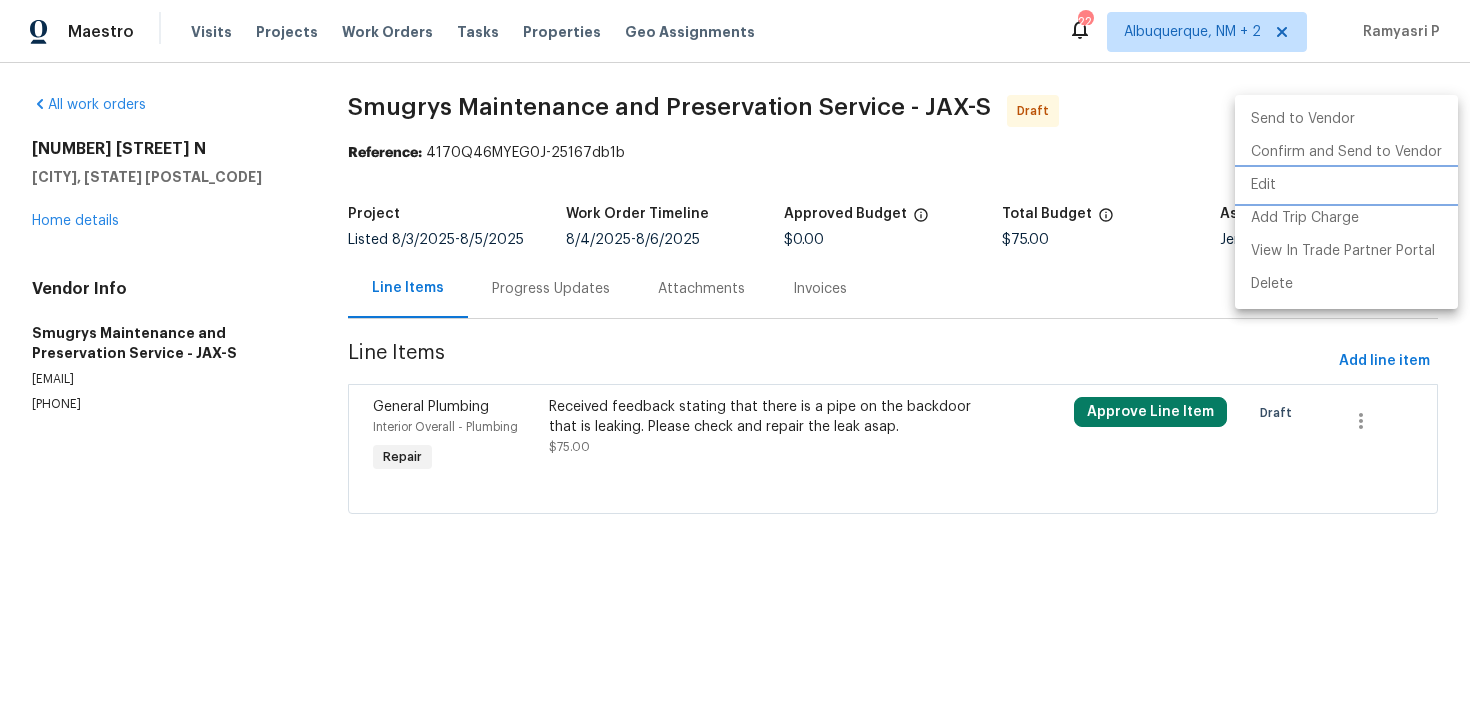 click on "Edit" at bounding box center [1346, 185] 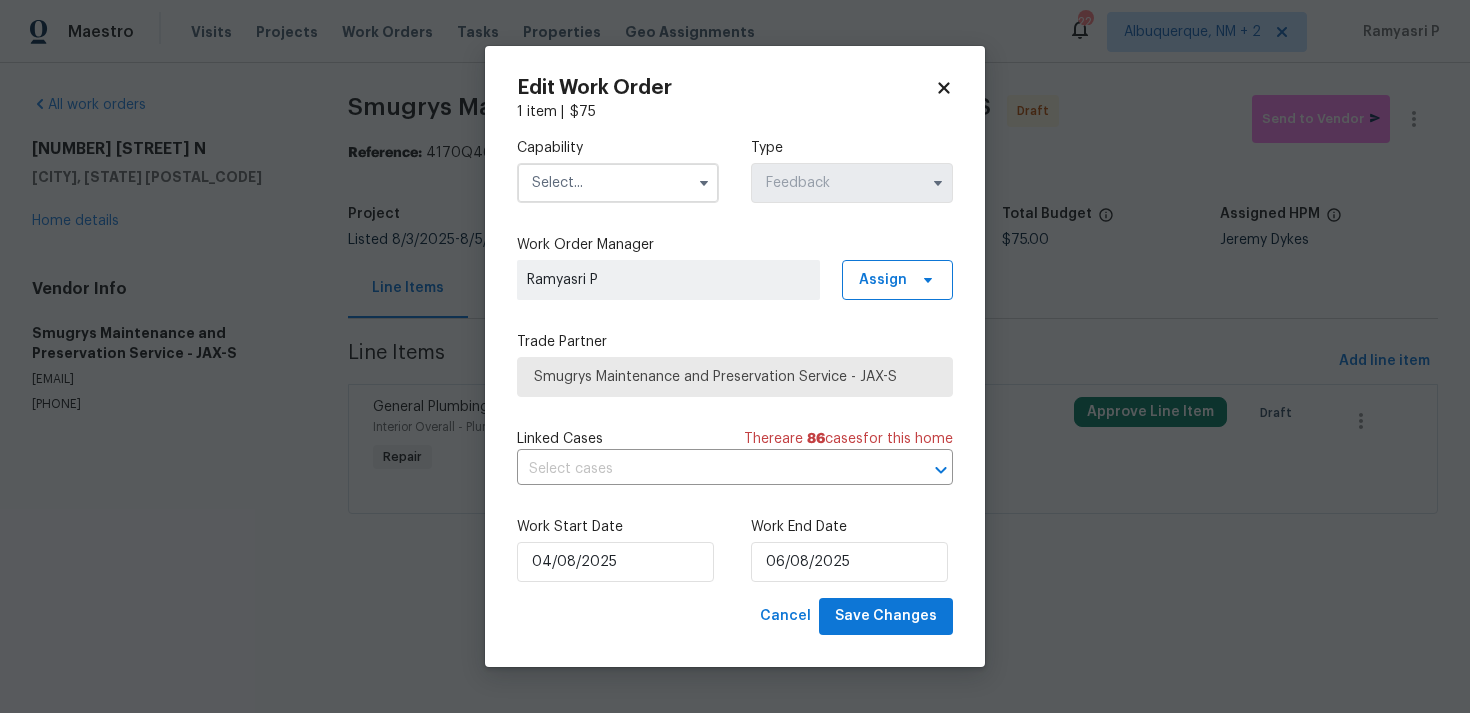 click at bounding box center (618, 183) 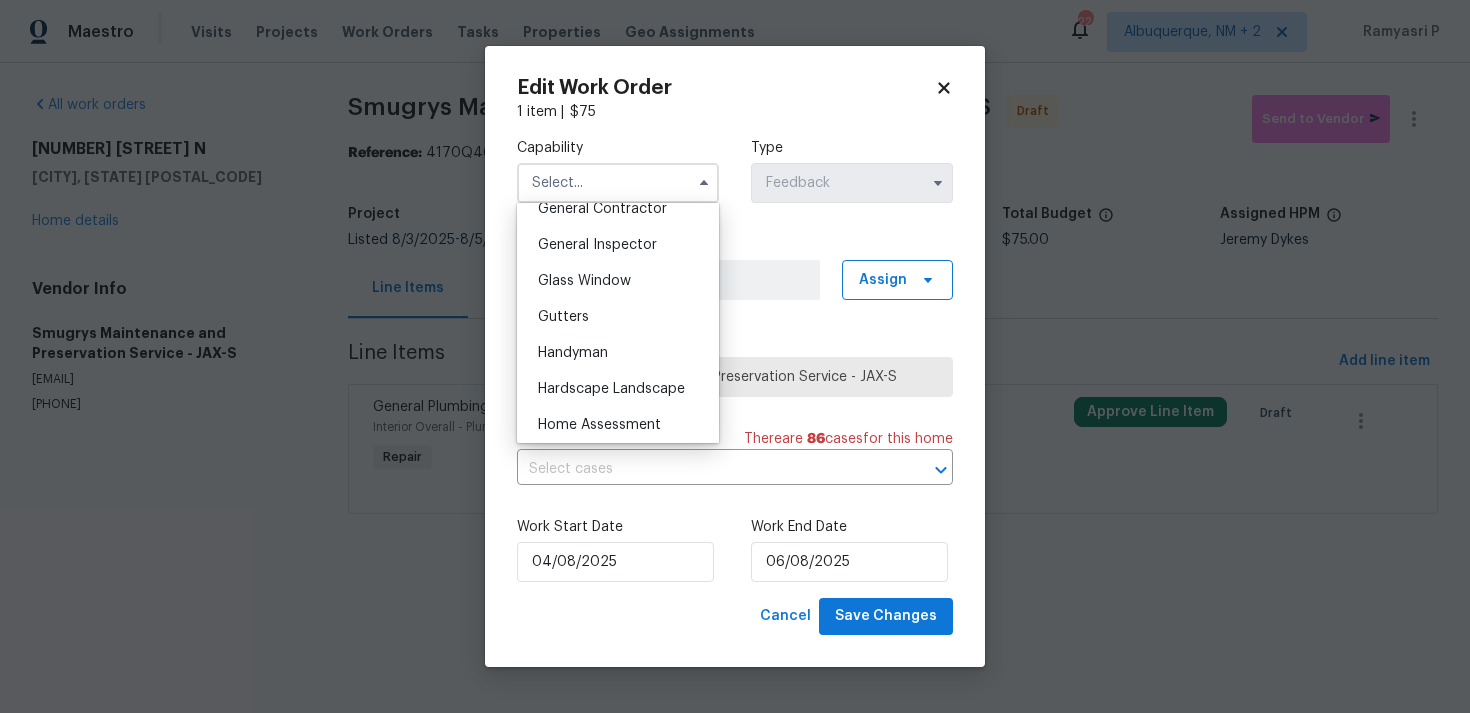 scroll, scrollTop: 975, scrollLeft: 0, axis: vertical 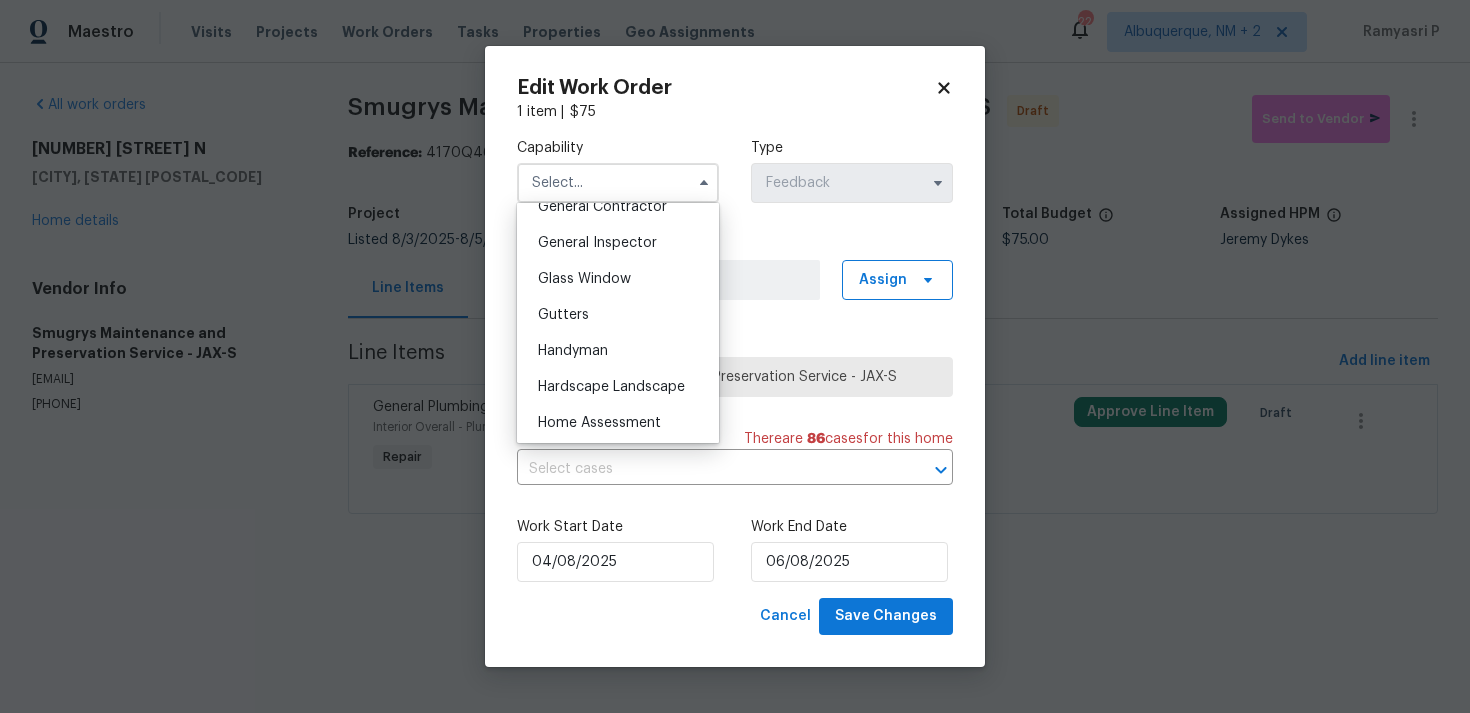 click on "Handyman" at bounding box center [573, 351] 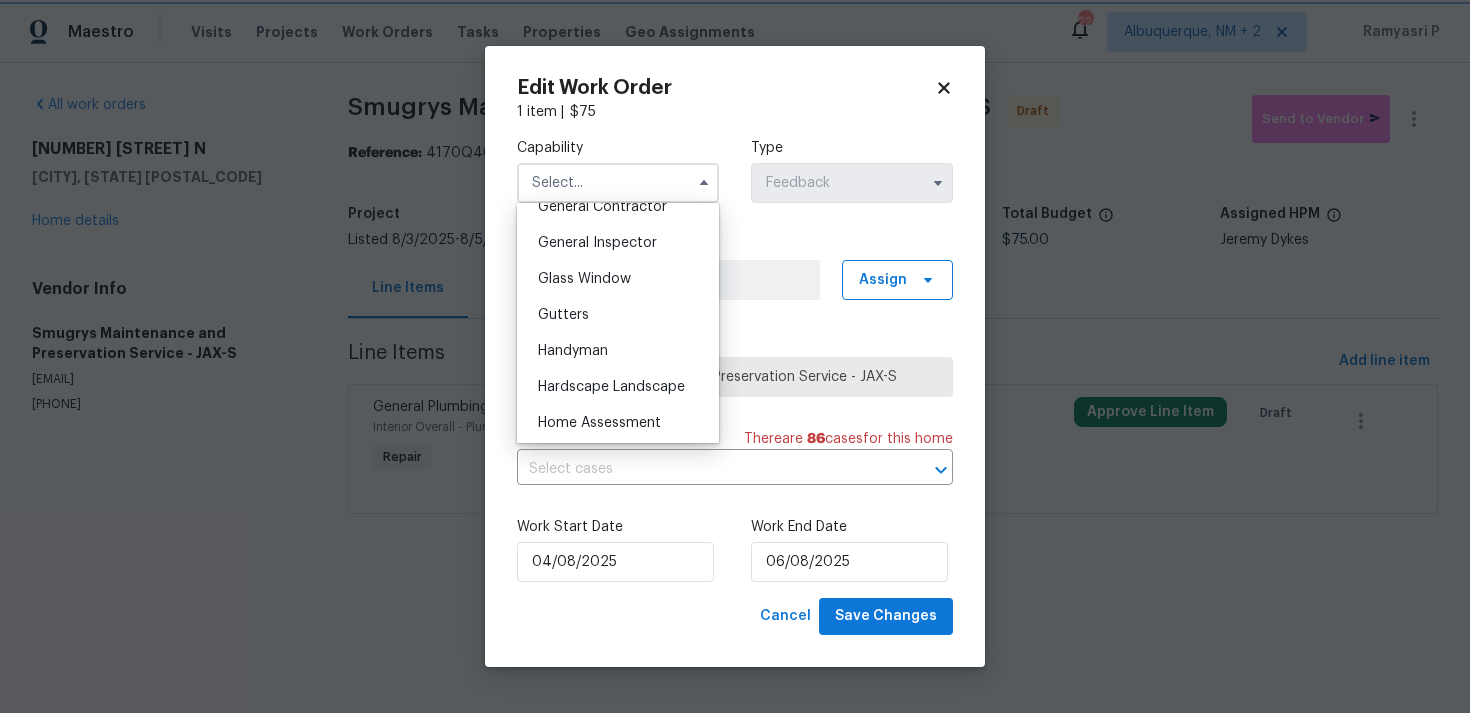 type on "Handyman" 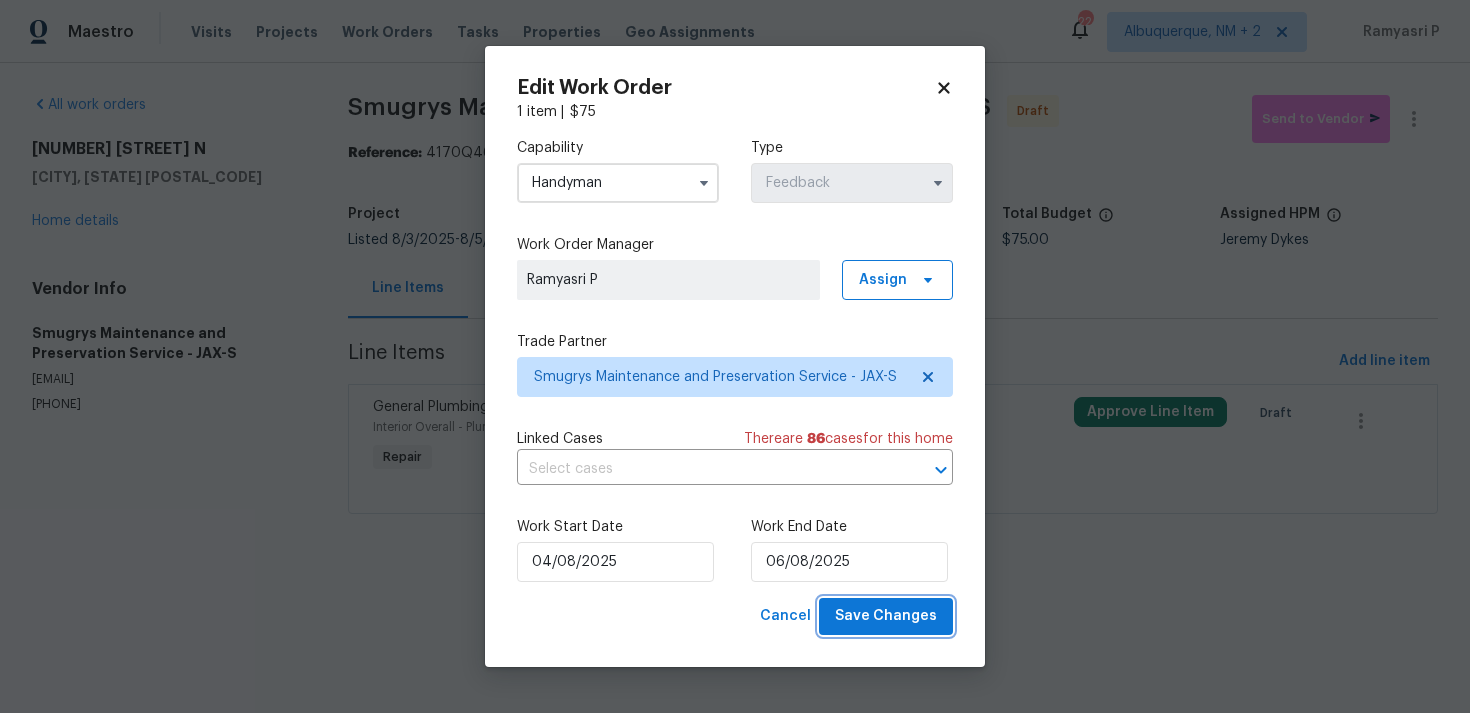 click on "Save Changes" at bounding box center (886, 616) 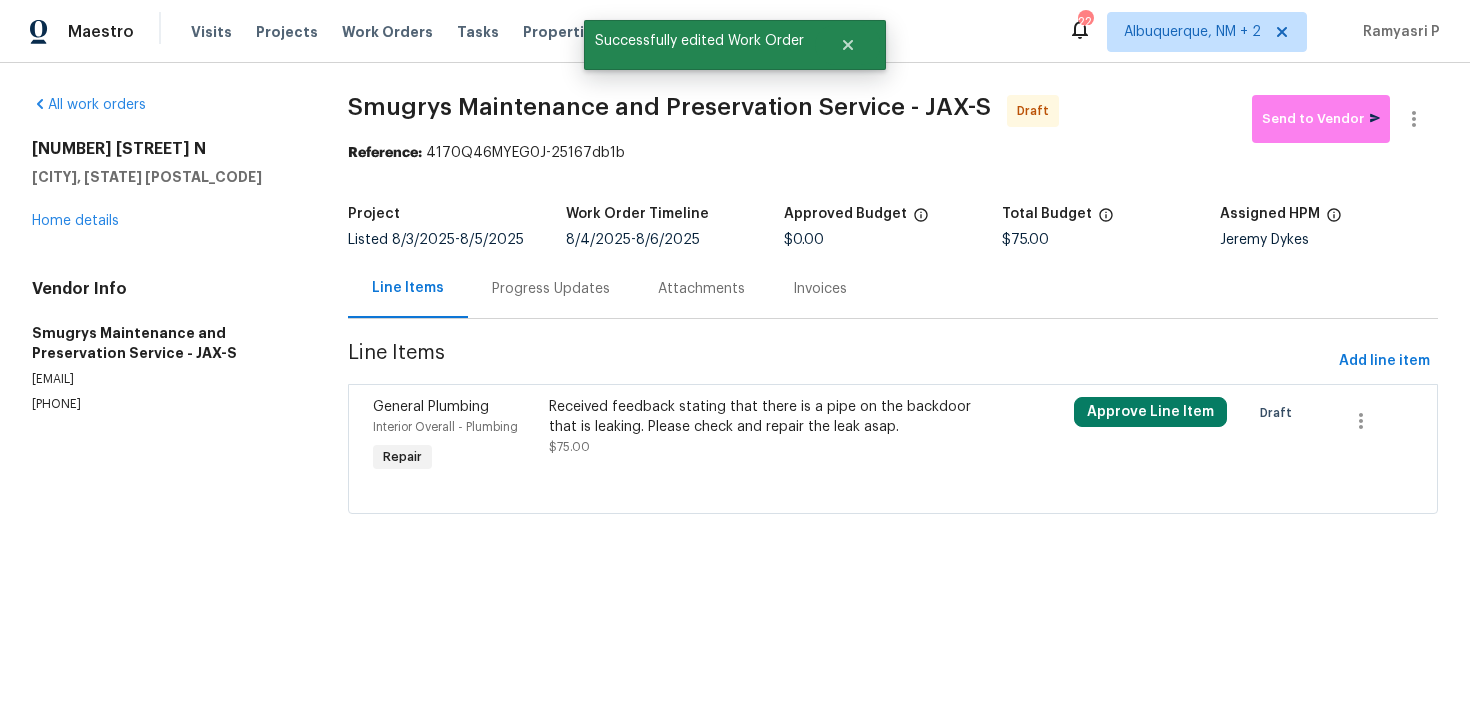 click on "Smugrys Maintenance and Preservation Service - JAX-S Draft Send to Vendor   Reference:   4170Q46MYEG0J-25167db1b Project Listed   8/3/2025  -  8/5/2025 Work Order Timeline 8/4/2025  -  8/6/2025 Approved Budget $0.00 Total Budget $75.00 Assigned HPM Jeremy Dykes Line Items Progress Updates Attachments Invoices Line Items Add line item General Plumbing Interior Overall - Plumbing Repair Received feedback stating that there is a pipe on the backdoor that is leaking. Please check and repair the leak asap. $75.00 Approve Line Item Draft" at bounding box center [893, 316] 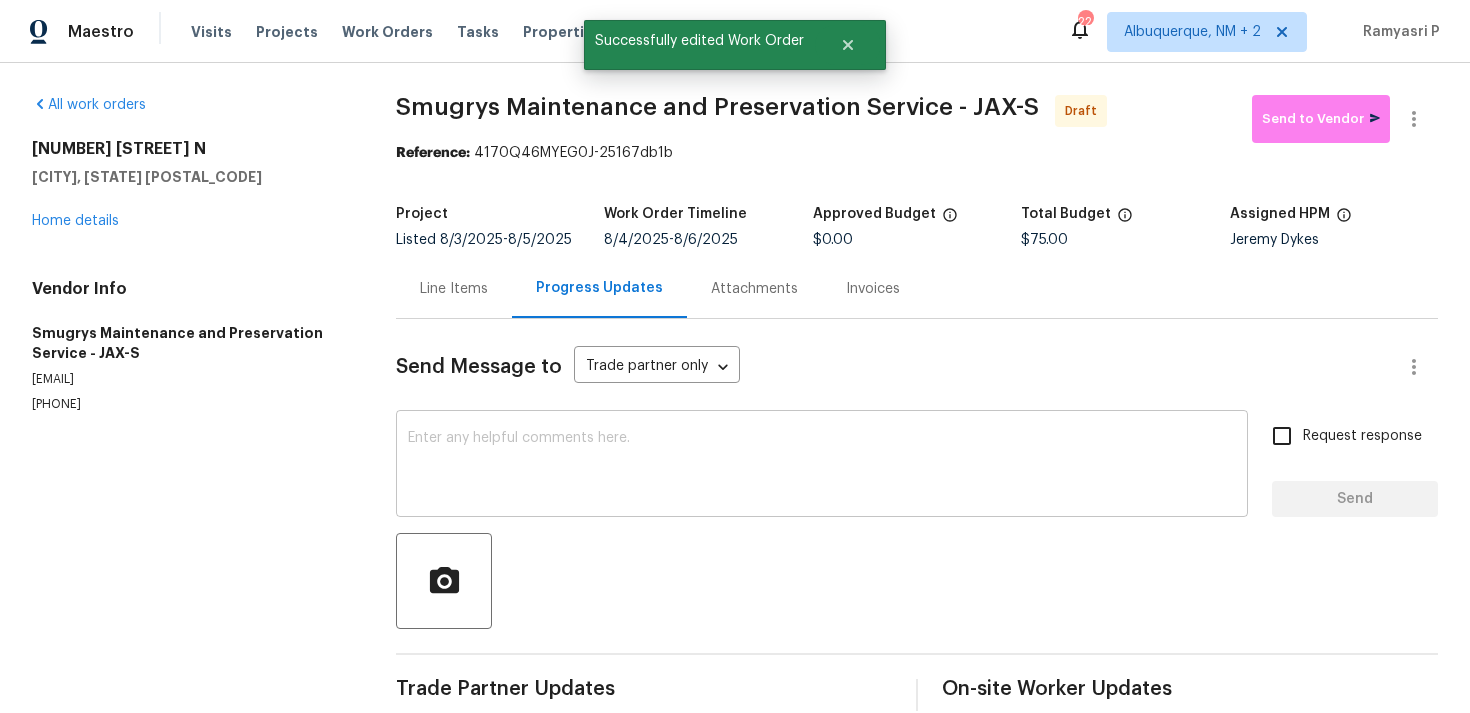 click at bounding box center [822, 466] 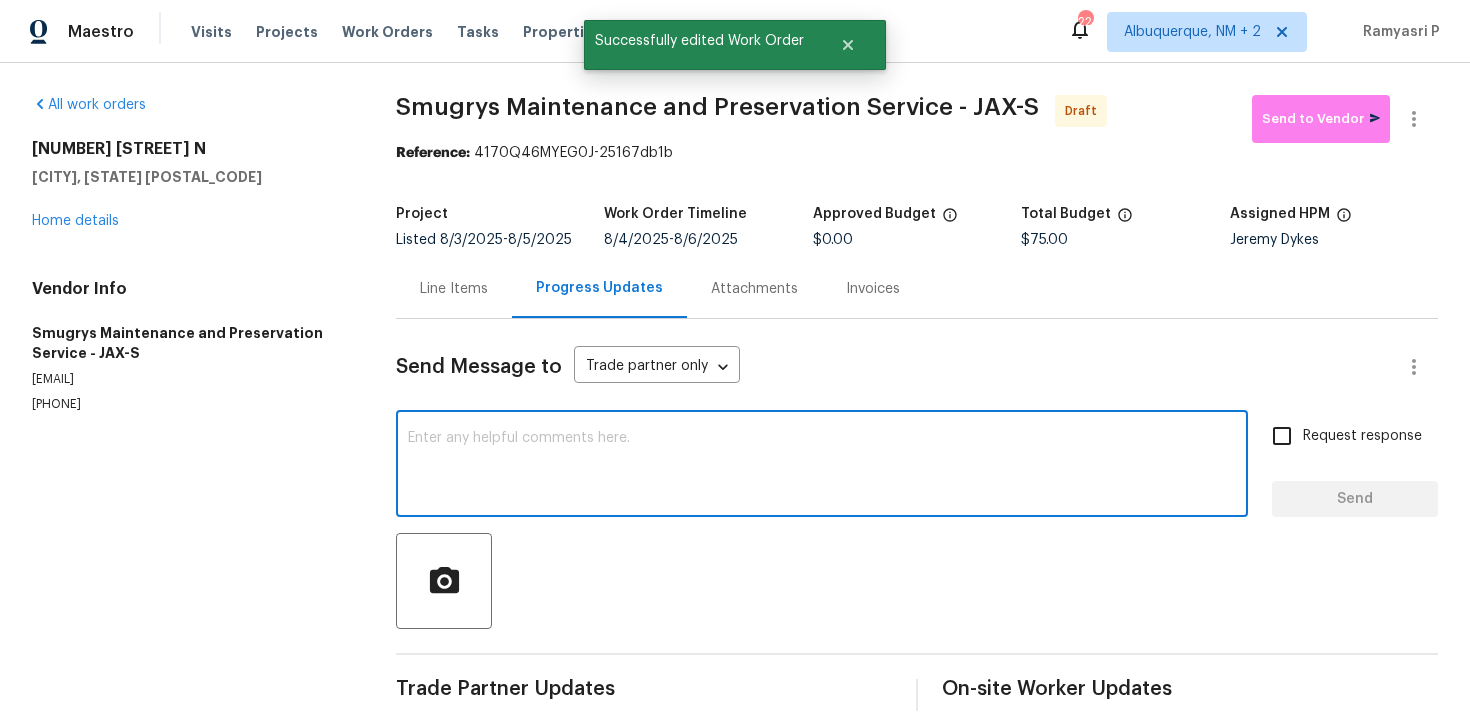 paste on "Hi, this is Ramyasri with Opendoor. I’m confirming you received the WO for the property at (Address). Please review and accept the WO within 24 hours and provide a schedule date. Please disregard the contact information for the HPM included in the WO. Our Centralised LWO Team is responsible for Listed WOs." 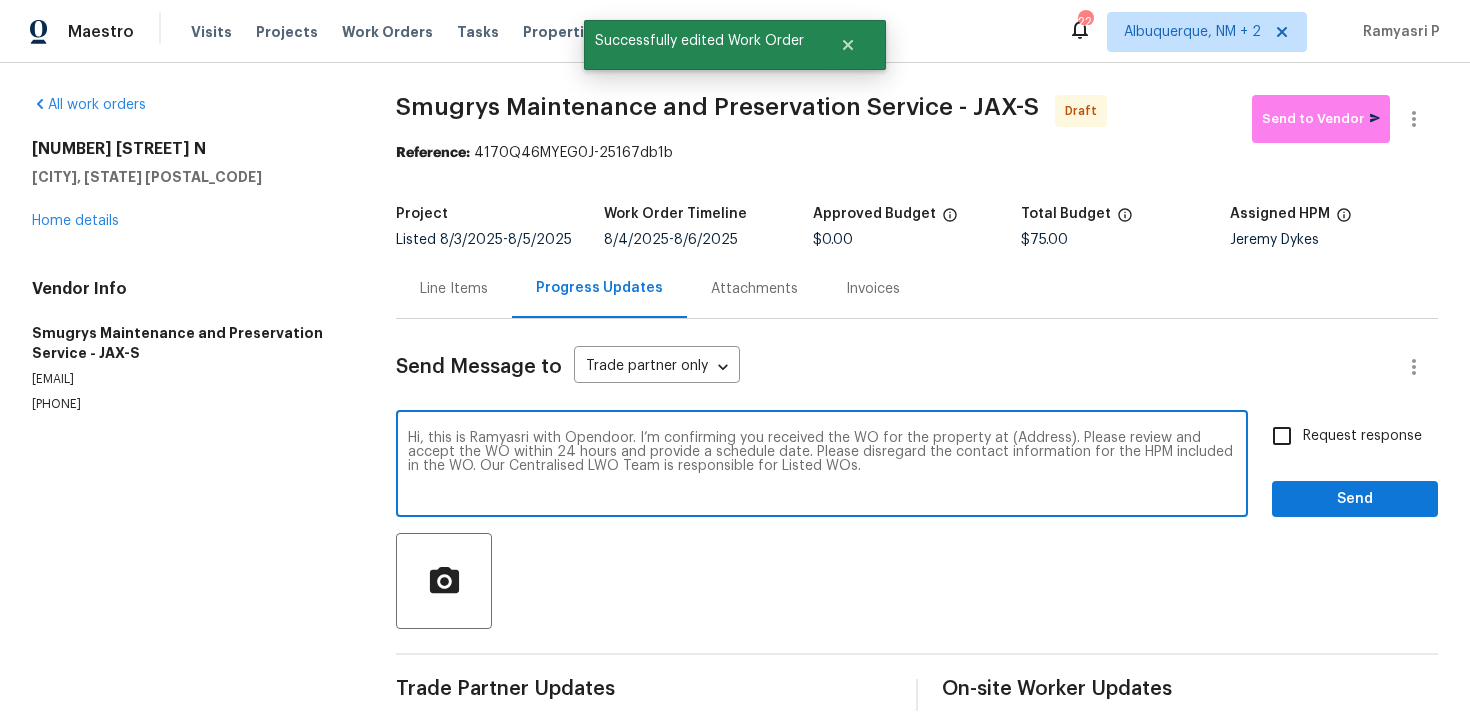 drag, startPoint x: 1000, startPoint y: 435, endPoint x: 1071, endPoint y: 435, distance: 71 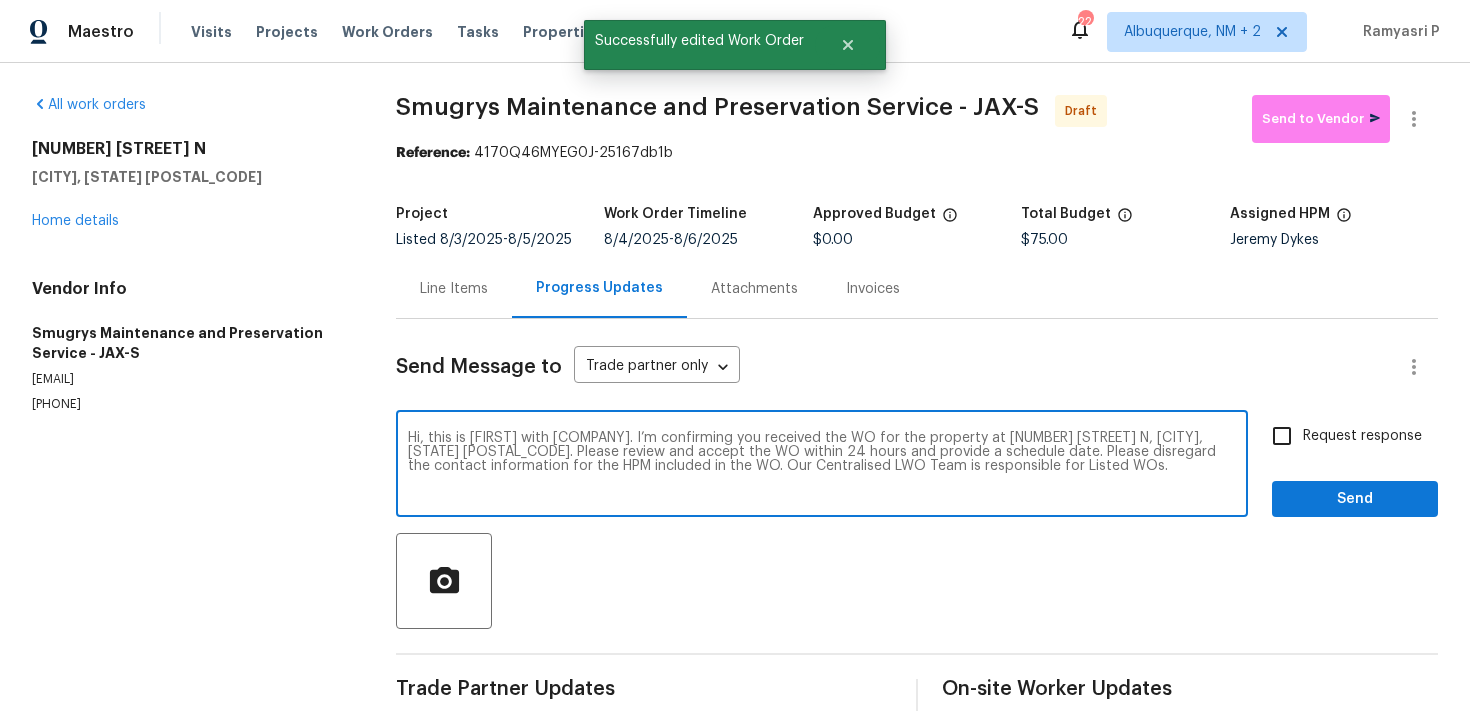 type on "Hi, this is Ramyasri with Opendoor. I’m confirming you received the WO for the property at 606 Jackson Ave N, Jacksonville, FL 32220. Please review and accept the WO within 24 hours and provide a schedule date. Please disregard the contact information for the HPM included in the WO. Our Centralised LWO Team is responsible for Listed WOs." 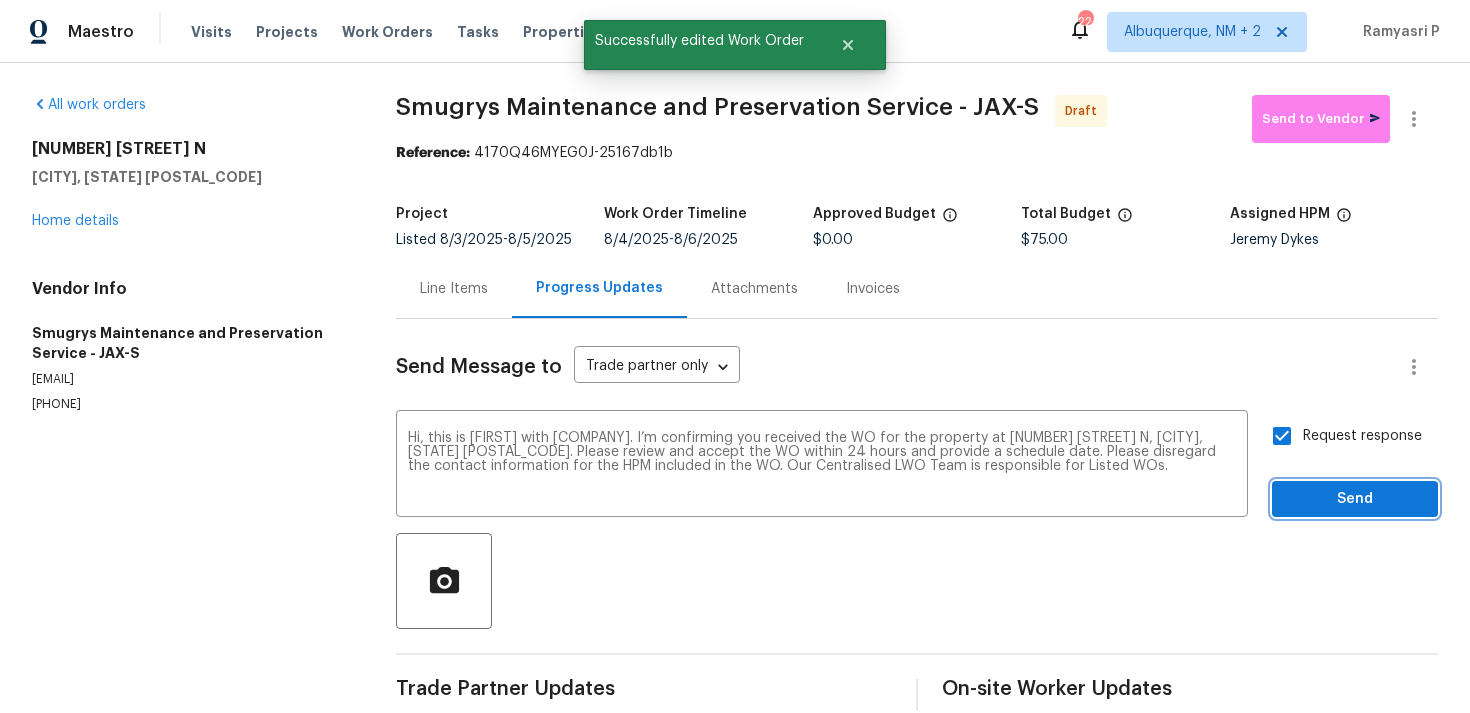 click on "Send" at bounding box center (1355, 499) 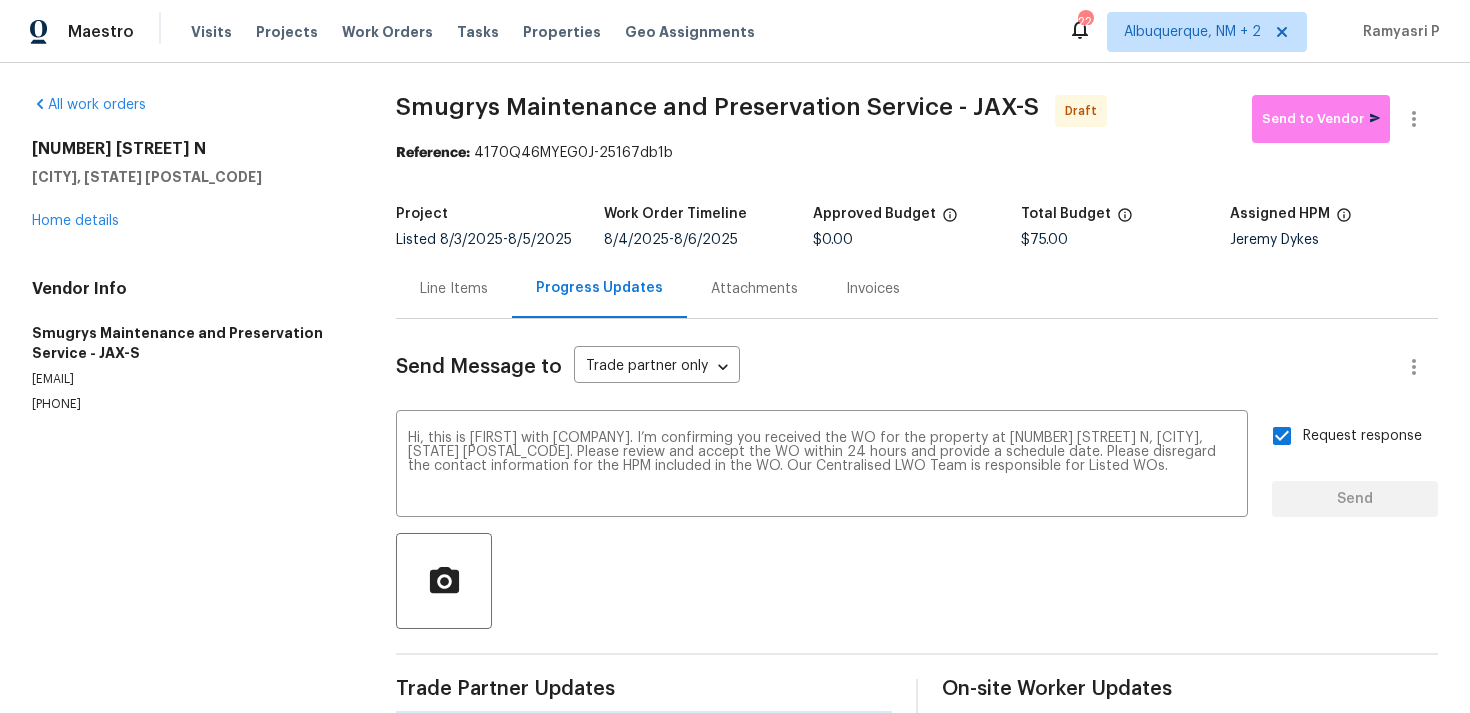 type 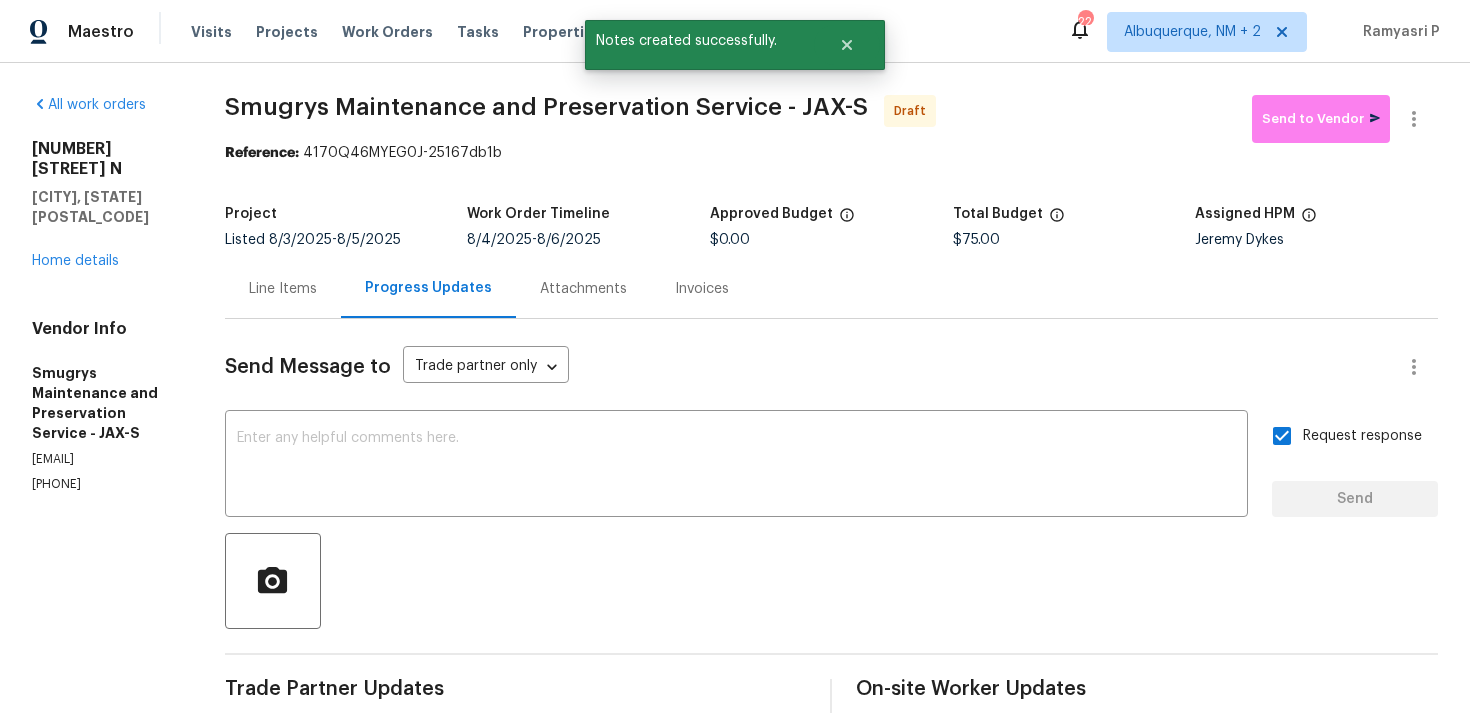 click at bounding box center [831, 581] 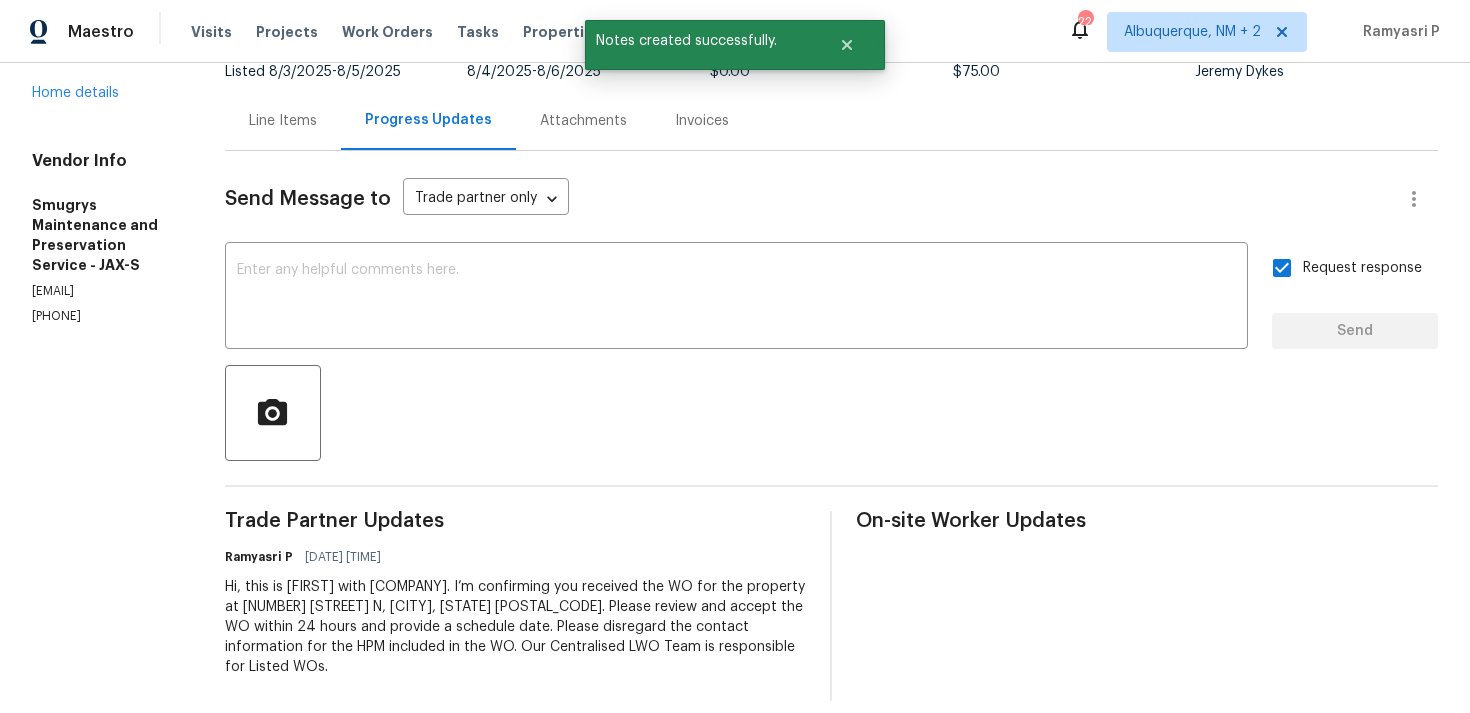 scroll, scrollTop: 0, scrollLeft: 0, axis: both 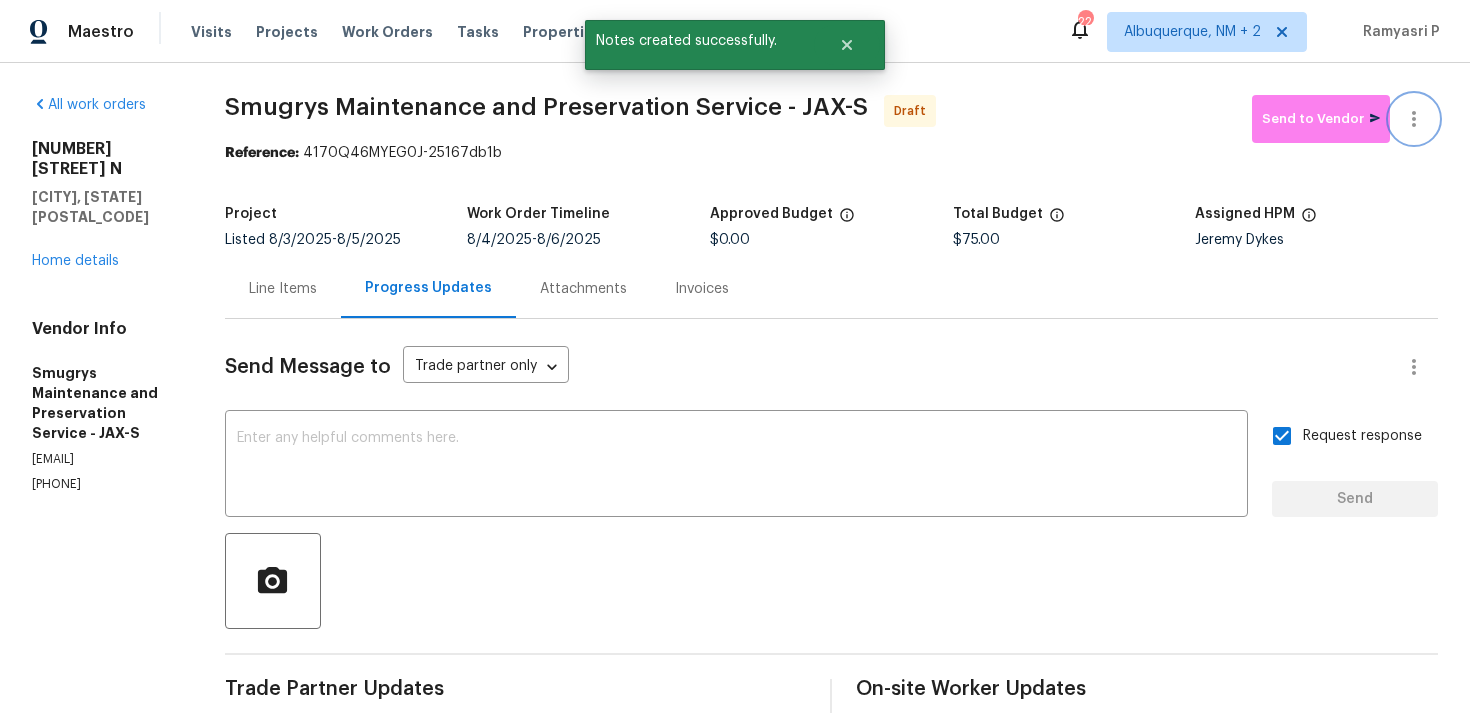 click at bounding box center [1414, 119] 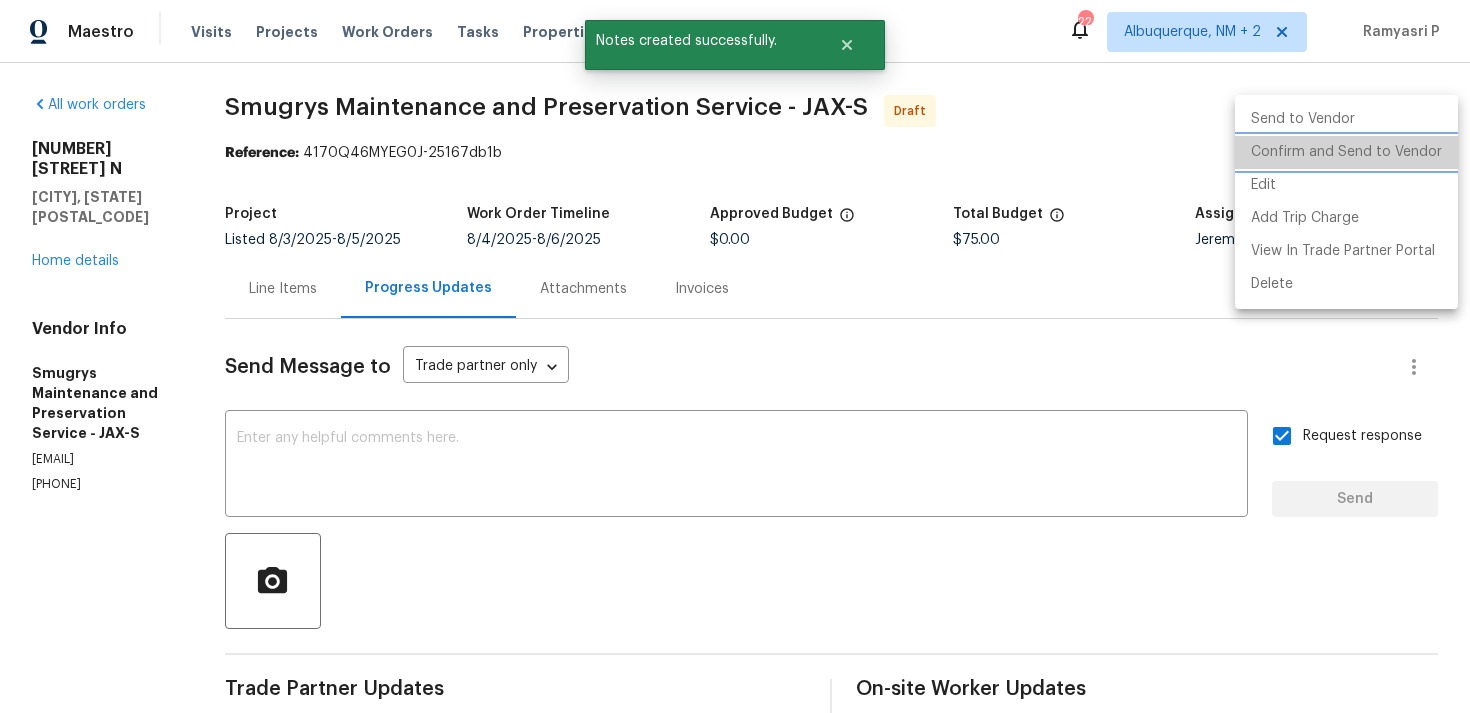 click on "Confirm and Send to Vendor" at bounding box center (1346, 152) 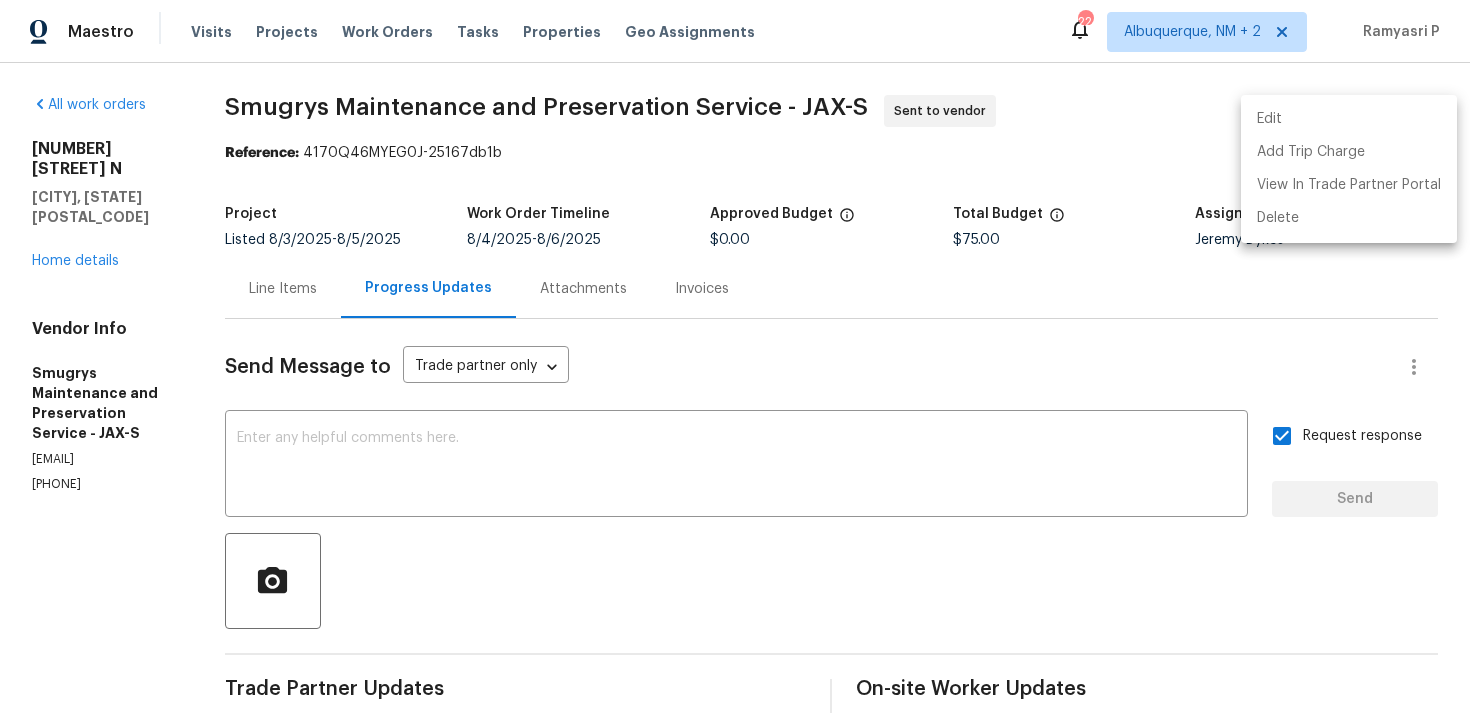 click at bounding box center (735, 356) 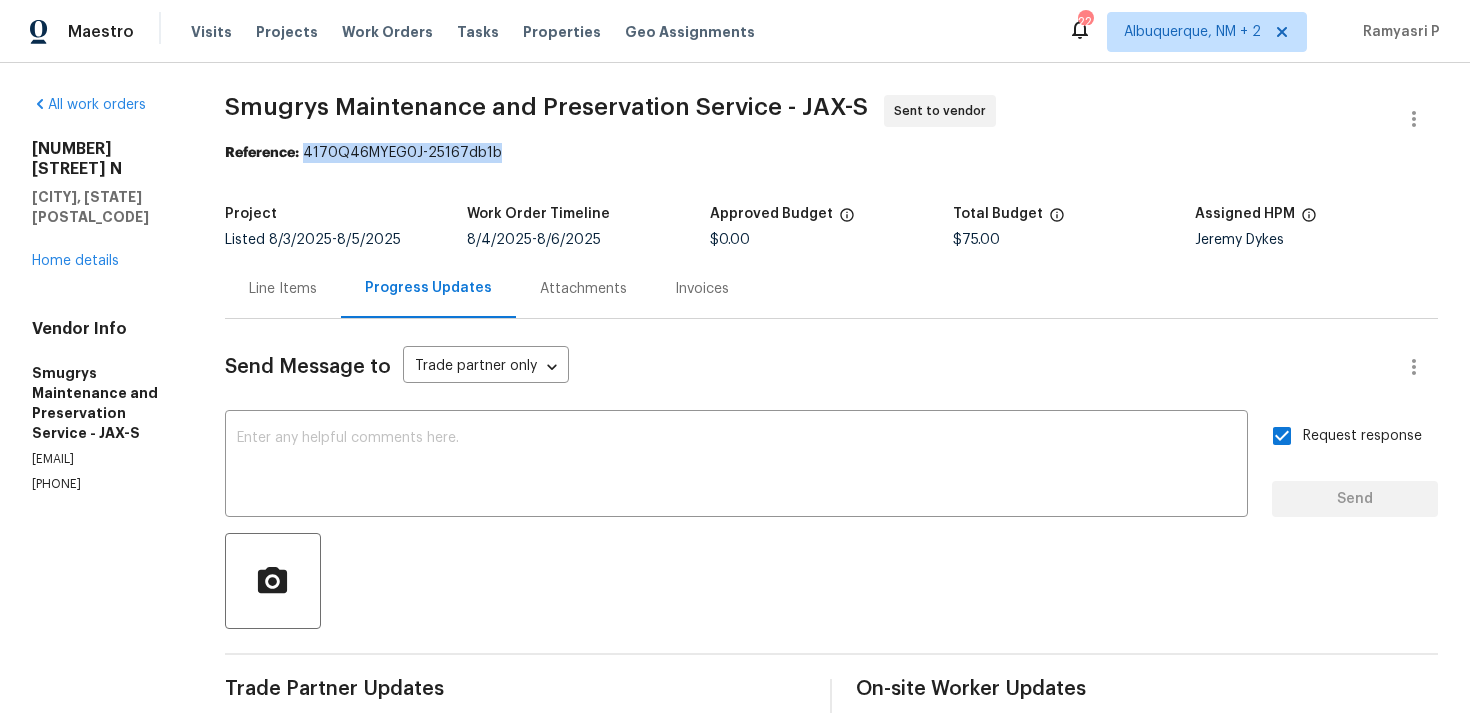 drag, startPoint x: 310, startPoint y: 150, endPoint x: 647, endPoint y: 150, distance: 337 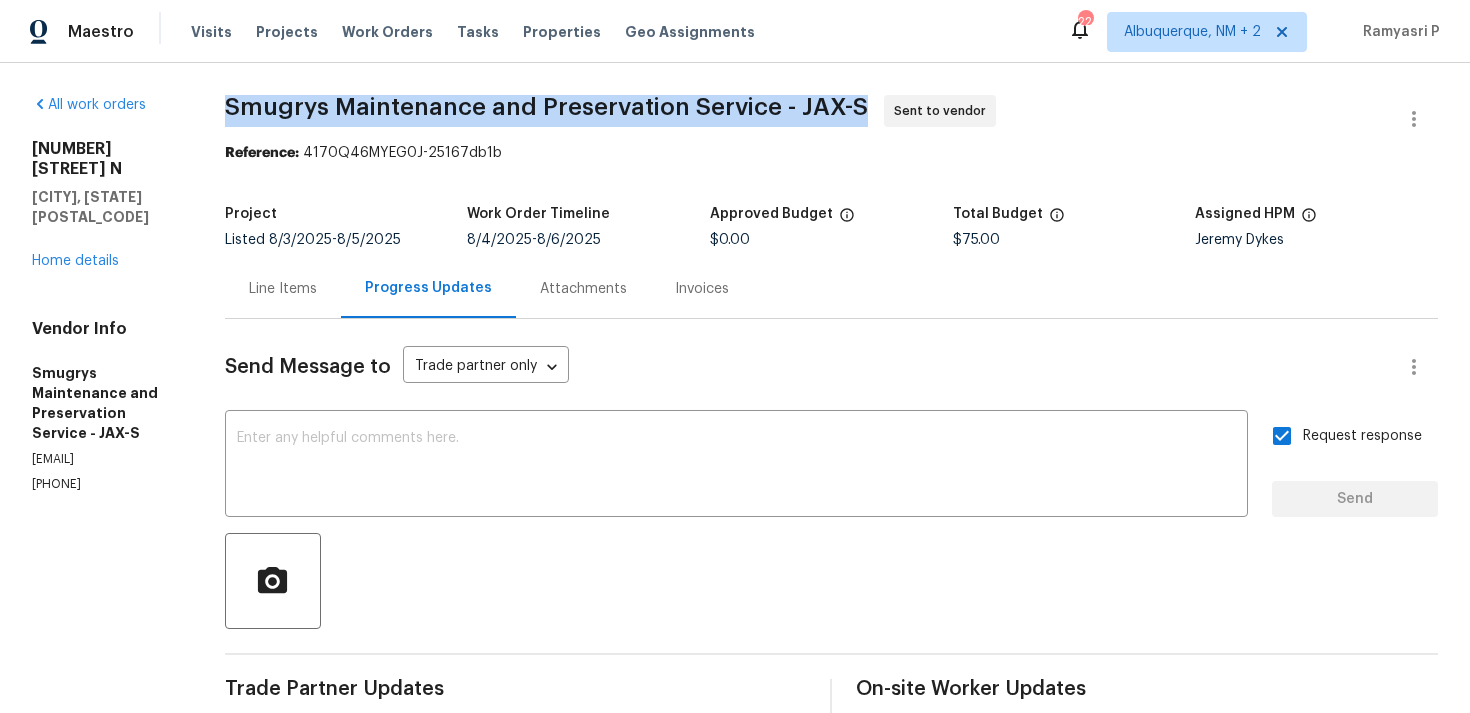 drag, startPoint x: 232, startPoint y: 107, endPoint x: 860, endPoint y: 102, distance: 628.0199 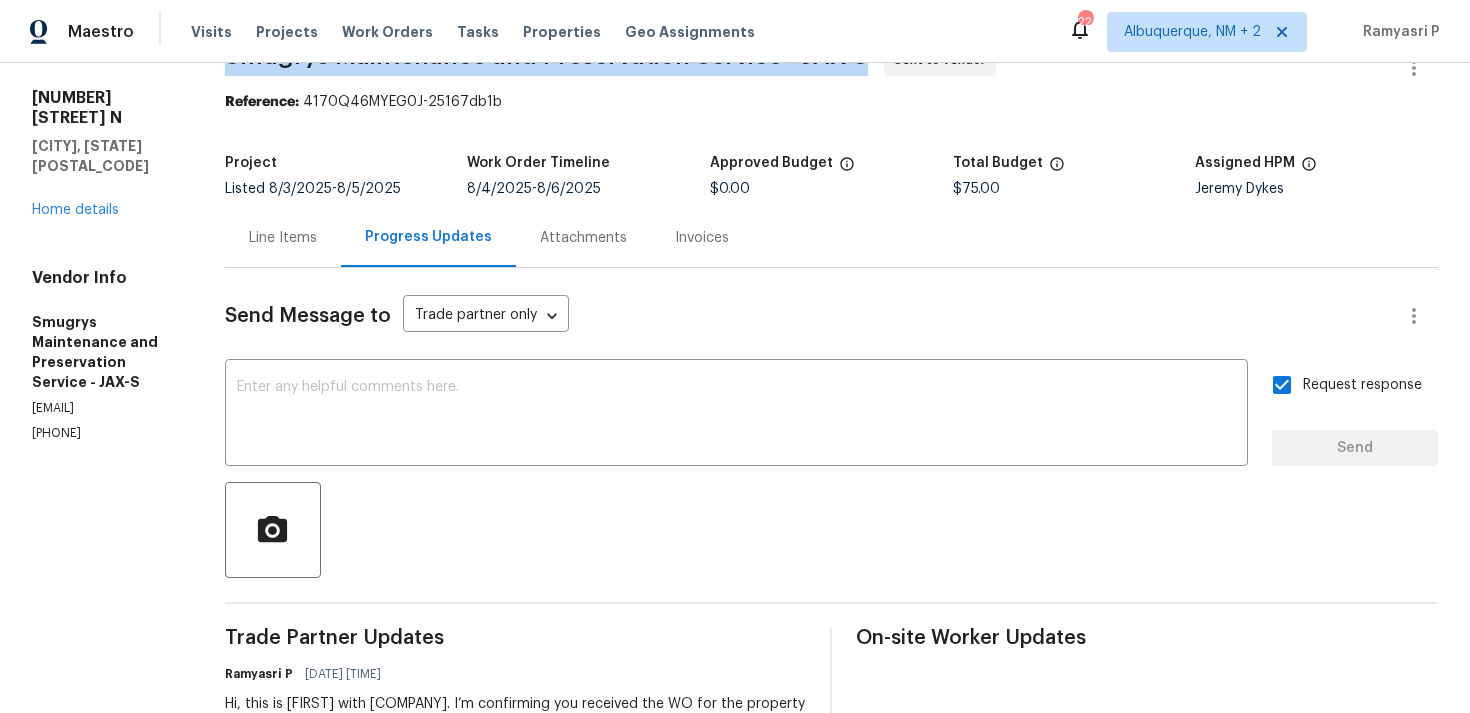 scroll, scrollTop: 0, scrollLeft: 0, axis: both 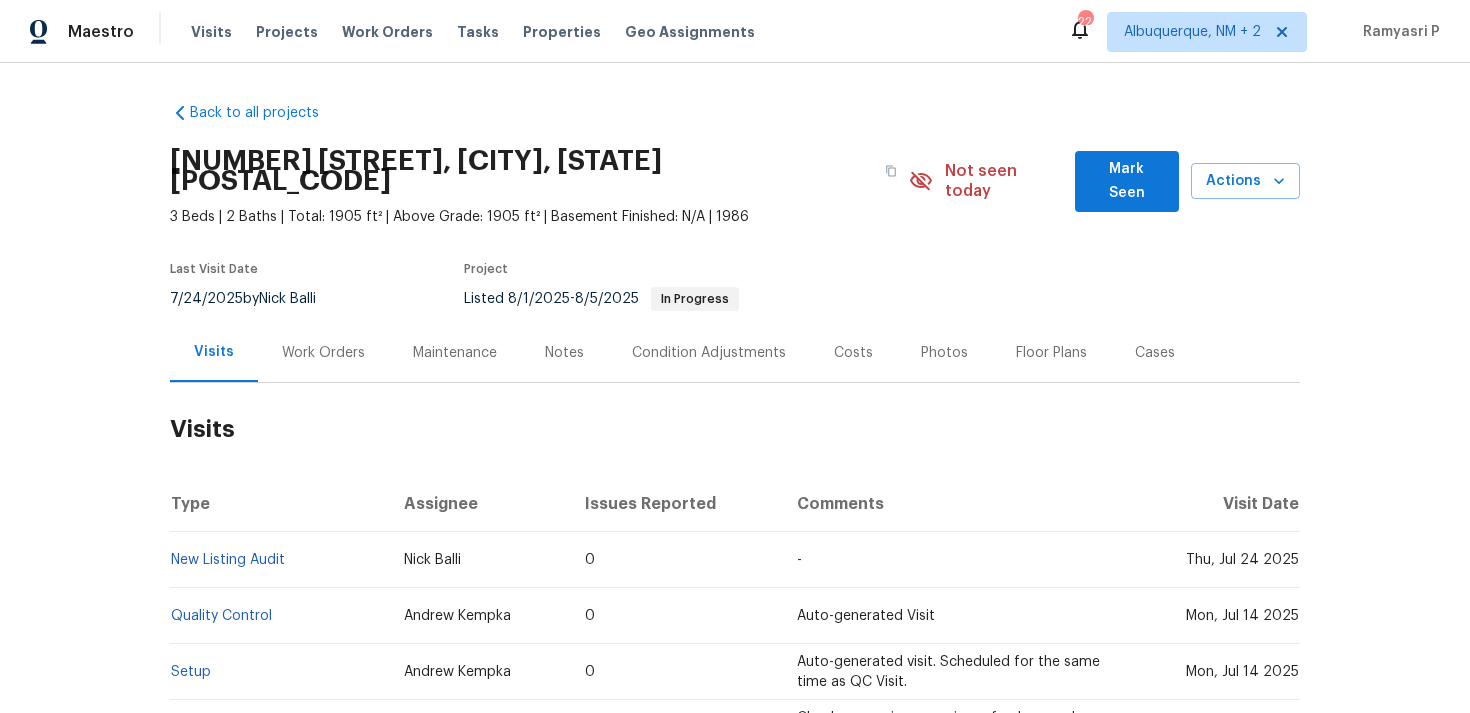 click on "Work Orders" at bounding box center [323, 352] 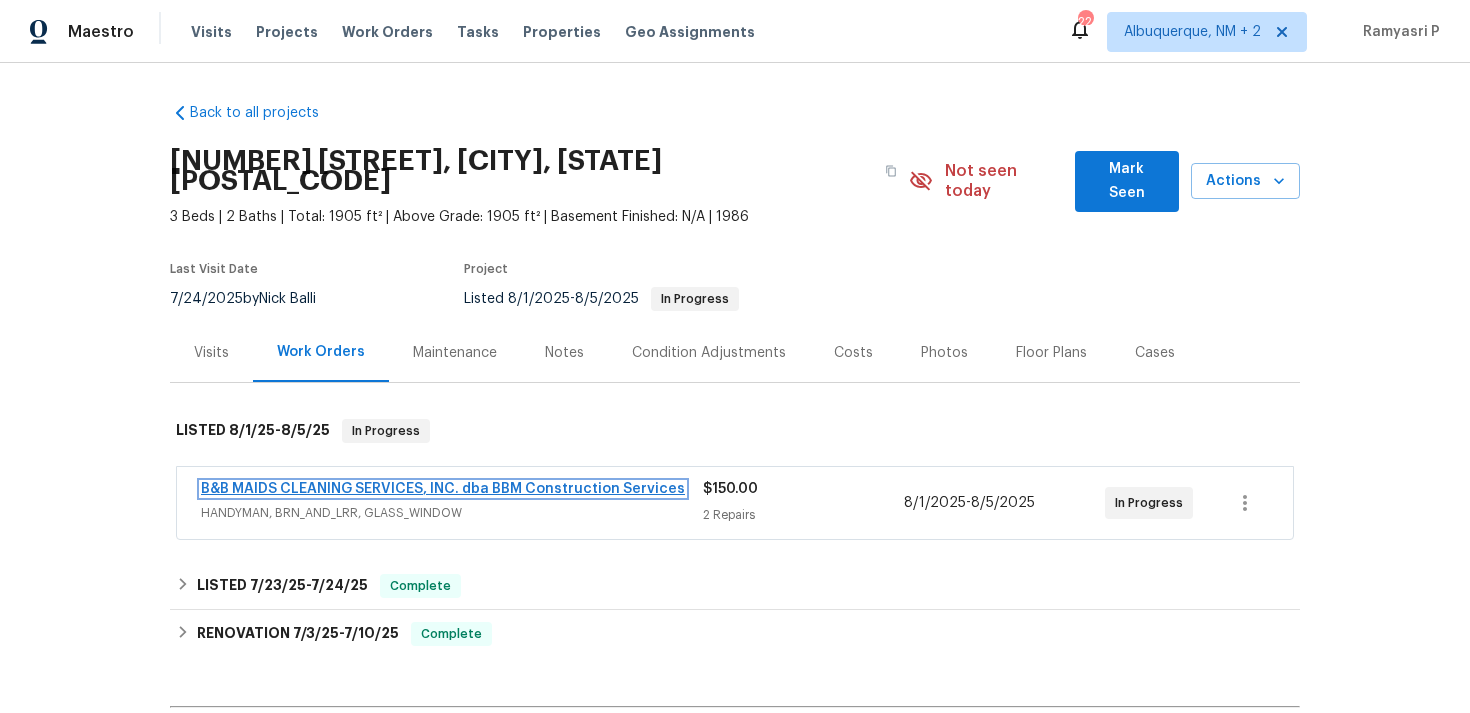 click on "B&B MAIDS CLEANING SERVICES, INC. dba BBM Construction Services" at bounding box center (443, 489) 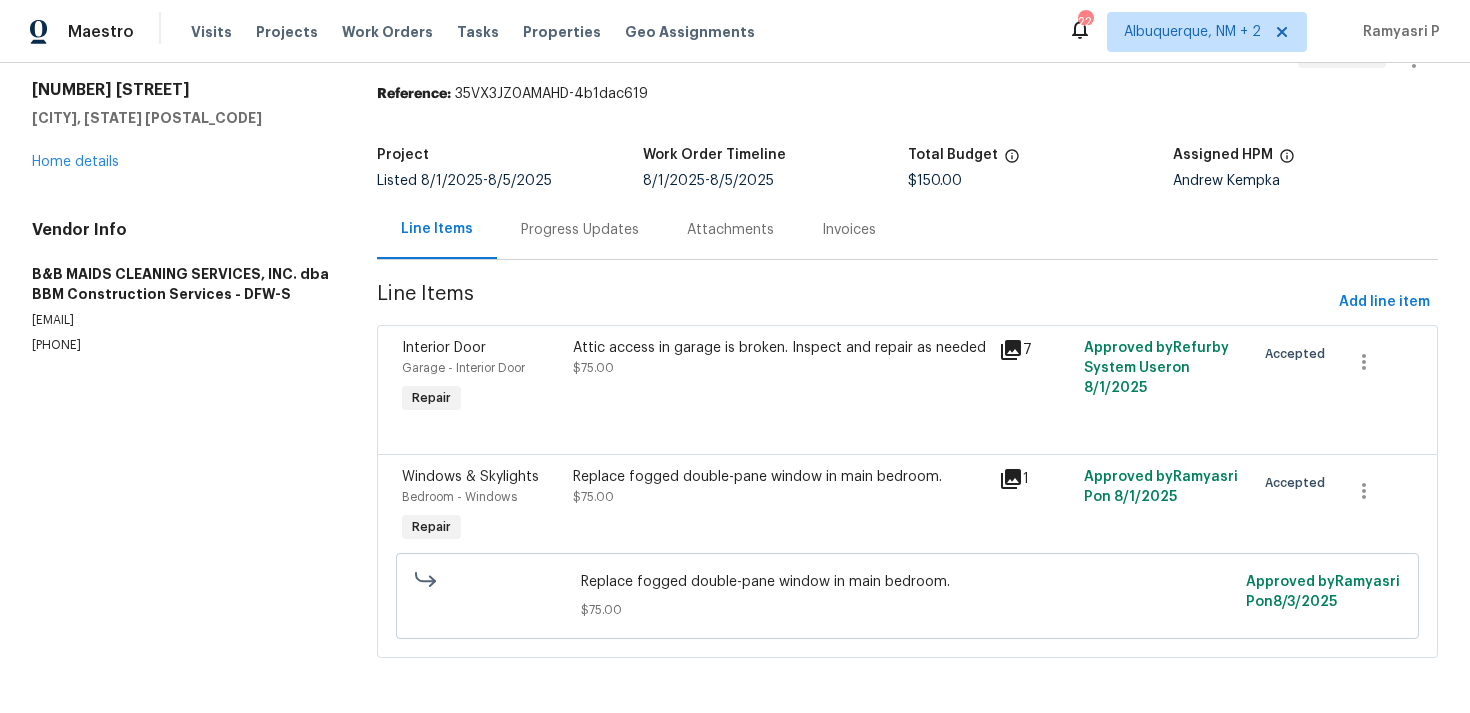 scroll, scrollTop: 61, scrollLeft: 0, axis: vertical 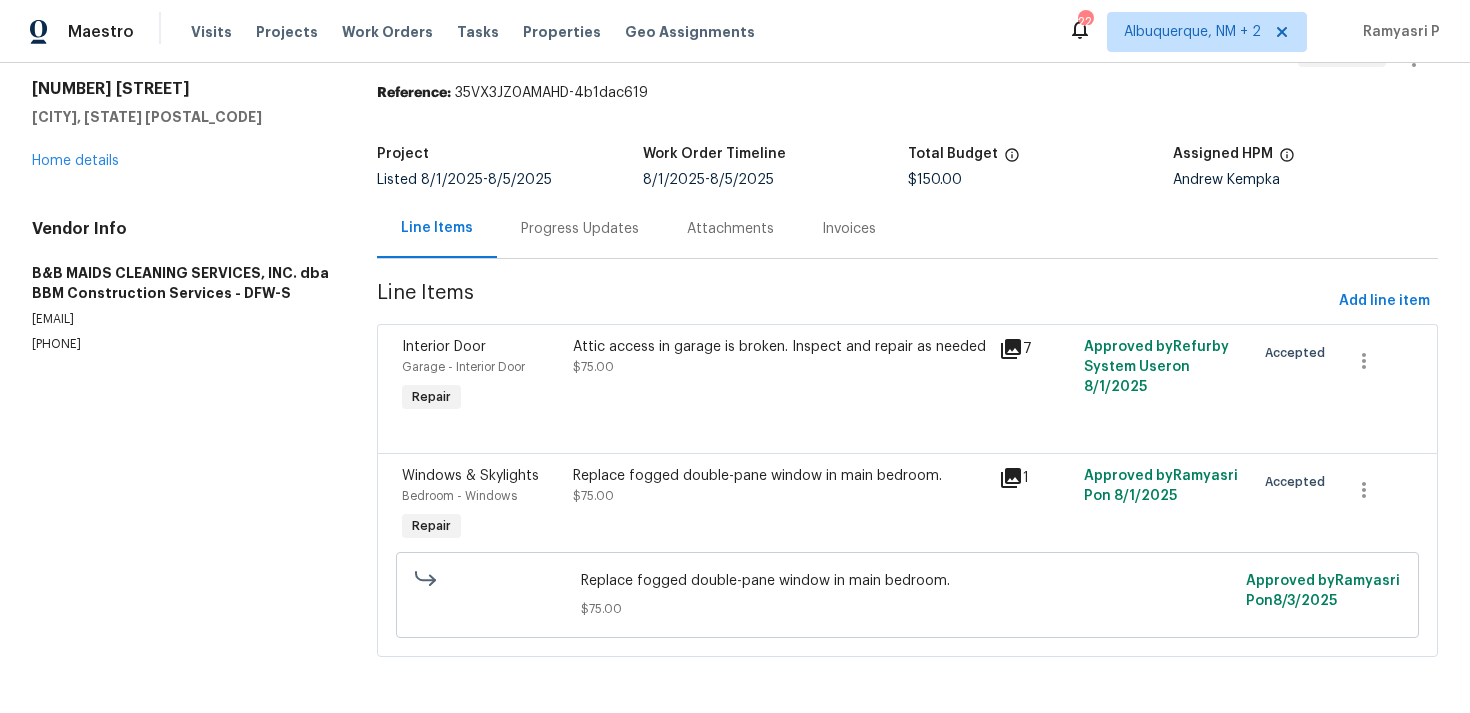 click on "Attic access in garage is broken. Inspect and repair as needed" at bounding box center [780, 347] 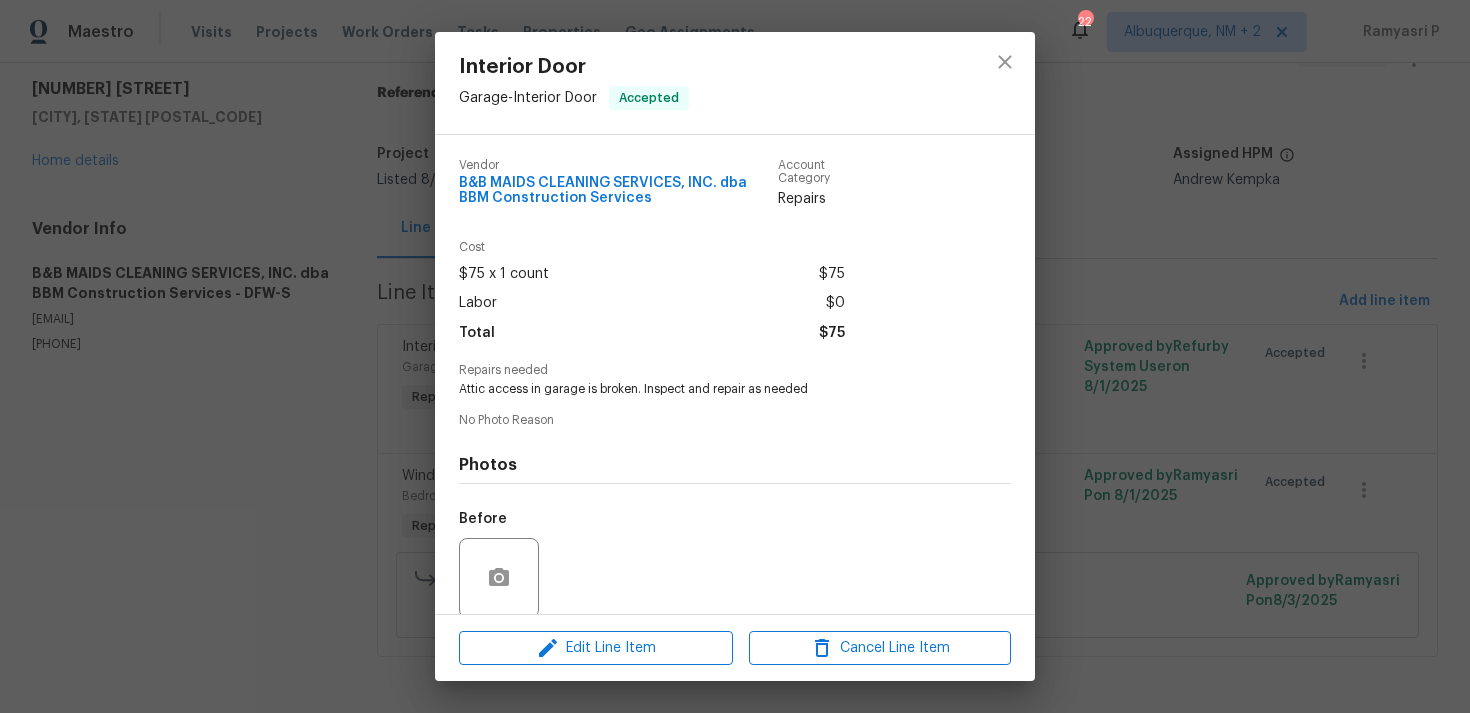 scroll, scrollTop: 153, scrollLeft: 0, axis: vertical 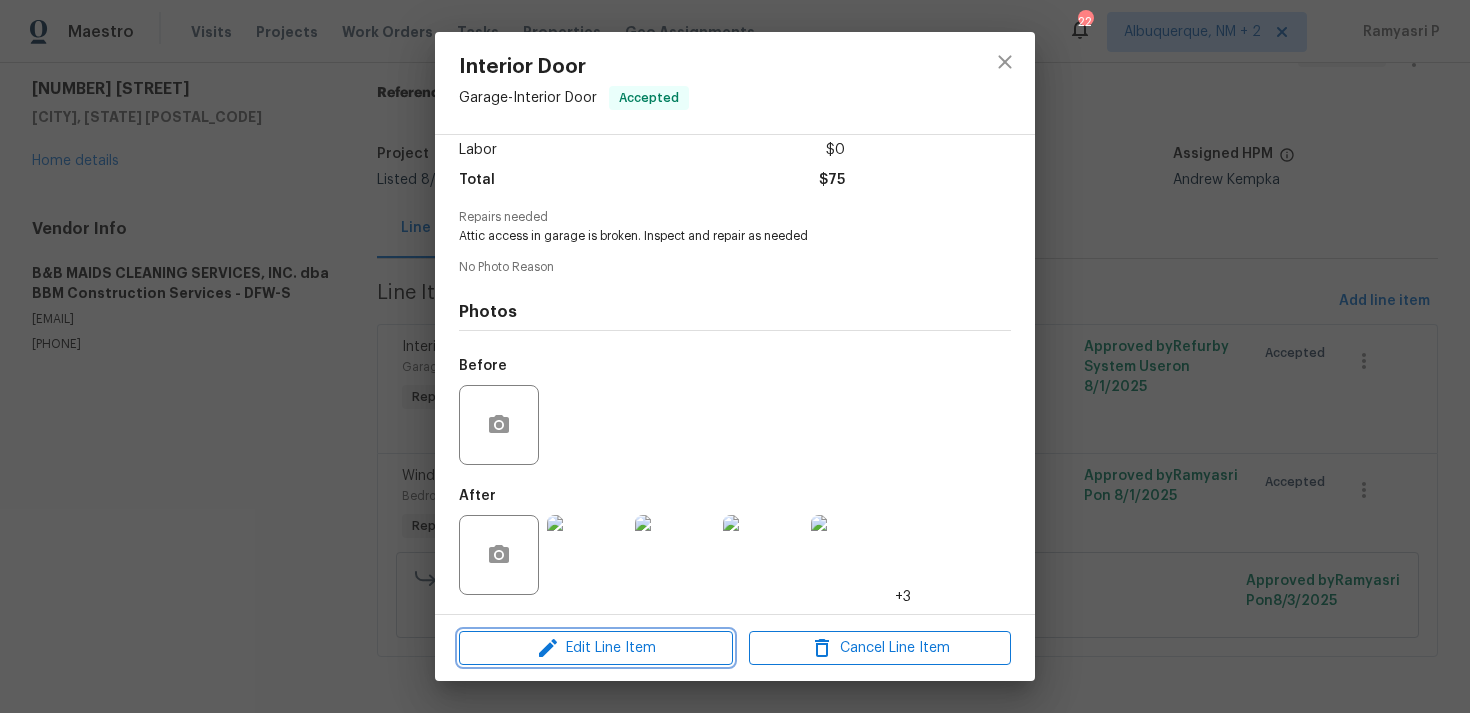 click on "Edit Line Item" at bounding box center (596, 648) 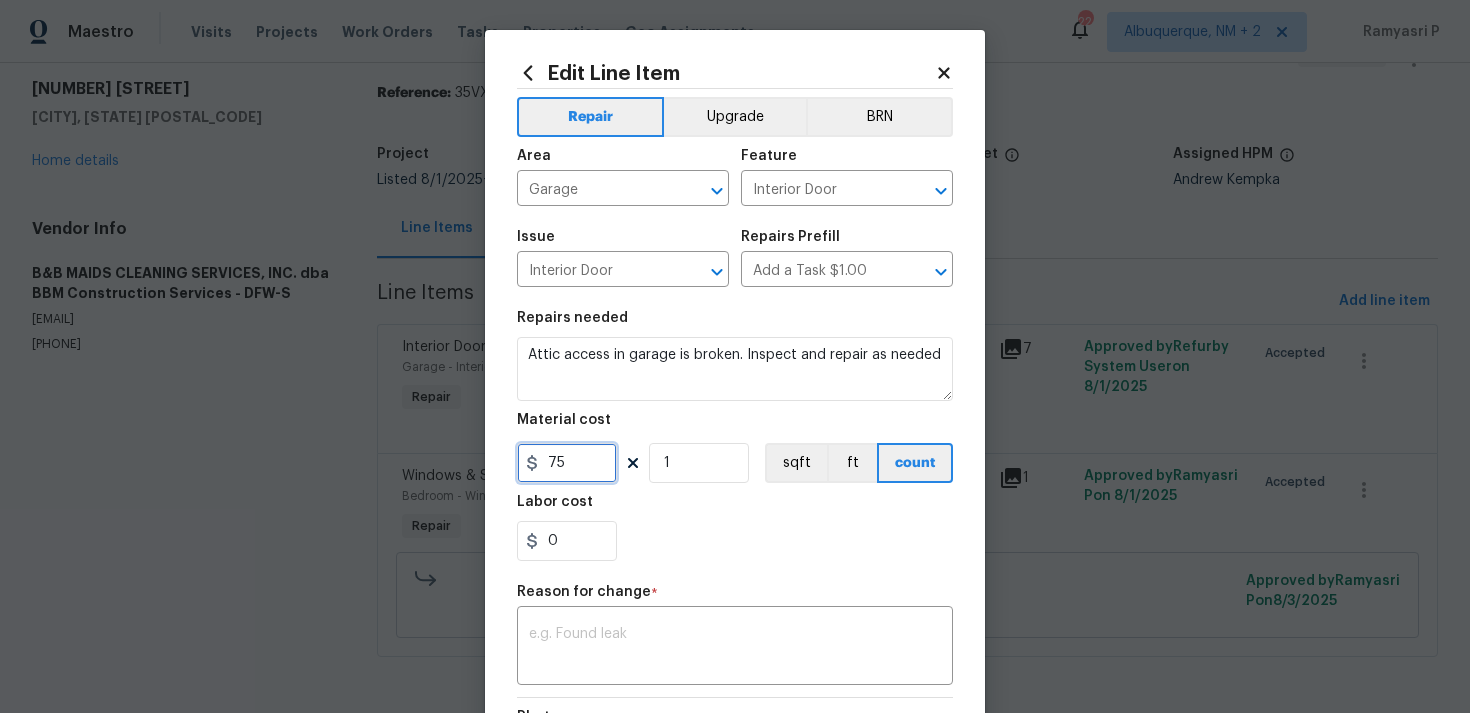 click on "75" at bounding box center (567, 463) 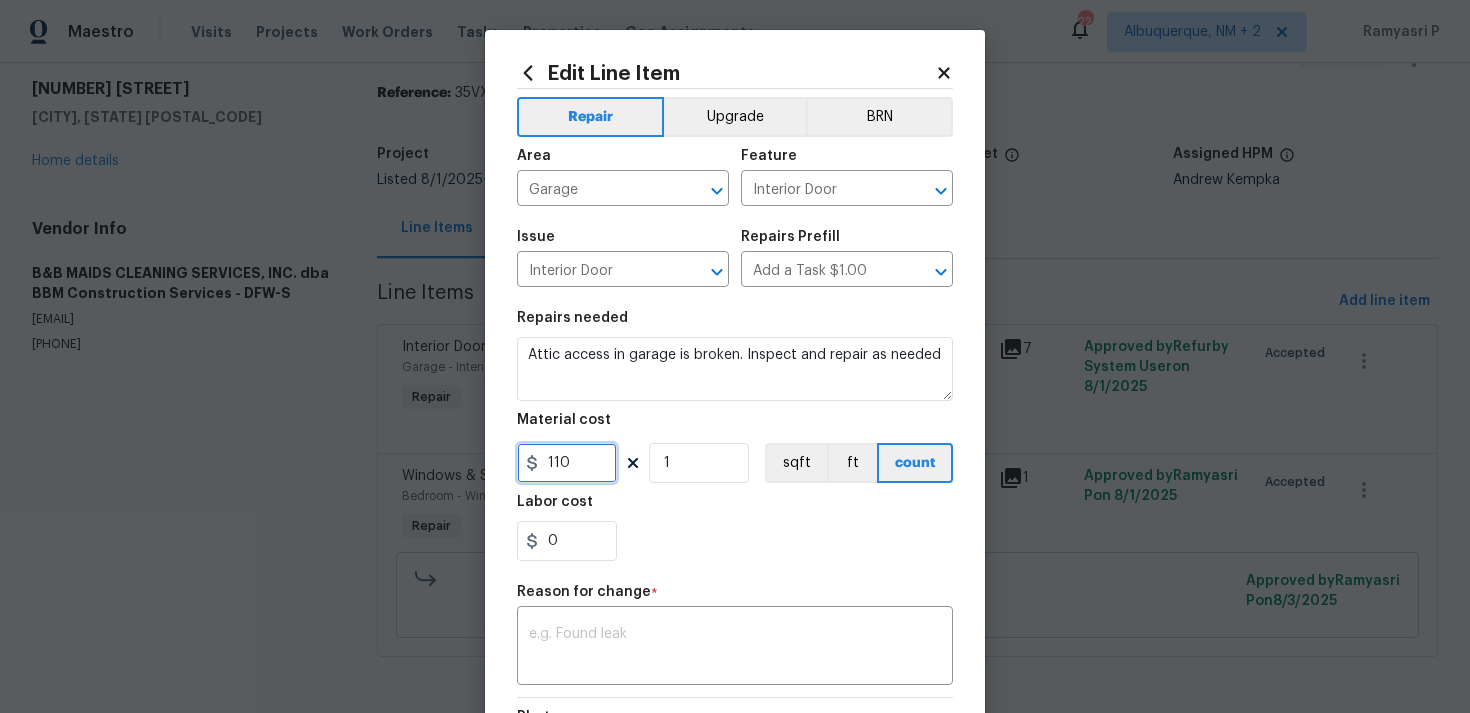 type on "110" 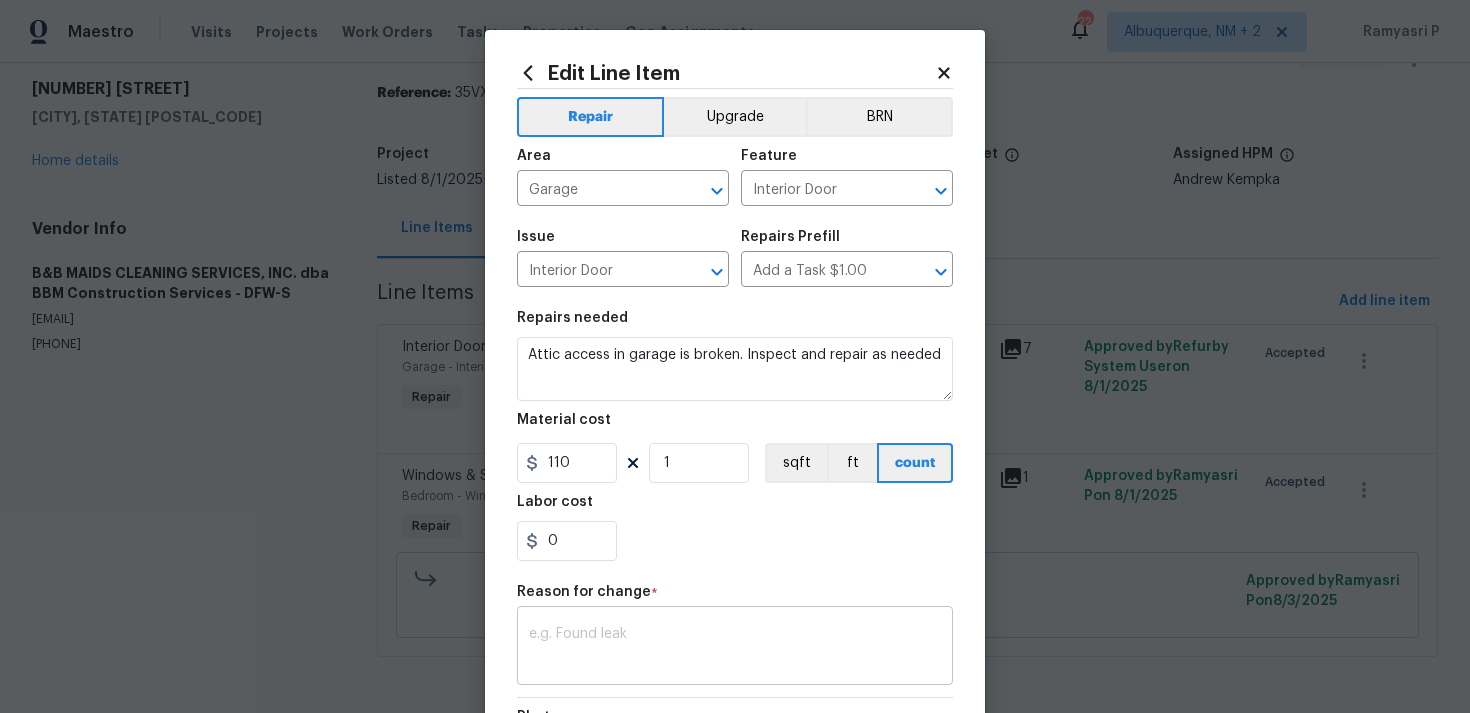 click at bounding box center (735, 648) 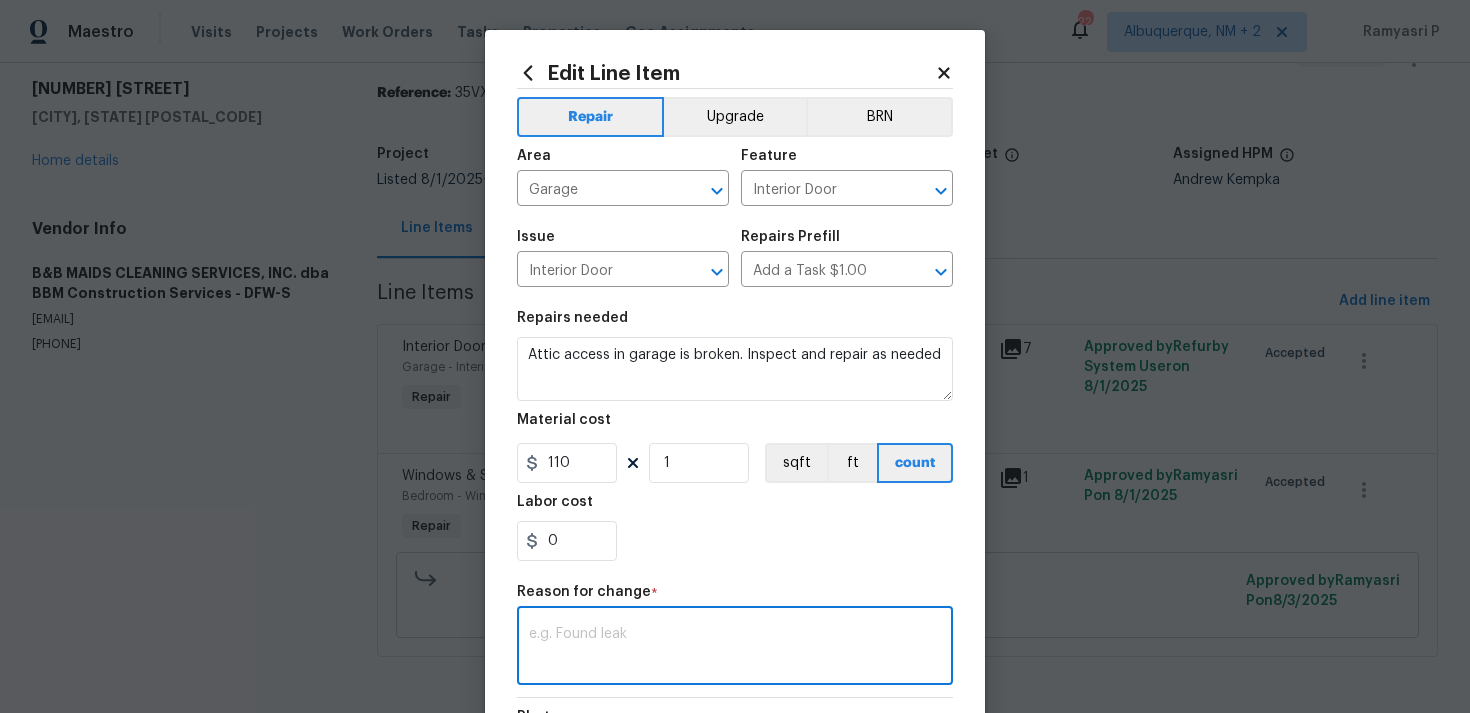 paste on "(RP) Updated cost per BR team approval." 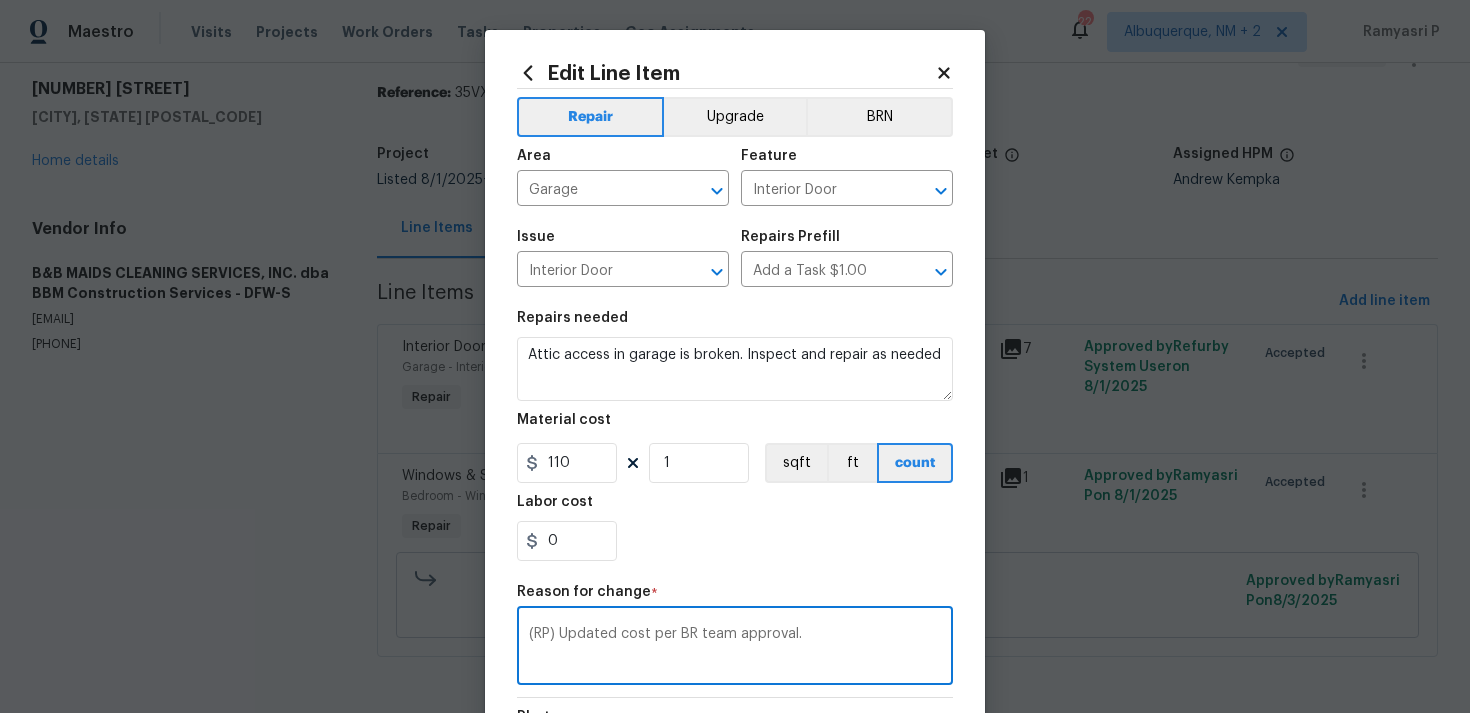 scroll, scrollTop: 293, scrollLeft: 0, axis: vertical 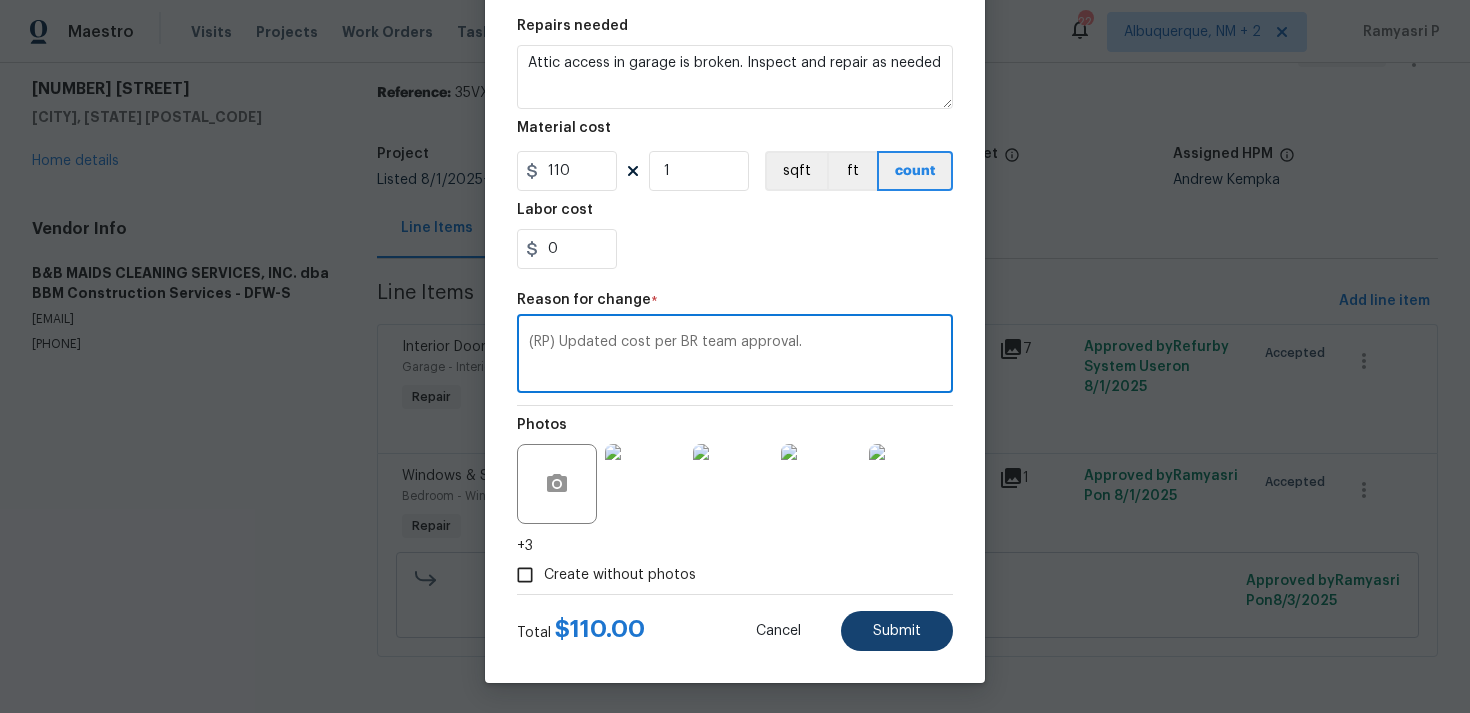 type on "(RP) Updated cost per BR team approval." 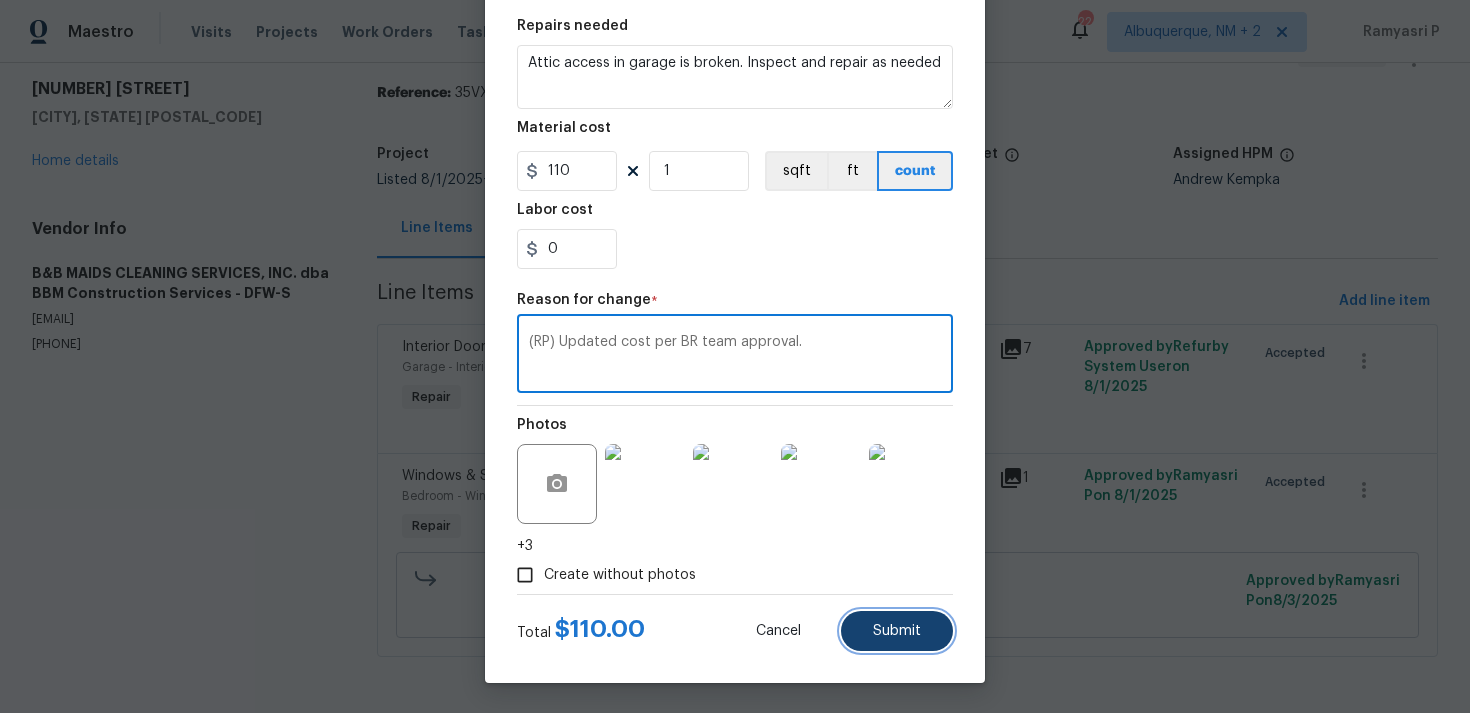 click on "Submit" at bounding box center [897, 631] 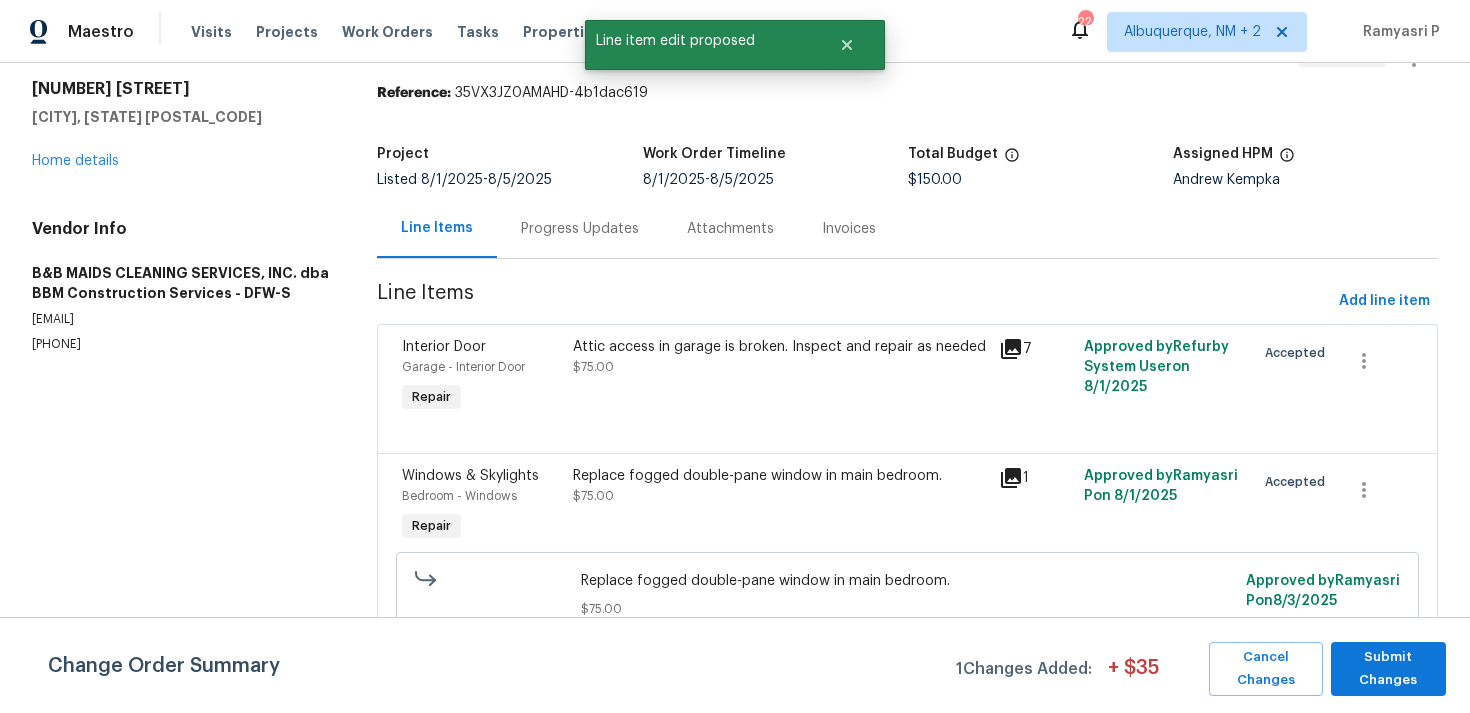 scroll, scrollTop: 0, scrollLeft: 0, axis: both 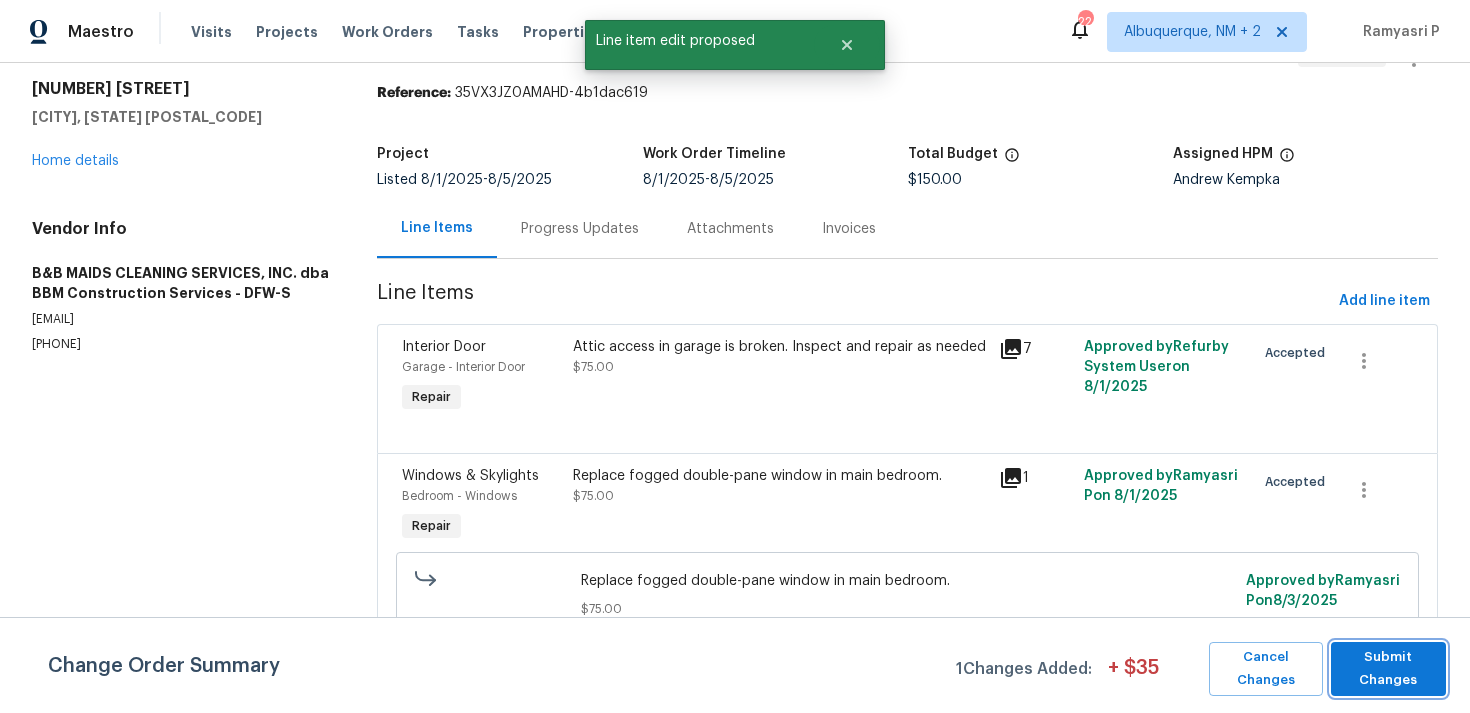 click on "Submit Changes" at bounding box center (1388, 669) 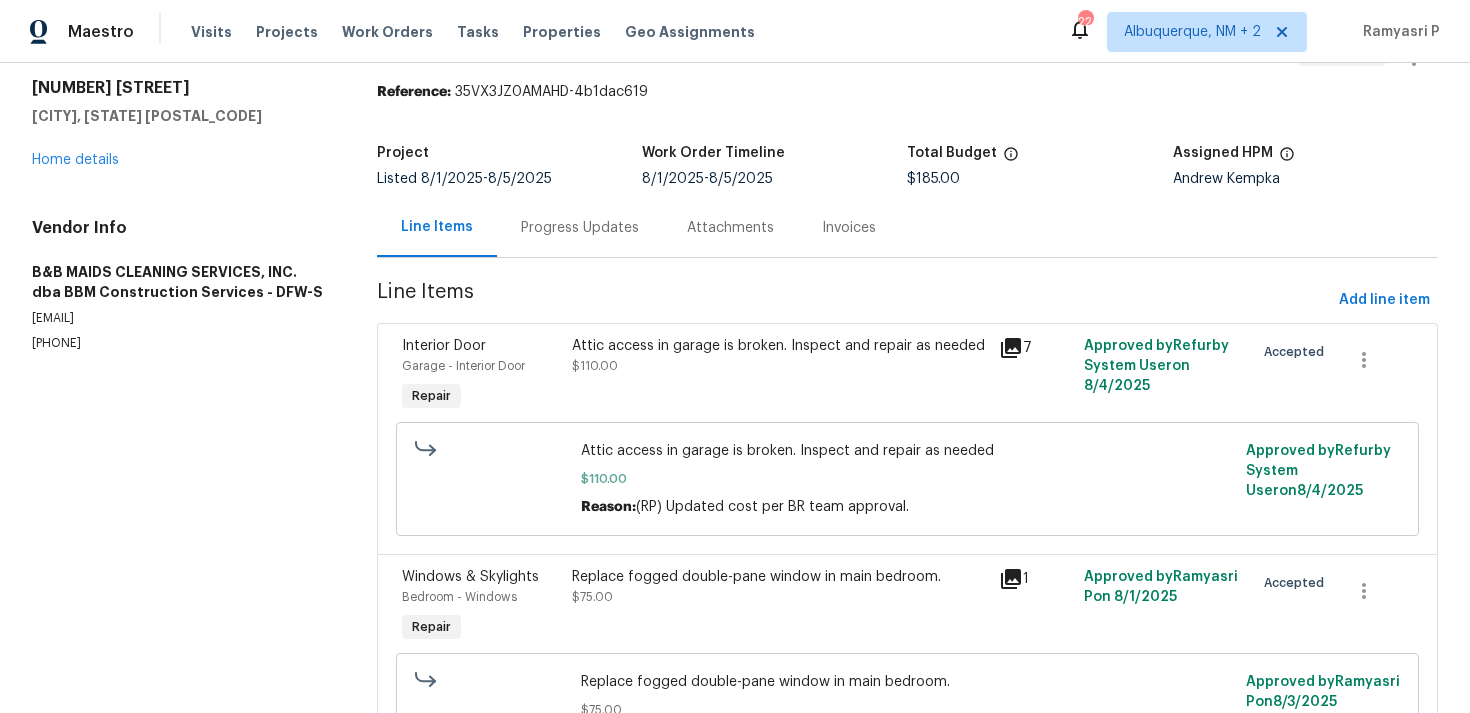 scroll, scrollTop: 163, scrollLeft: 0, axis: vertical 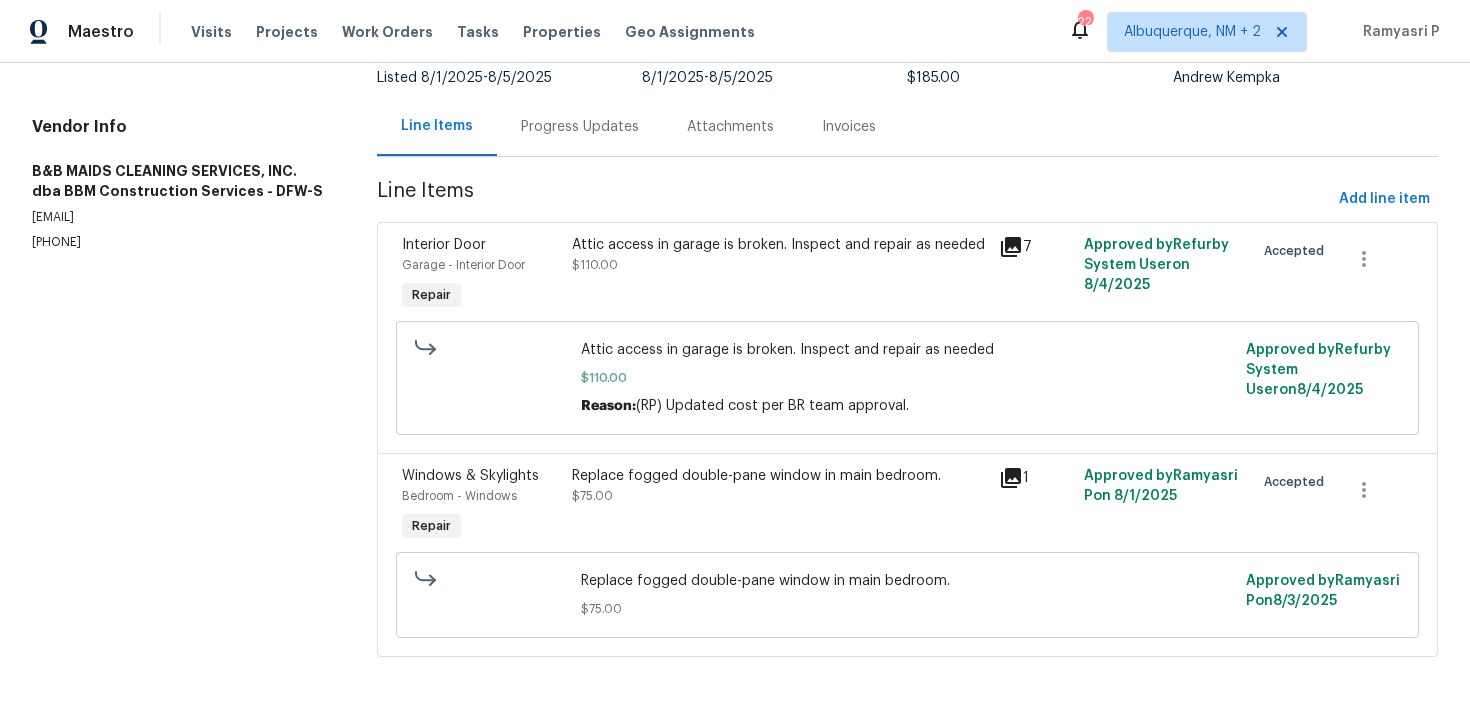 click on "Progress Updates" at bounding box center [580, 127] 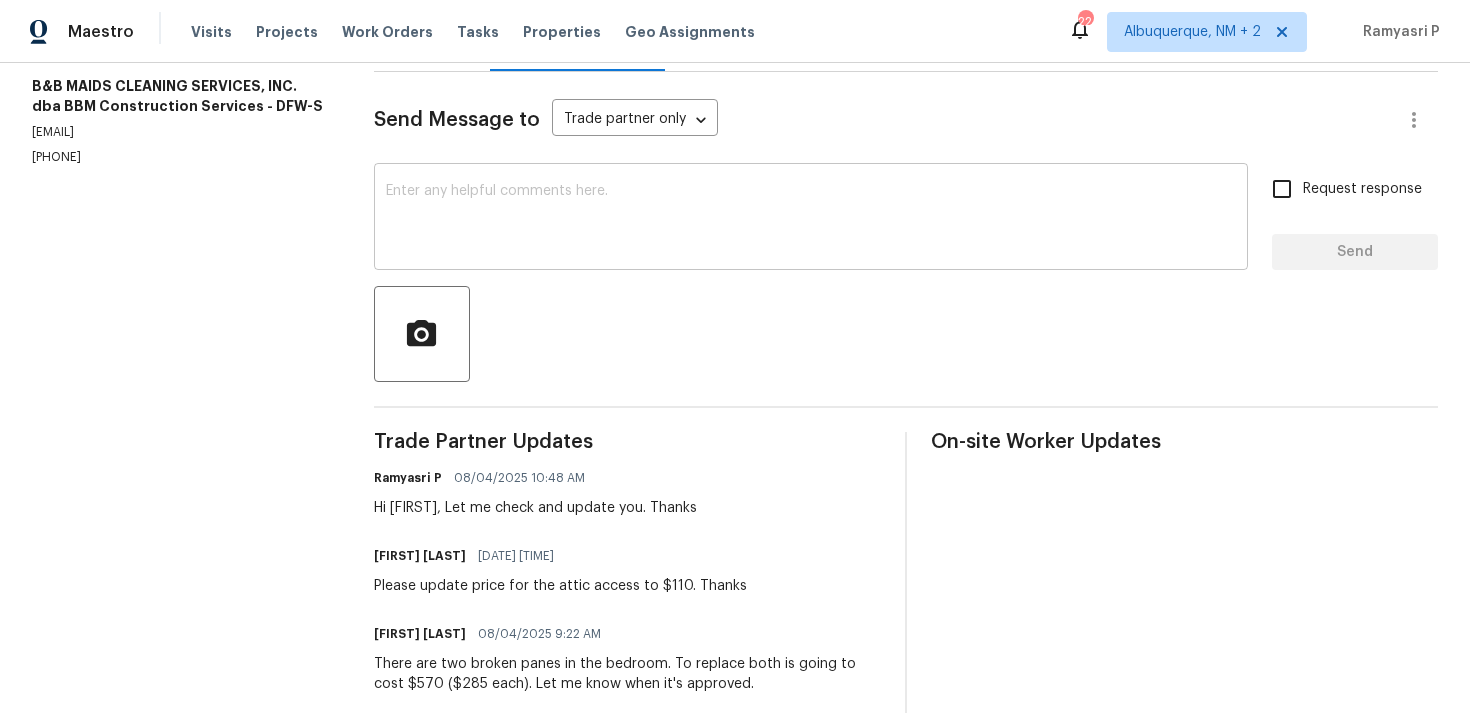 scroll, scrollTop: 212, scrollLeft: 0, axis: vertical 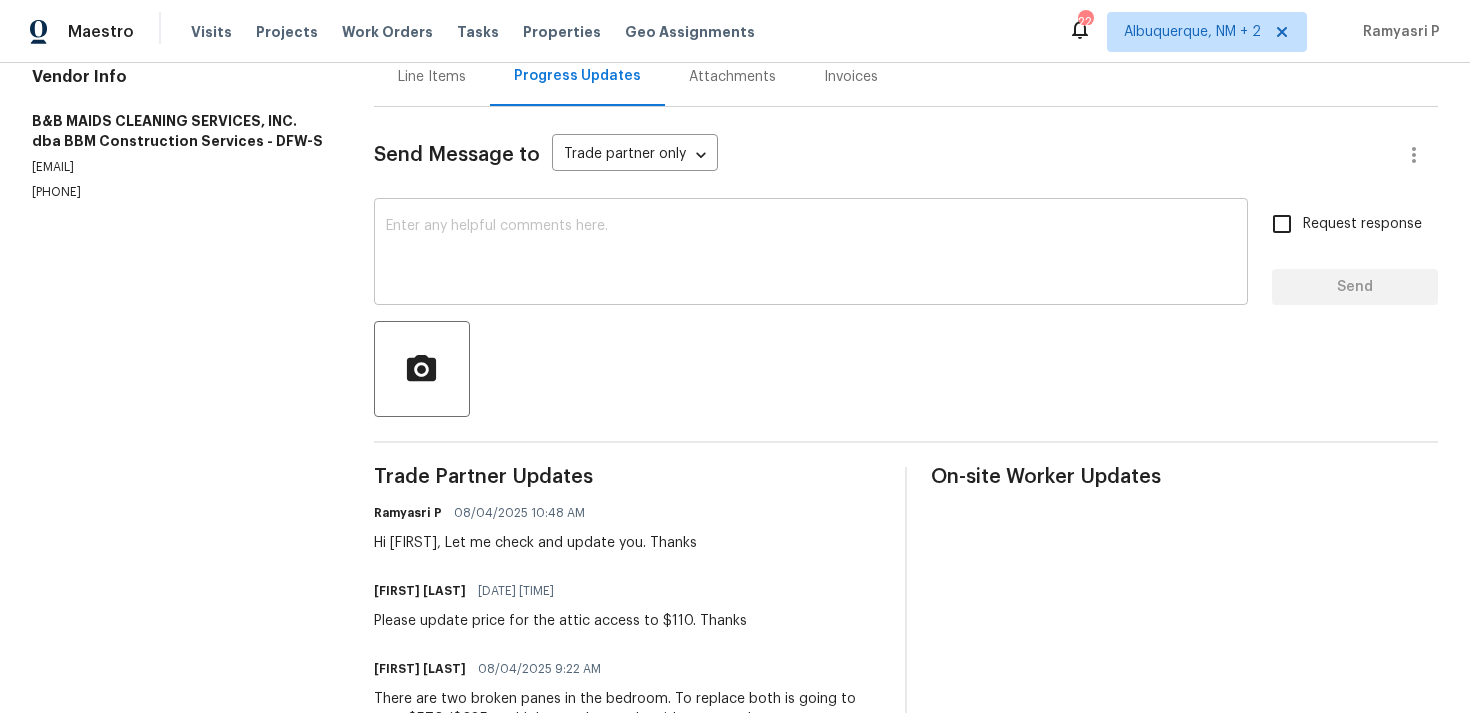 click at bounding box center (811, 254) 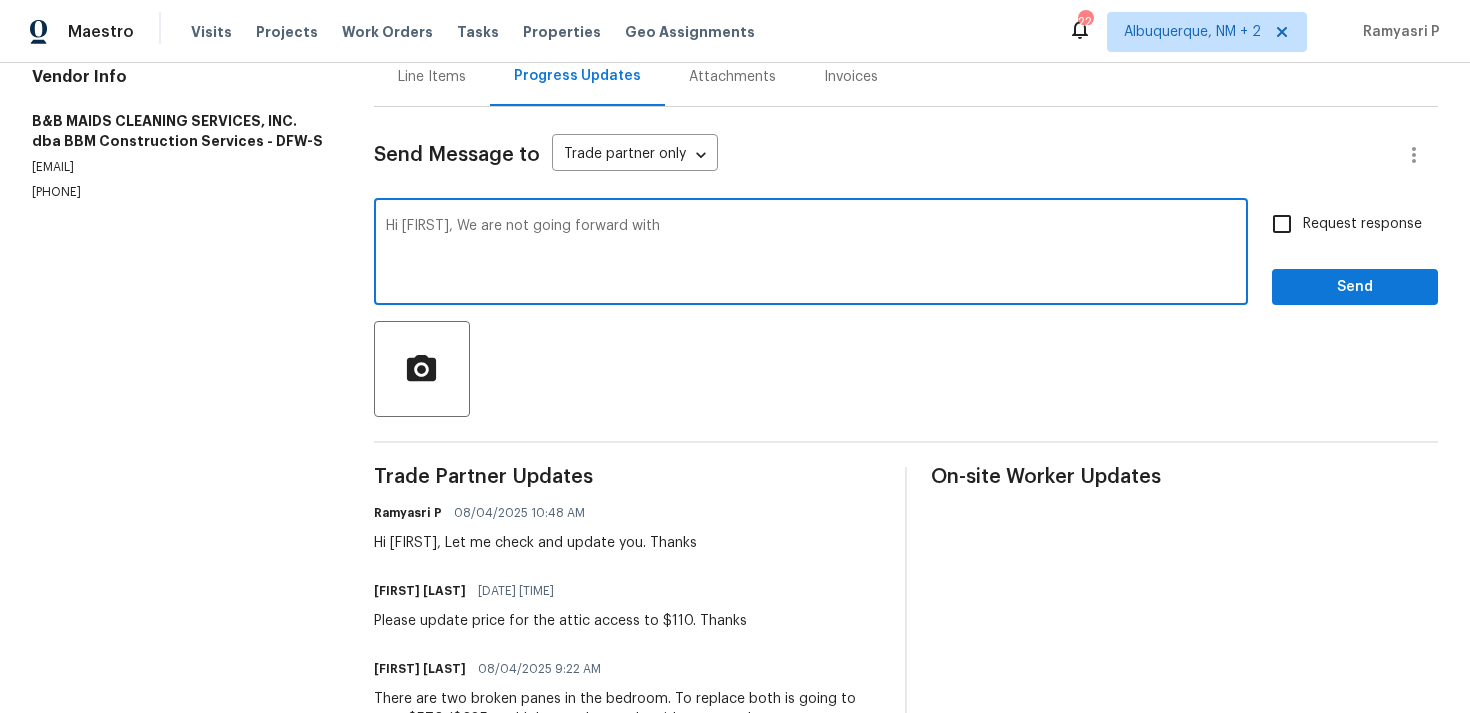 drag, startPoint x: 375, startPoint y: 223, endPoint x: 739, endPoint y: 223, distance: 364 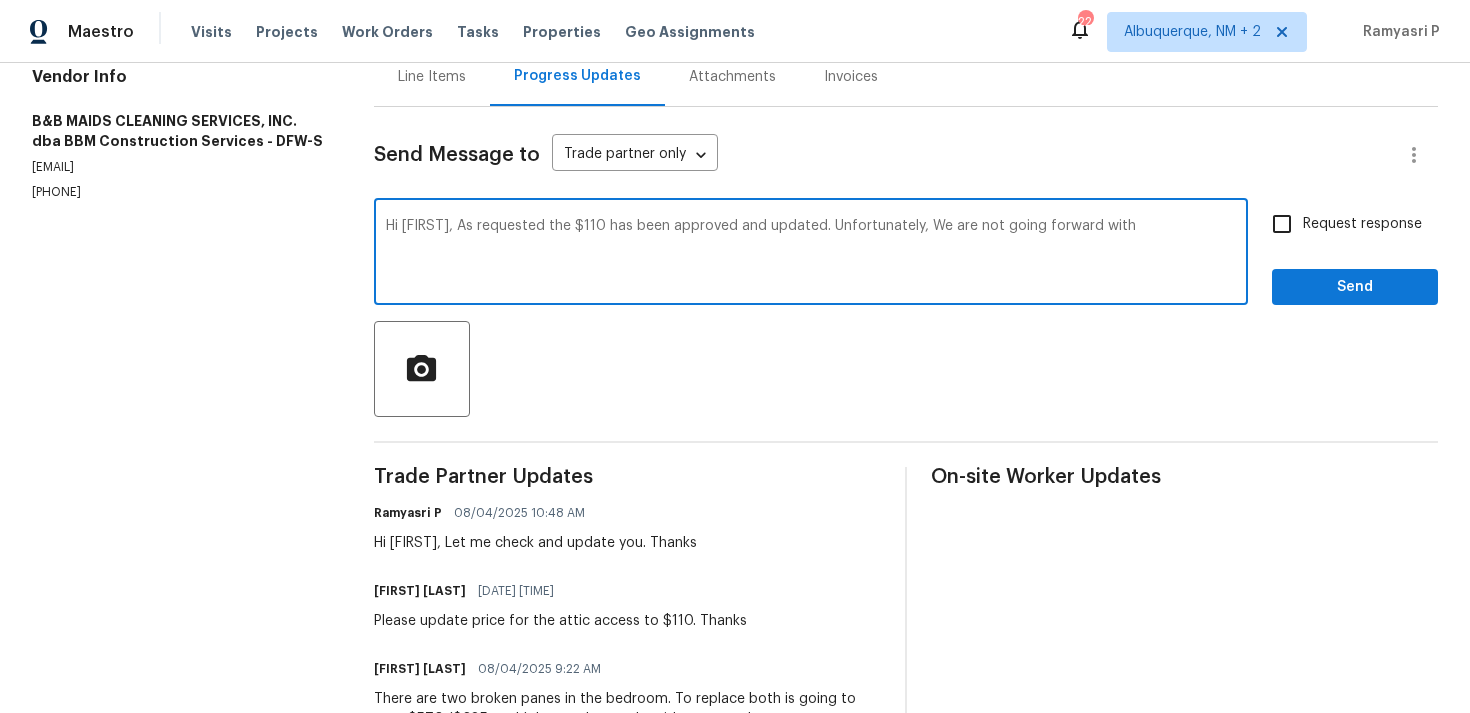 click on "Hi [FIRST], As requested the $110 has been approved and updated. Unfortunately, We are not going forward with" at bounding box center [811, 254] 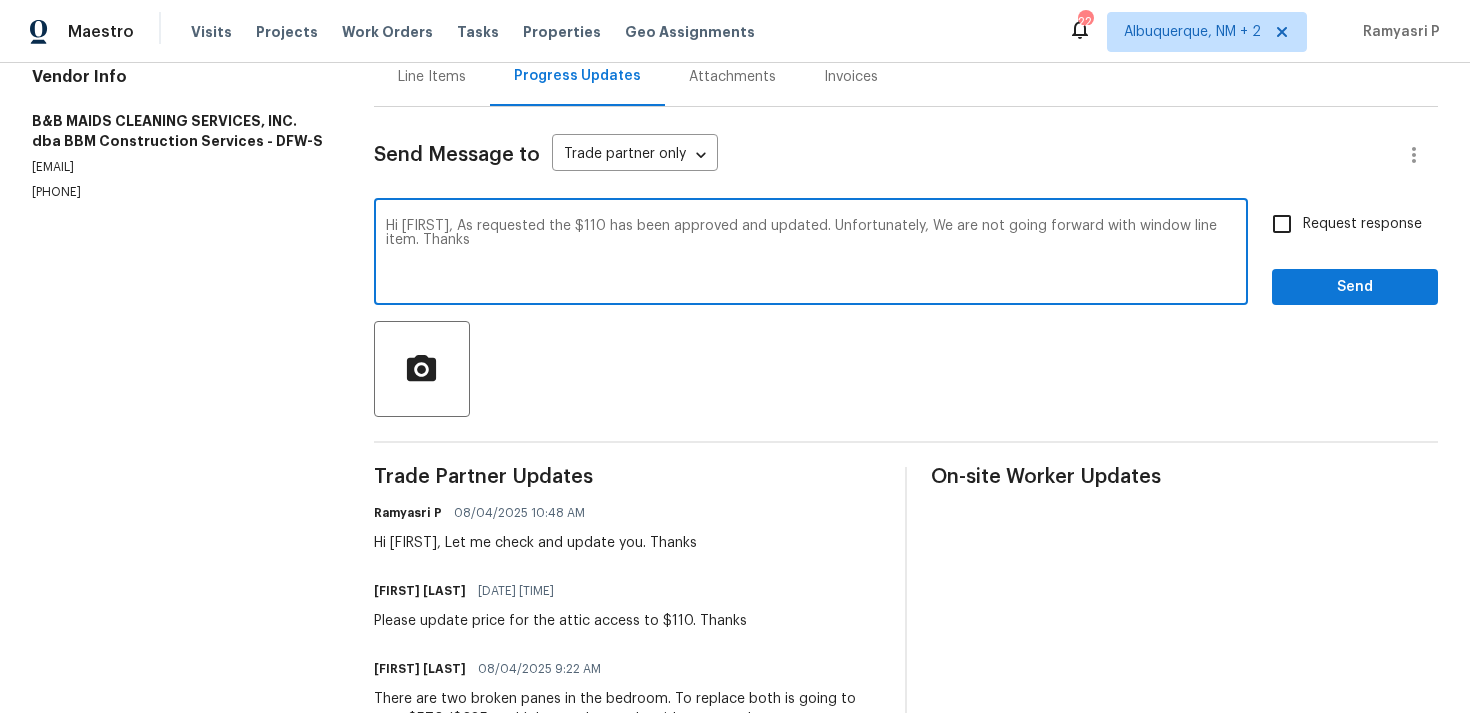 type on "Hi [FIRST], As requested the $110 has been approved and updated. Unfortunately, We are not going forward with window line item. Thanks" 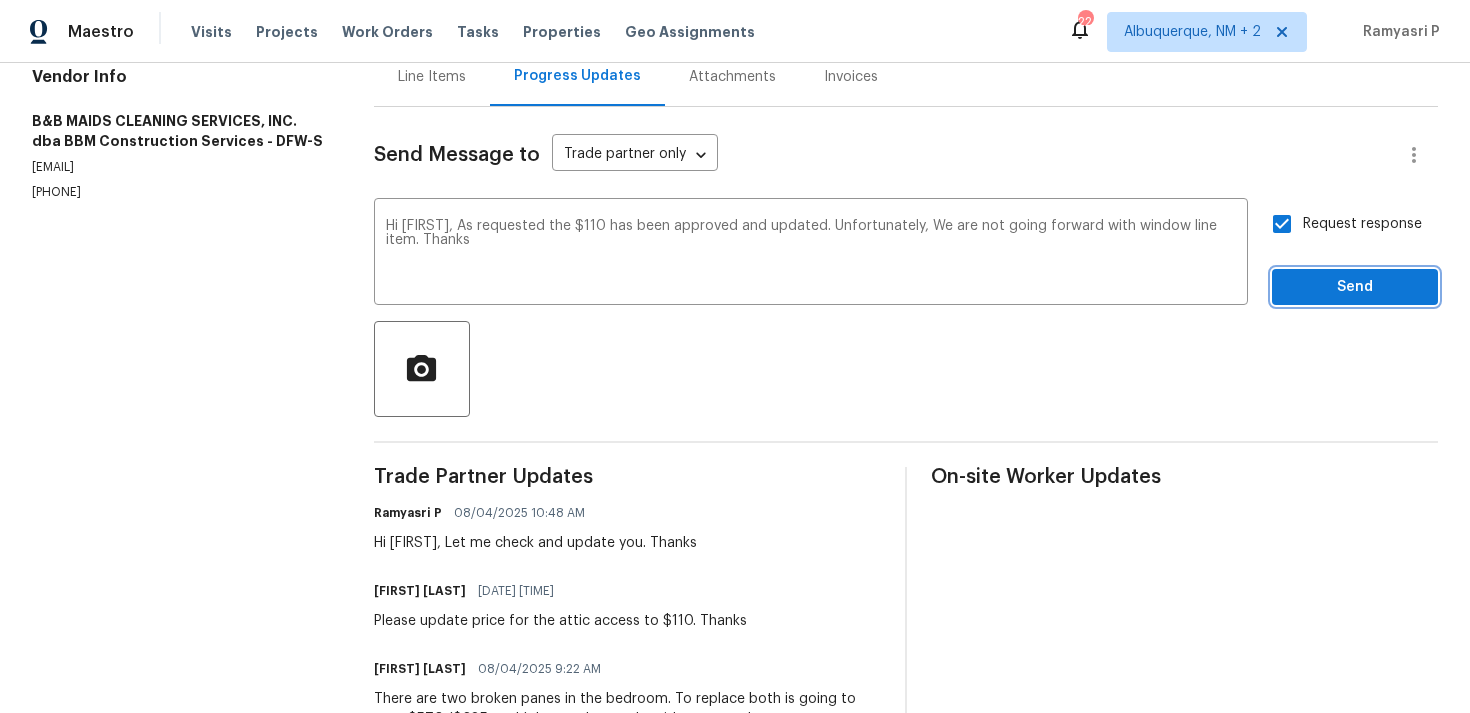 click on "Send" at bounding box center [1355, 287] 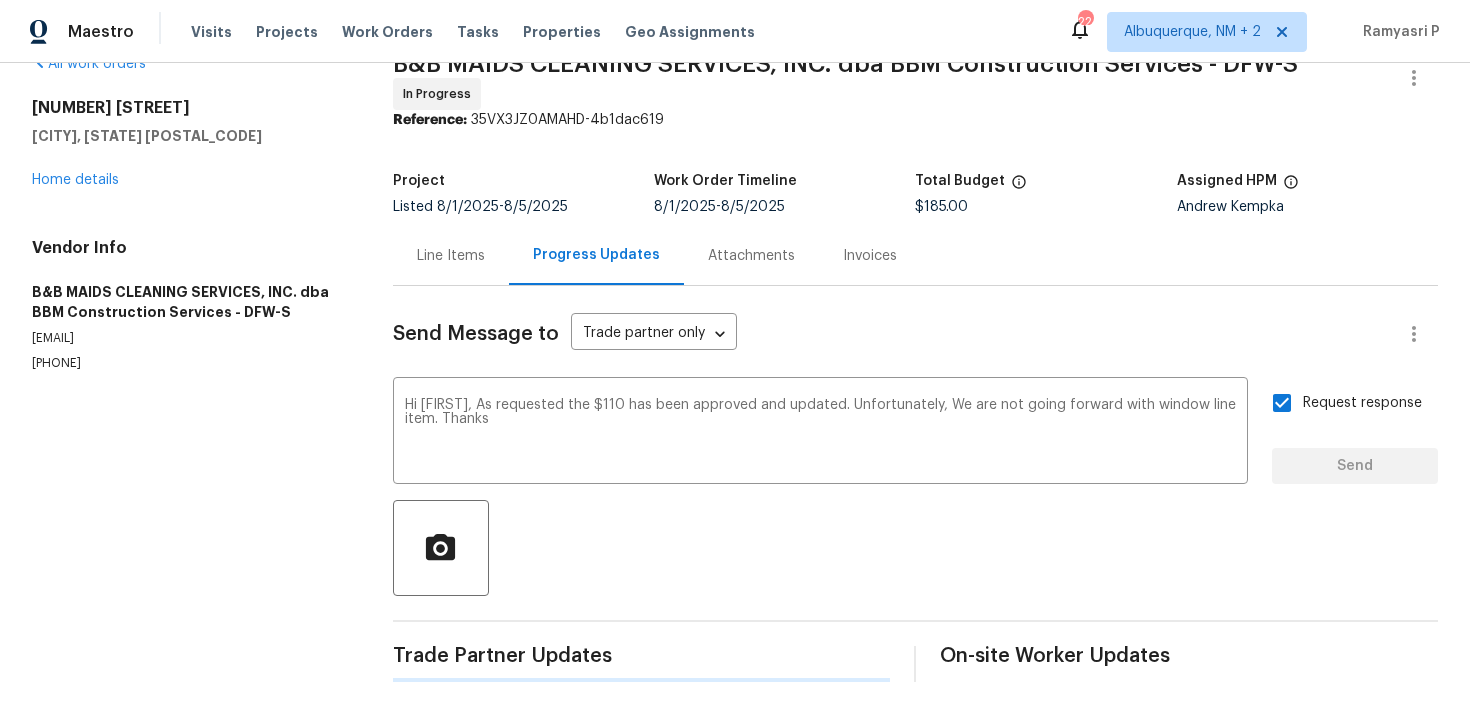 type 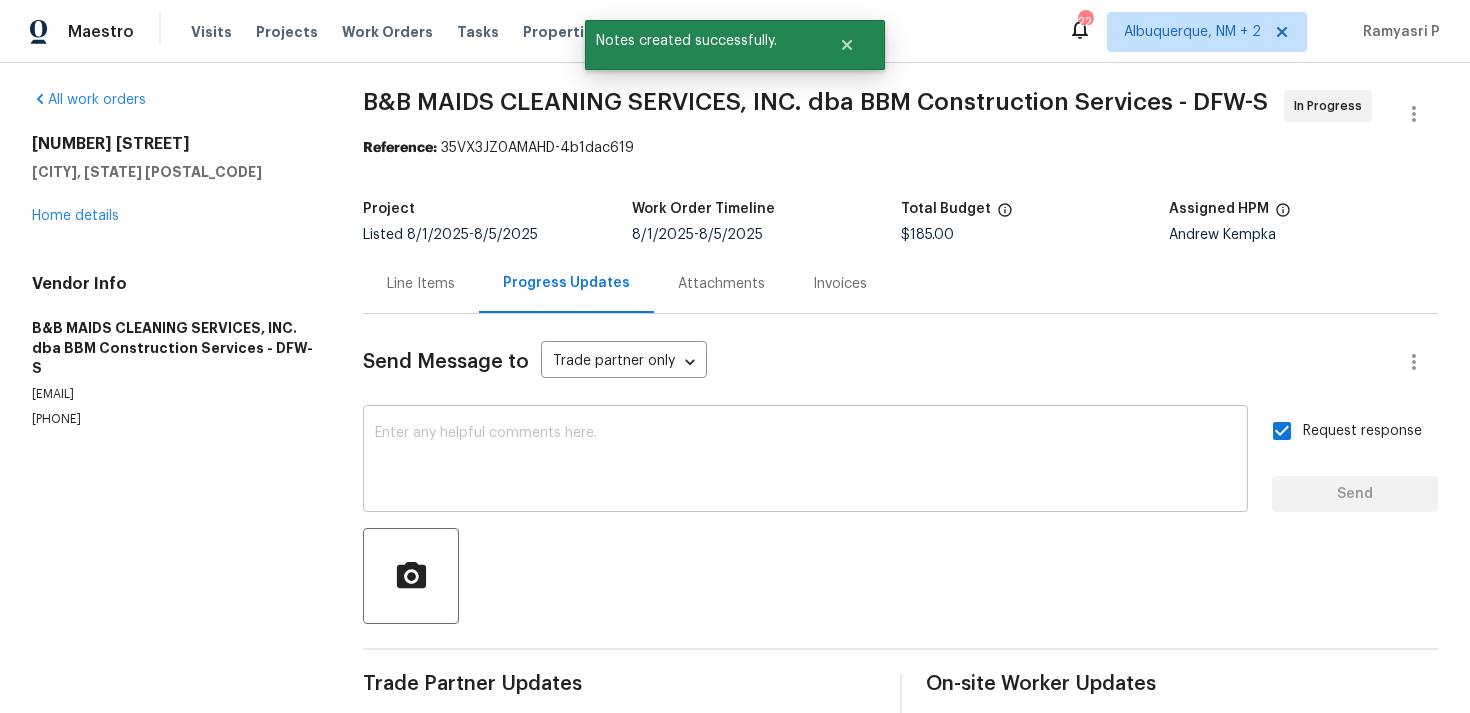 scroll, scrollTop: 0, scrollLeft: 0, axis: both 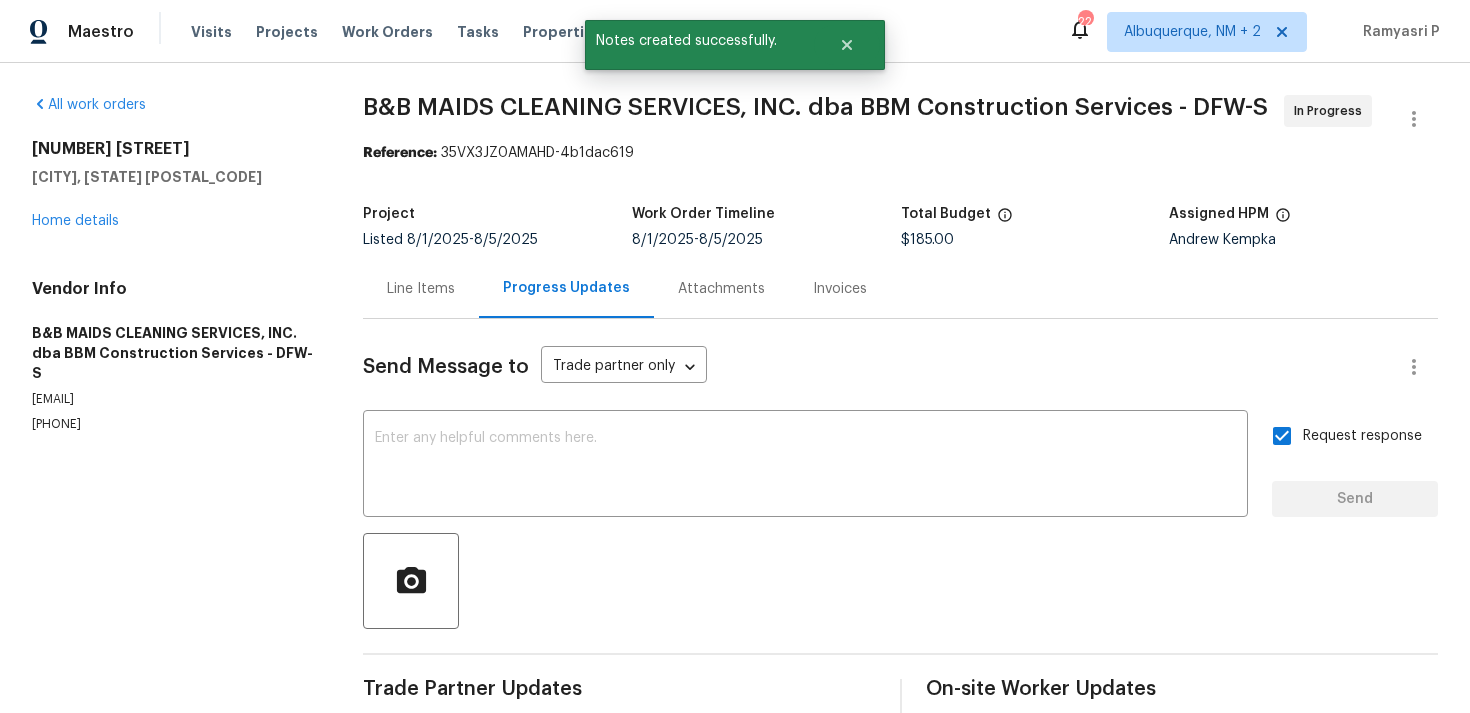 click on "Line Items" at bounding box center [421, 289] 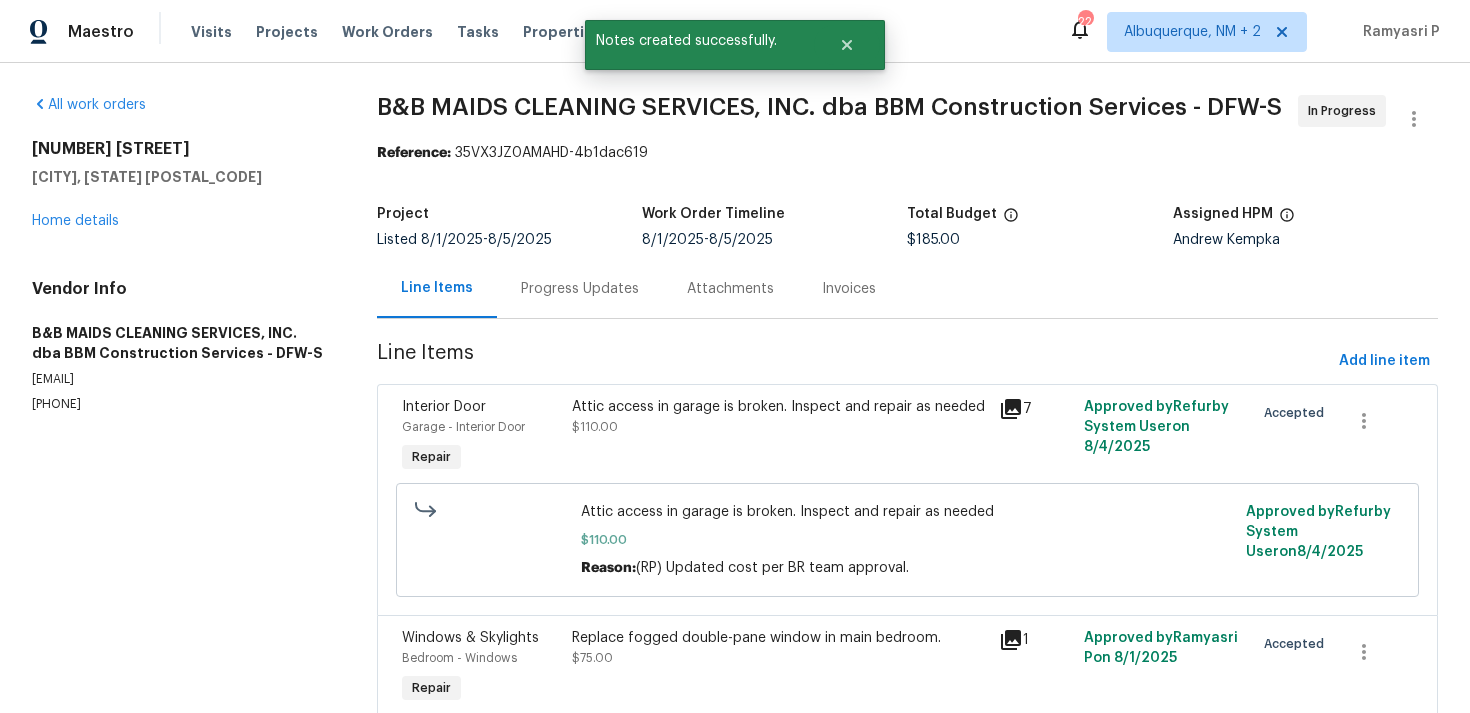 scroll, scrollTop: 163, scrollLeft: 0, axis: vertical 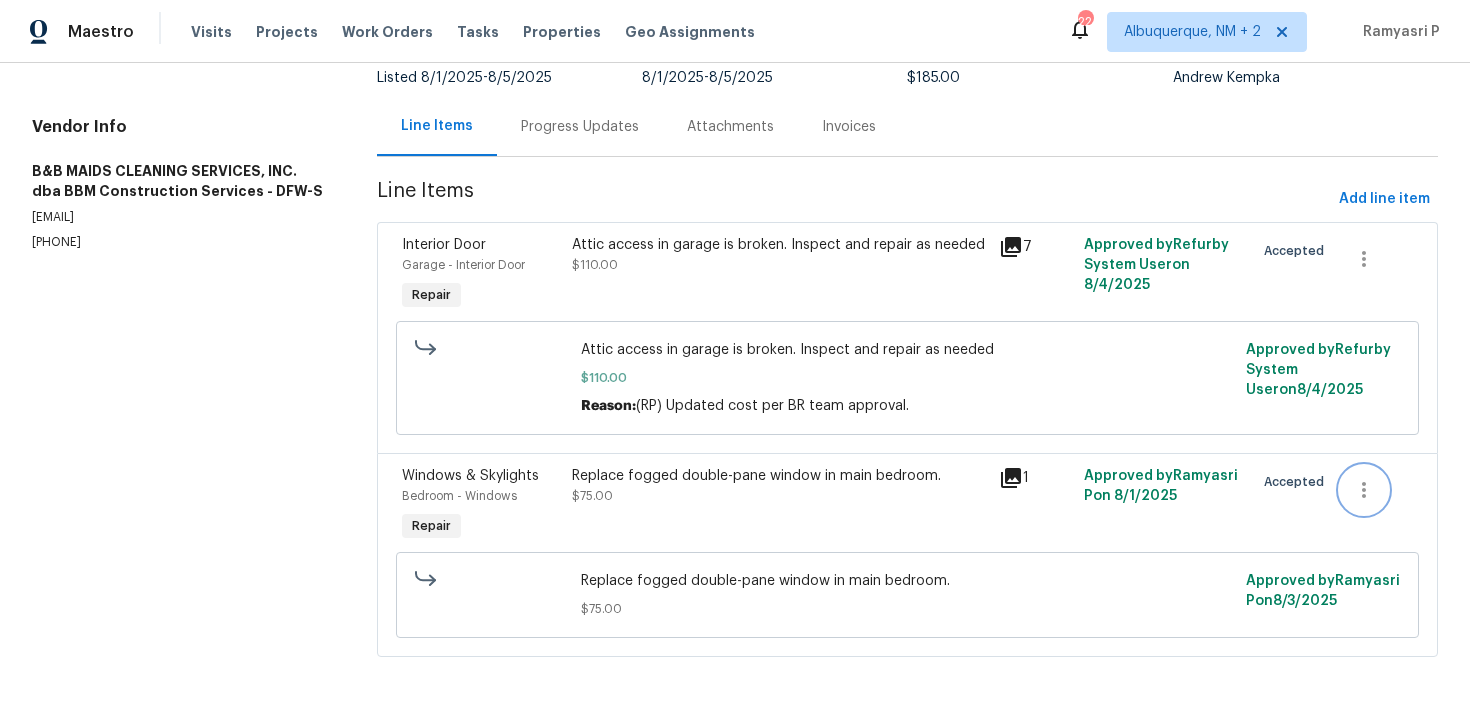 click 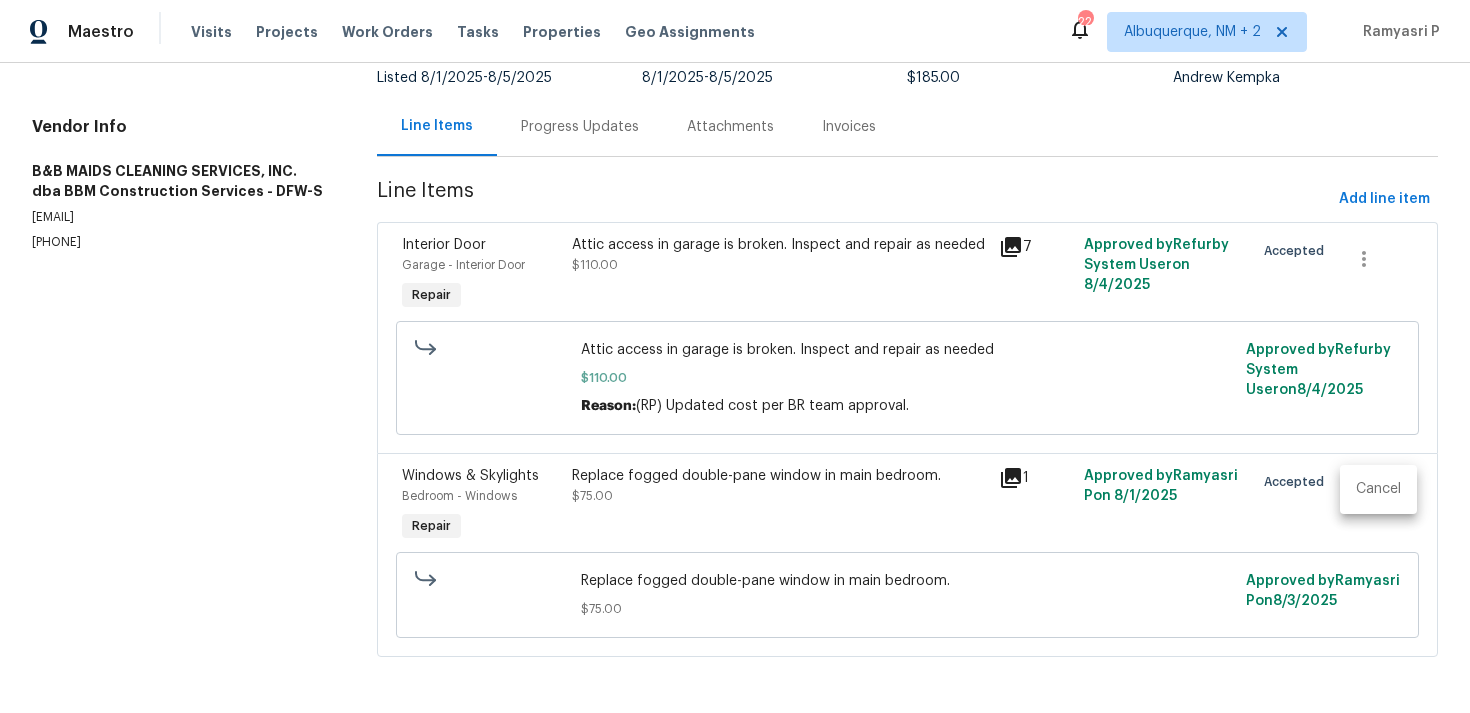 click on "Cancel" at bounding box center [1378, 489] 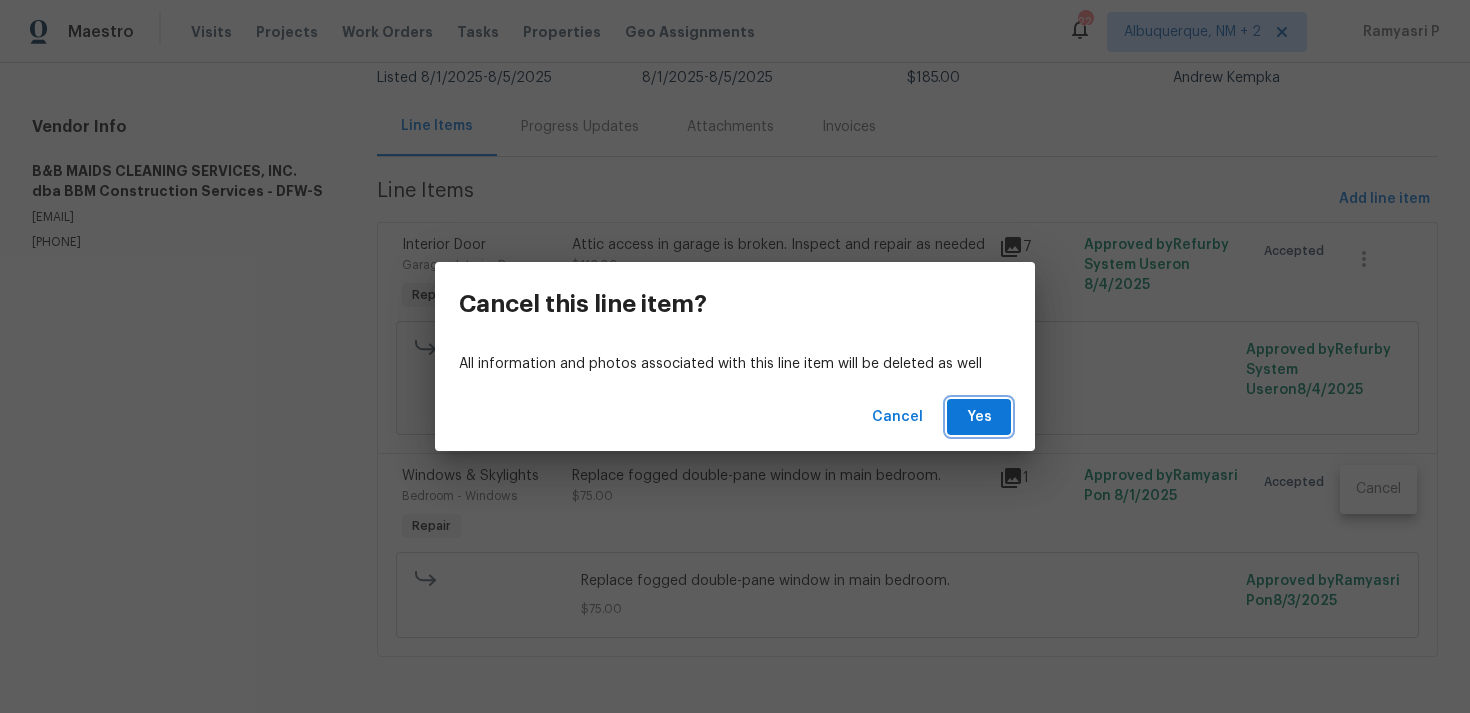 click on "Yes" at bounding box center [979, 417] 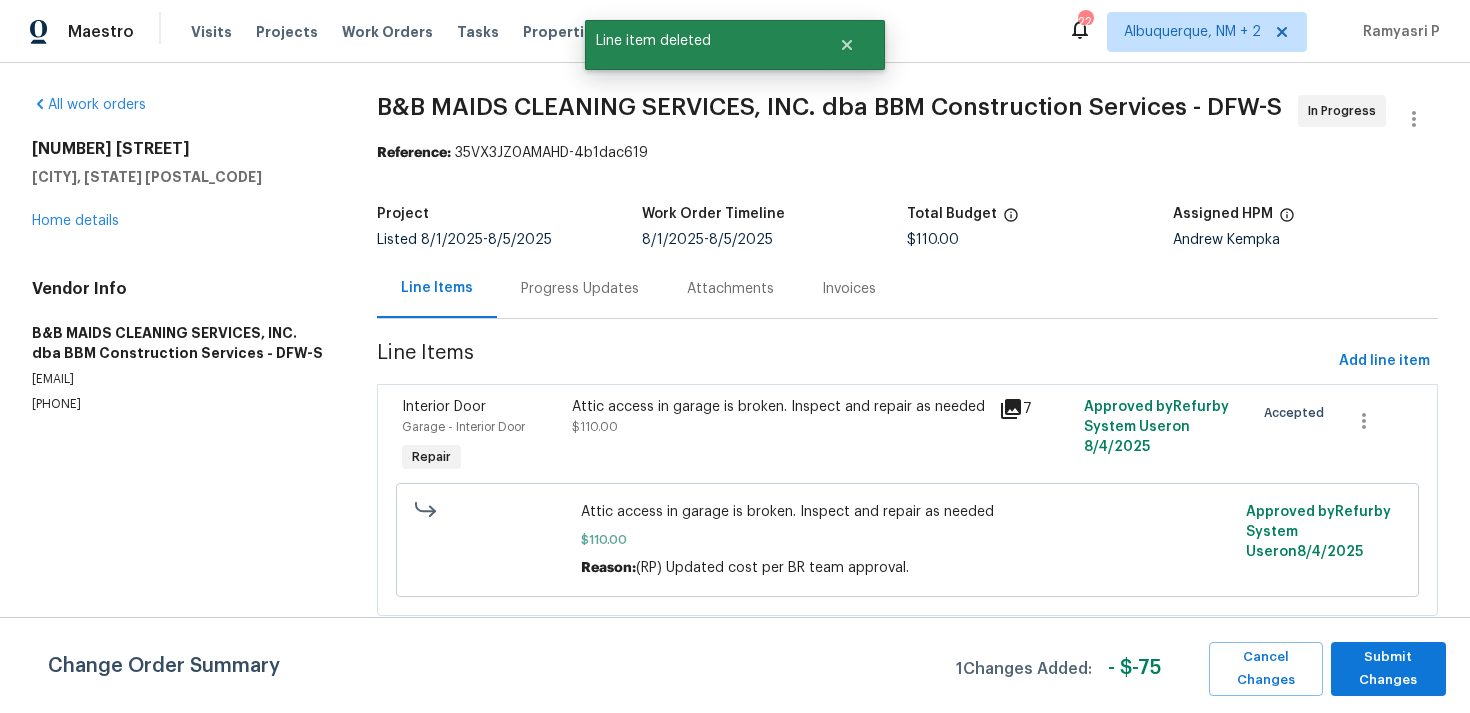 scroll, scrollTop: 0, scrollLeft: 0, axis: both 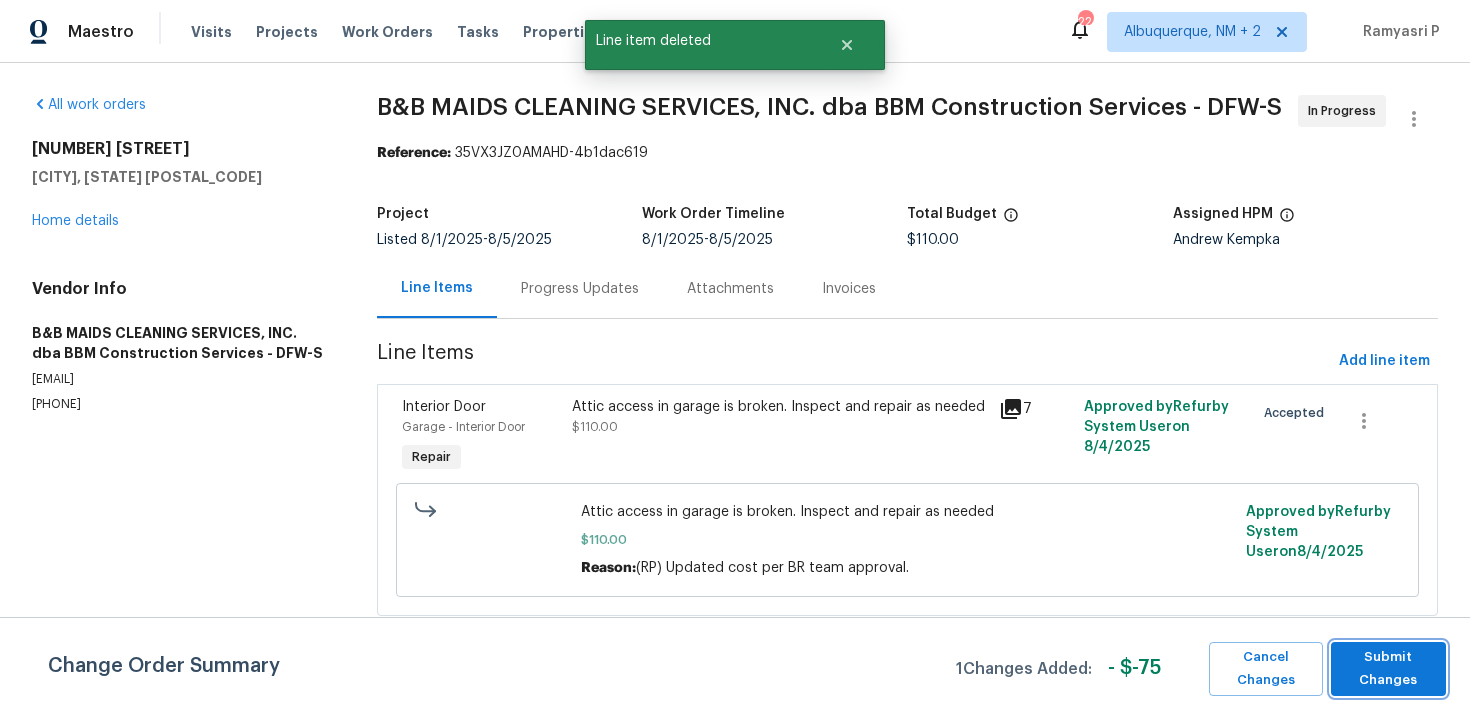 click on "Submit Changes" at bounding box center [1388, 669] 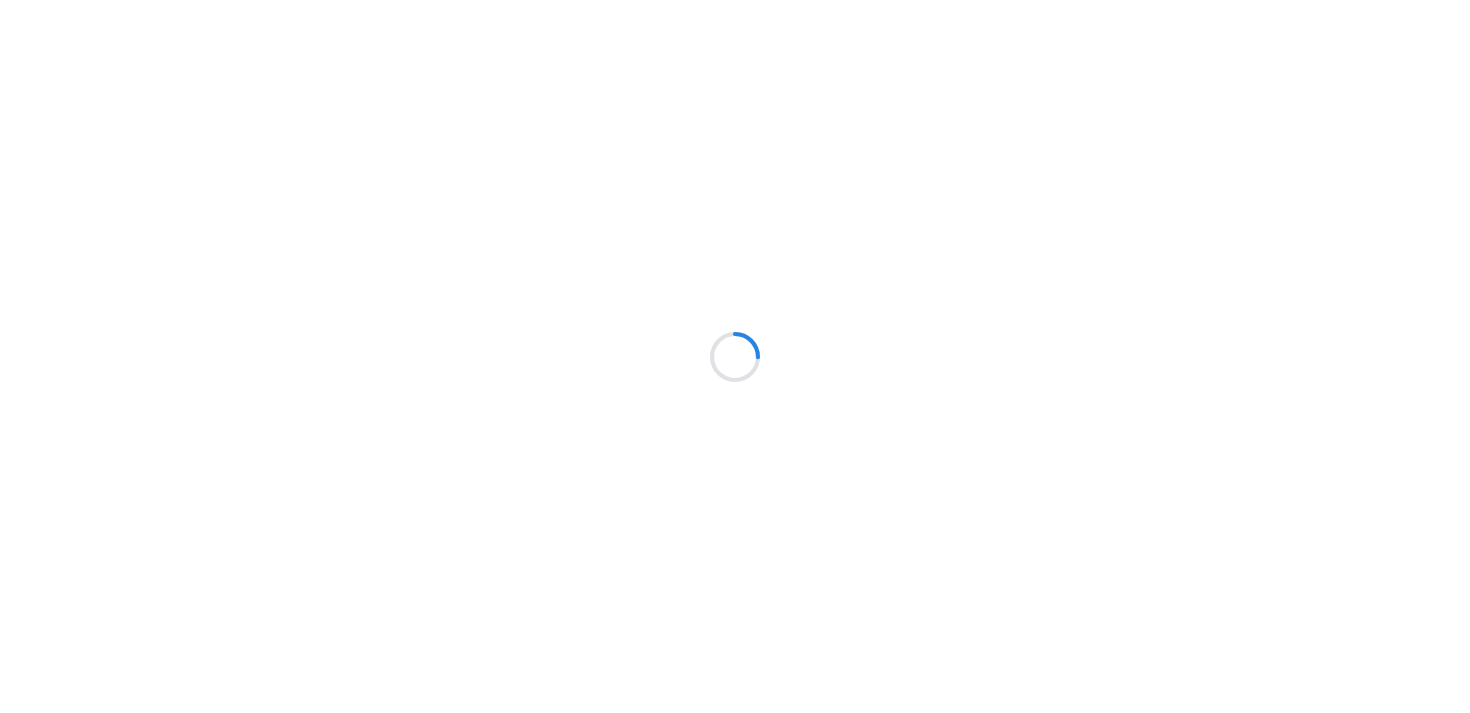 scroll, scrollTop: 0, scrollLeft: 0, axis: both 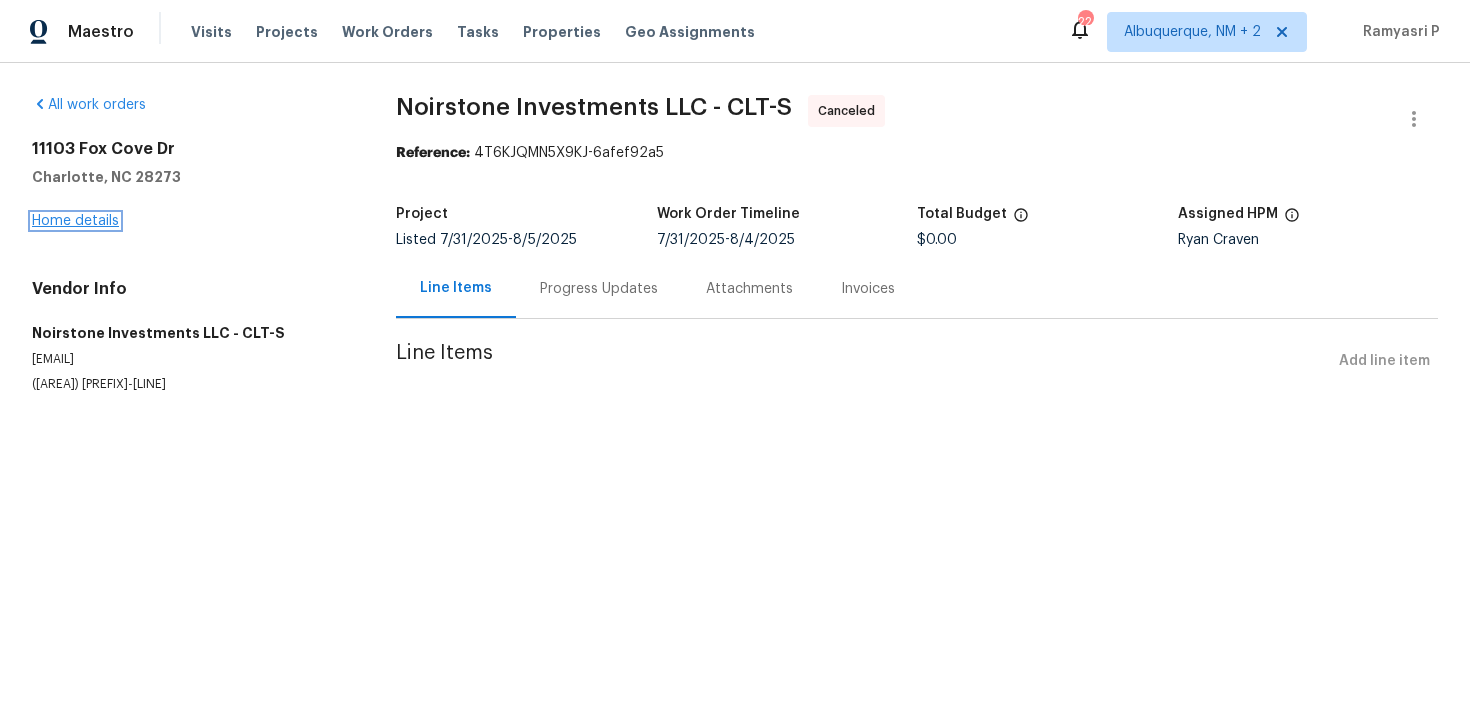 click on "Home details" at bounding box center [75, 221] 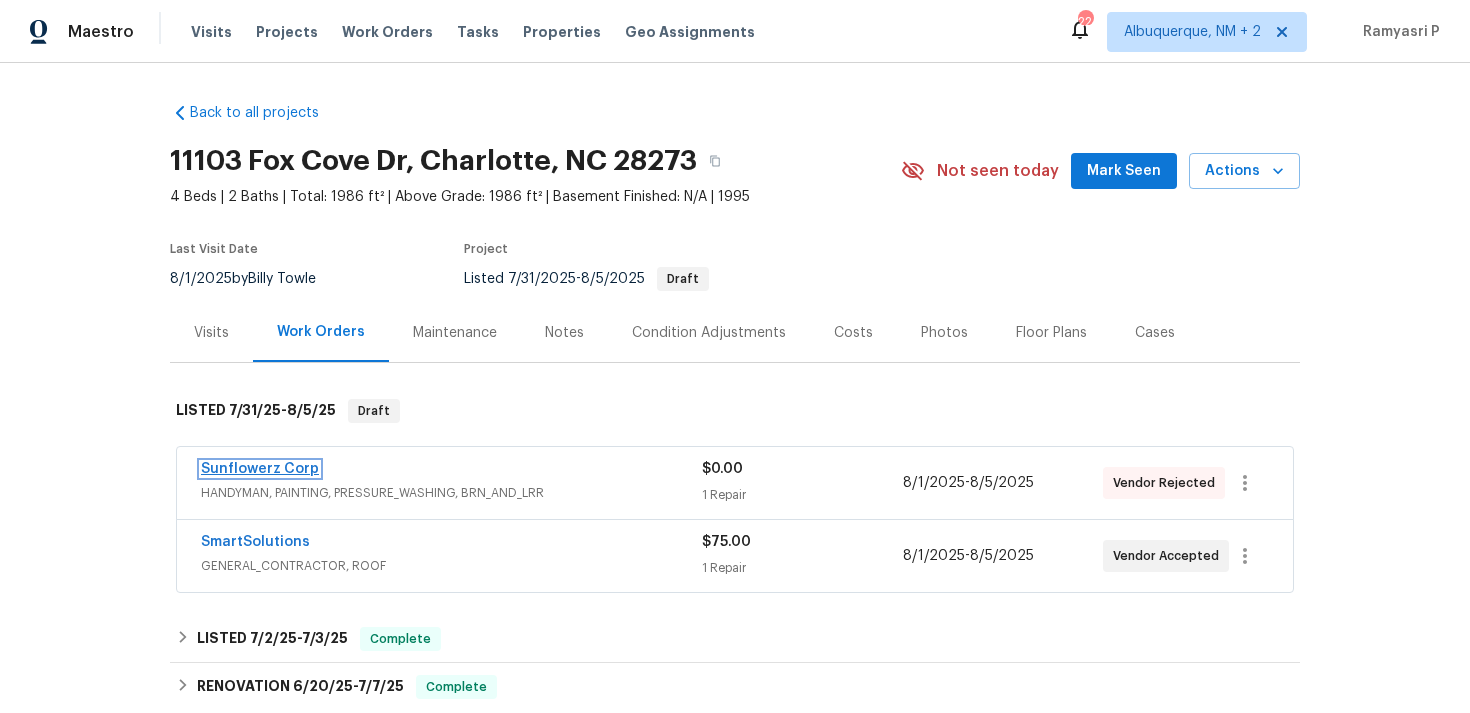 click on "Sunflowerz Corp" at bounding box center (260, 469) 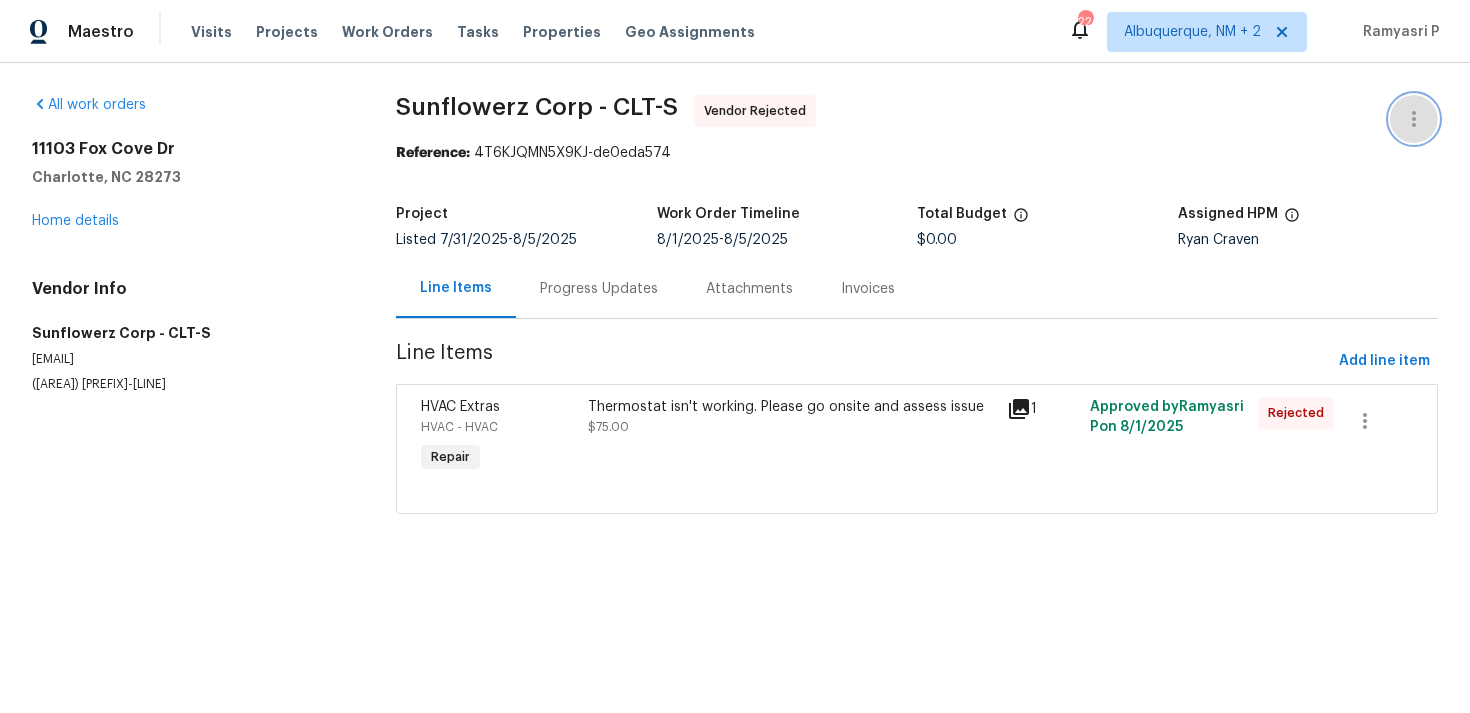 click 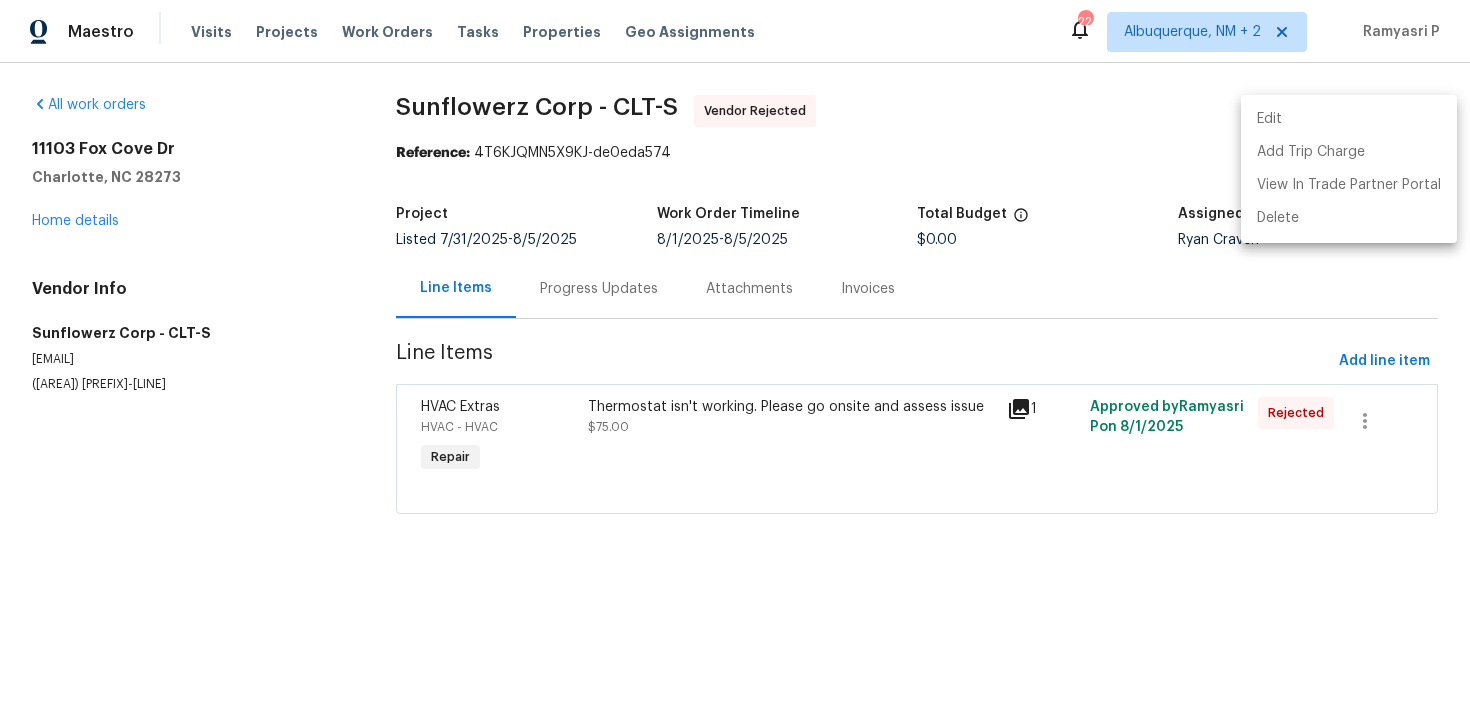 click on "Edit" at bounding box center (1349, 119) 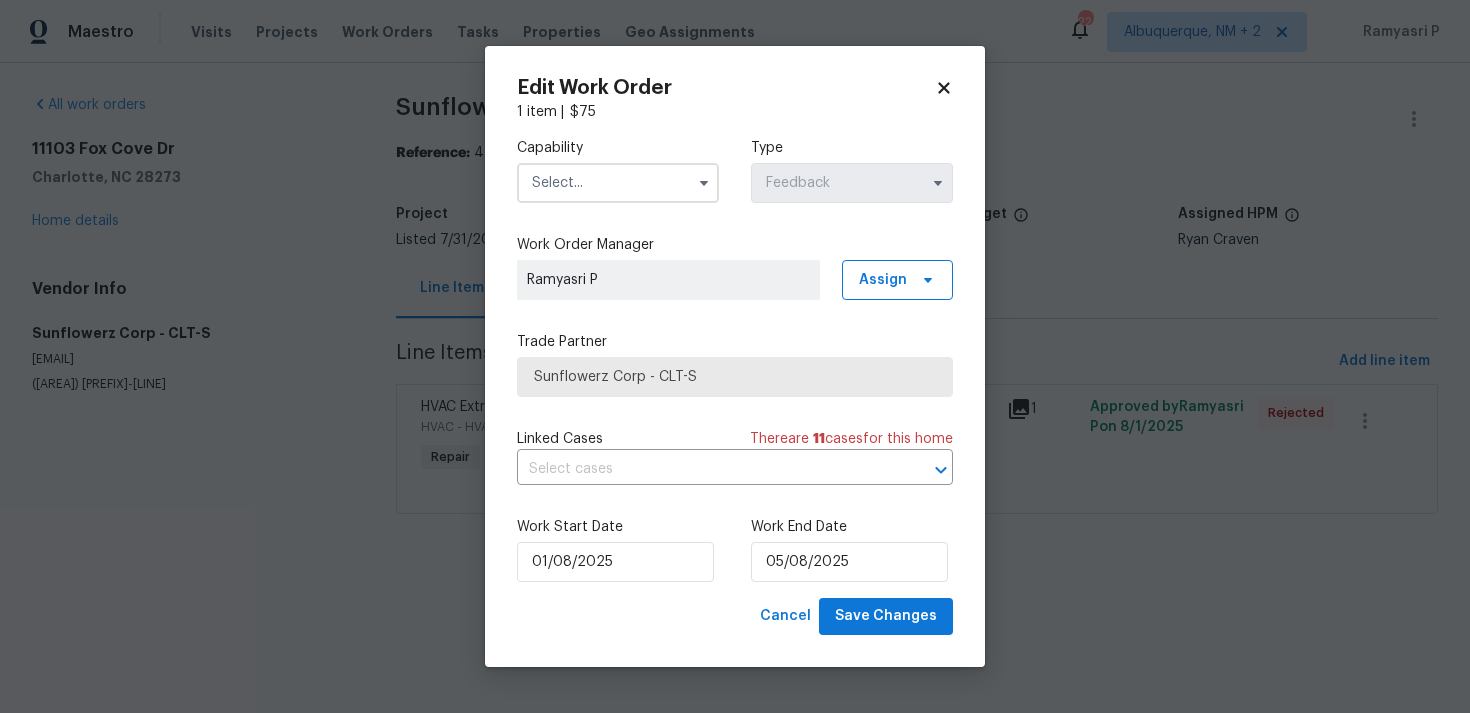 click at bounding box center [704, 183] 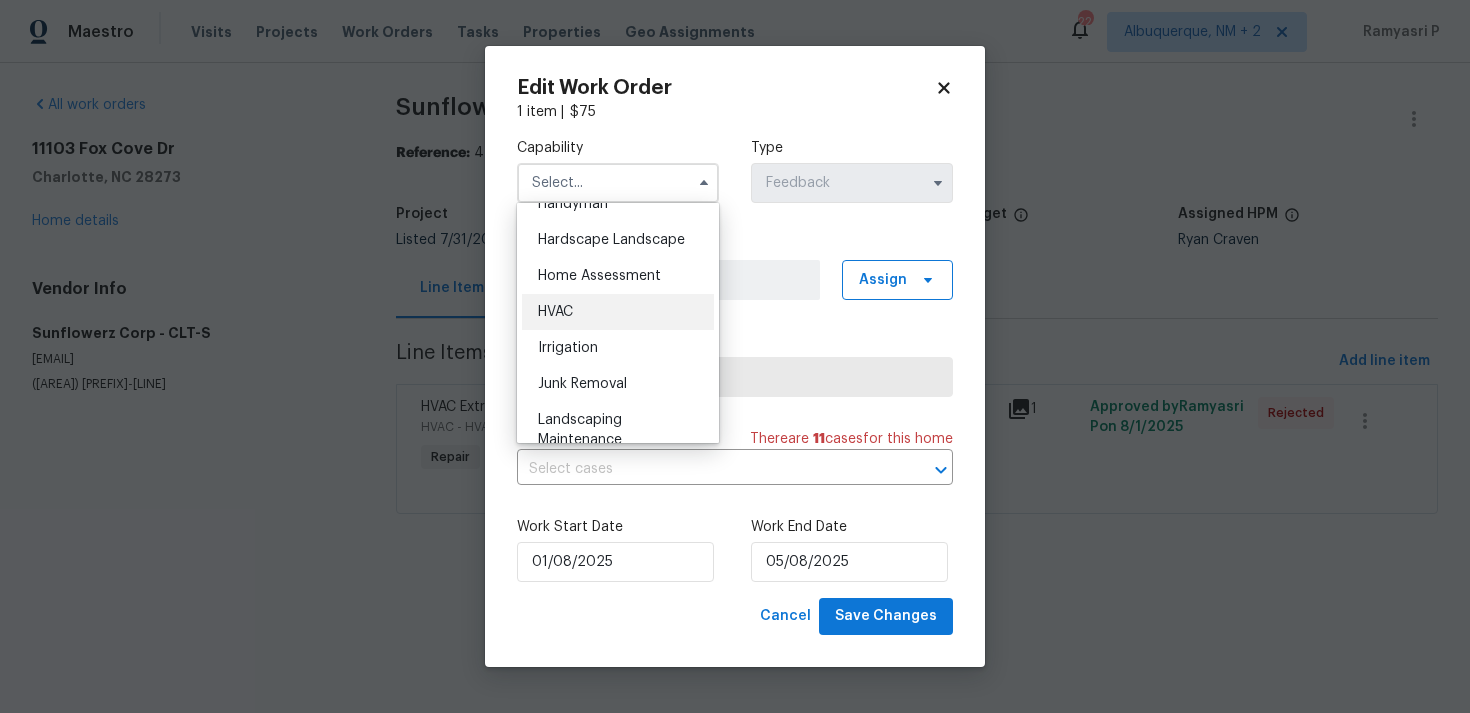 scroll, scrollTop: 1124, scrollLeft: 0, axis: vertical 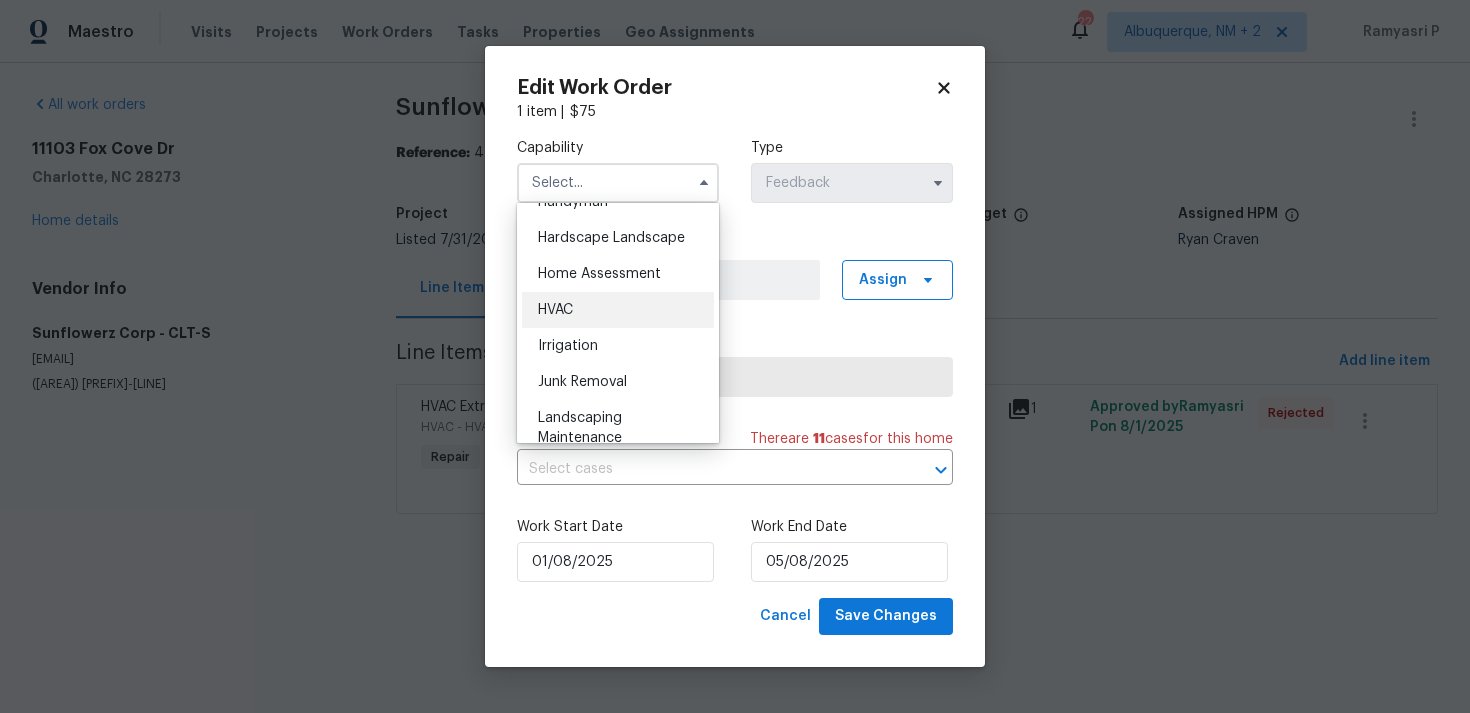 click on "HVAC" at bounding box center (618, 310) 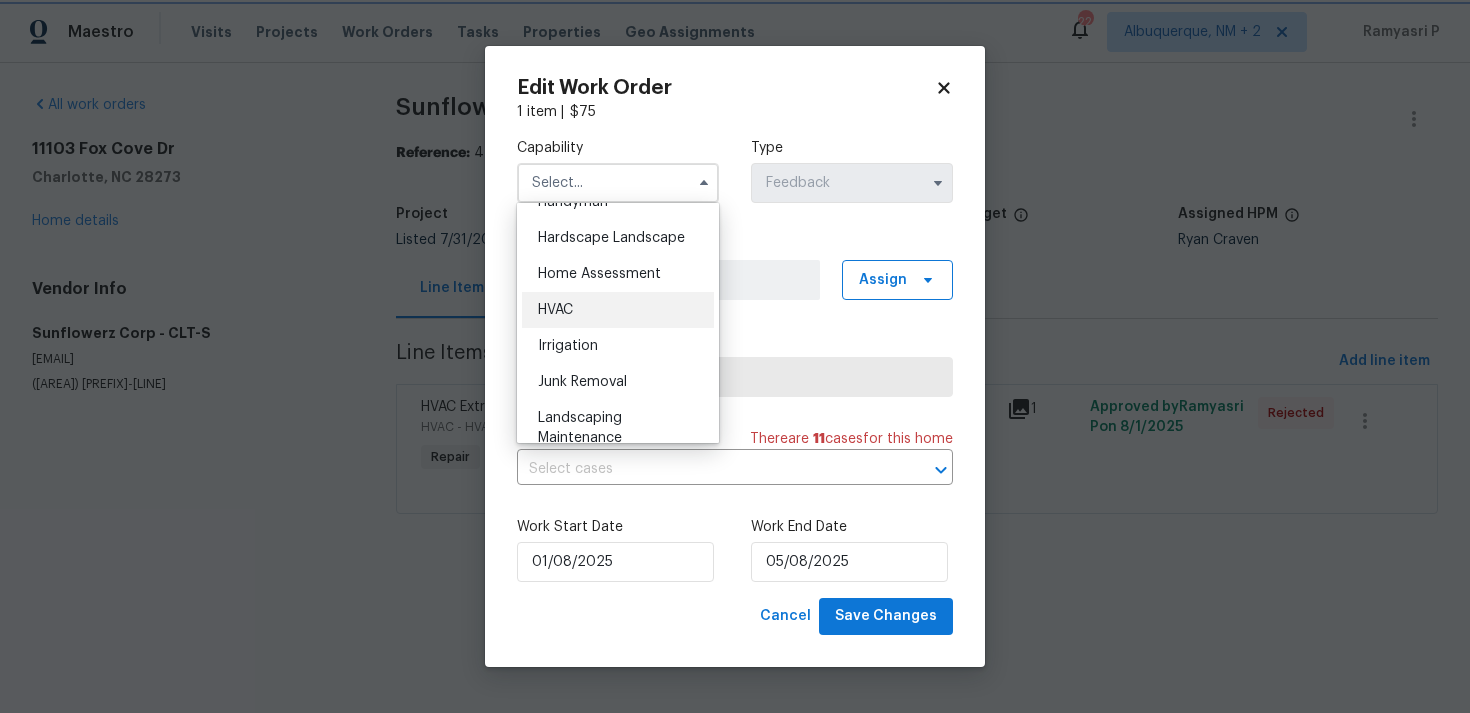 type on "HVAC" 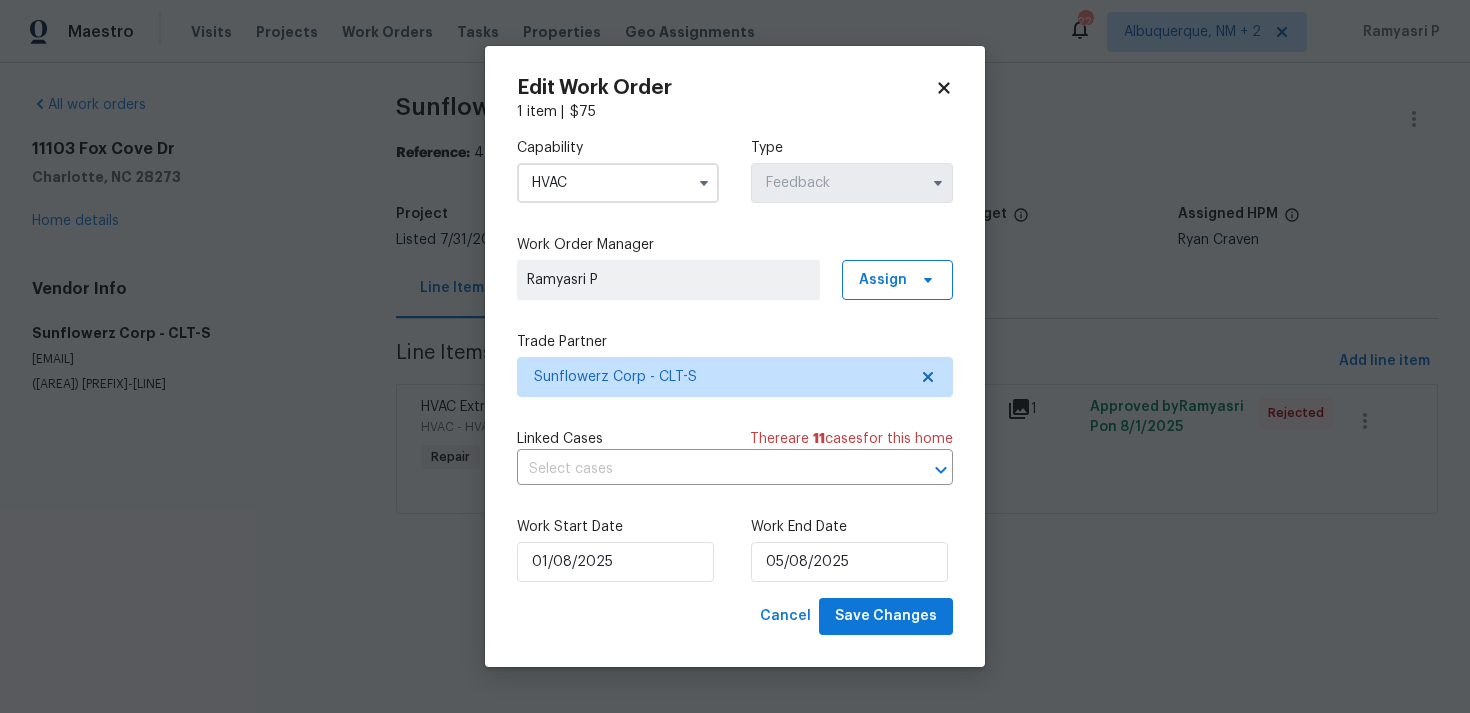 click on "Capability   HVAC Type   Feedback Work Order Manager   Ramyasri P Assign Trade Partner   Sunflowerz Corp - CLT-S Linked Cases There  are   11  case s  for this home   ​ Work Start Date   01/08/2025 Work End Date   05/08/2025" at bounding box center [735, 360] 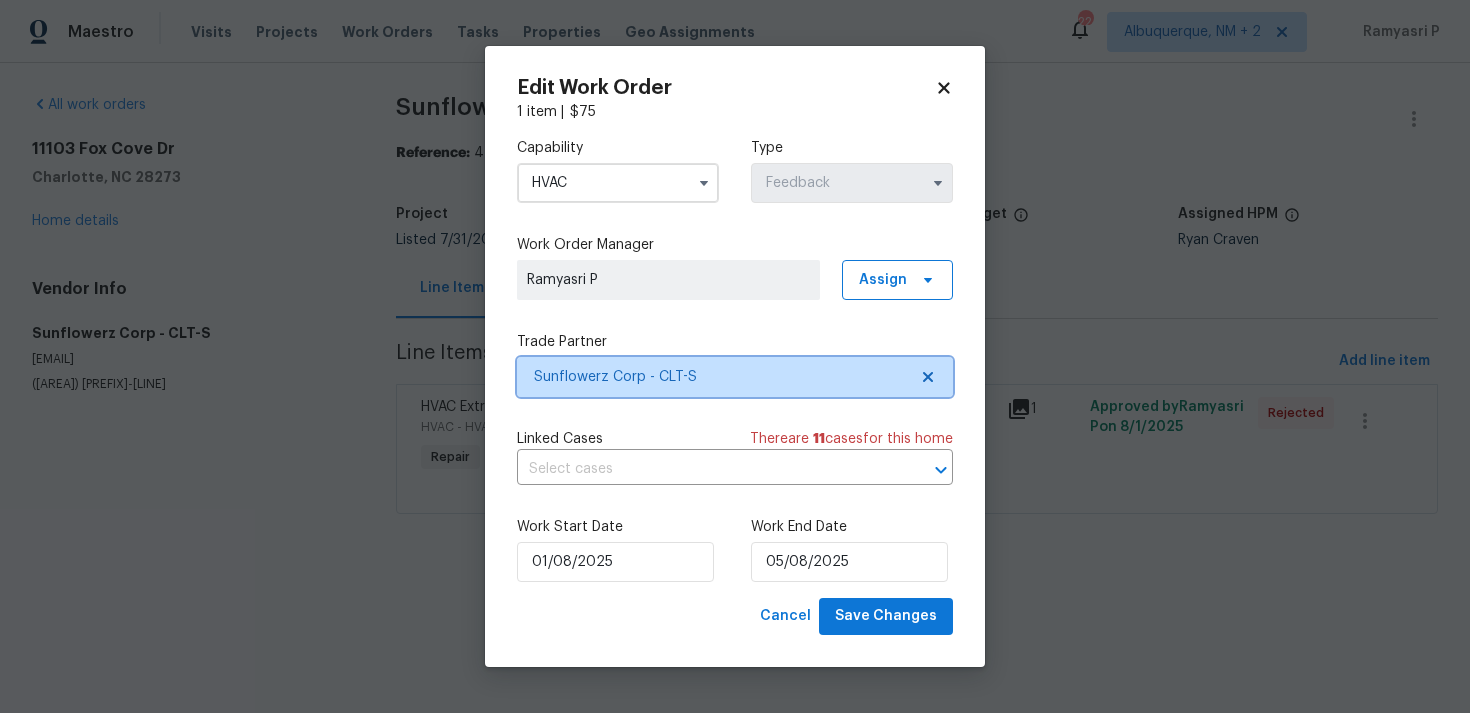 click on "Sunflowerz Corp - CLT-S" at bounding box center (720, 377) 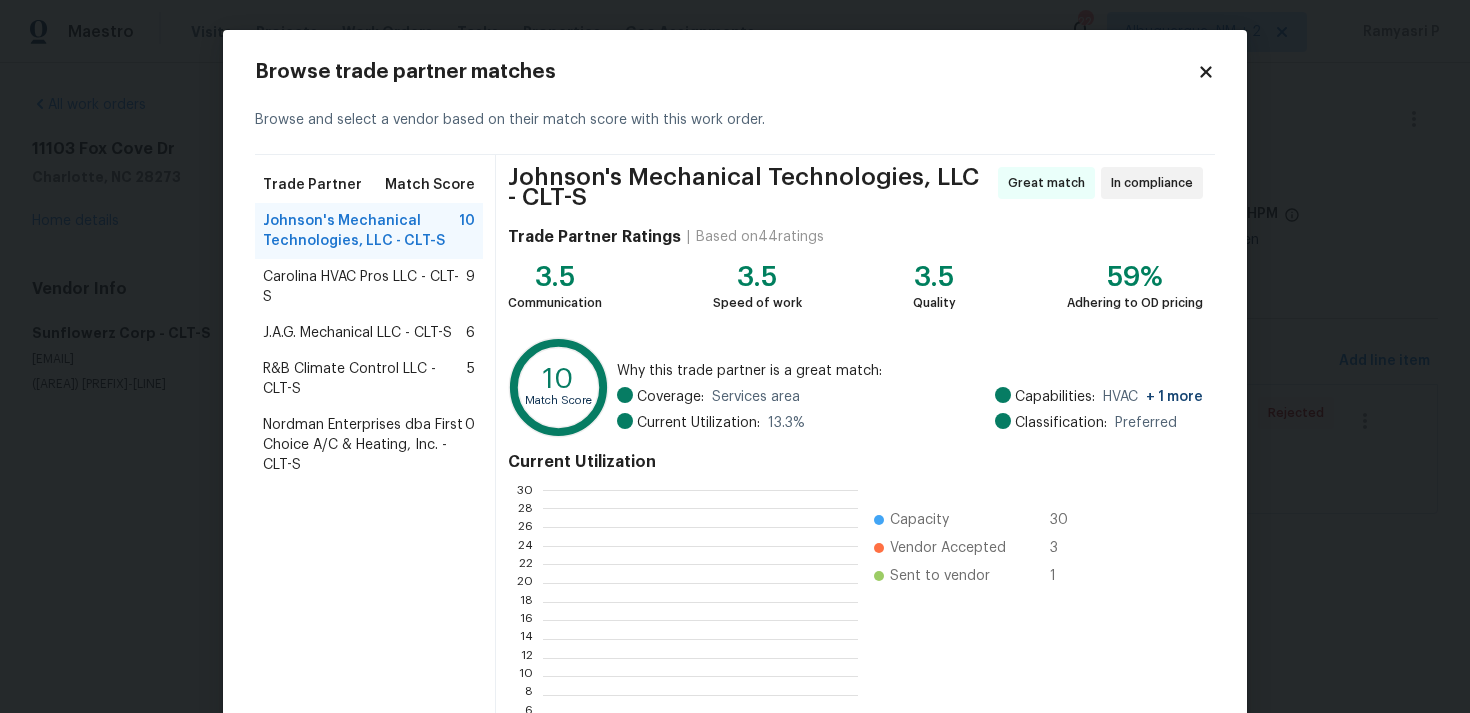 scroll, scrollTop: 2, scrollLeft: 2, axis: both 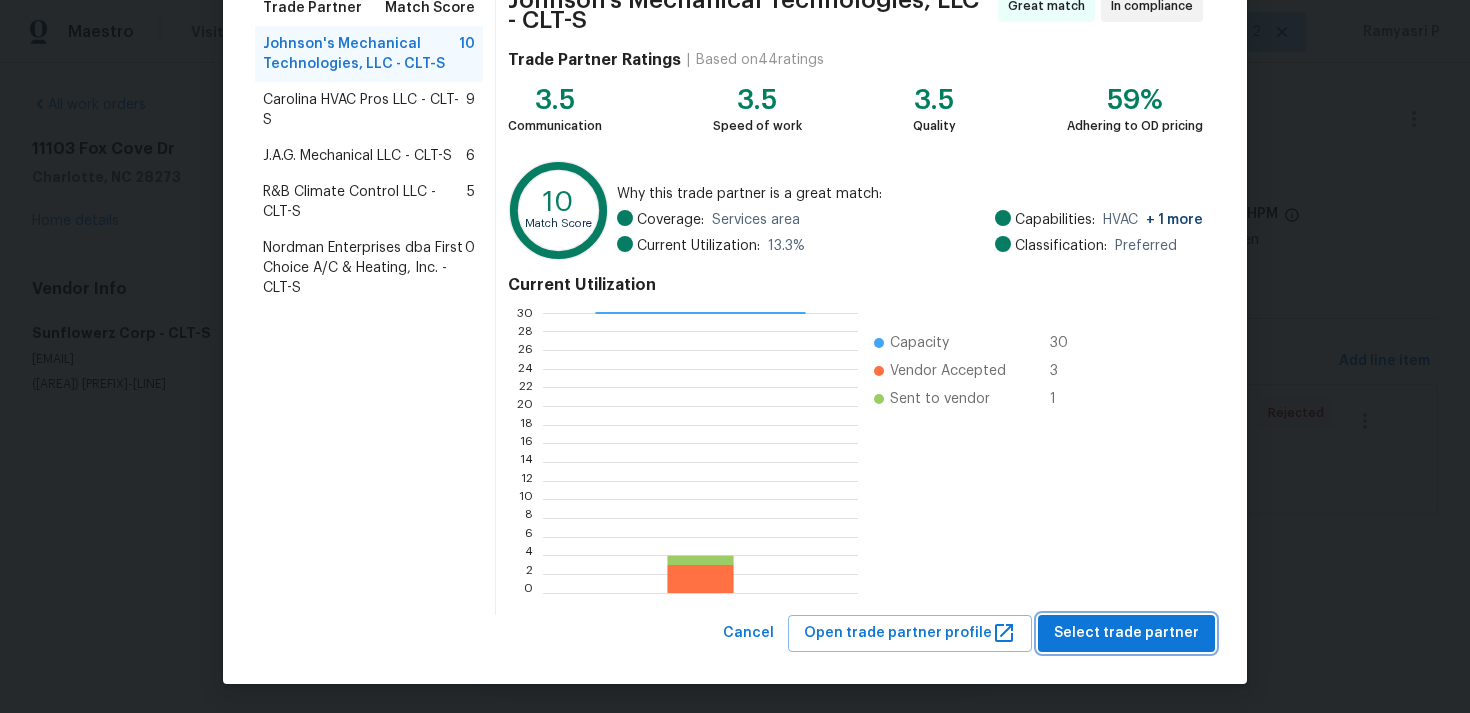 click on "Select trade partner" at bounding box center (1126, 633) 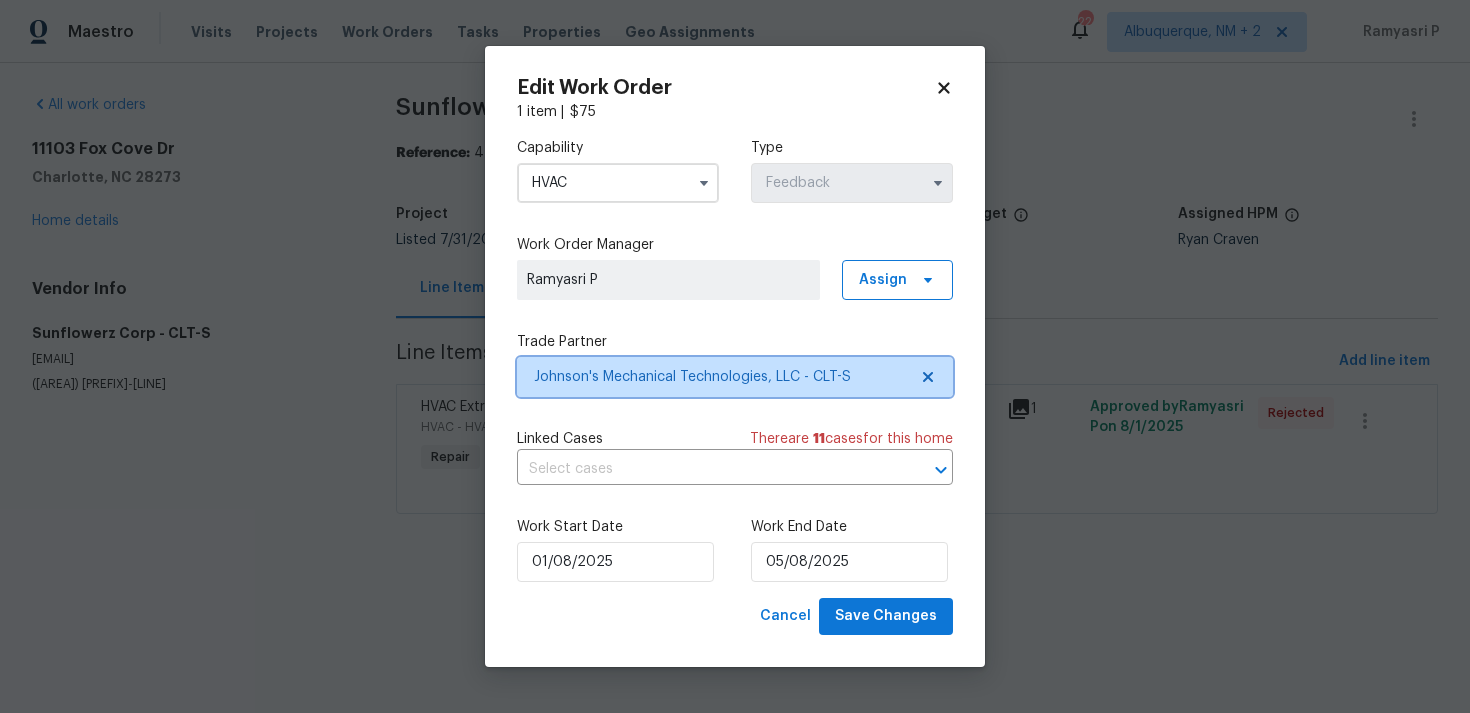 scroll, scrollTop: 0, scrollLeft: 0, axis: both 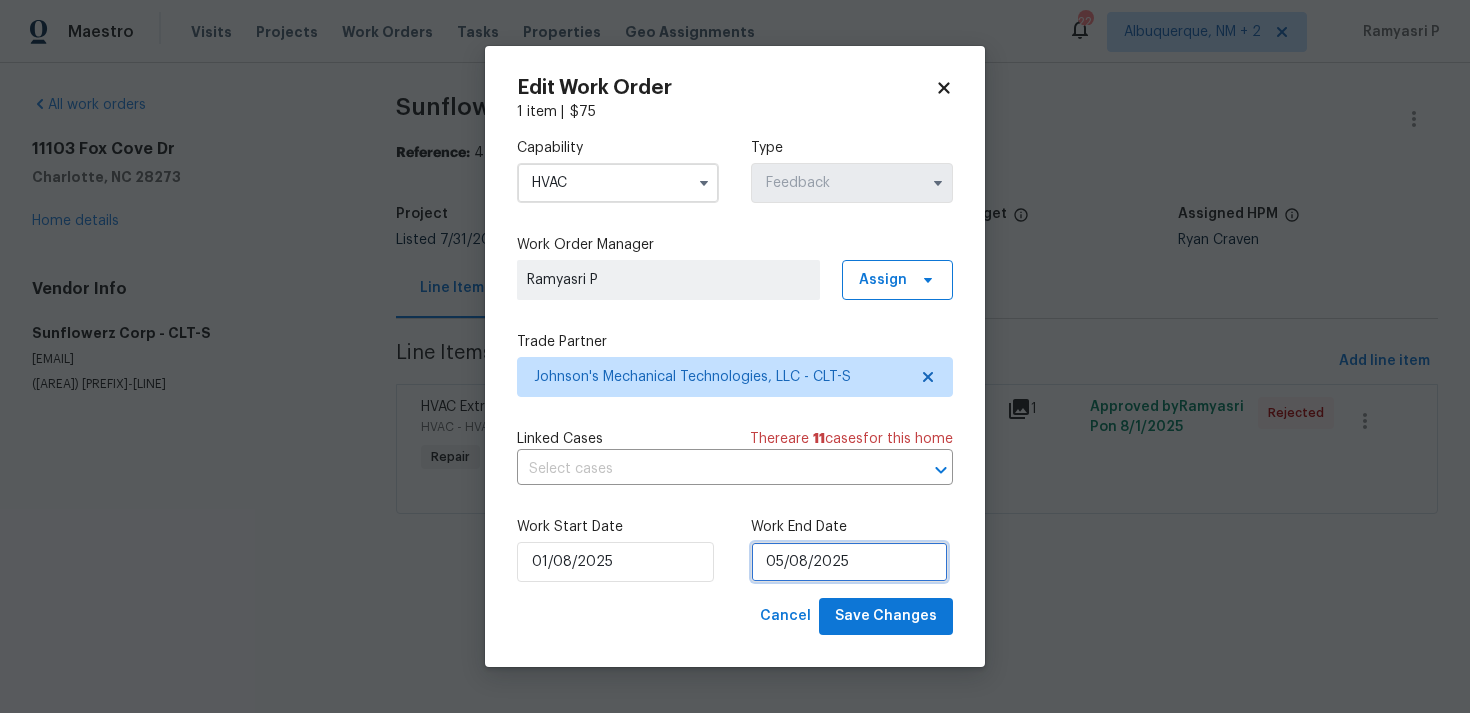 click on "05/08/2025" at bounding box center [849, 562] 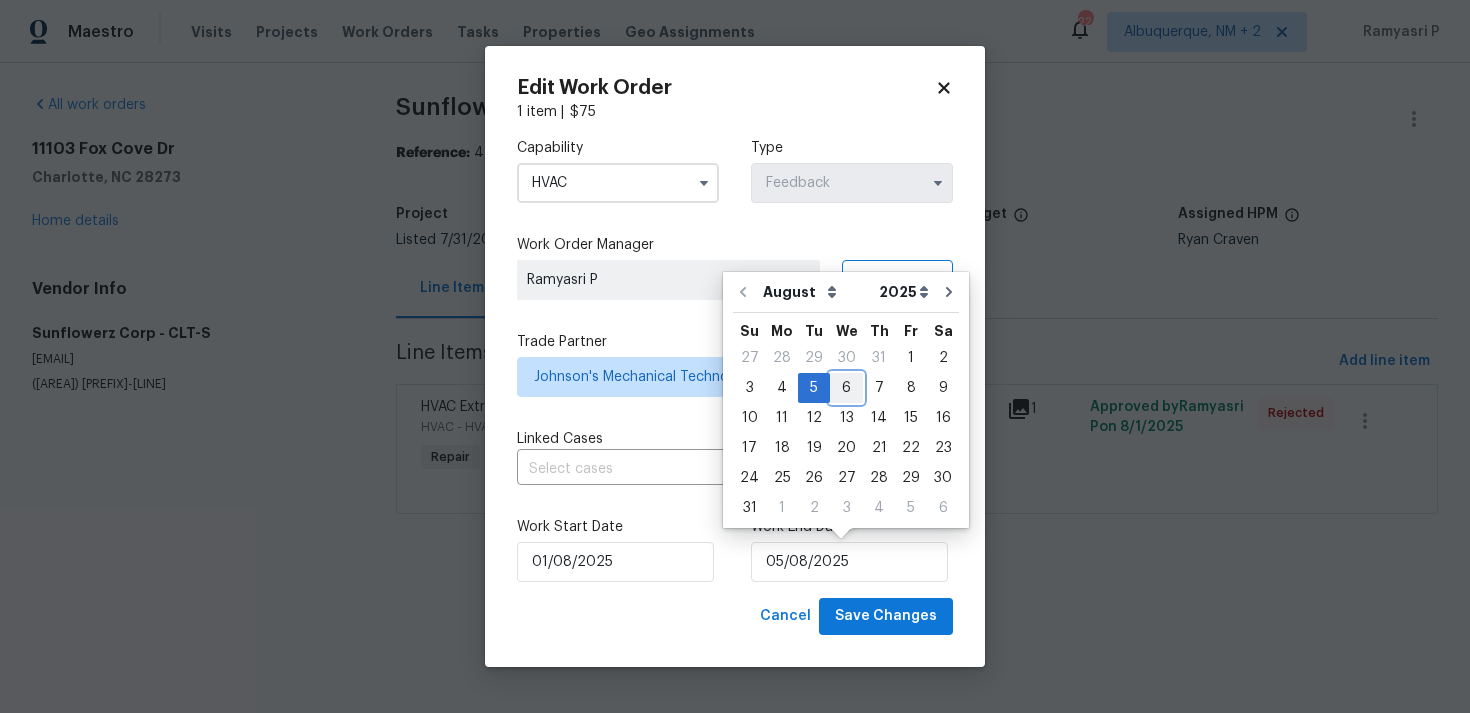 click on "6" at bounding box center [846, 388] 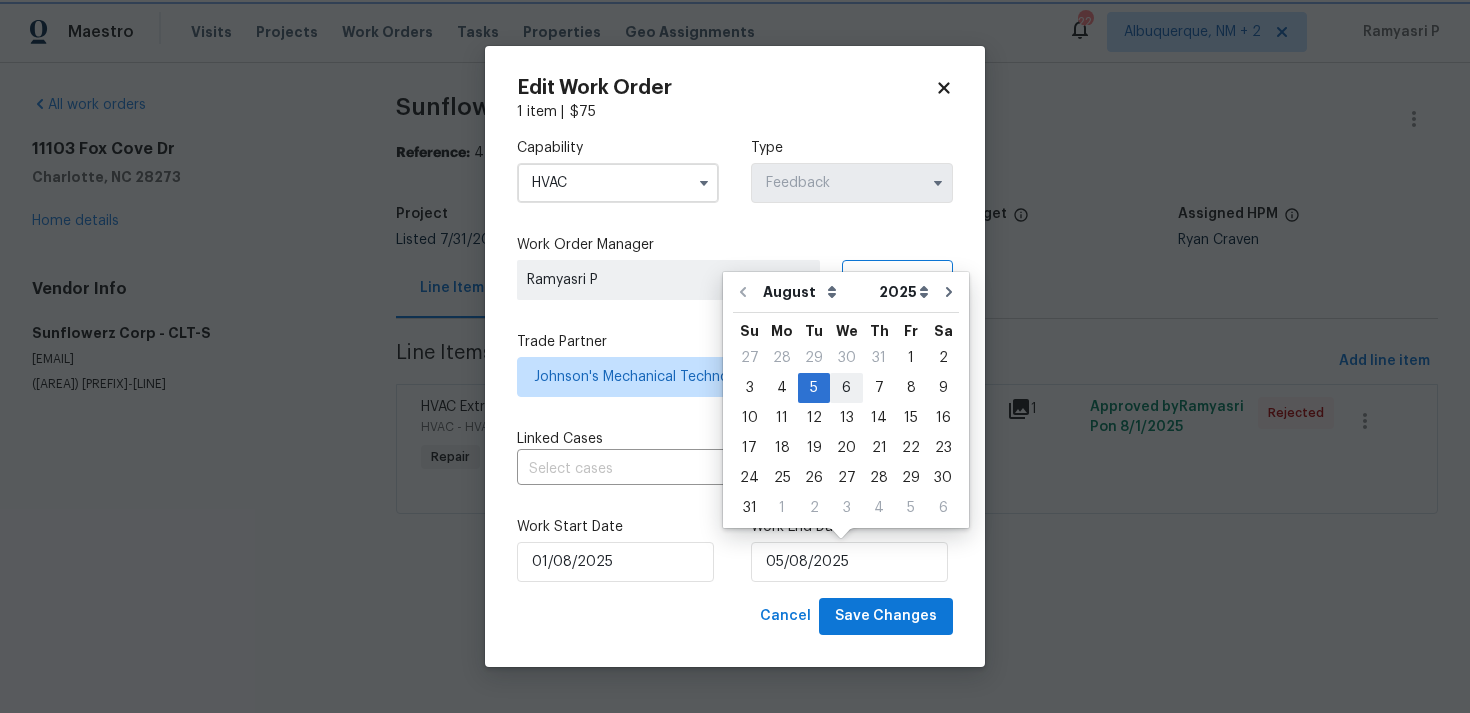 type on "06/08/2025" 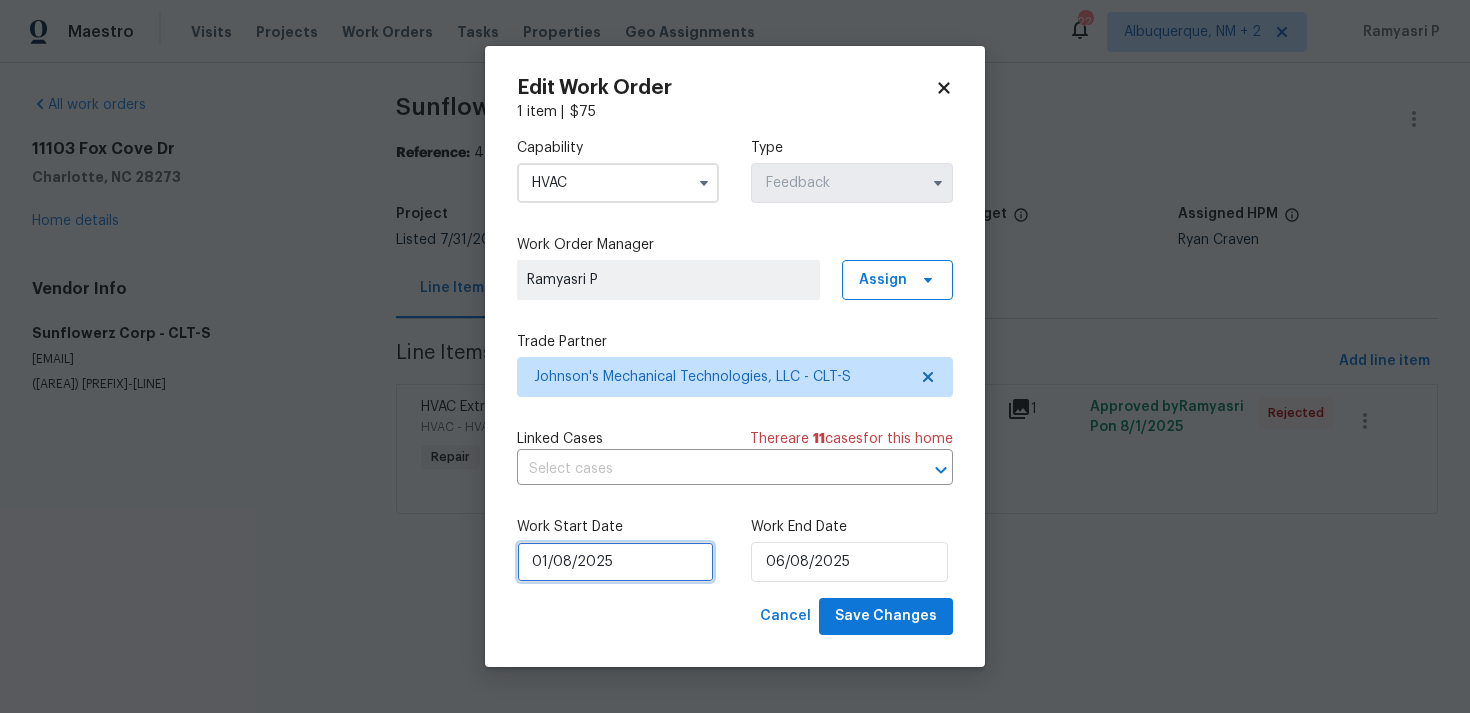 click on "01/08/2025" at bounding box center [615, 562] 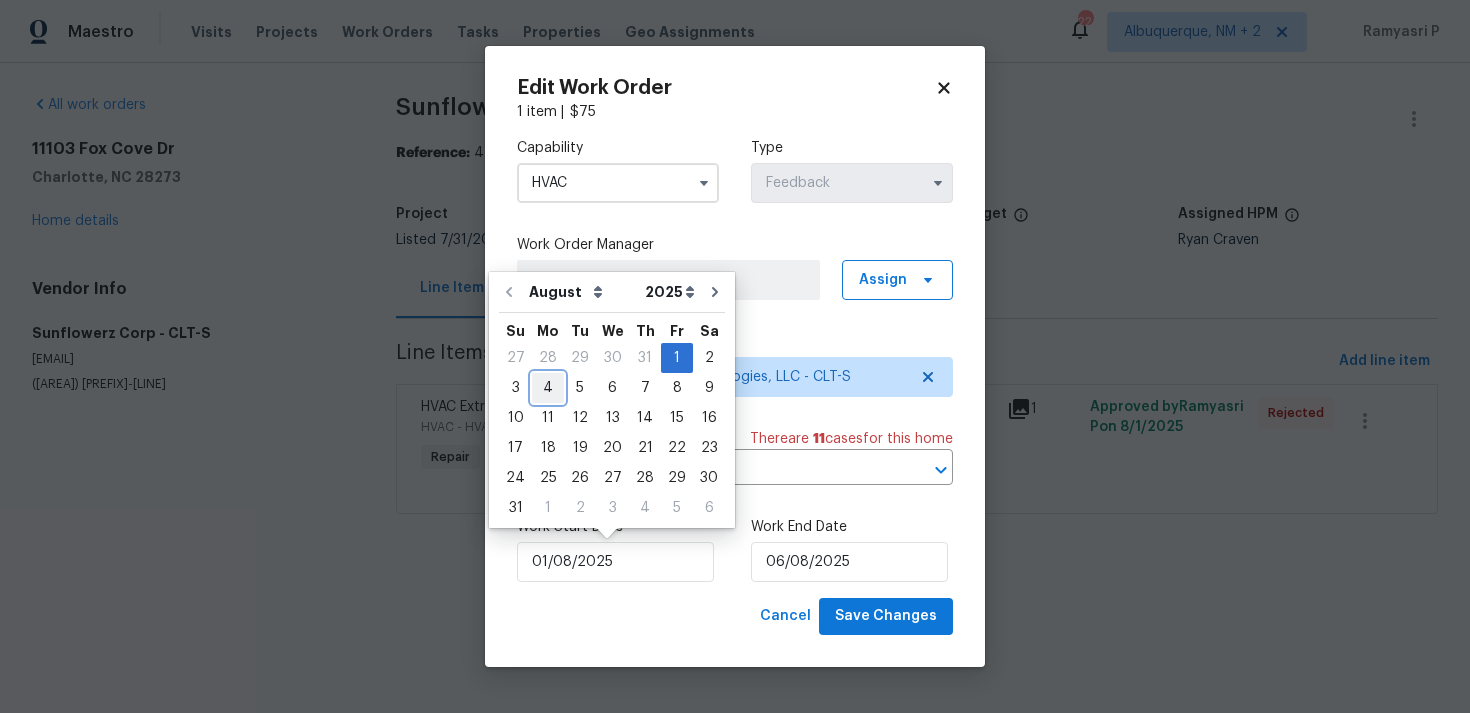 click on "4" at bounding box center [548, 388] 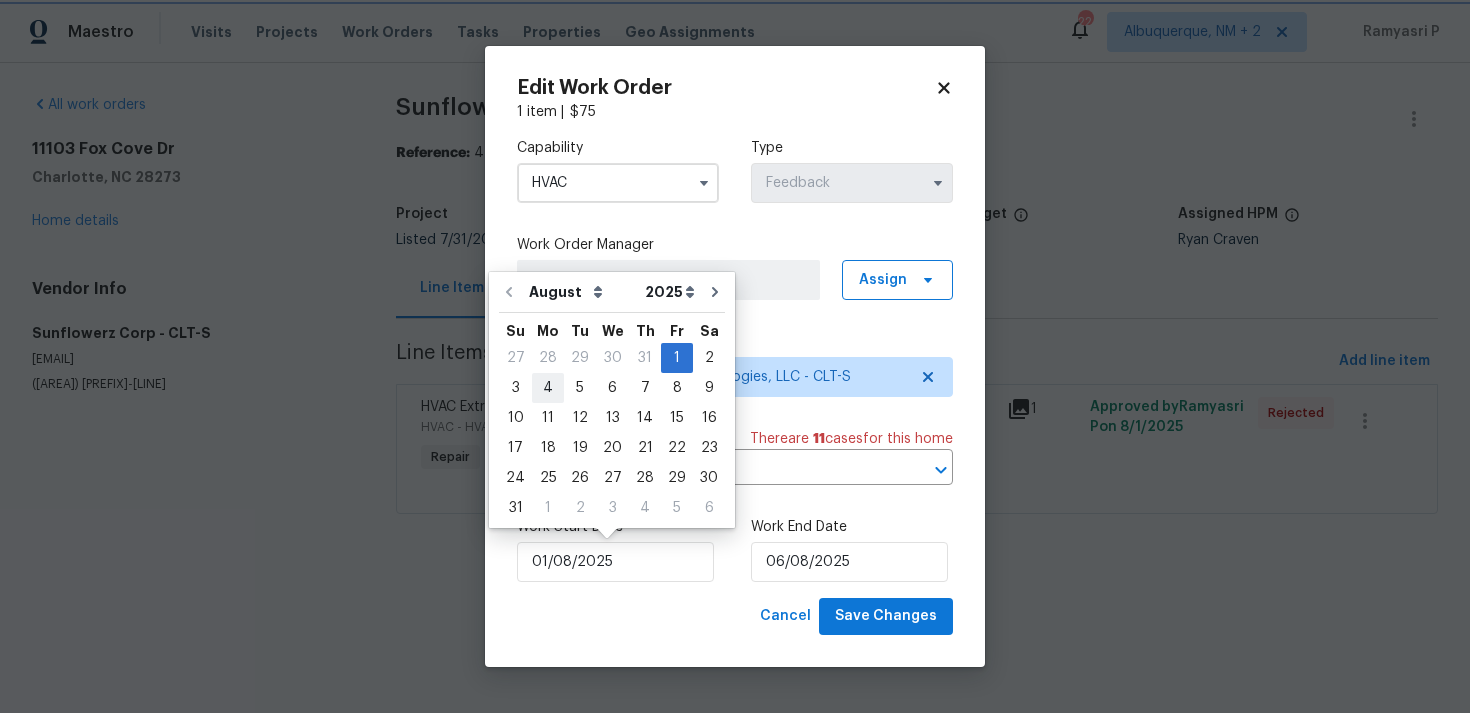 type on "04/08/2025" 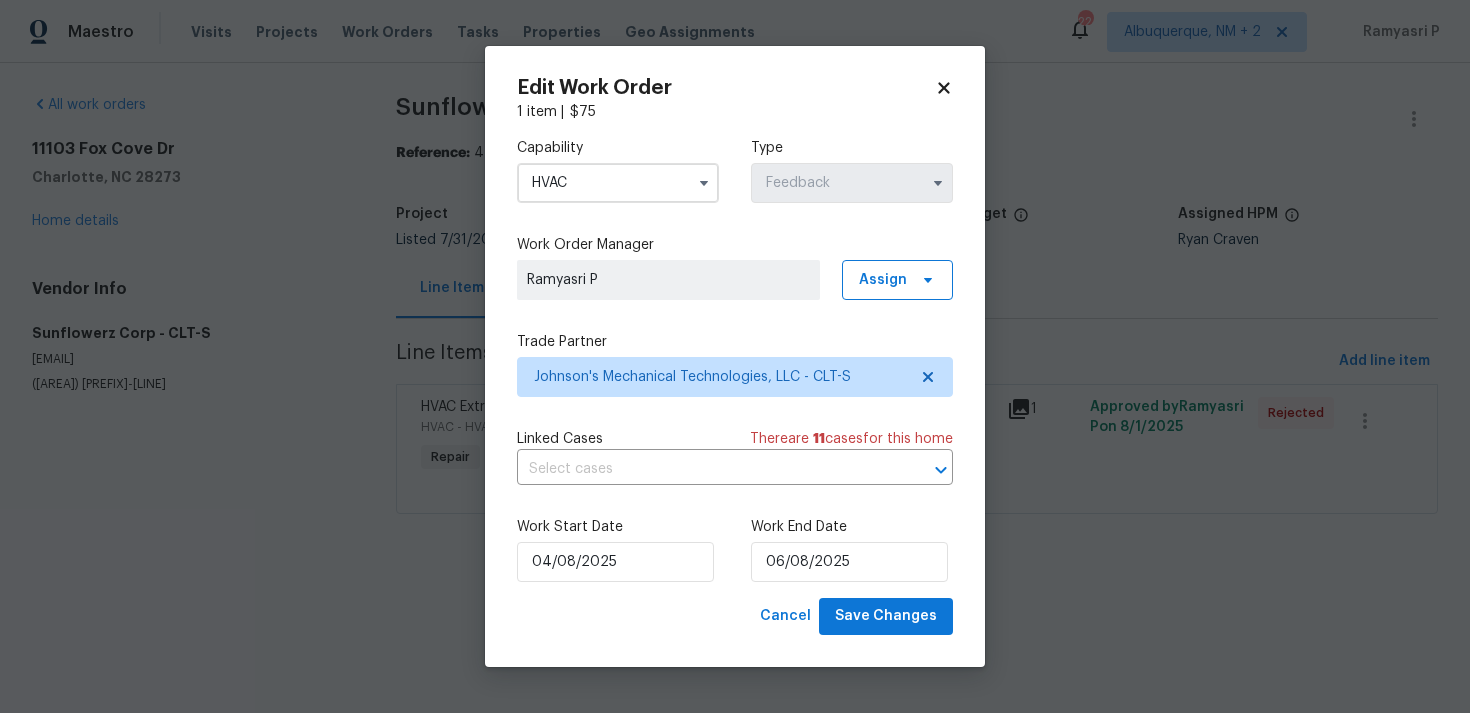 click on "Edit Work Order 1 item | $ 75 Capability   HVAC Type   Feedback Work Order Manager   Ramyasri P Assign Trade Partner   Johnson's Mechanical Technologies, LLC - CLT-S Linked Cases There  are   11  case s  for this home   ​ Work Start Date   04/08/2025 Work End Date   06/08/2025 Cancel Save Changes" at bounding box center (735, 356) 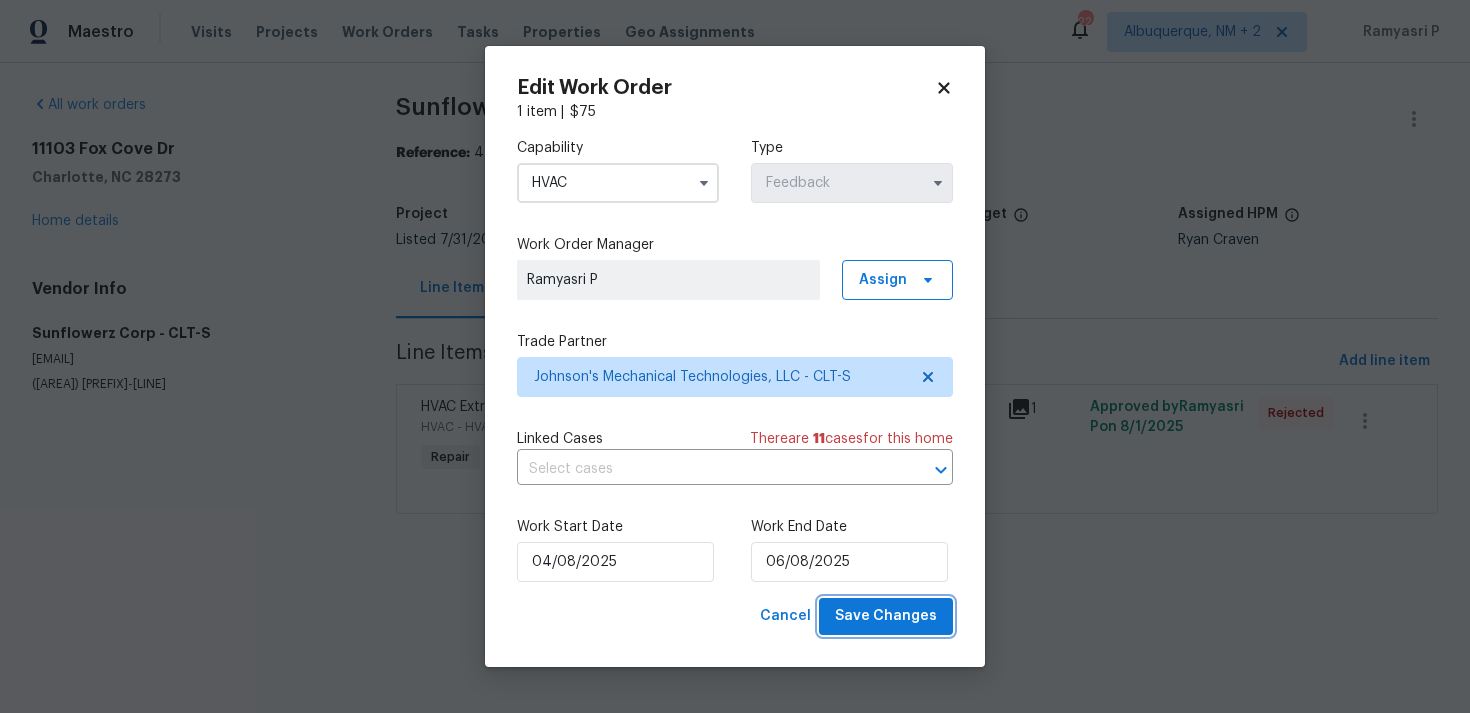 click on "Save Changes" at bounding box center (886, 616) 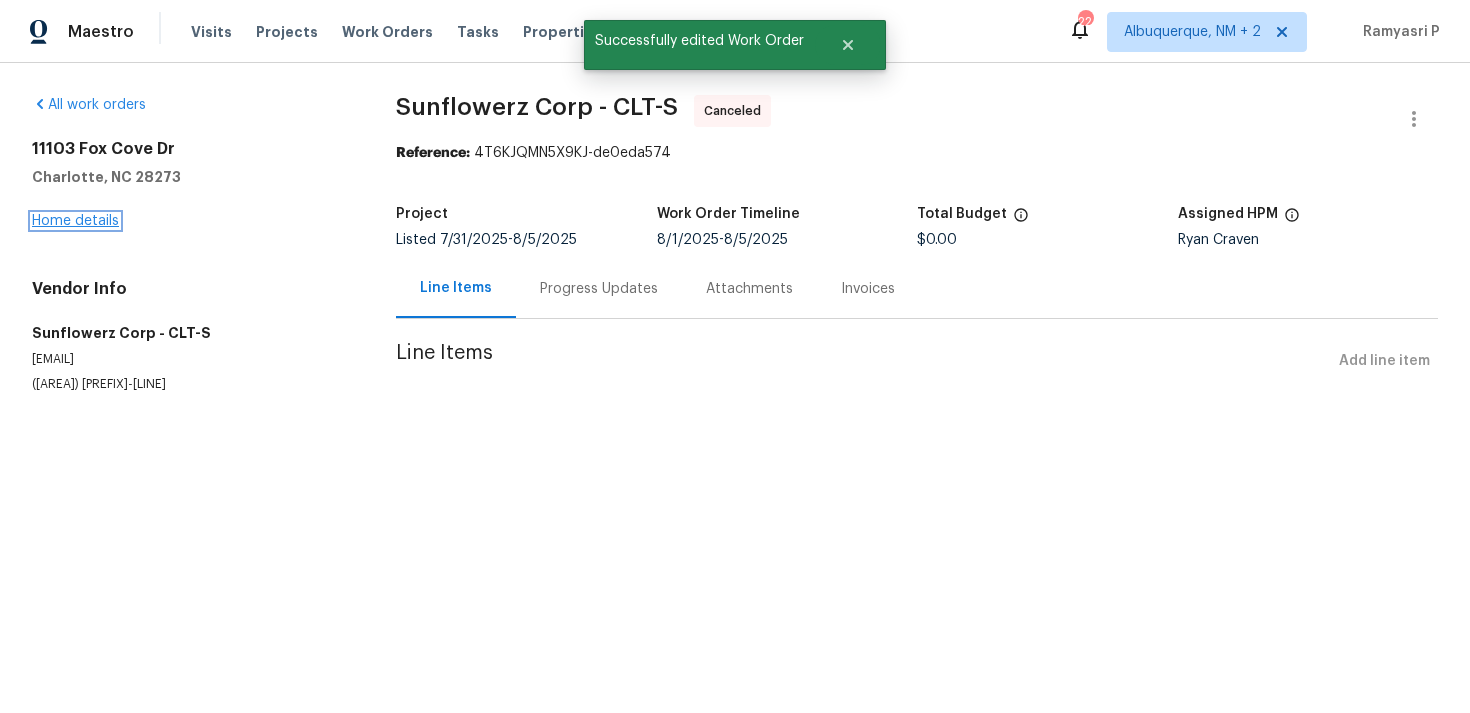click on "Home details" at bounding box center [75, 221] 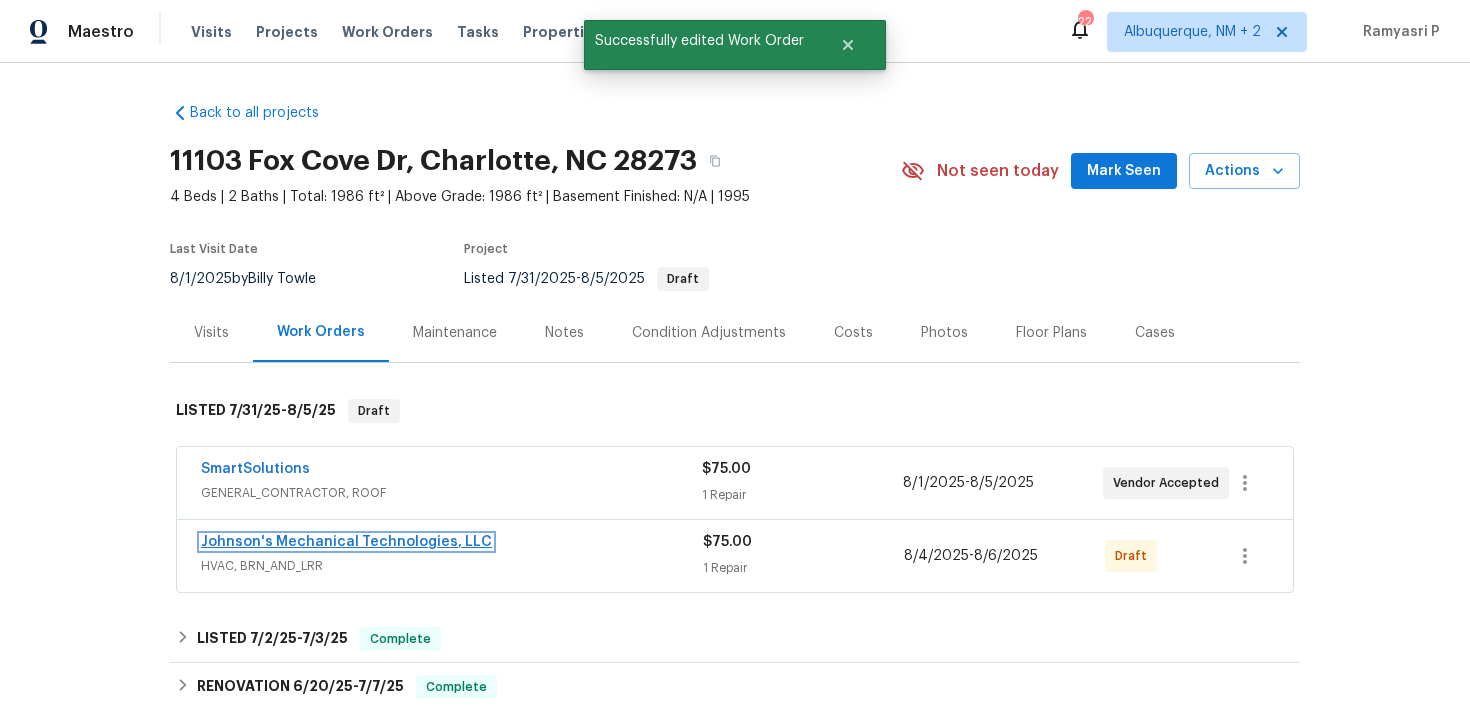 click on "Johnson's Mechanical Technologies, LLC" at bounding box center (346, 542) 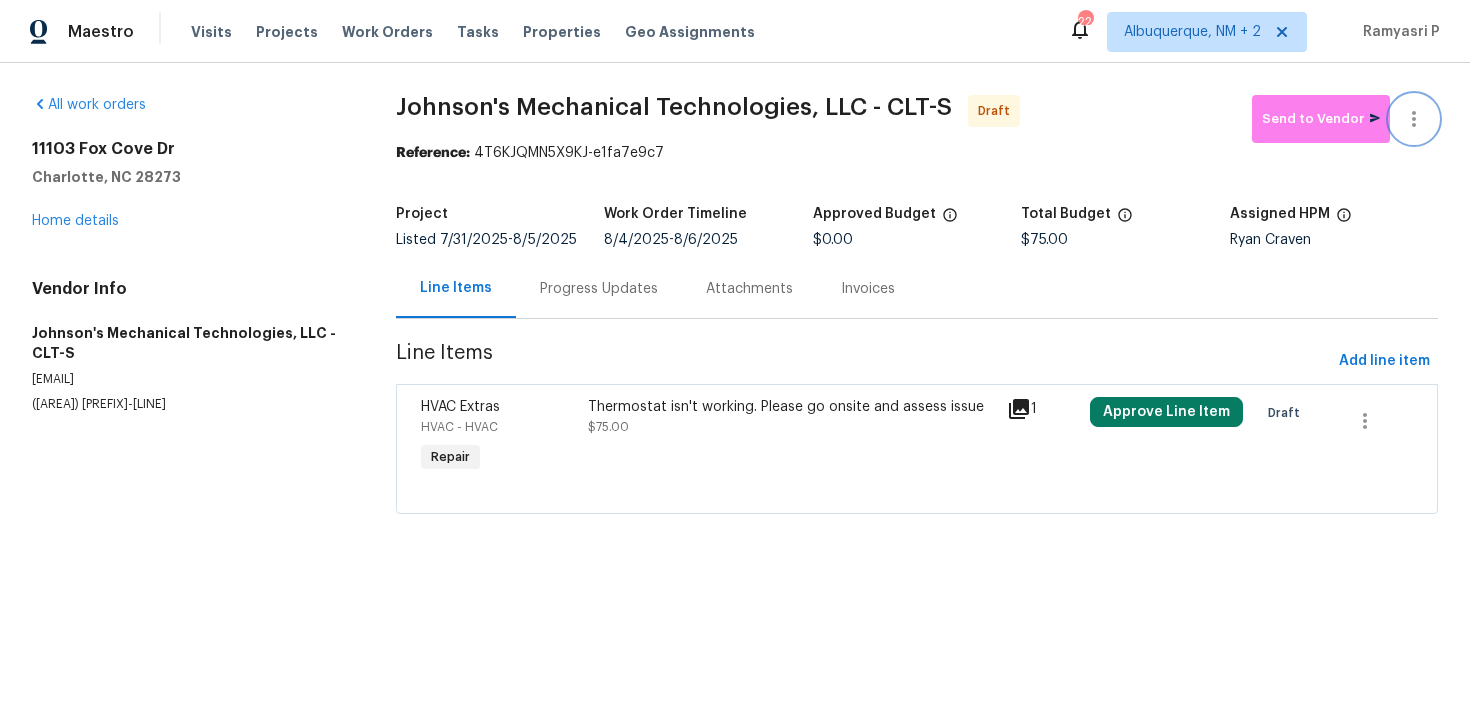 click 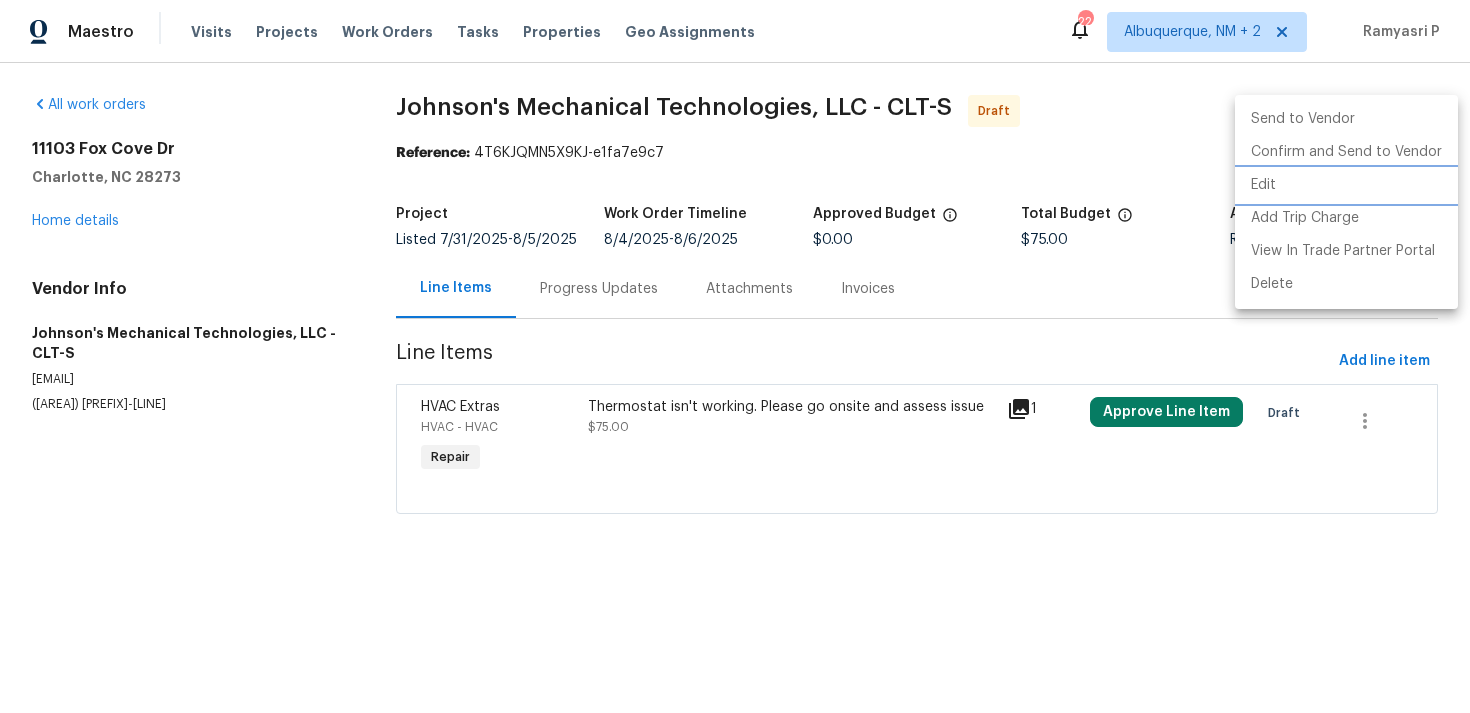 click on "Edit" at bounding box center (1346, 185) 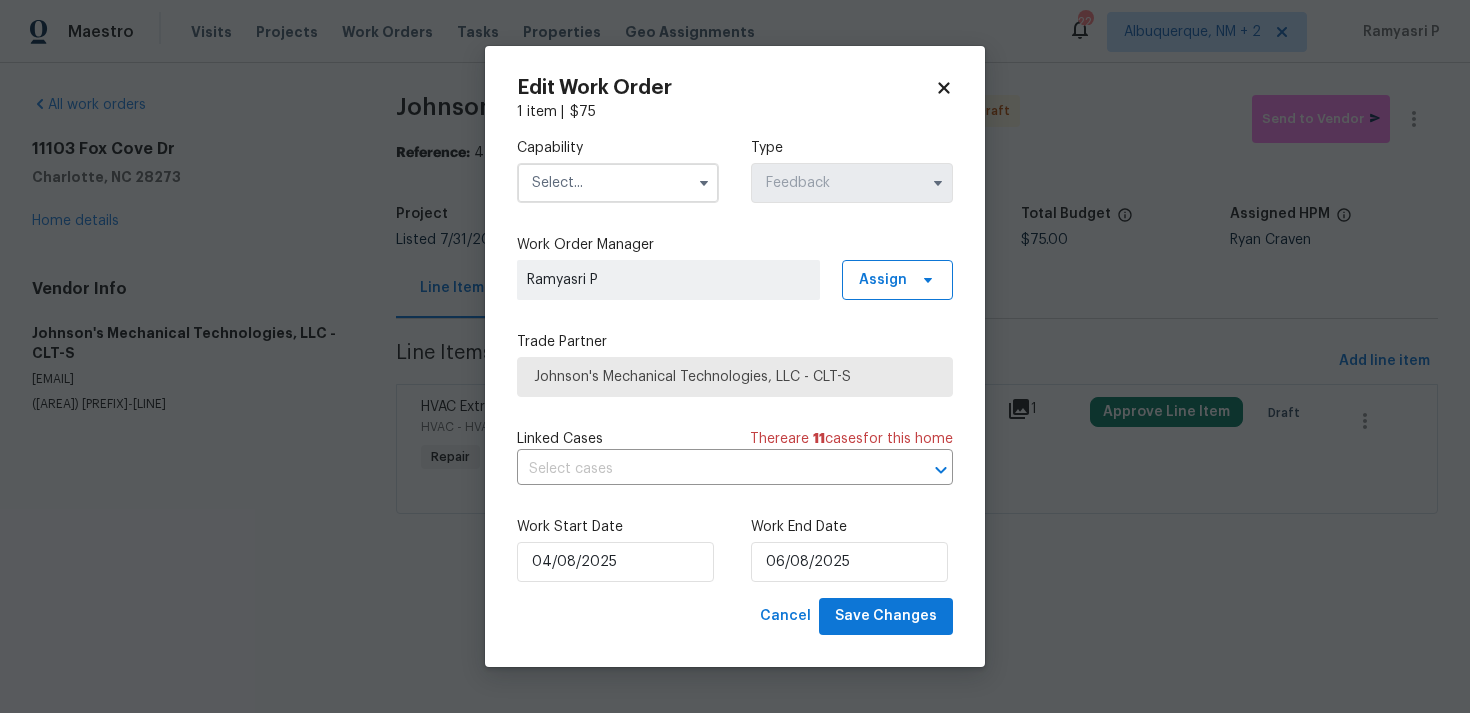 click at bounding box center [618, 183] 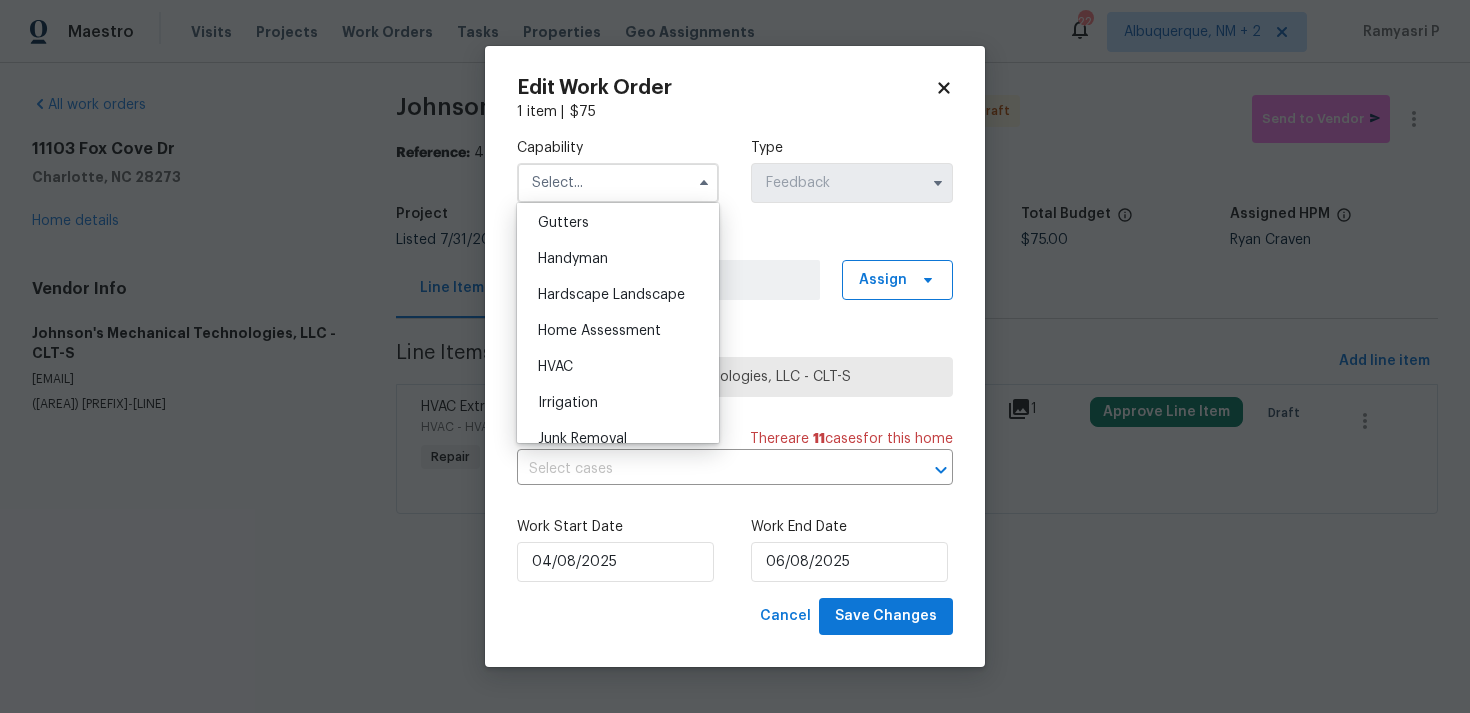 scroll, scrollTop: 1146, scrollLeft: 0, axis: vertical 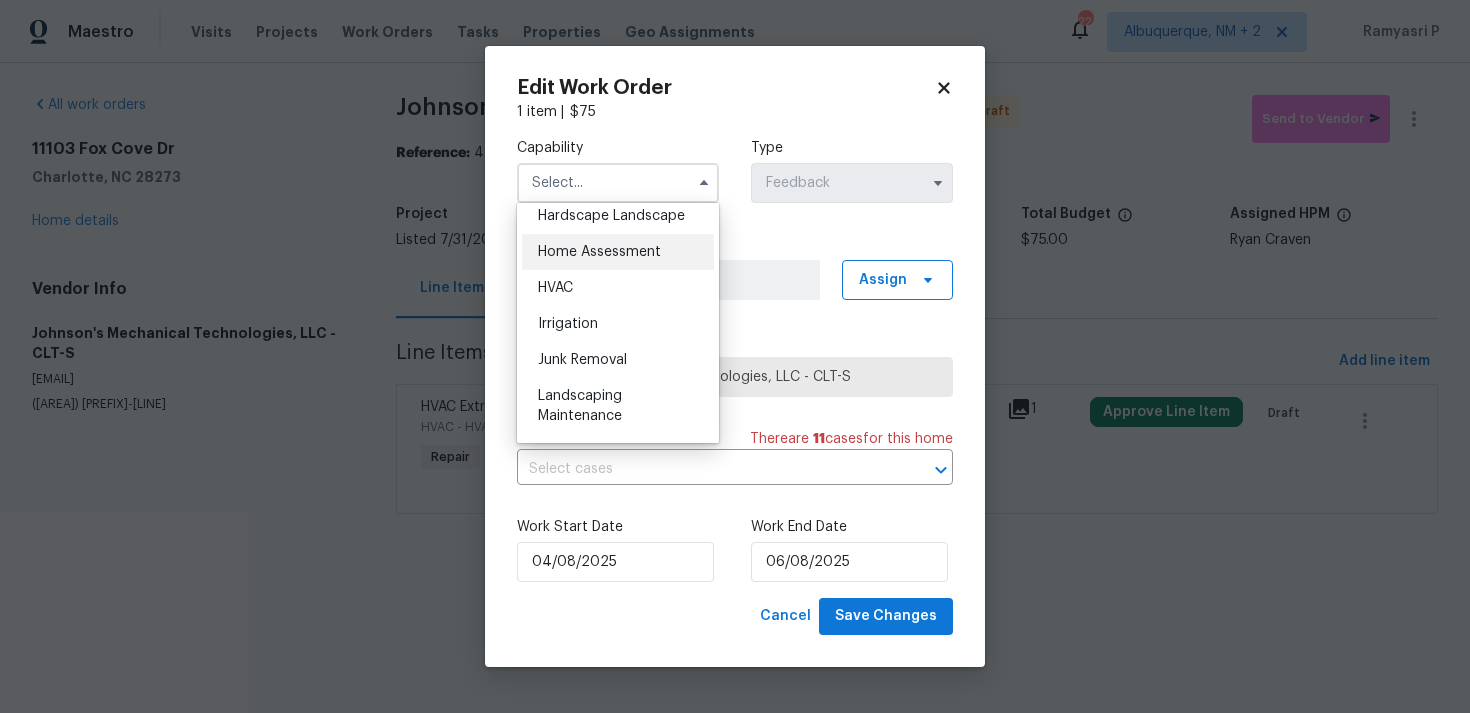 click on "Home Assessment" at bounding box center (618, 252) 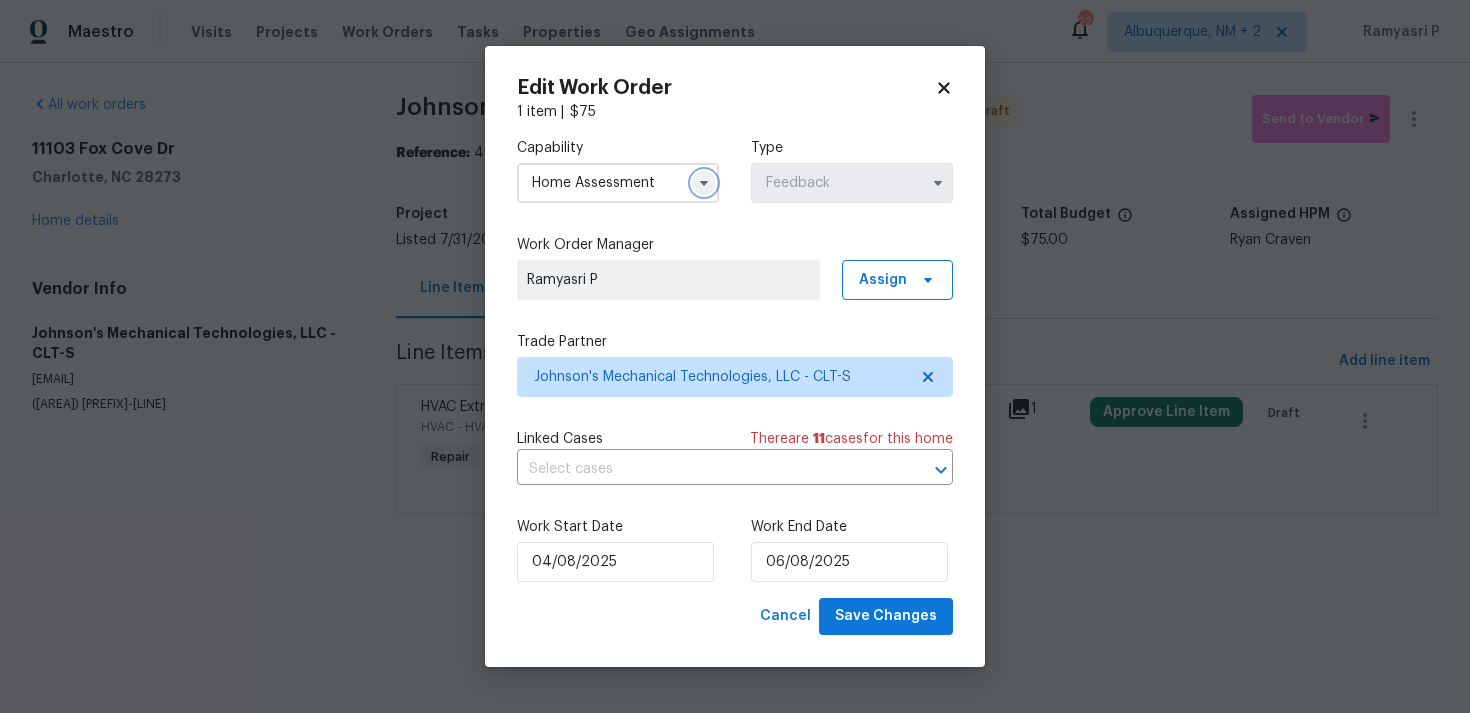 click 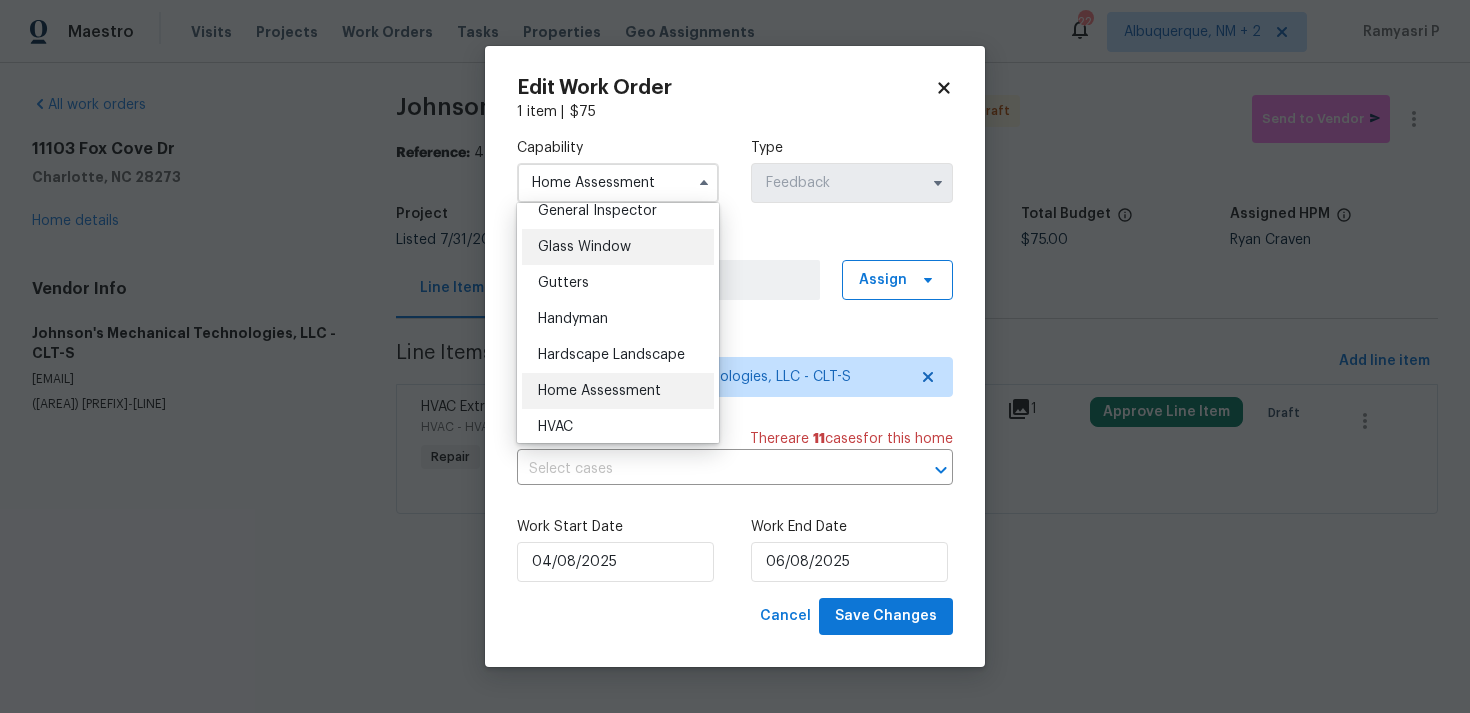 scroll, scrollTop: 1086, scrollLeft: 0, axis: vertical 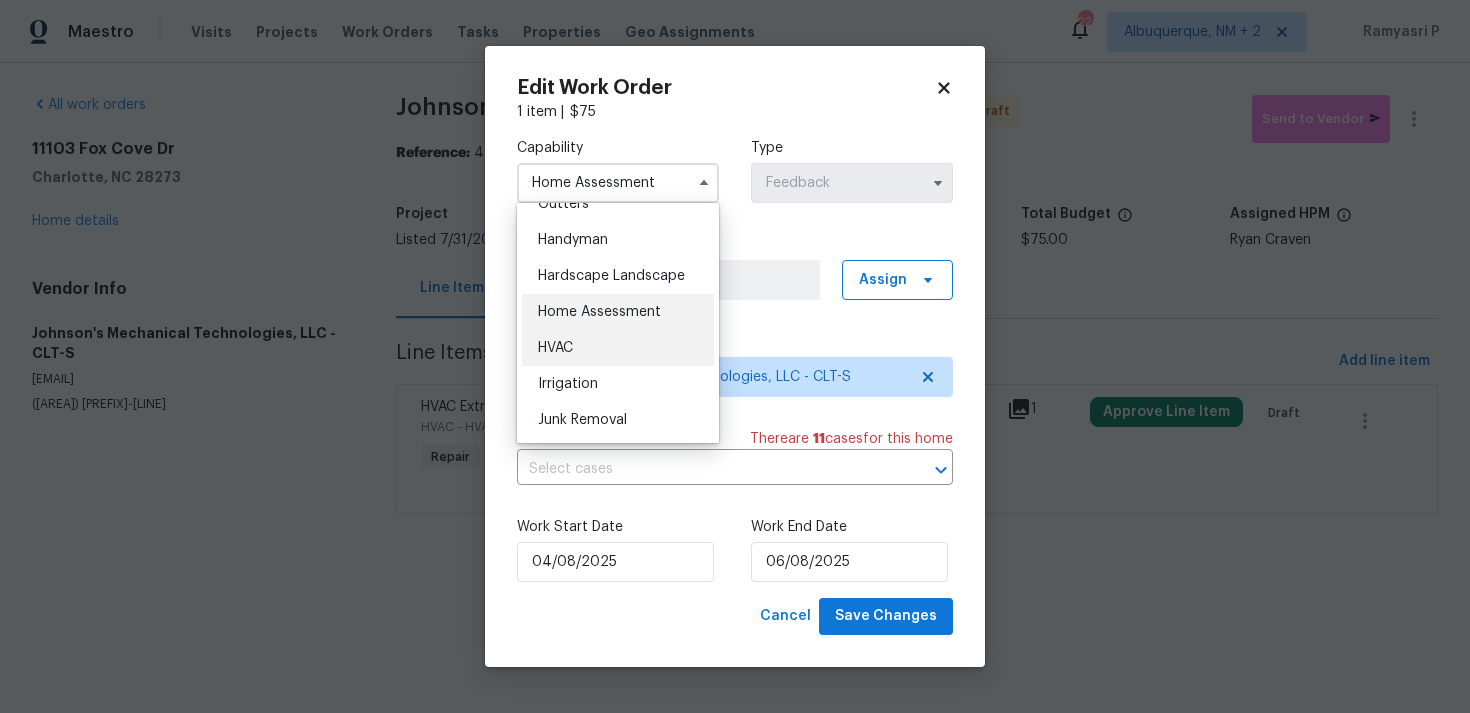 click on "HVAC" at bounding box center (618, 348) 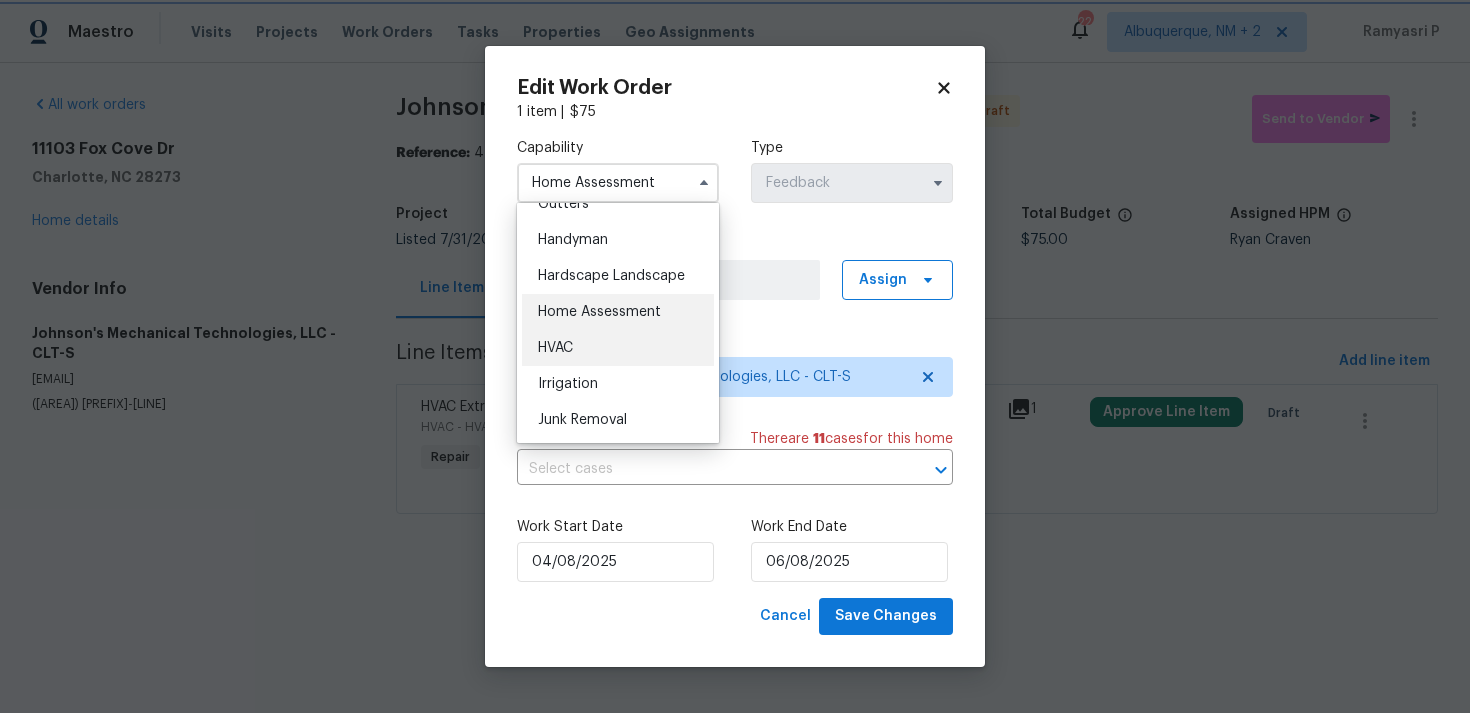 type on "HVAC" 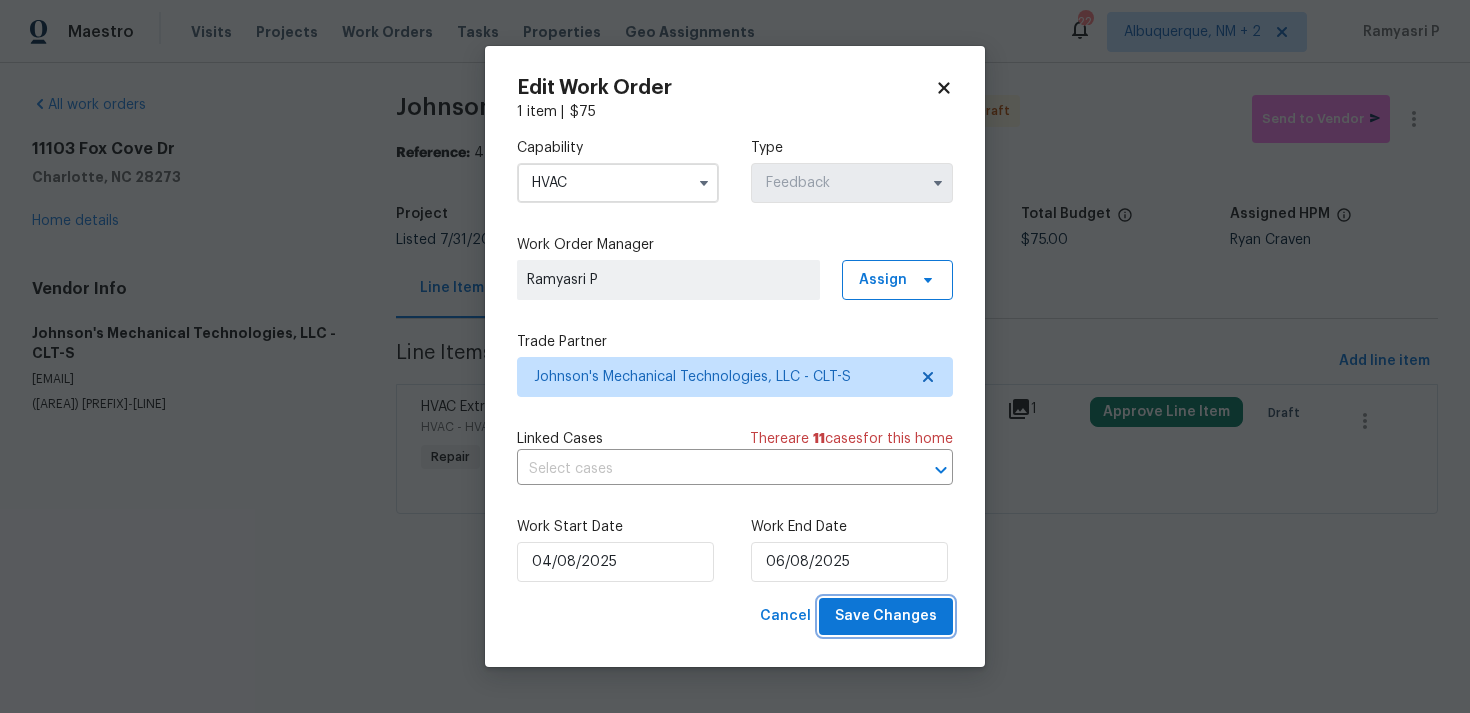 click on "Save Changes" at bounding box center (886, 616) 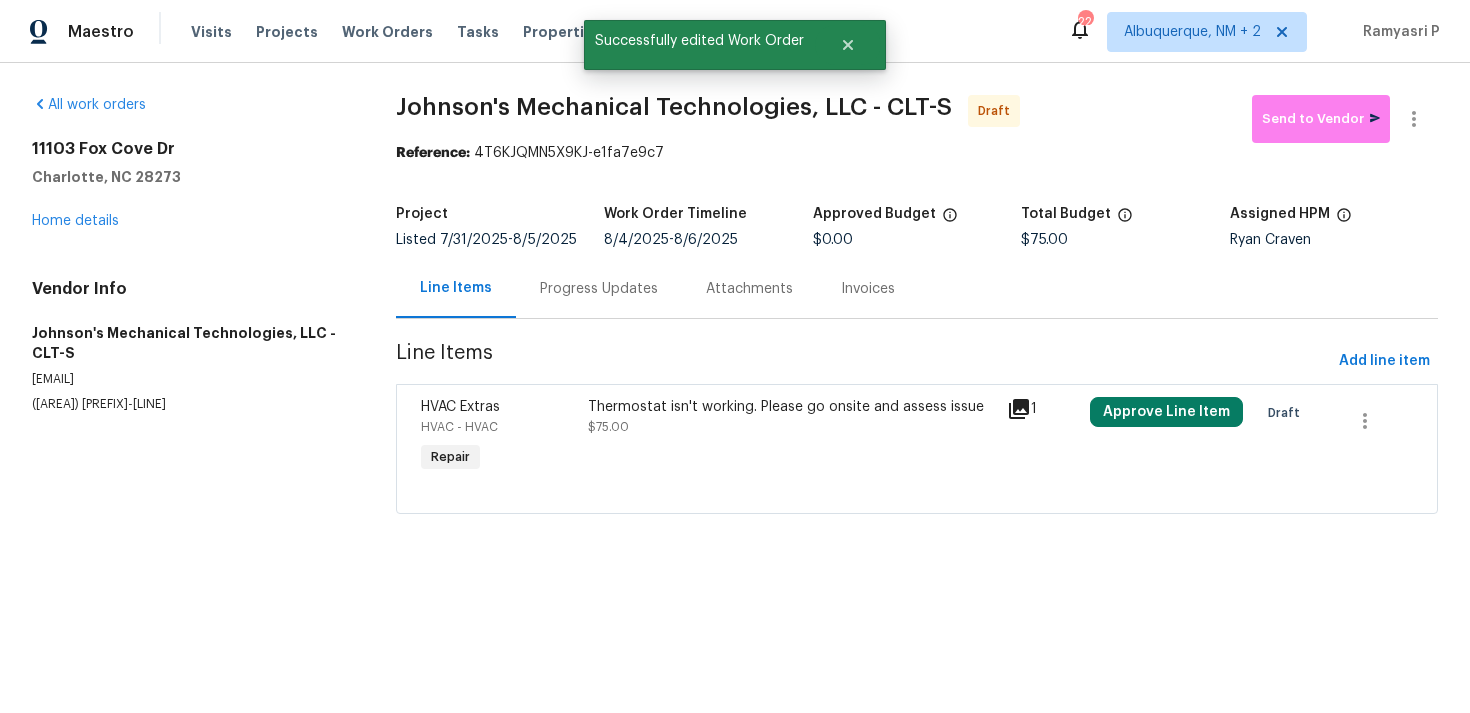 click on "Progress Updates" at bounding box center [599, 289] 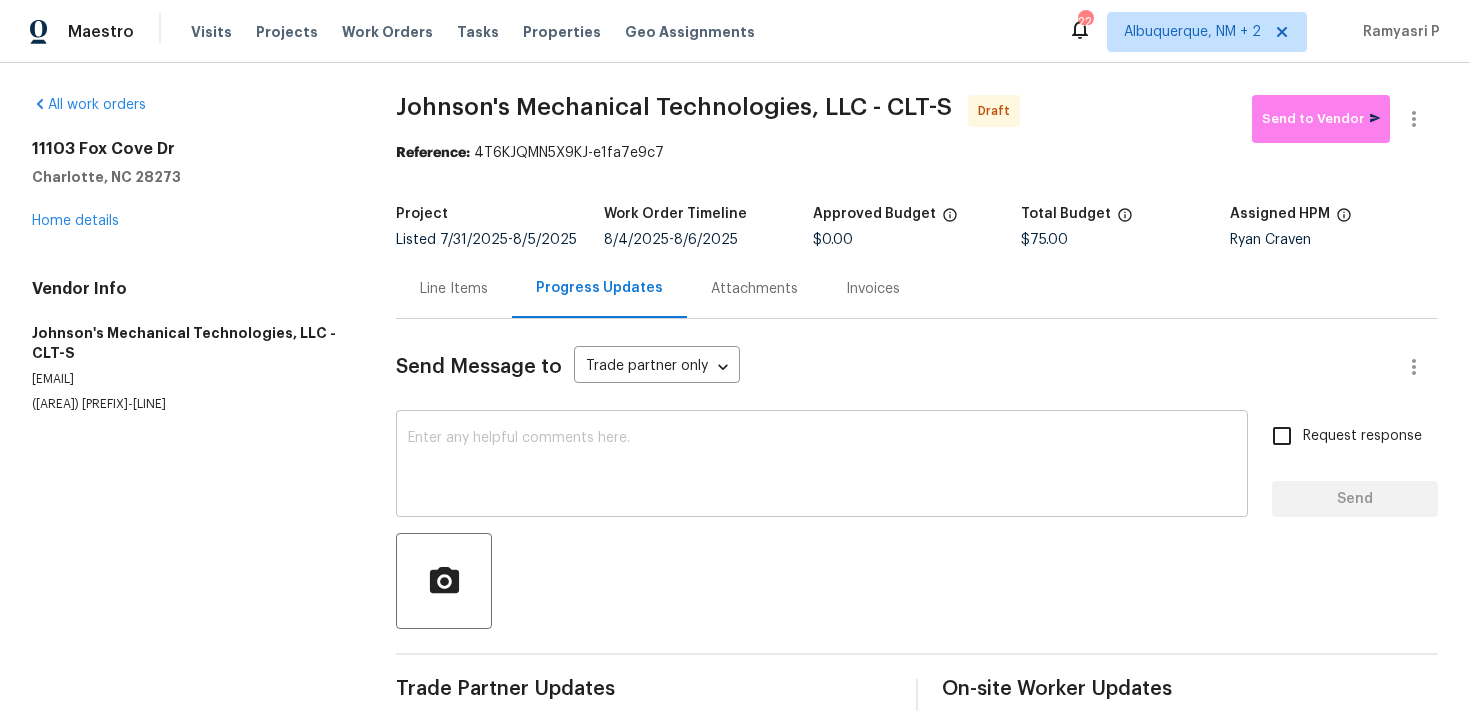 click at bounding box center [822, 466] 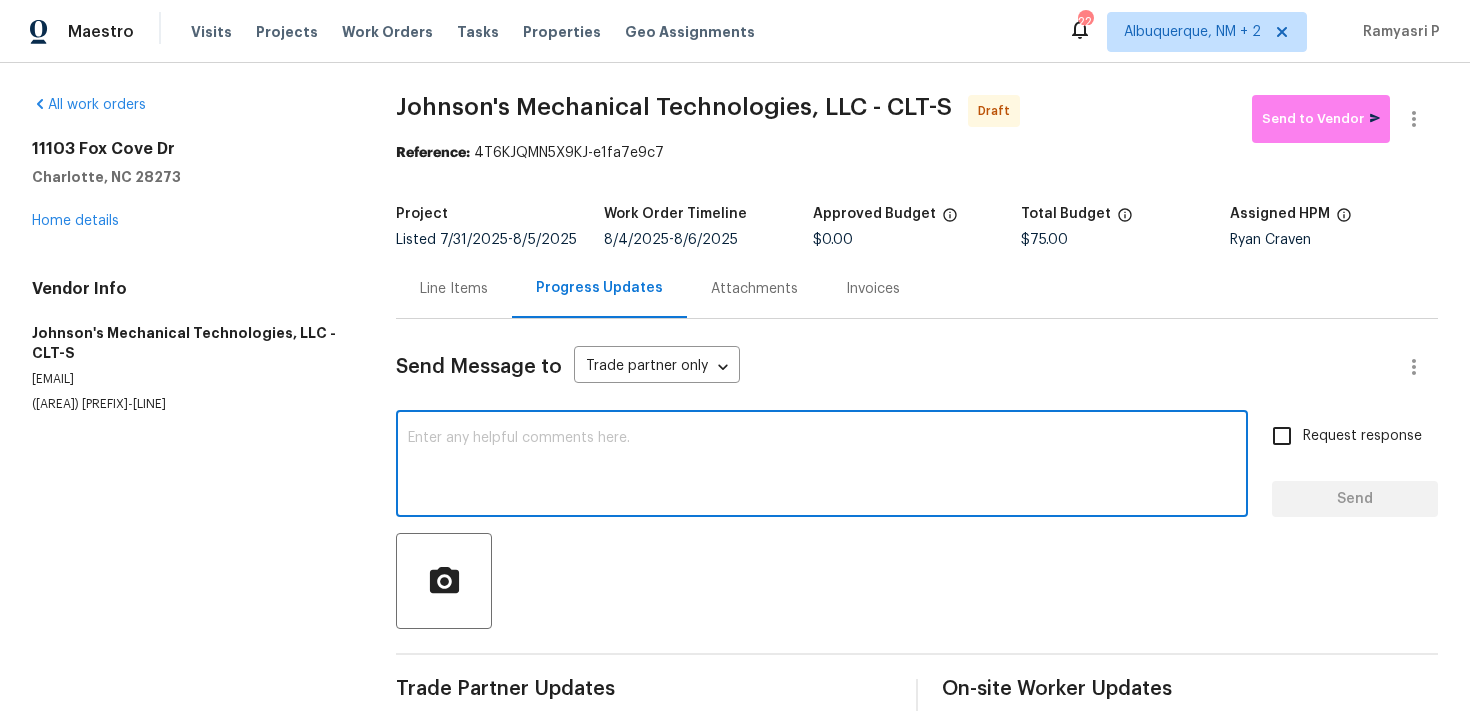 paste on "Hi, this is Ramyasri with Opendoor. I’m confirming you received the WO for the property at (Address). Please review and accept the WO within 24 hours and provide a schedule date. Please disregard the contact information for the HPM included in the WO. Our Centralised LWO Team is responsible for Listed WOs." 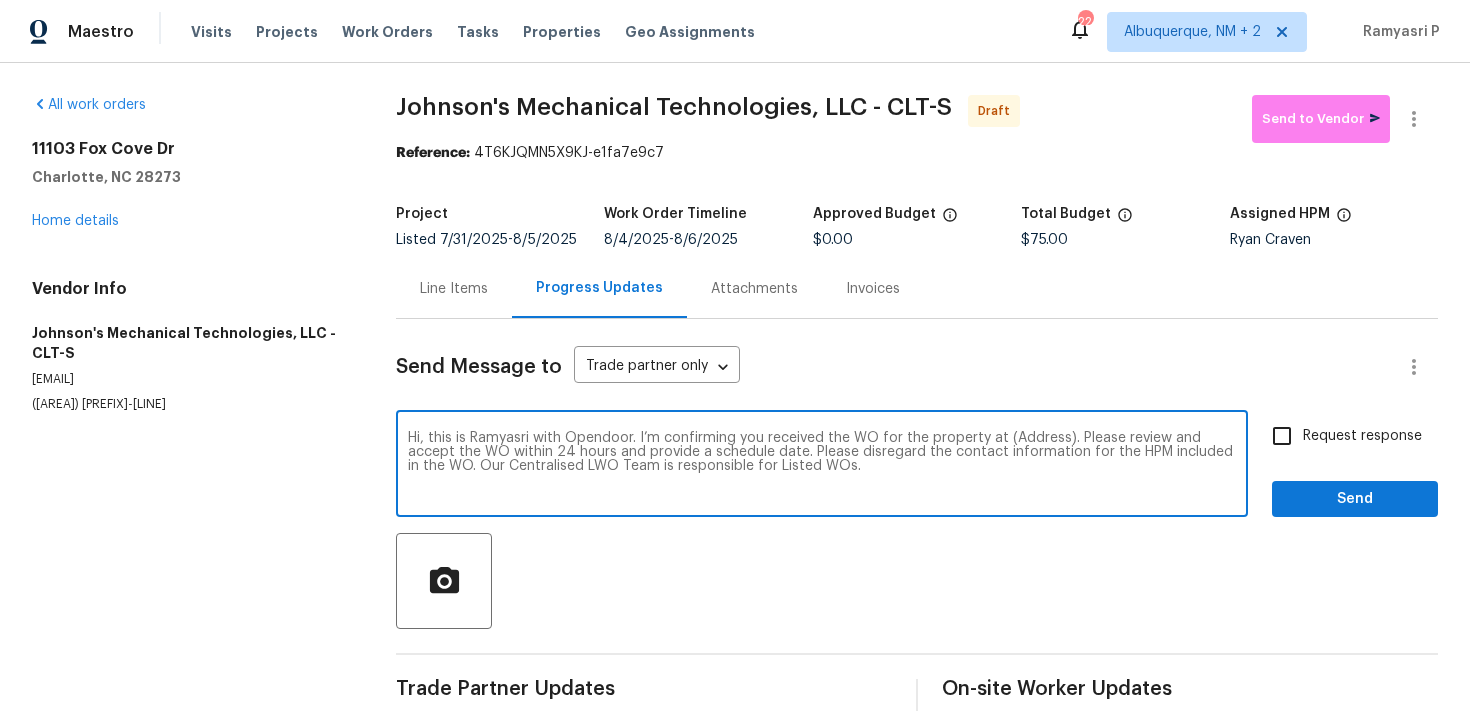 drag, startPoint x: 1002, startPoint y: 433, endPoint x: 1062, endPoint y: 436, distance: 60.074955 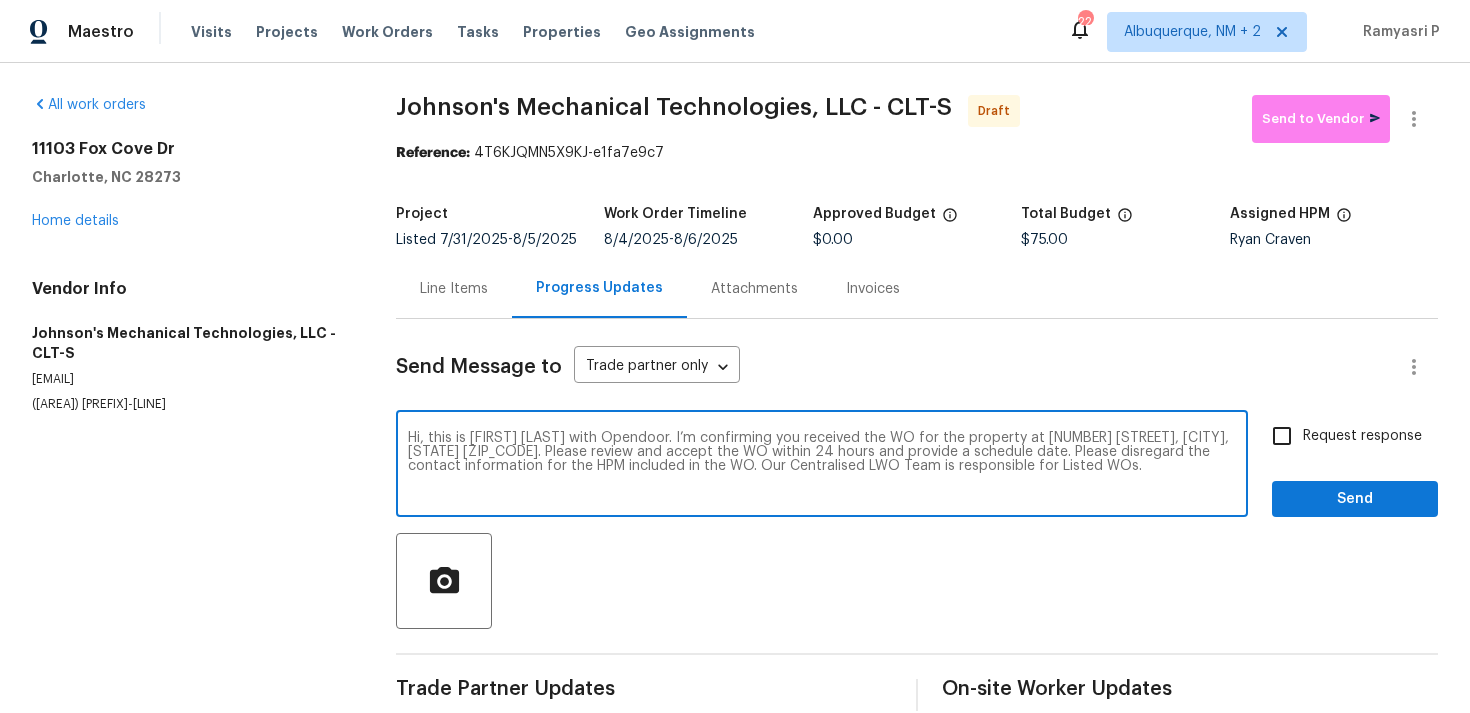 type on "Hi, this is Ramyasri with Opendoor. I’m confirming you received the WO for the property at 11103 Fox Cove Dr, Charlotte, NC 28273. Please review and accept the WO within 24 hours and provide a schedule date. Please disregard the contact information for the HPM included in the WO. Our Centralised LWO Team is responsible for Listed WOs." 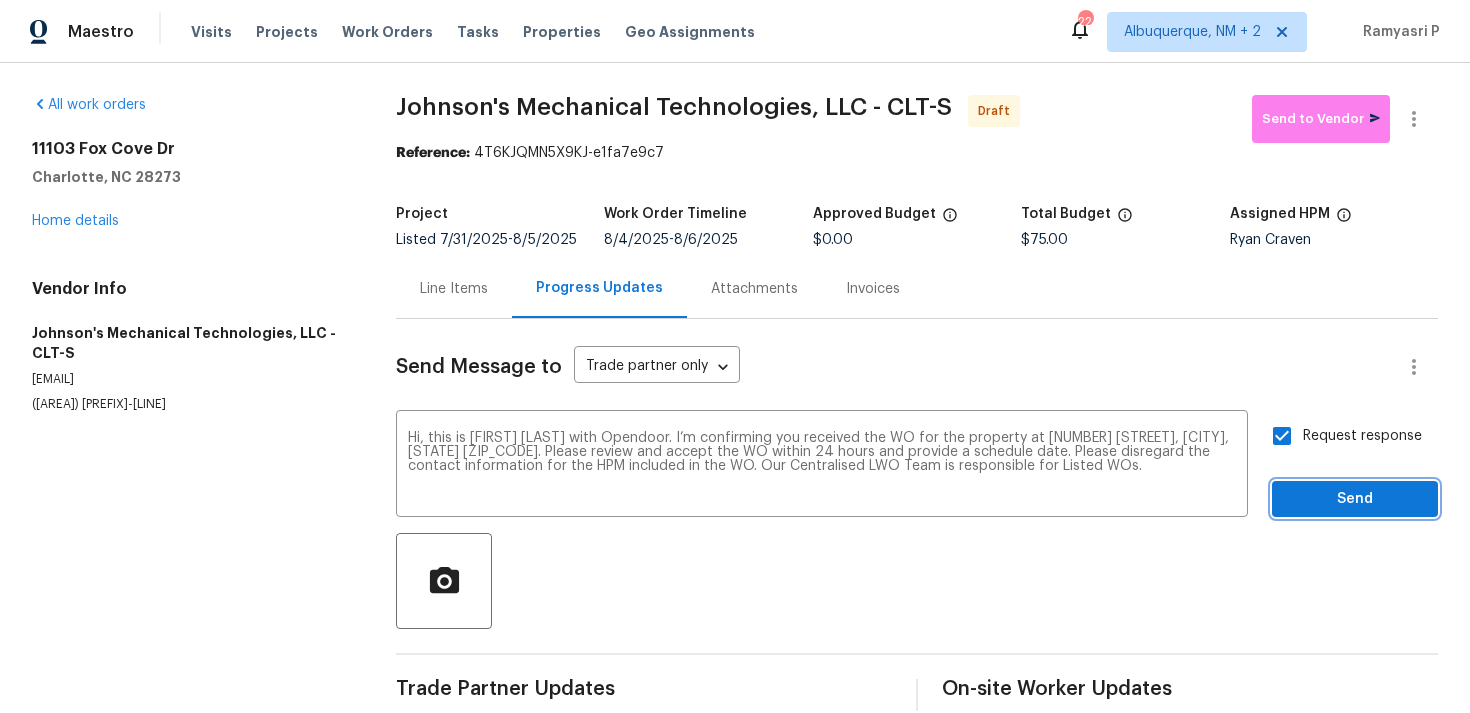 click on "Send" at bounding box center [1355, 499] 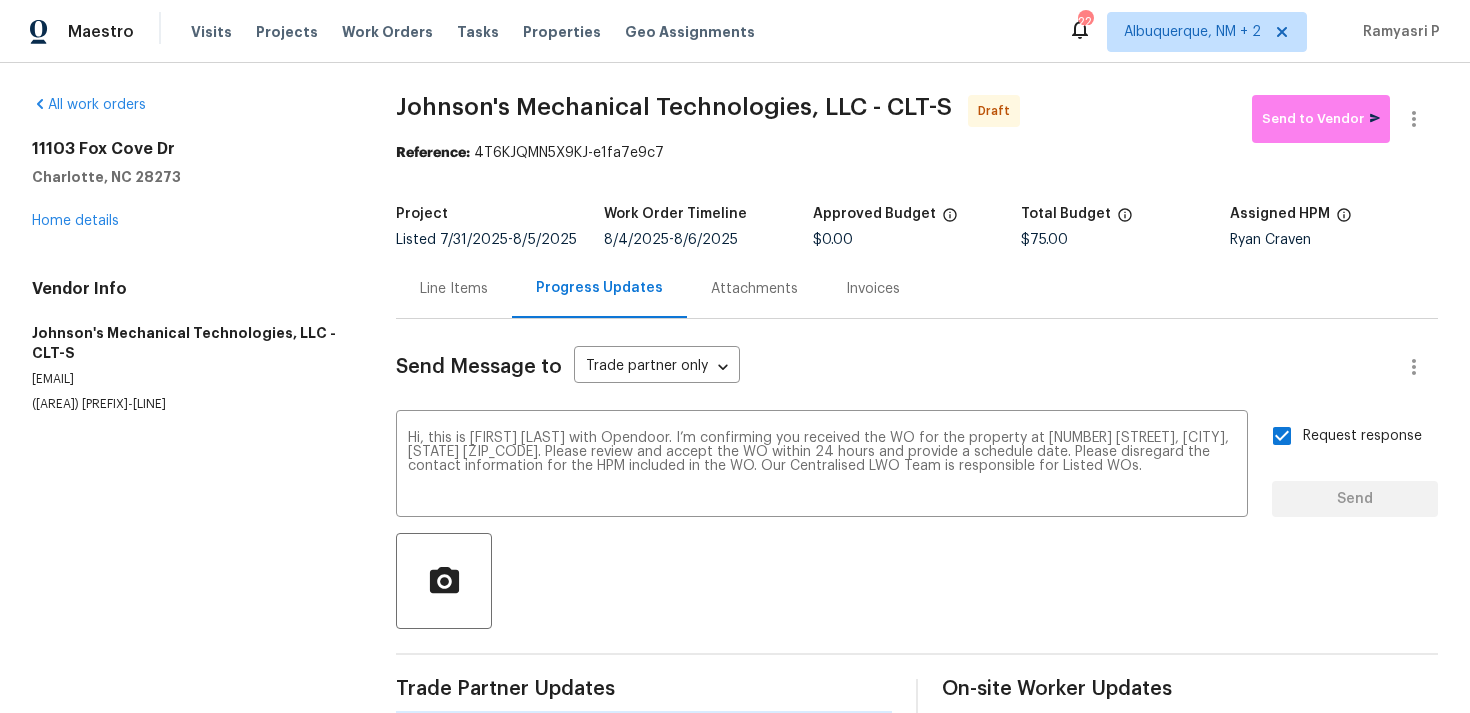 type 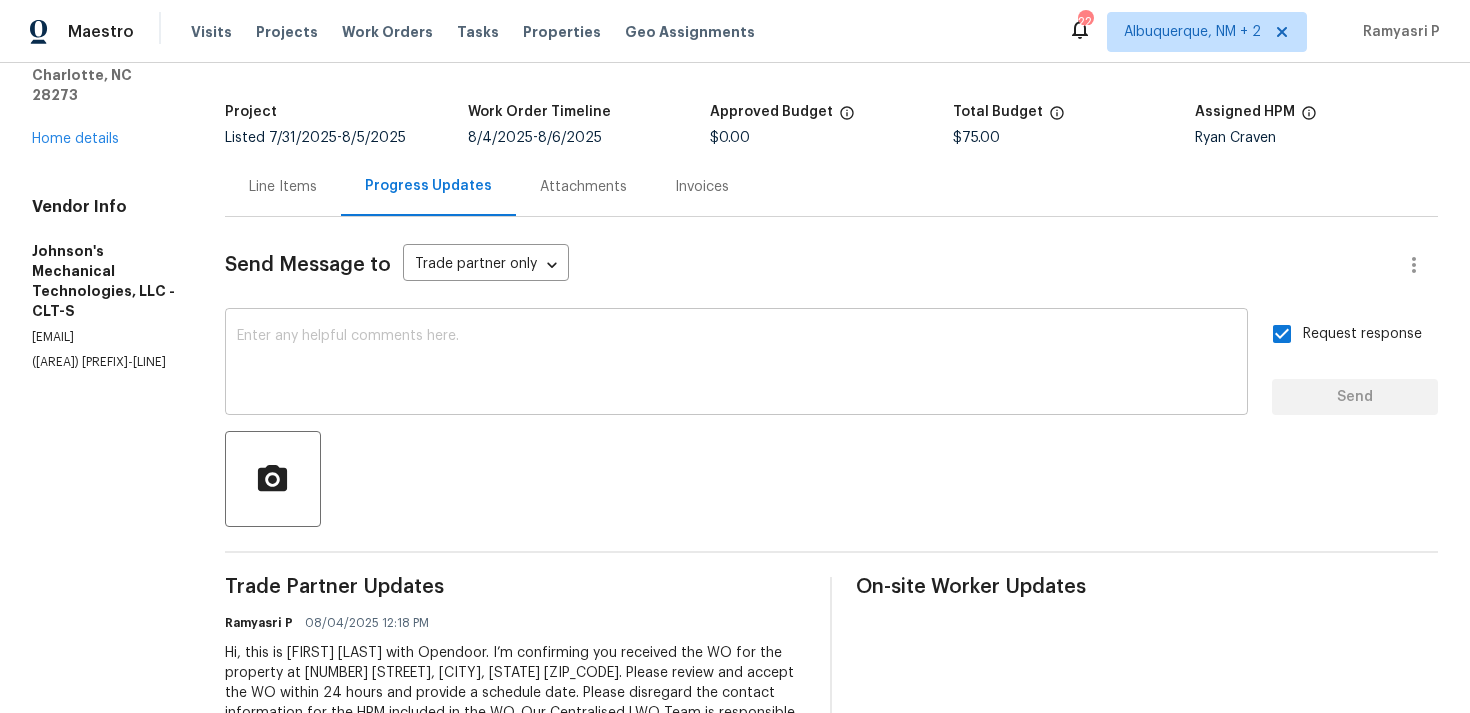 scroll, scrollTop: 0, scrollLeft: 0, axis: both 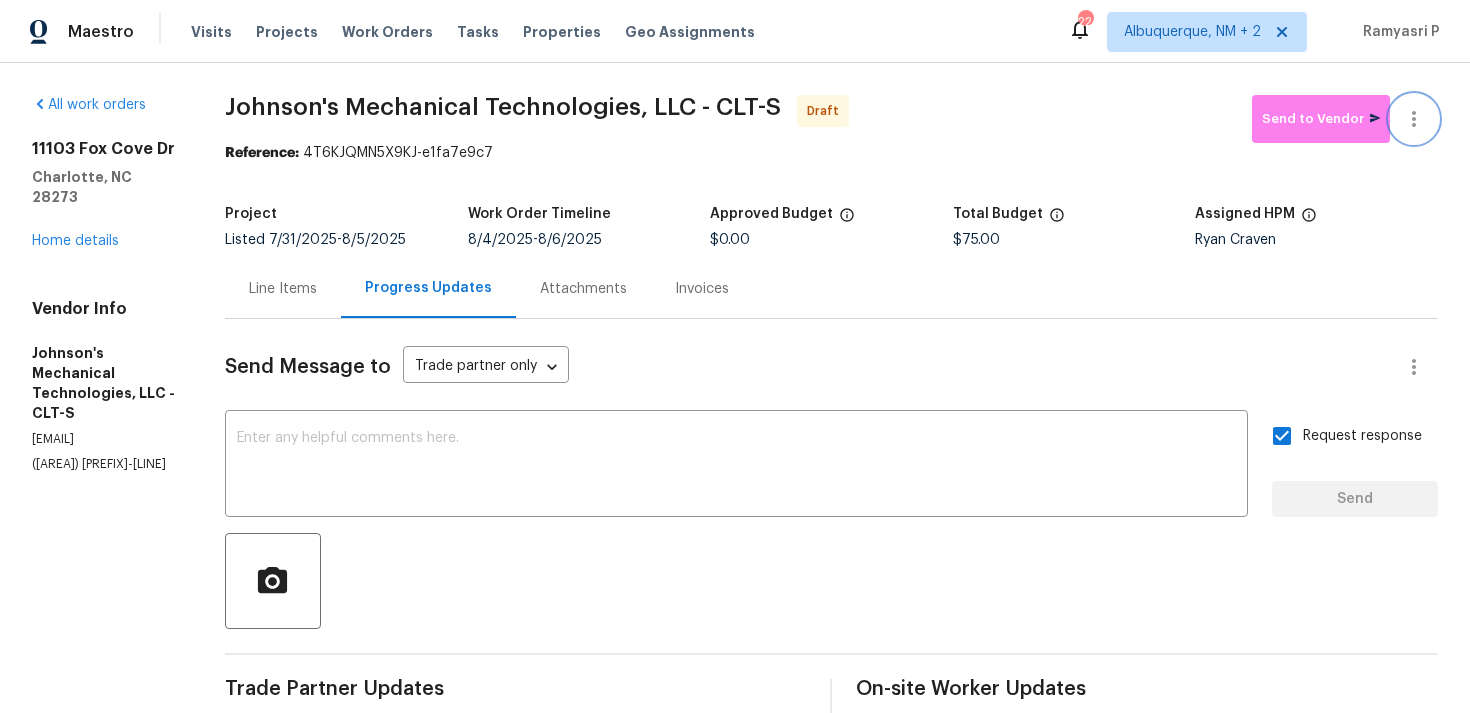 click 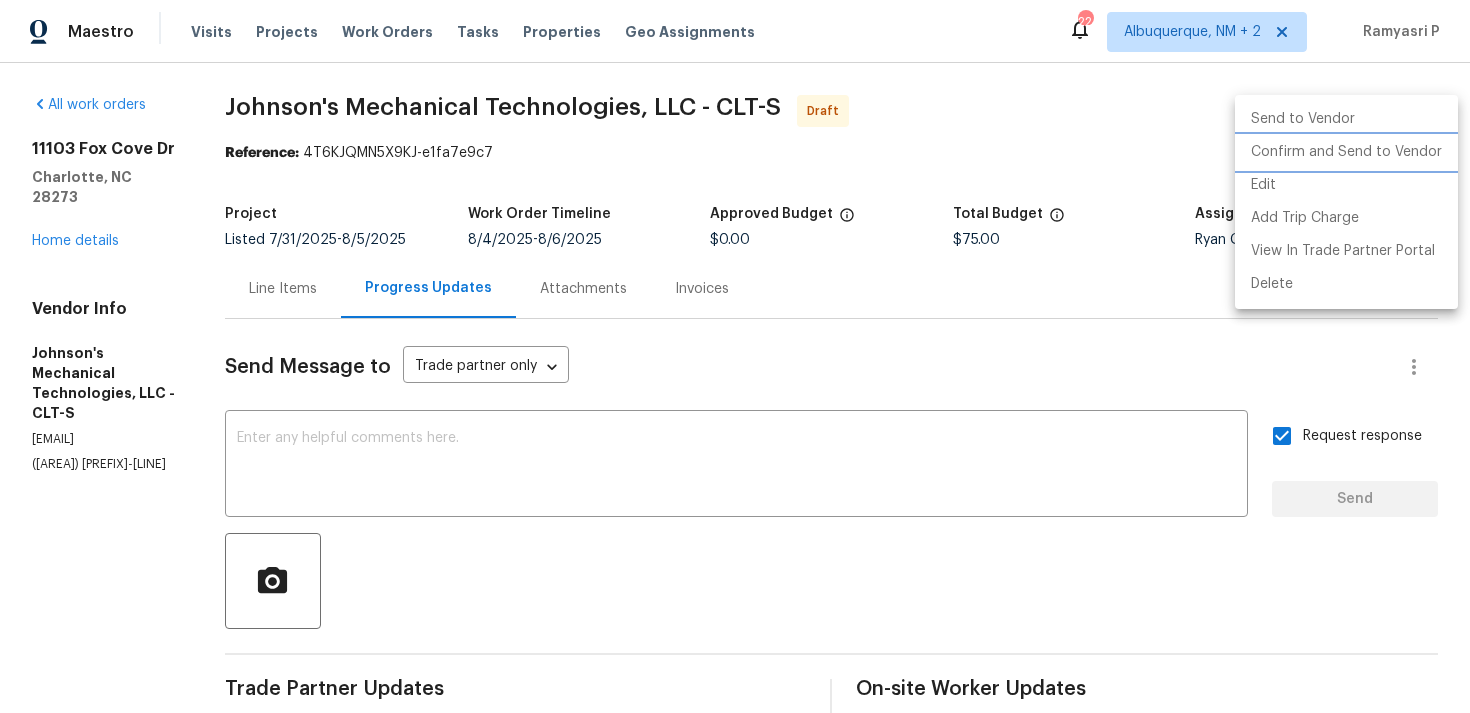 click on "Confirm and Send to Vendor" at bounding box center [1346, 152] 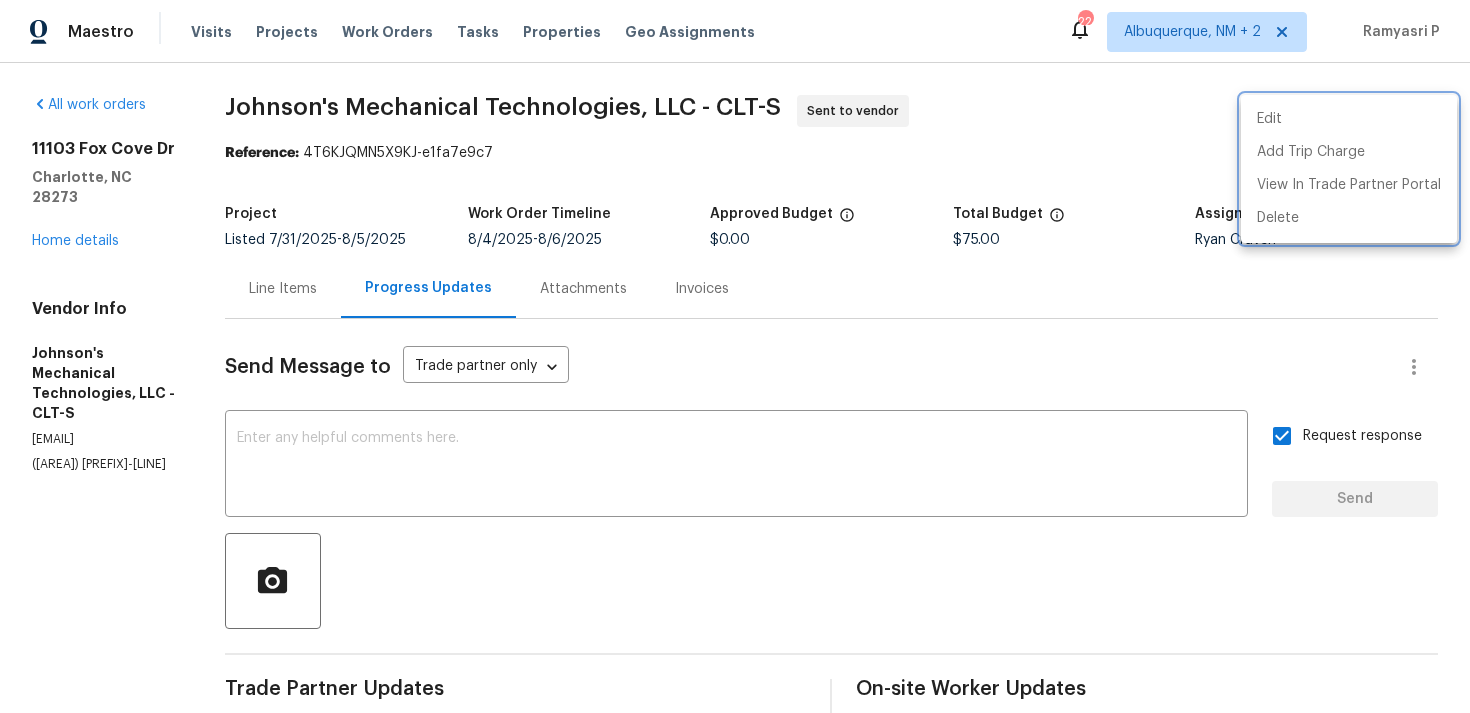 click at bounding box center (735, 356) 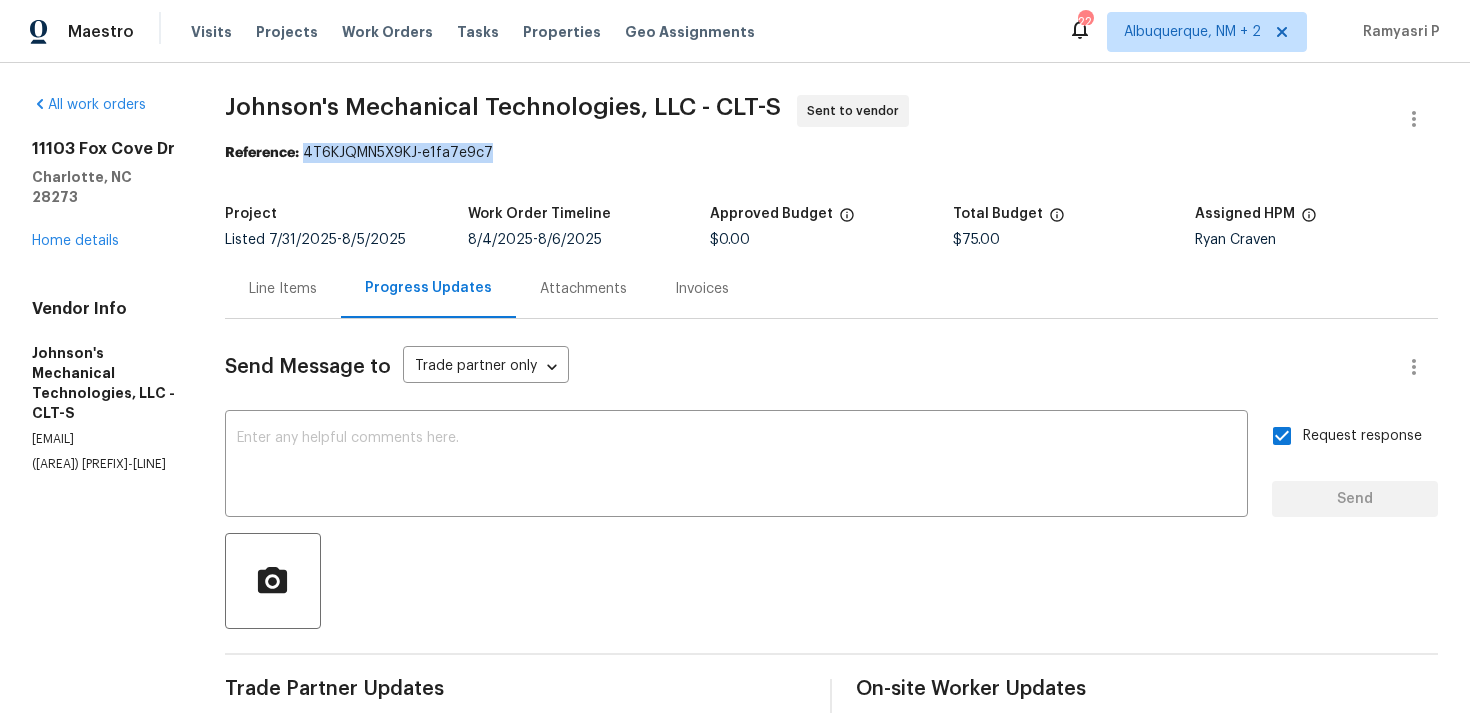 drag, startPoint x: 356, startPoint y: 149, endPoint x: 639, endPoint y: 149, distance: 283 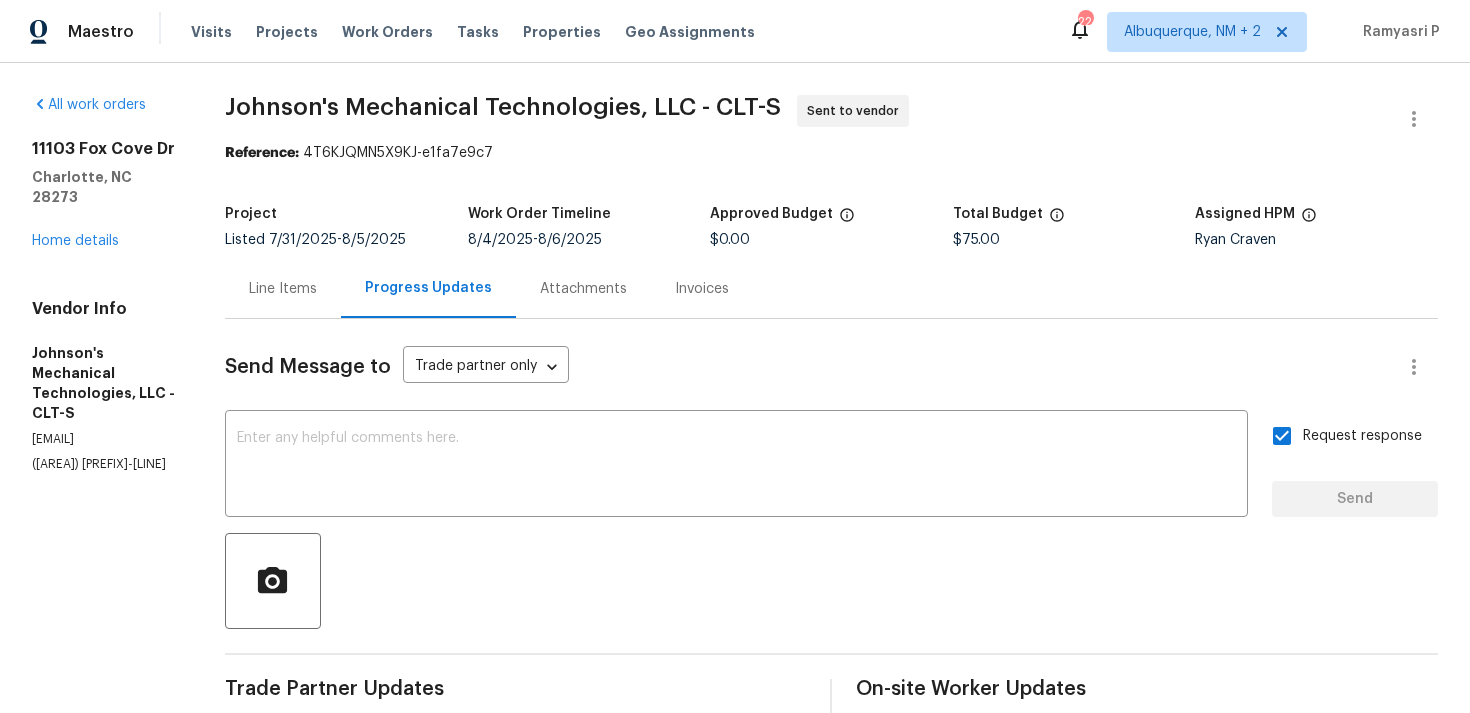 click on "Johnson's Mechanical Technologies, LLC - CLT-S" at bounding box center (503, 107) 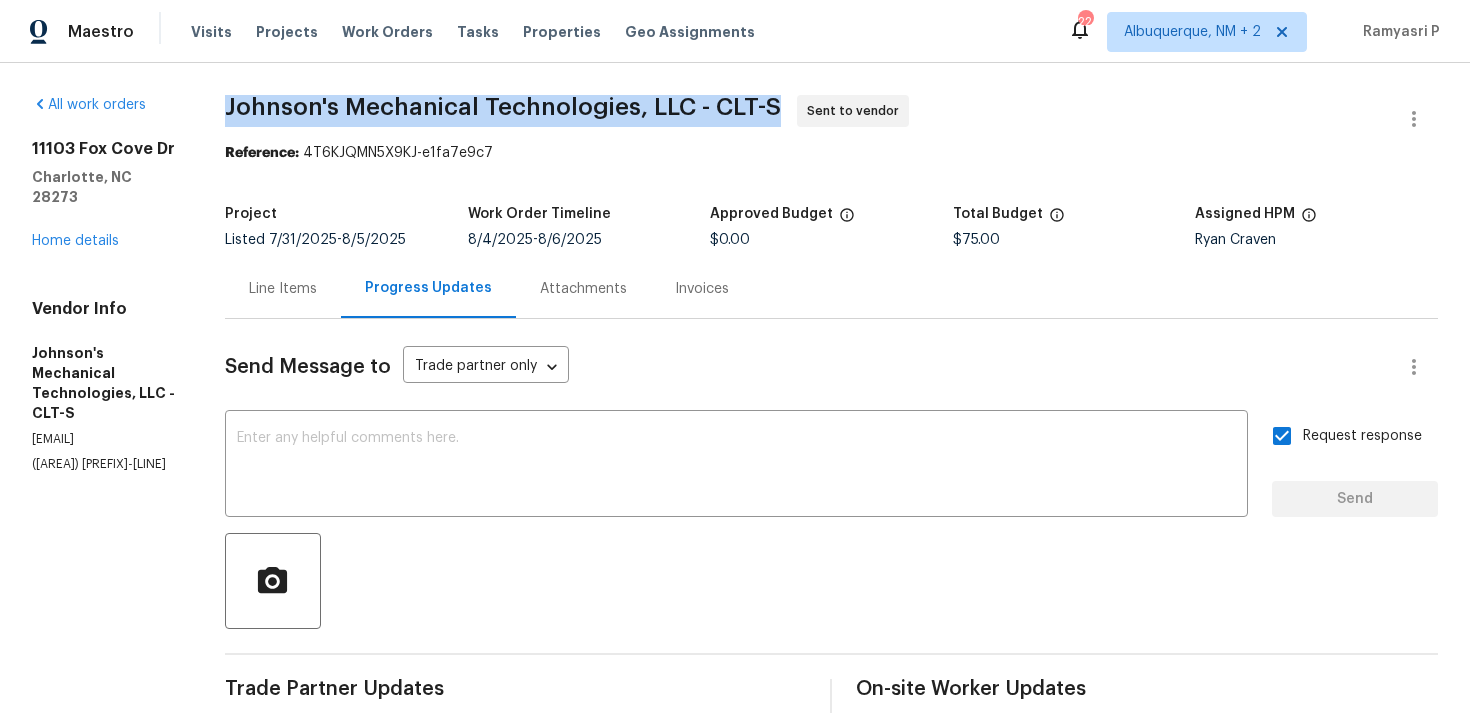 drag, startPoint x: 278, startPoint y: 108, endPoint x: 827, endPoint y: 107, distance: 549.0009 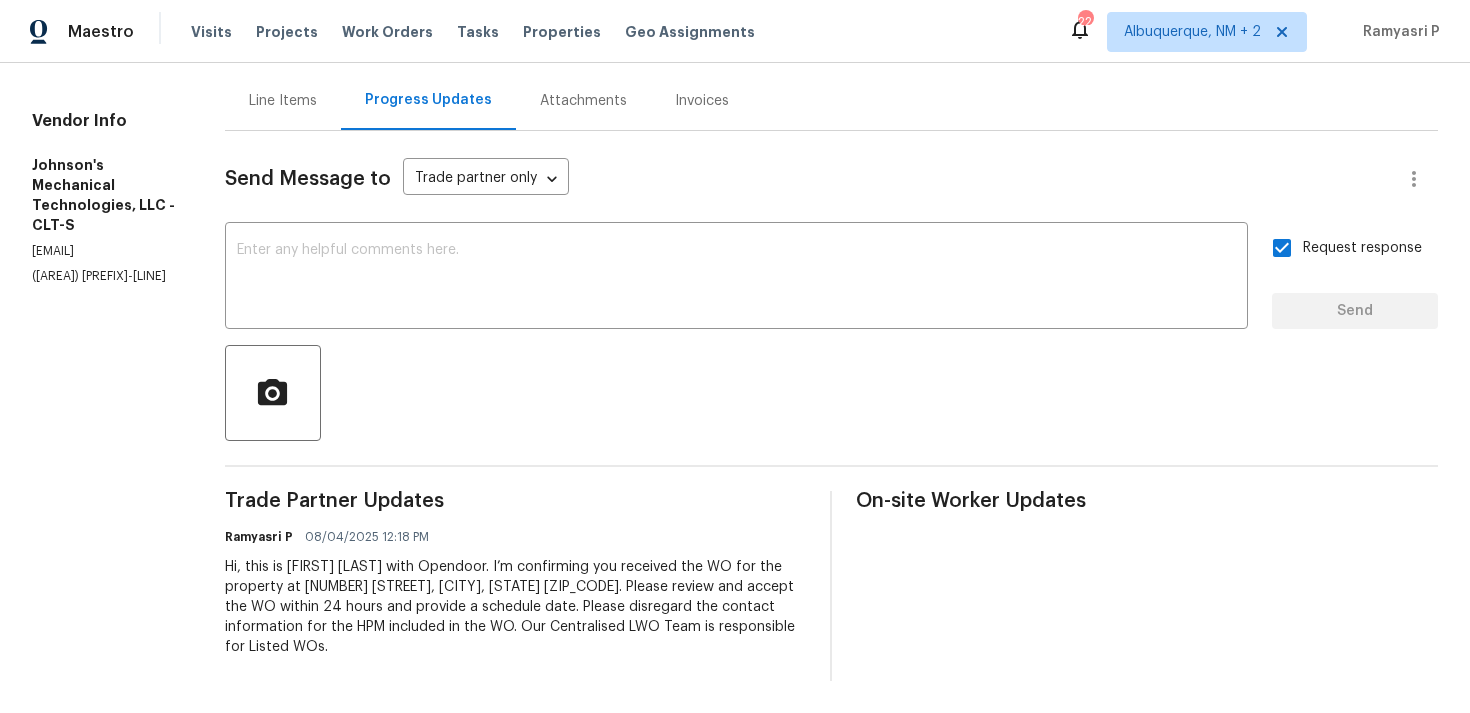 scroll, scrollTop: 0, scrollLeft: 0, axis: both 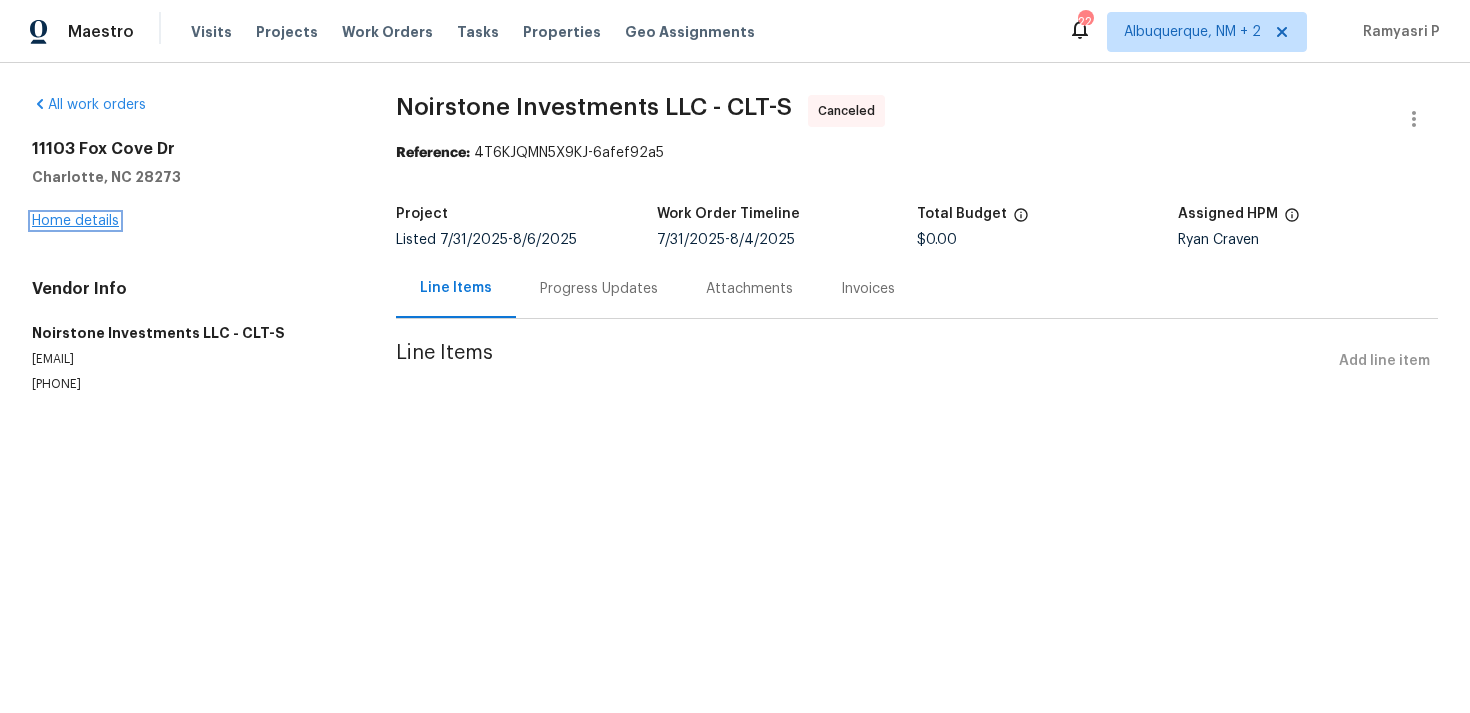 click on "Home details" at bounding box center [75, 221] 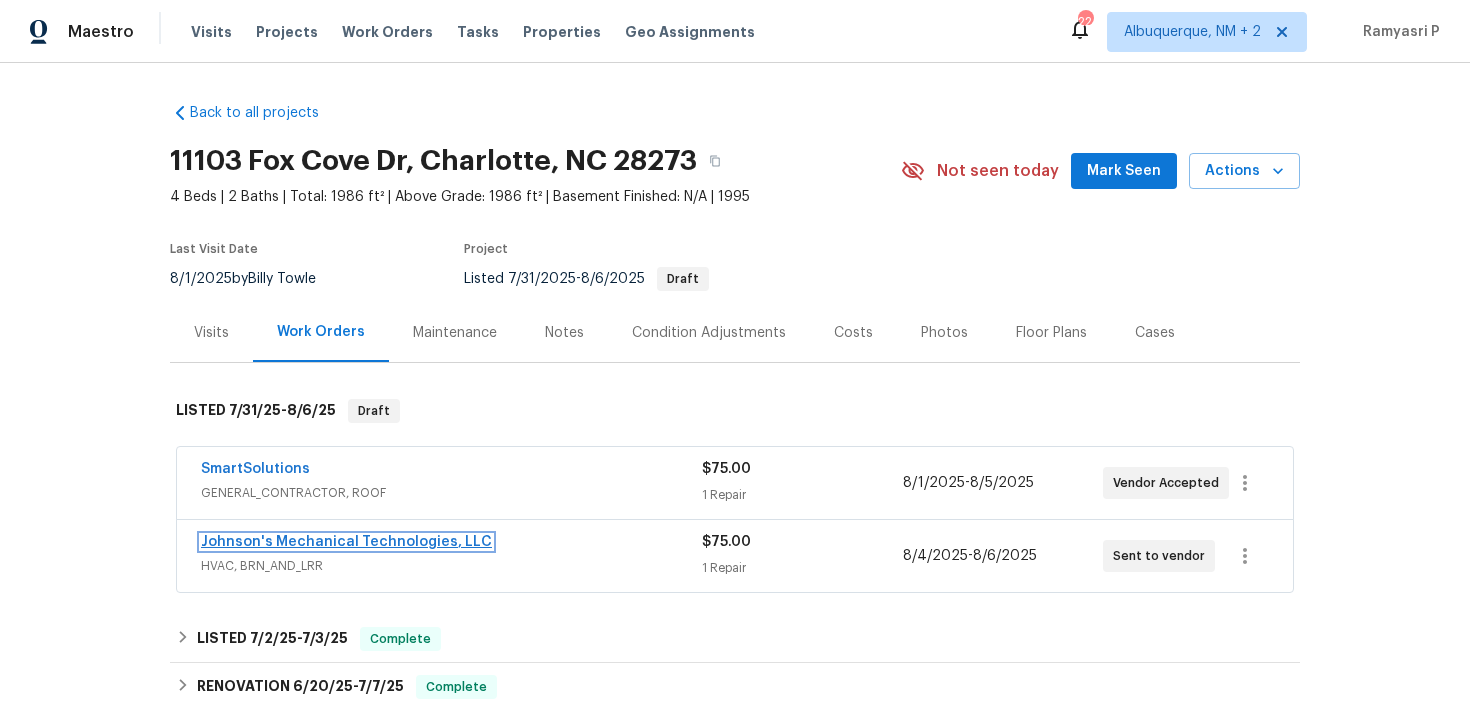 click on "Johnson's Mechanical Technologies, LLC" at bounding box center [346, 542] 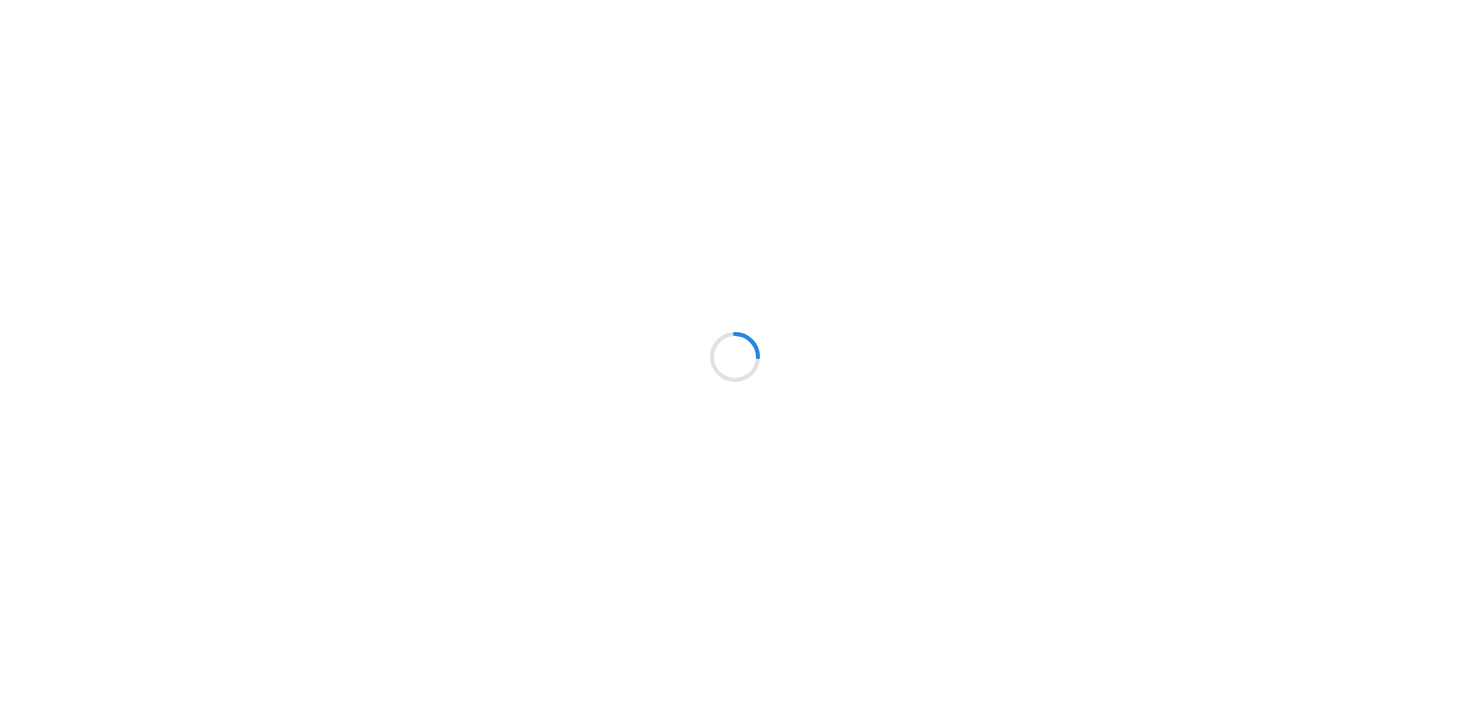 scroll, scrollTop: 0, scrollLeft: 0, axis: both 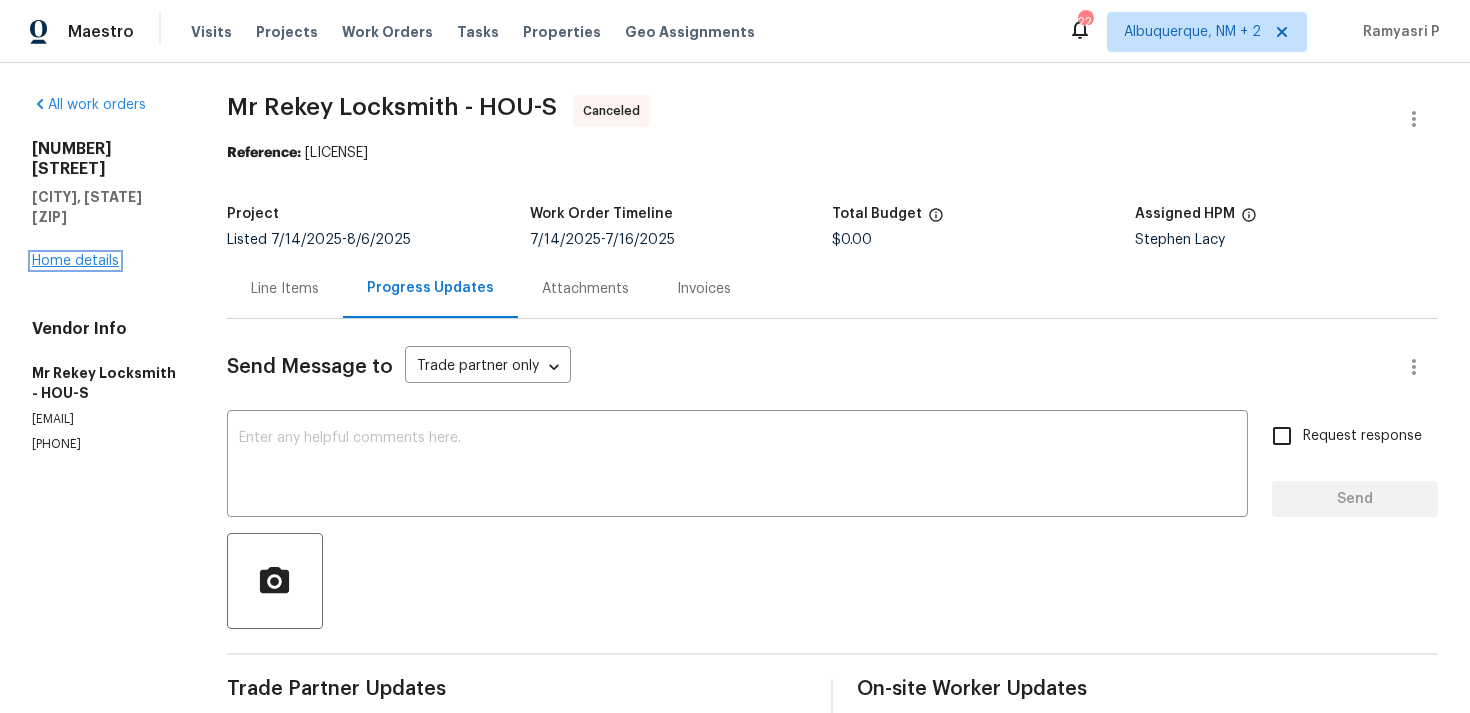 click on "Home details" at bounding box center (75, 261) 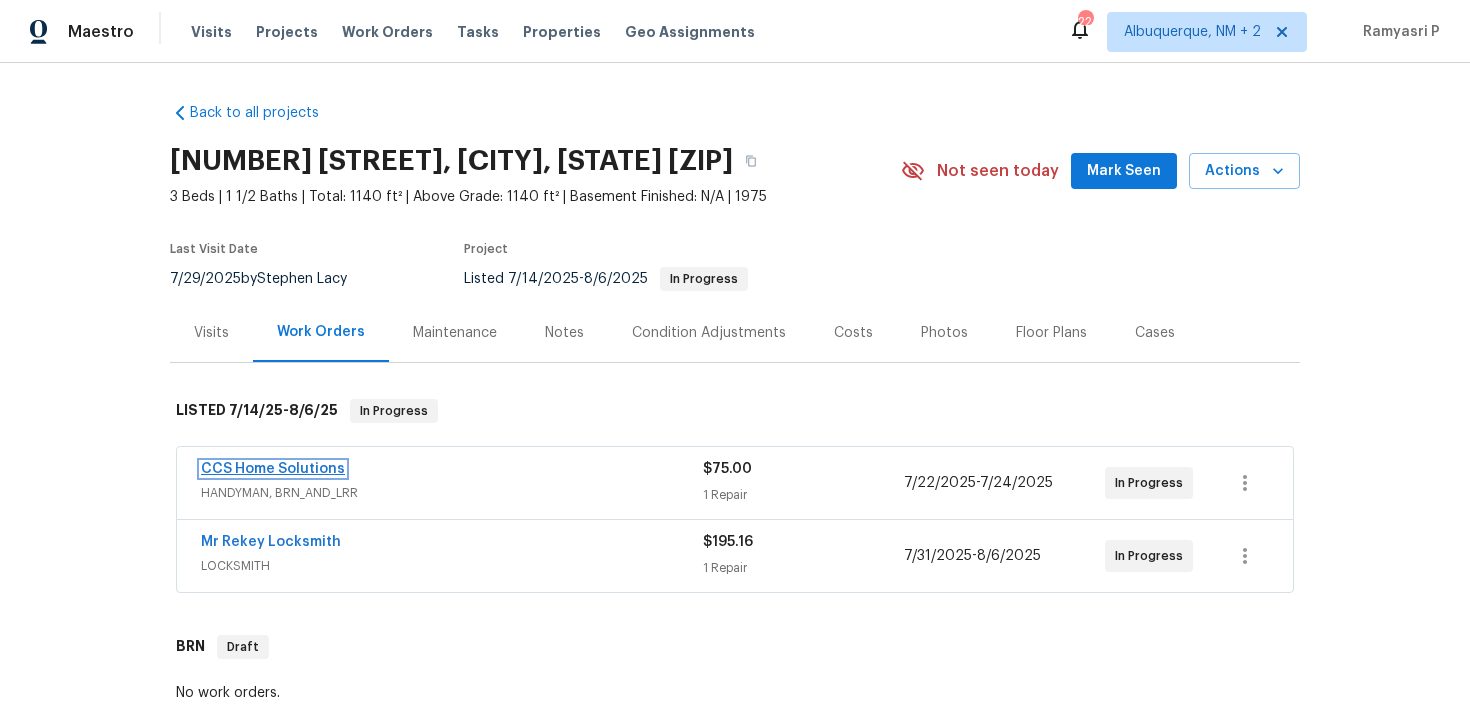 click on "CCS Home Solutions" at bounding box center [273, 469] 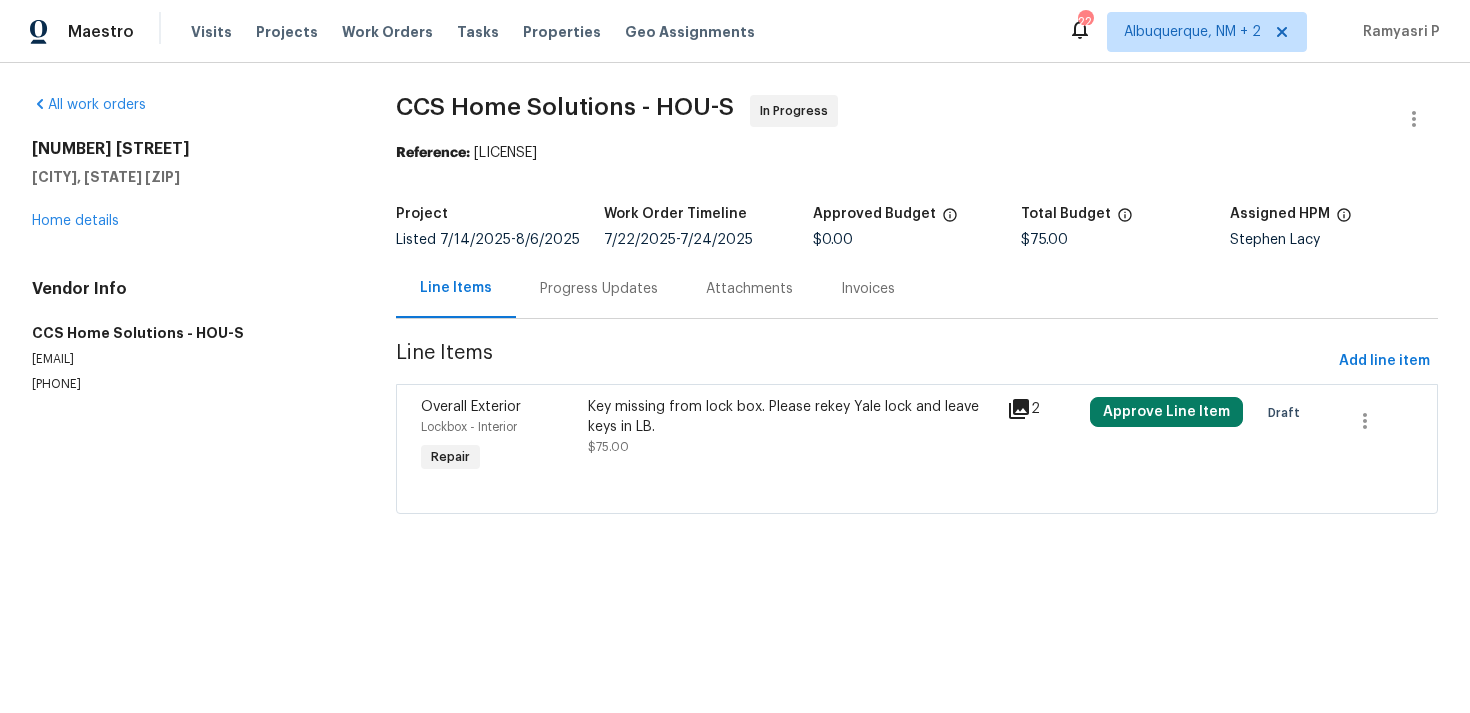 click on "Progress Updates" at bounding box center (599, 289) 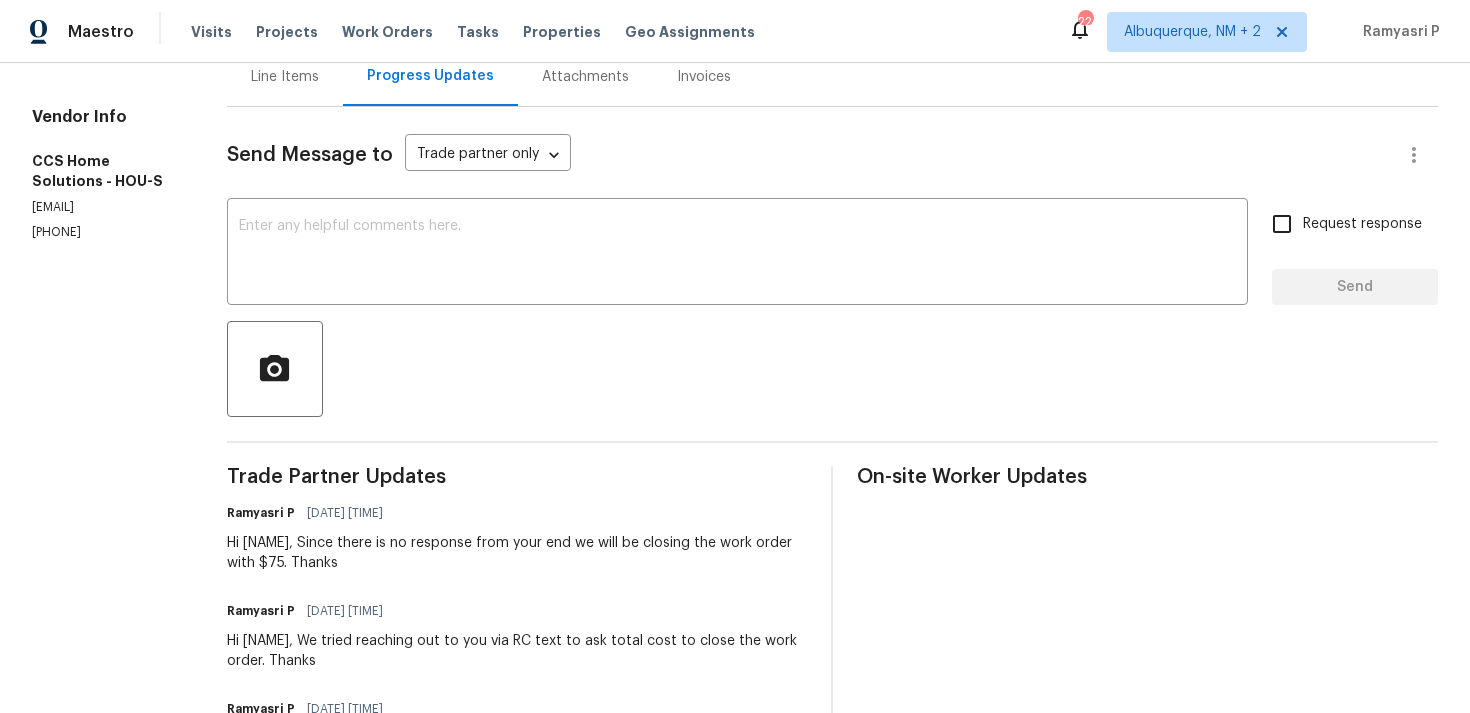 scroll, scrollTop: 223, scrollLeft: 0, axis: vertical 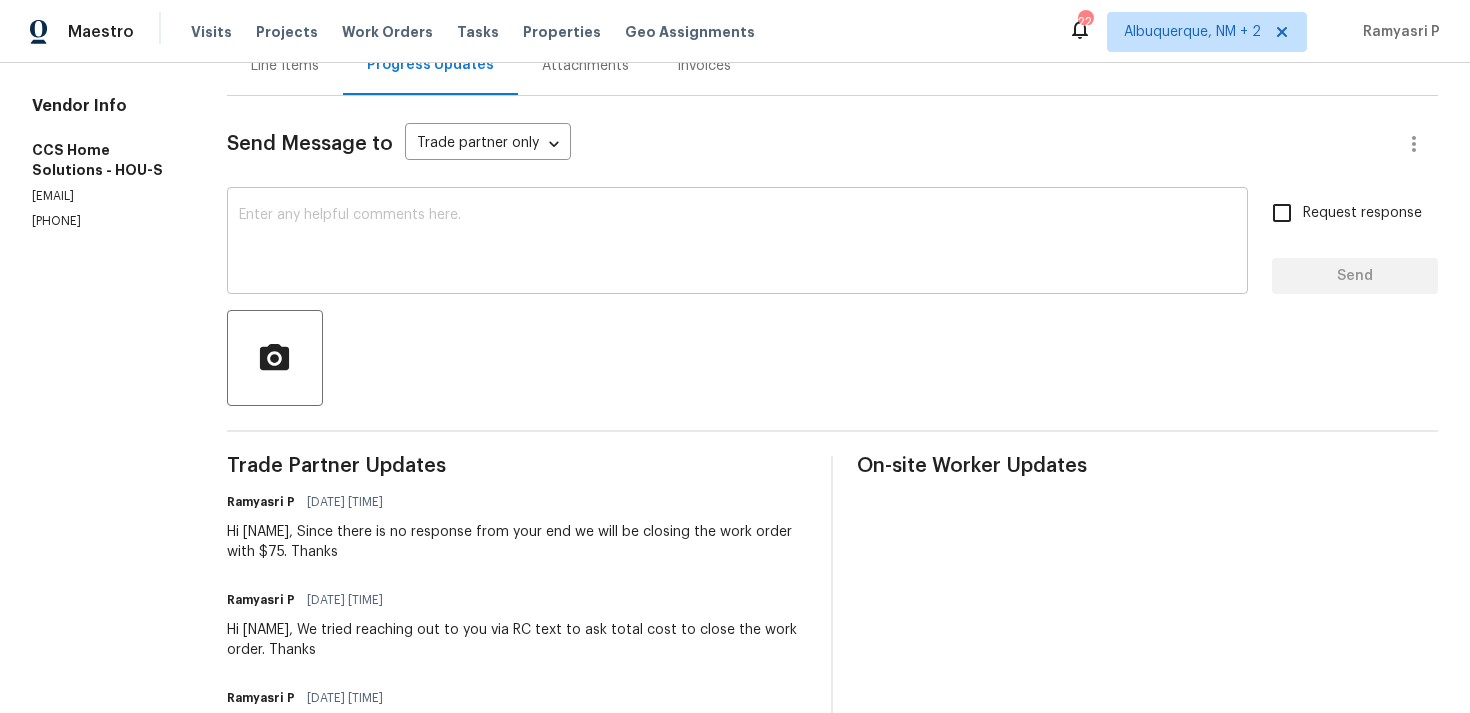 click at bounding box center (737, 243) 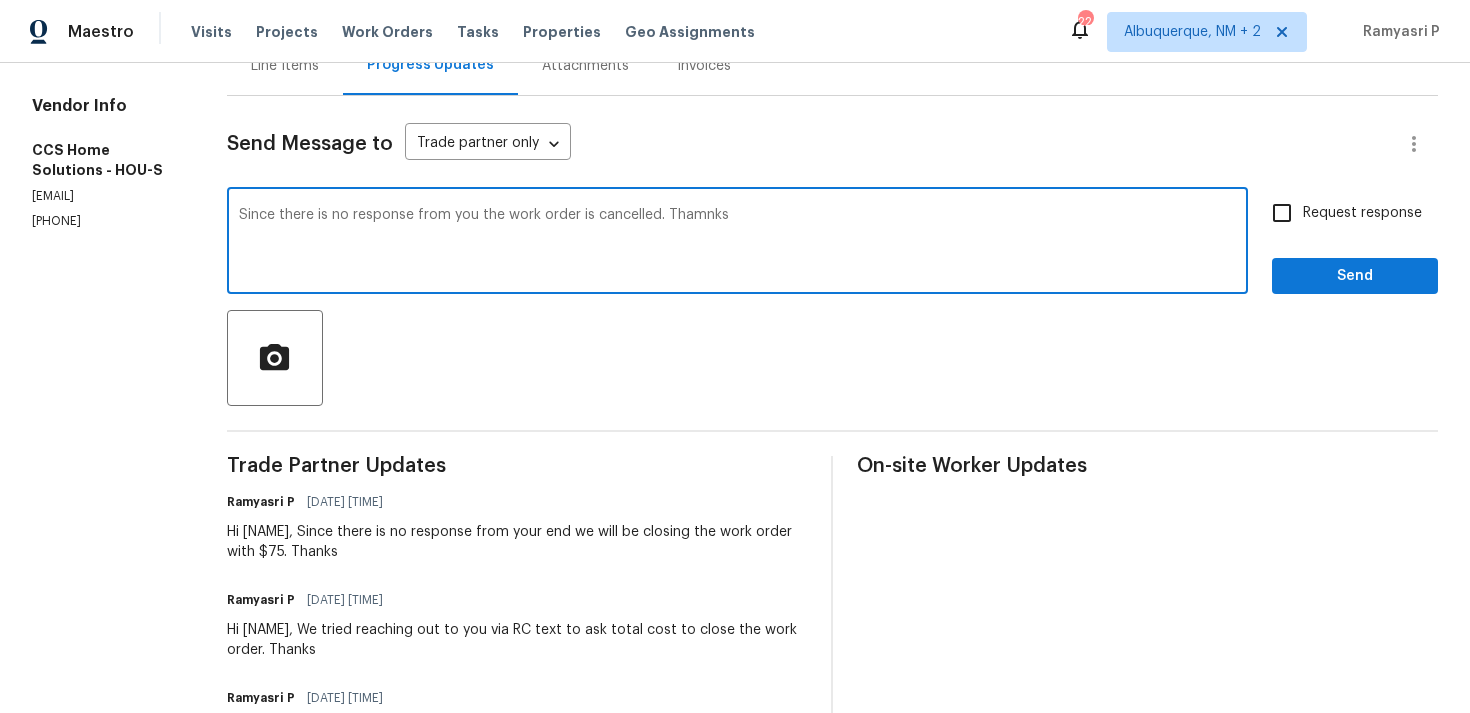 click on "Since there is no response from you the work order is cancelled. Thamnks" at bounding box center (737, 243) 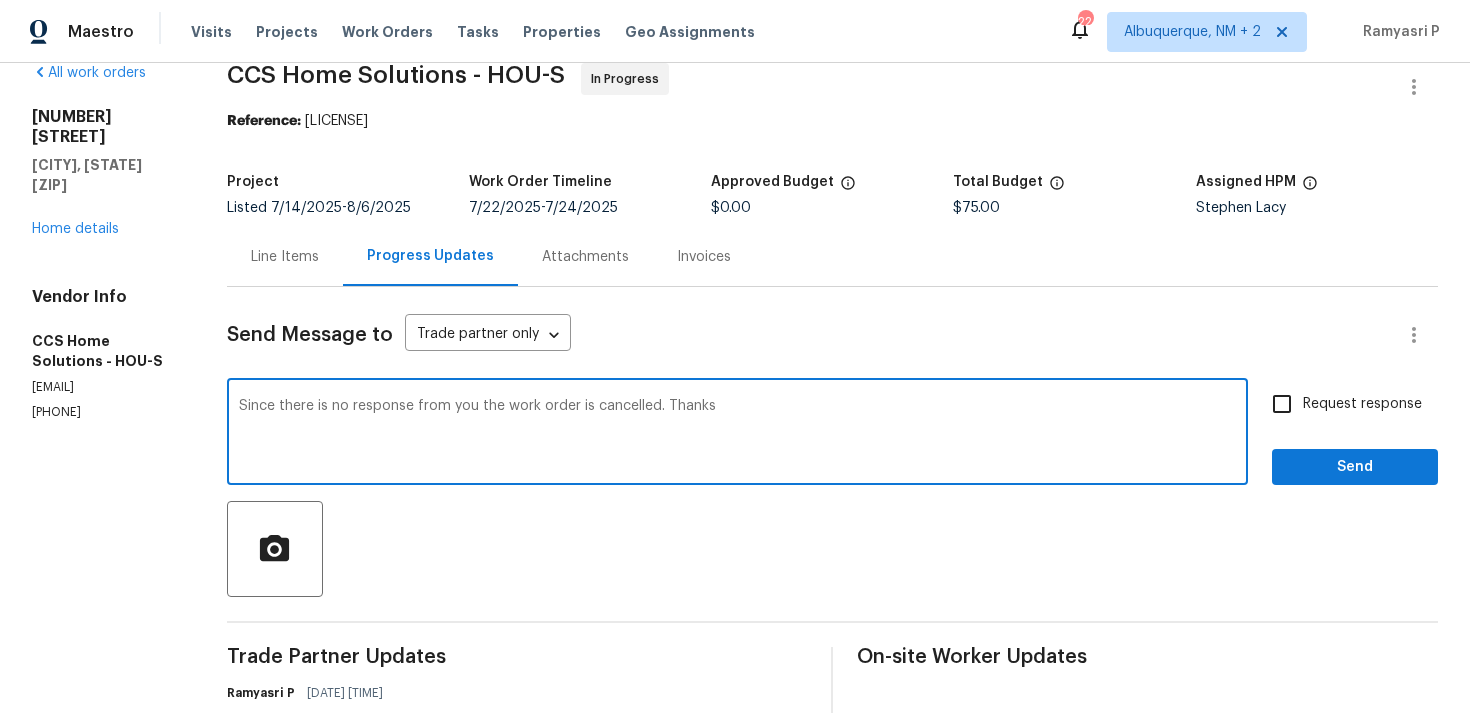 scroll, scrollTop: 0, scrollLeft: 0, axis: both 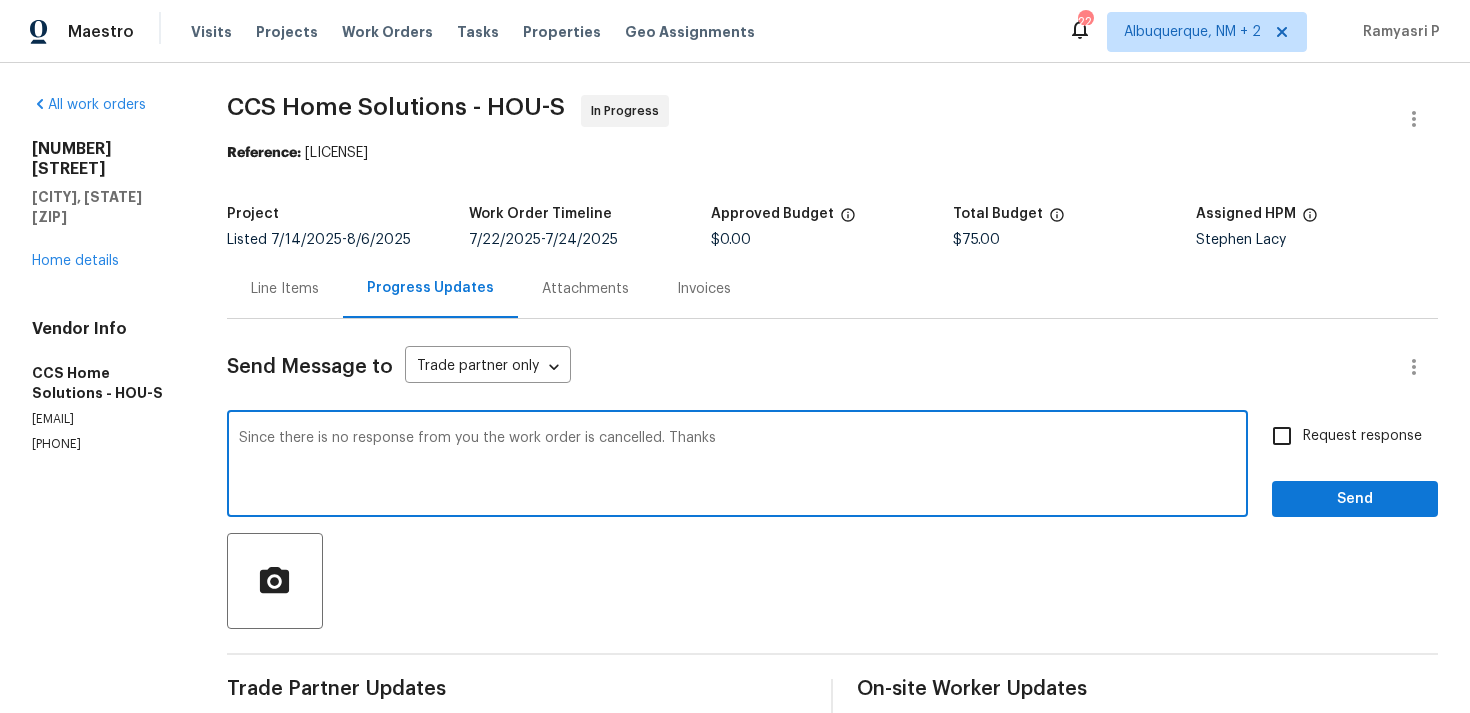 type on "Since there is no response from you the work order is cancelled. Thanks" 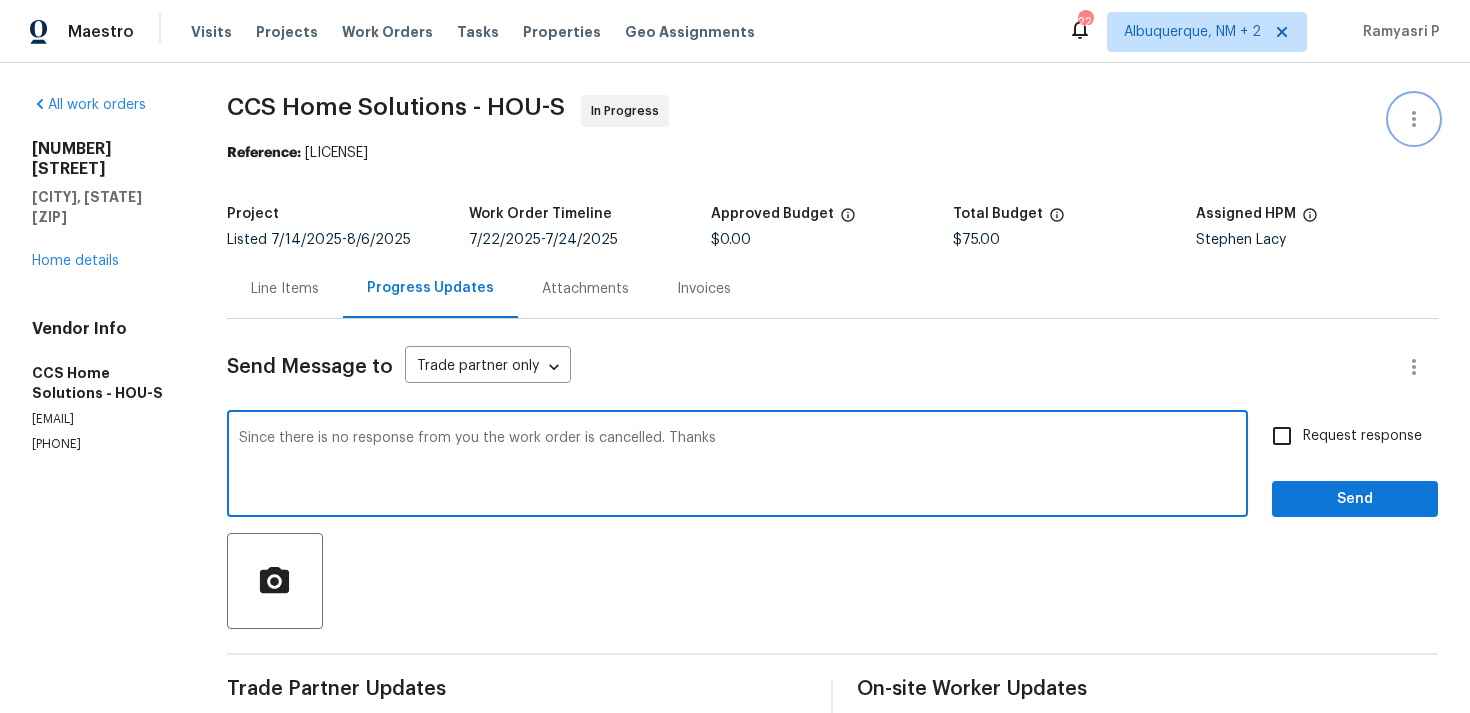 click 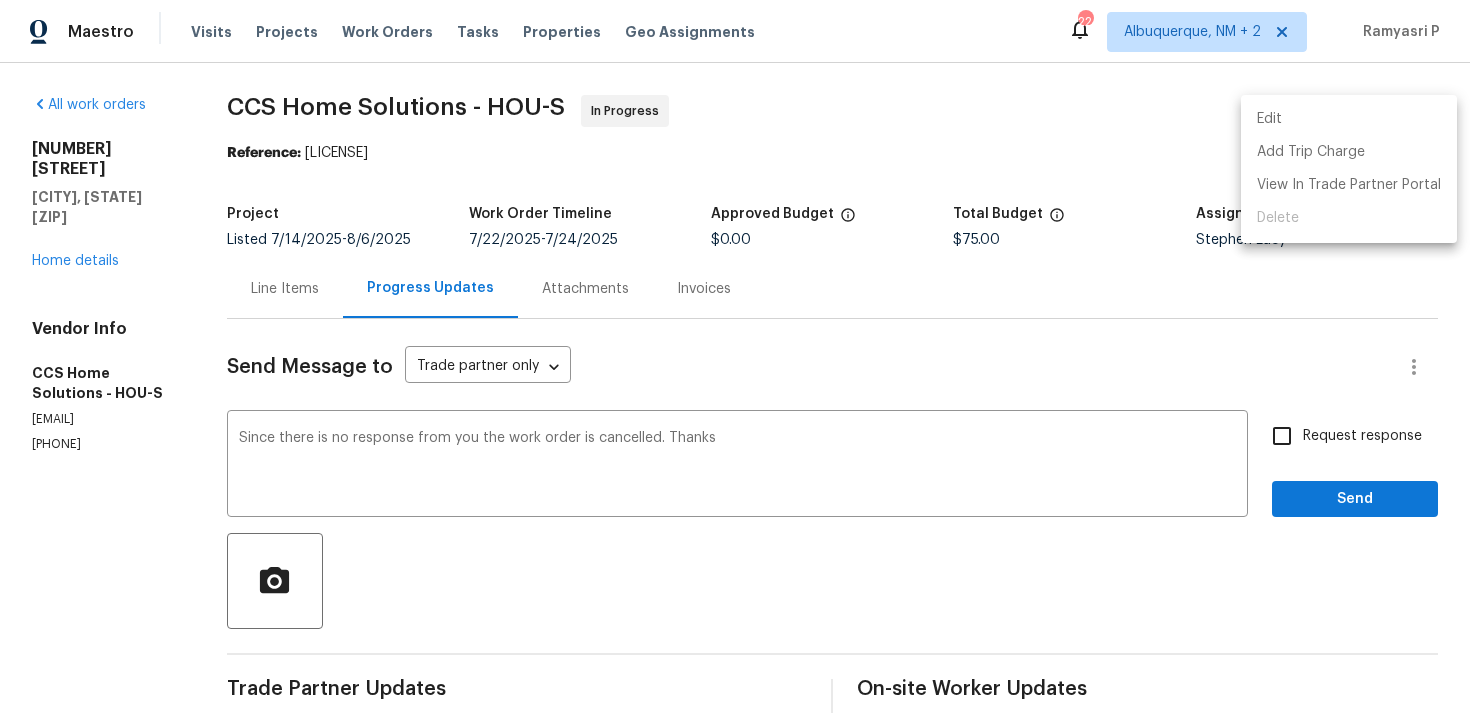 click at bounding box center [735, 356] 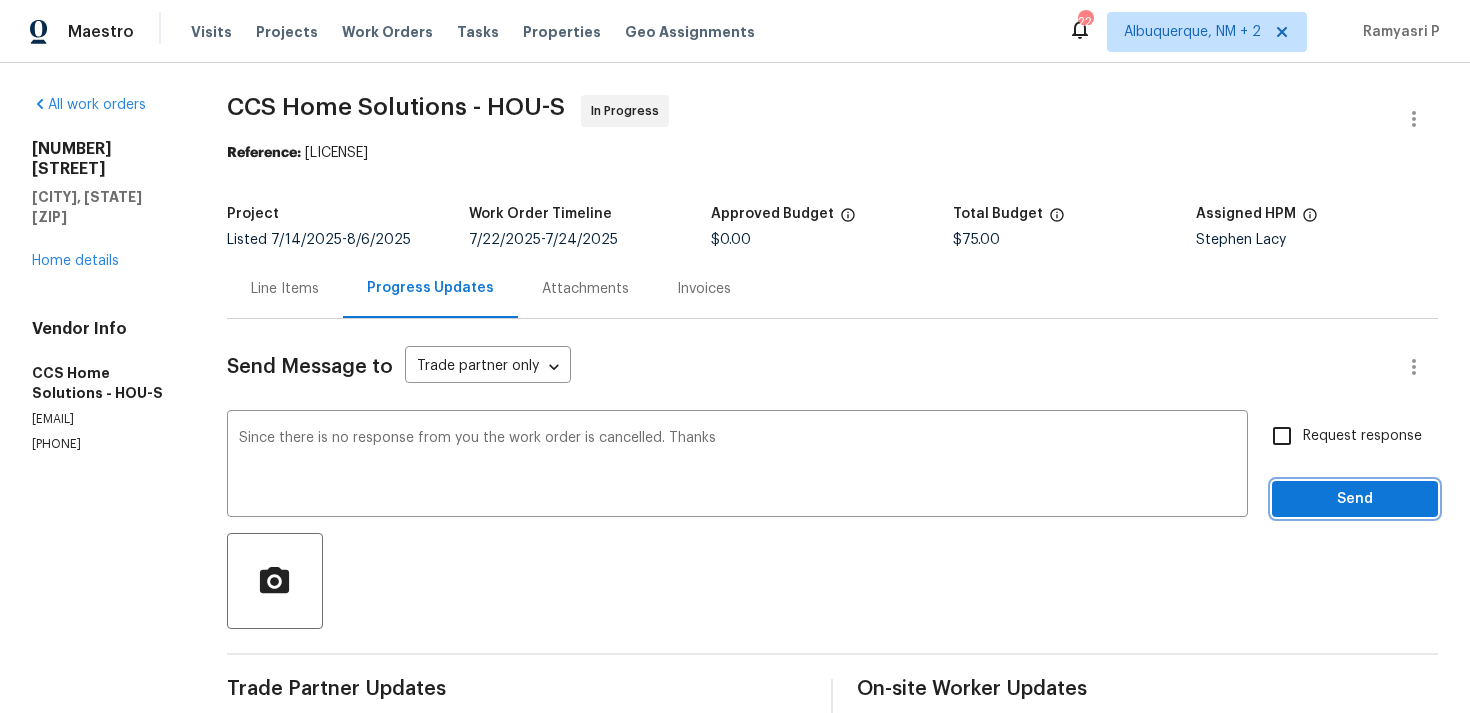 click on "Send" at bounding box center (1355, 499) 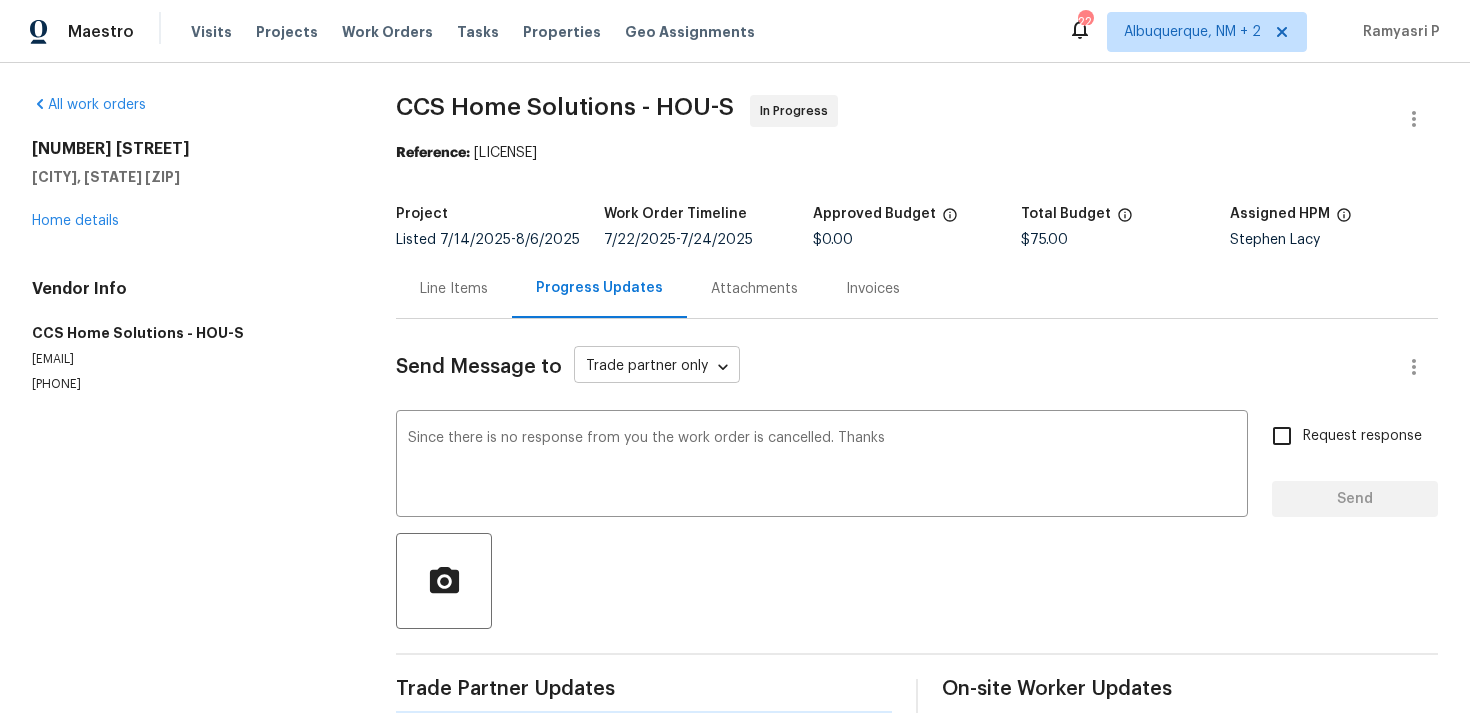 type 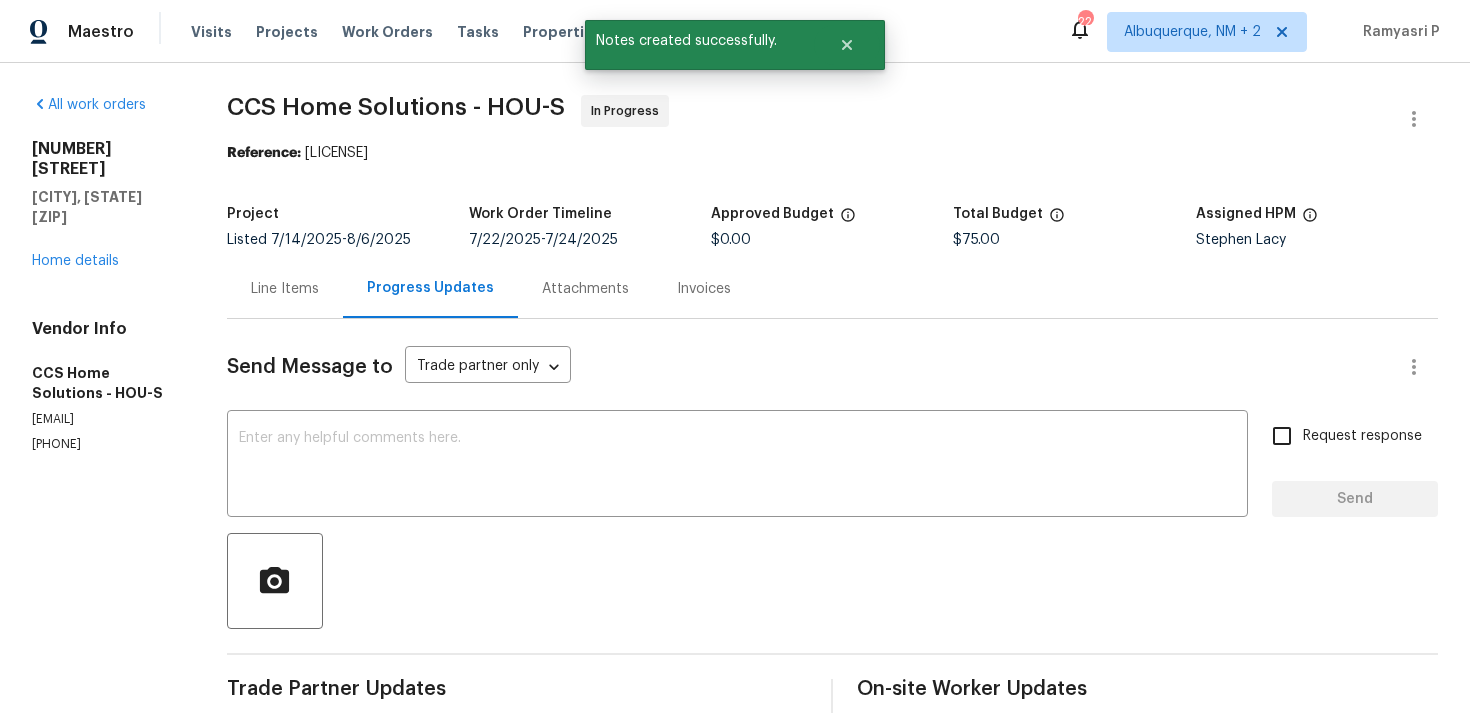 click on "Line Items" at bounding box center [285, 288] 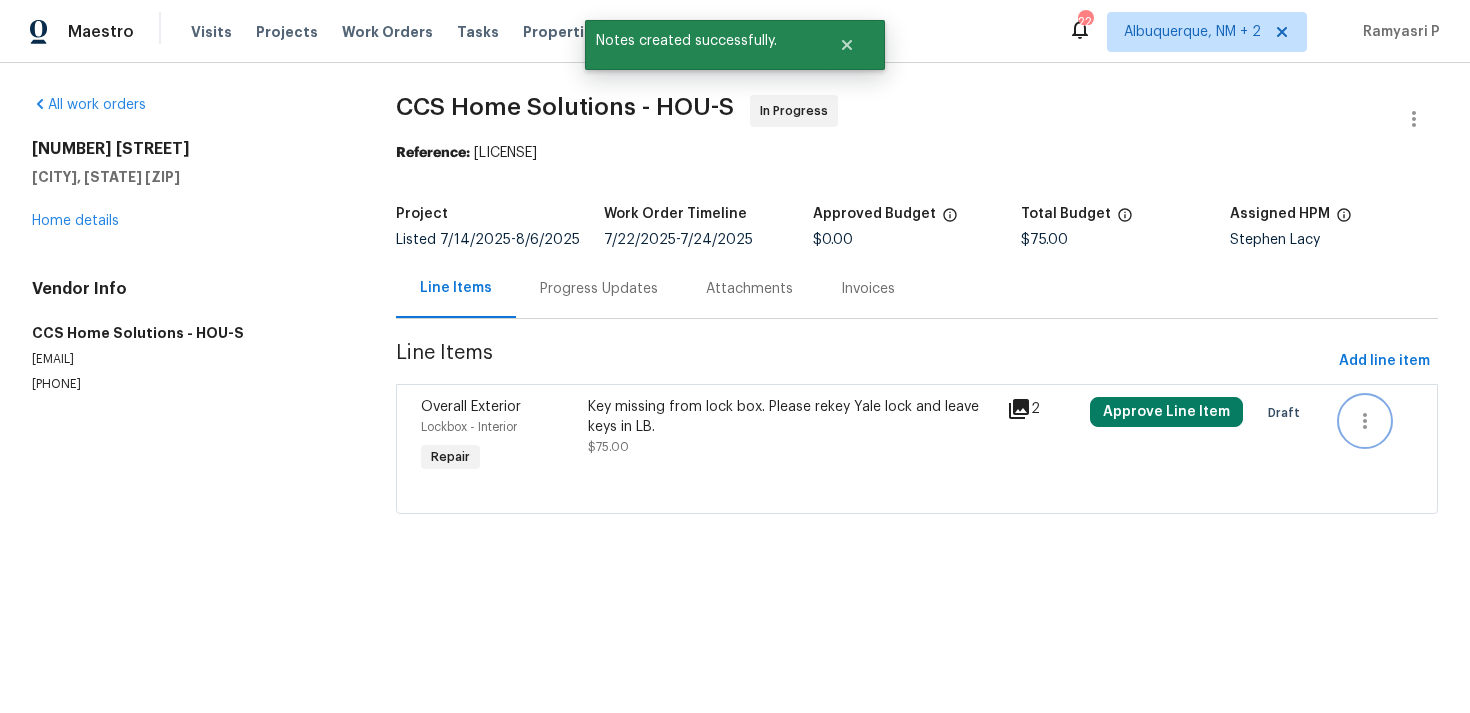 click 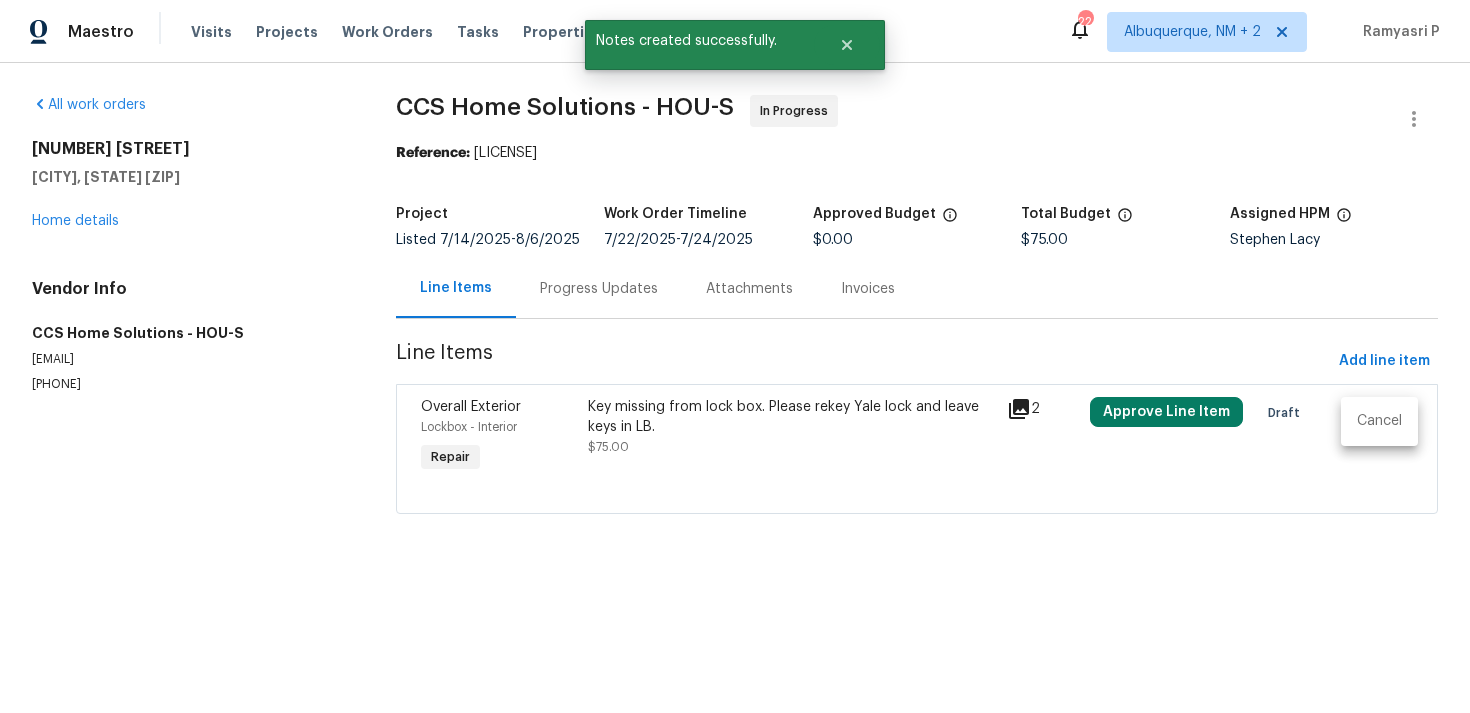 click on "Cancel" at bounding box center (1379, 421) 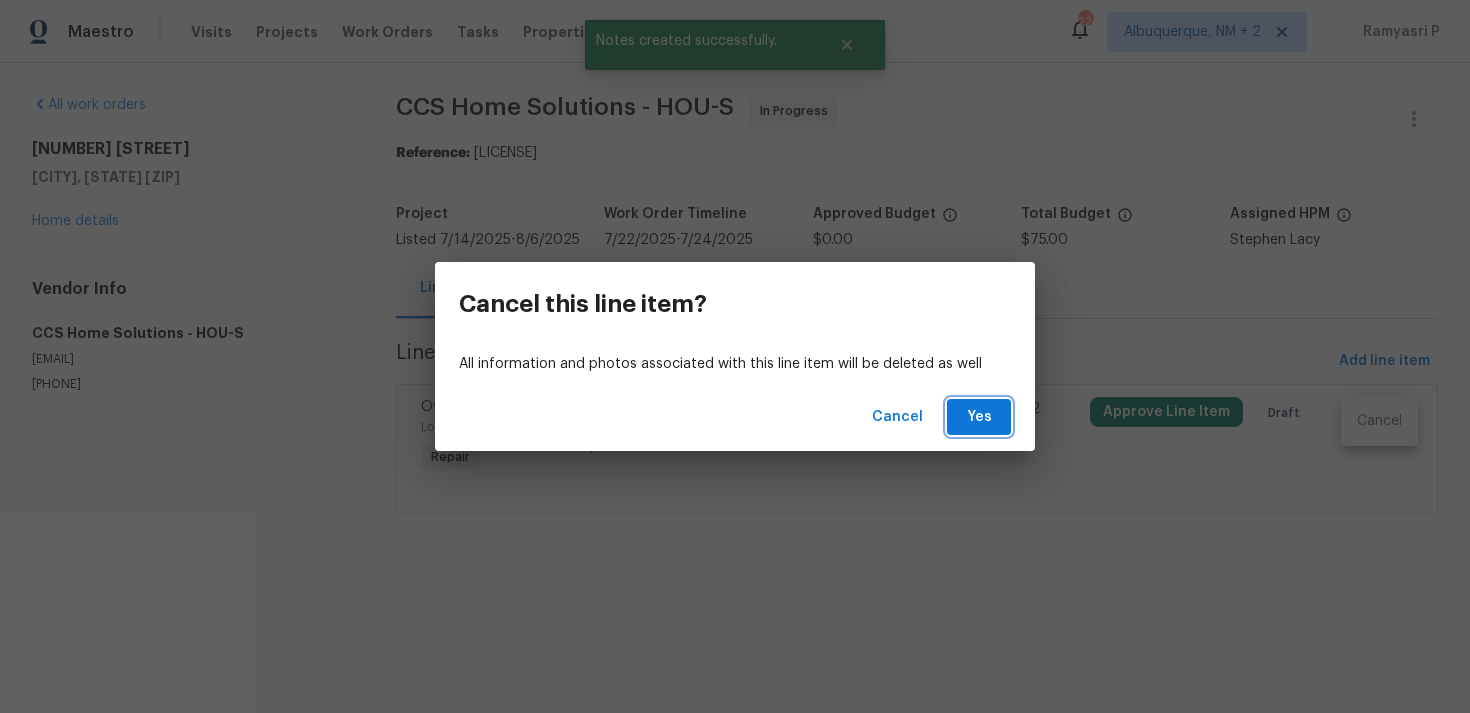 click on "Yes" at bounding box center (979, 417) 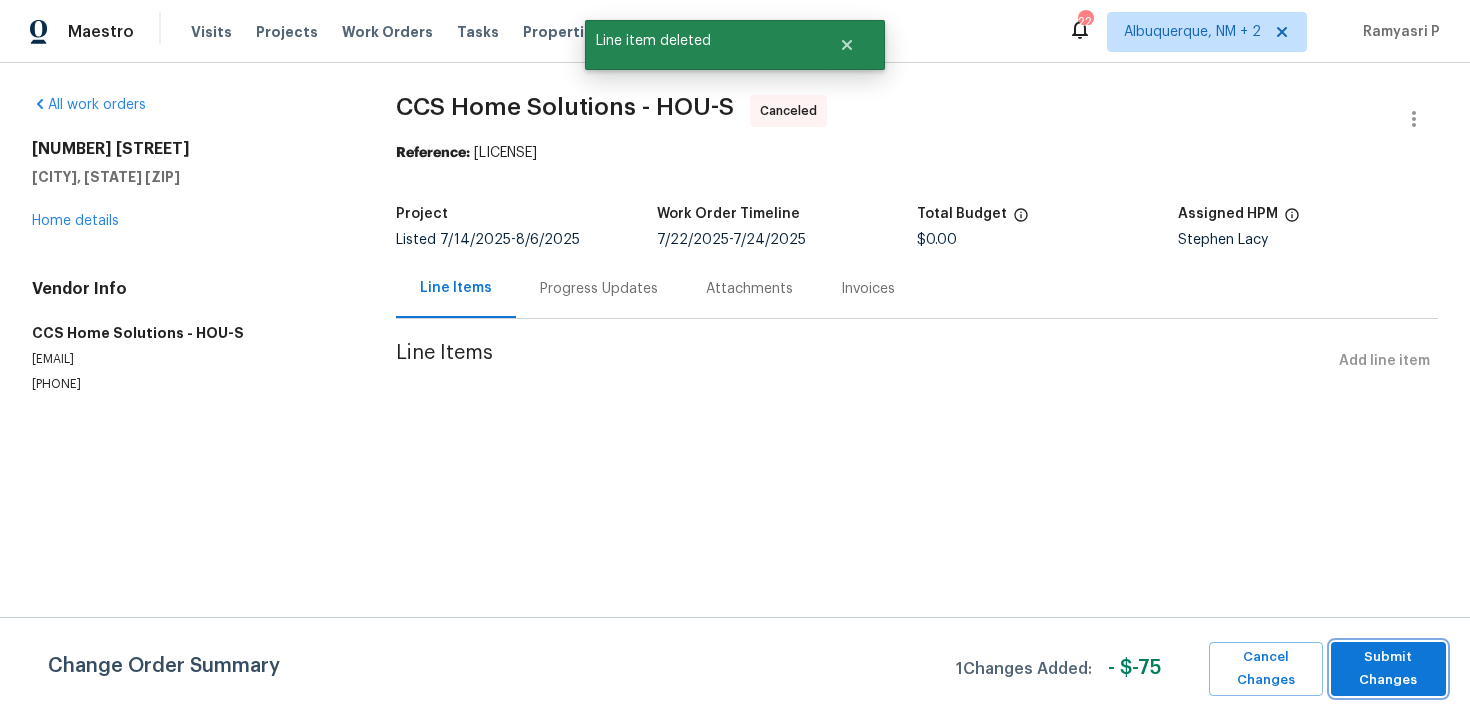 click on "Submit Changes" at bounding box center (1388, 669) 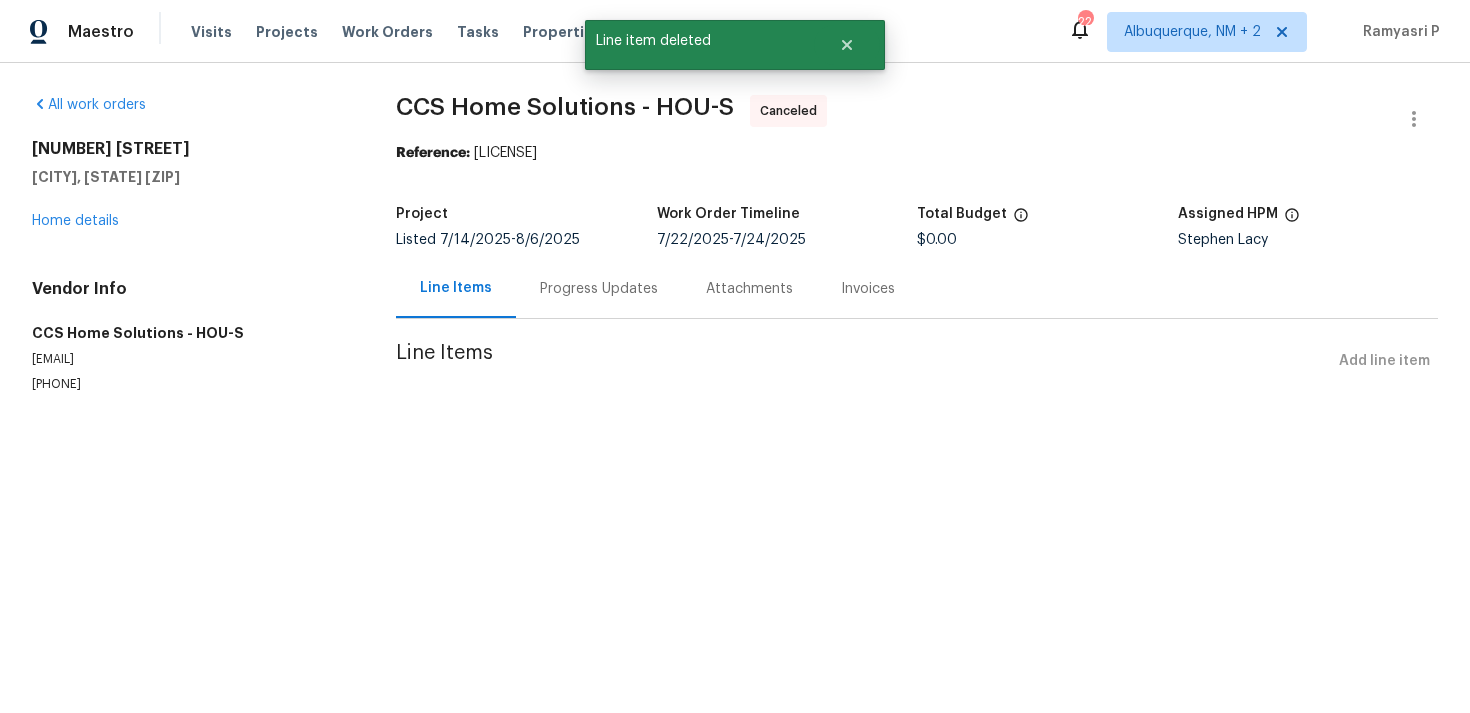 click on "All work orders 8719 Noble St Needville, TX 77461 Home details Vendor Info CCS Home Solutions - HOU-S info@ccshomesolutions.com (832) 512-4250" at bounding box center (190, 244) 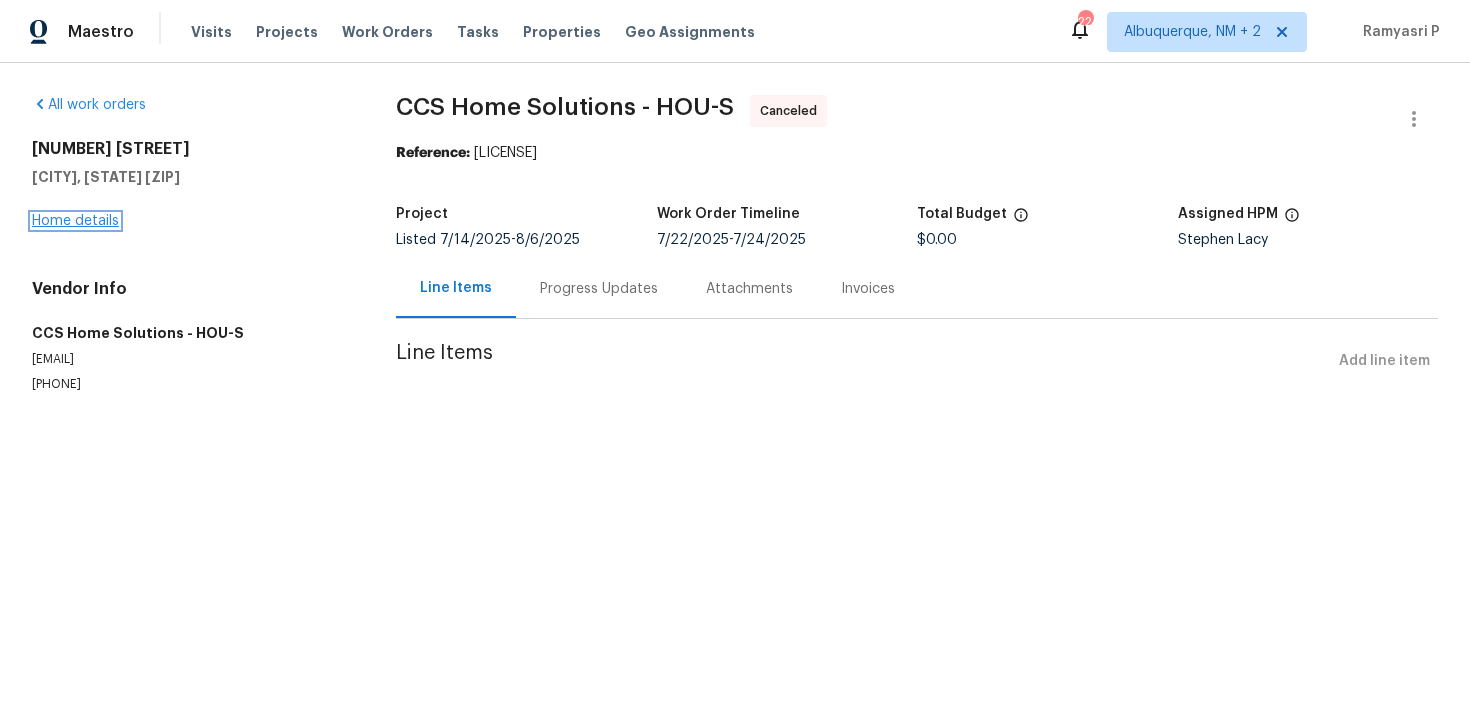 click on "Home details" at bounding box center (75, 221) 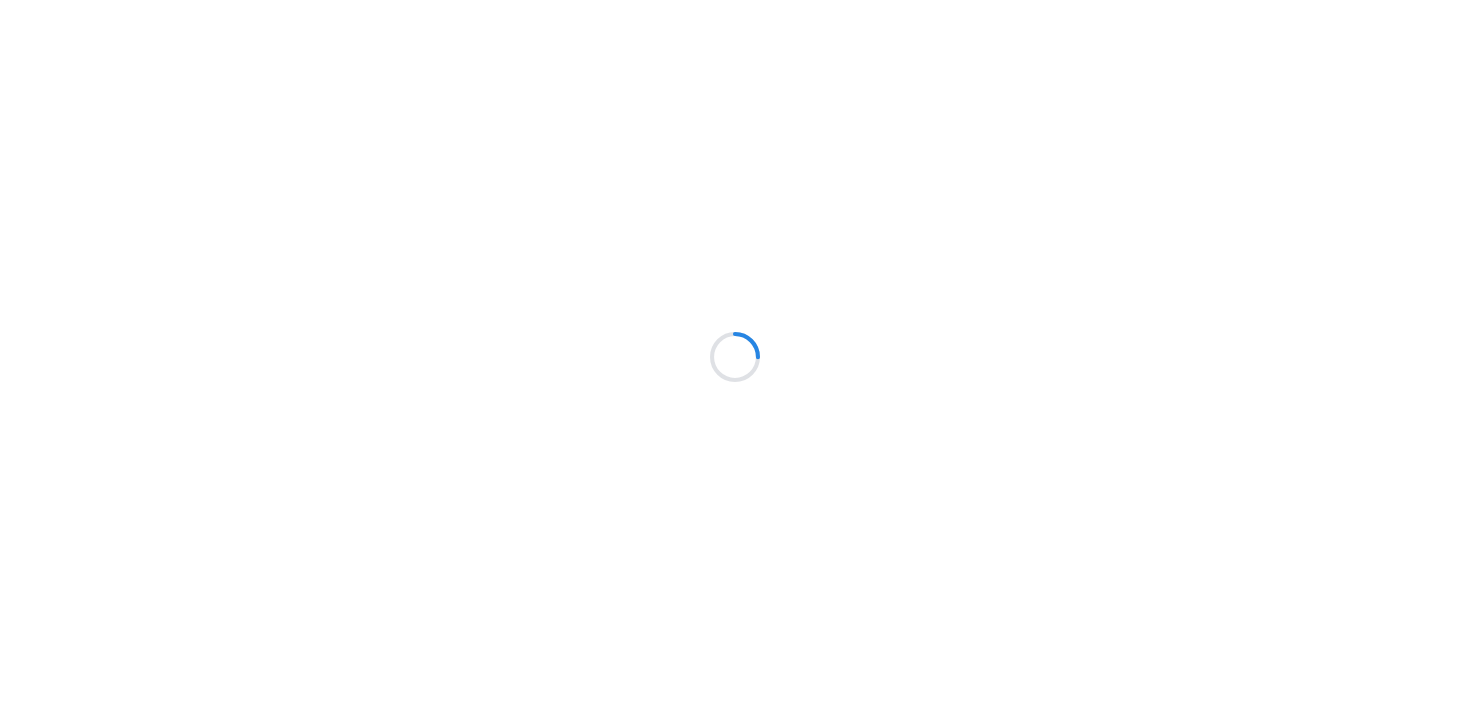scroll, scrollTop: 0, scrollLeft: 0, axis: both 